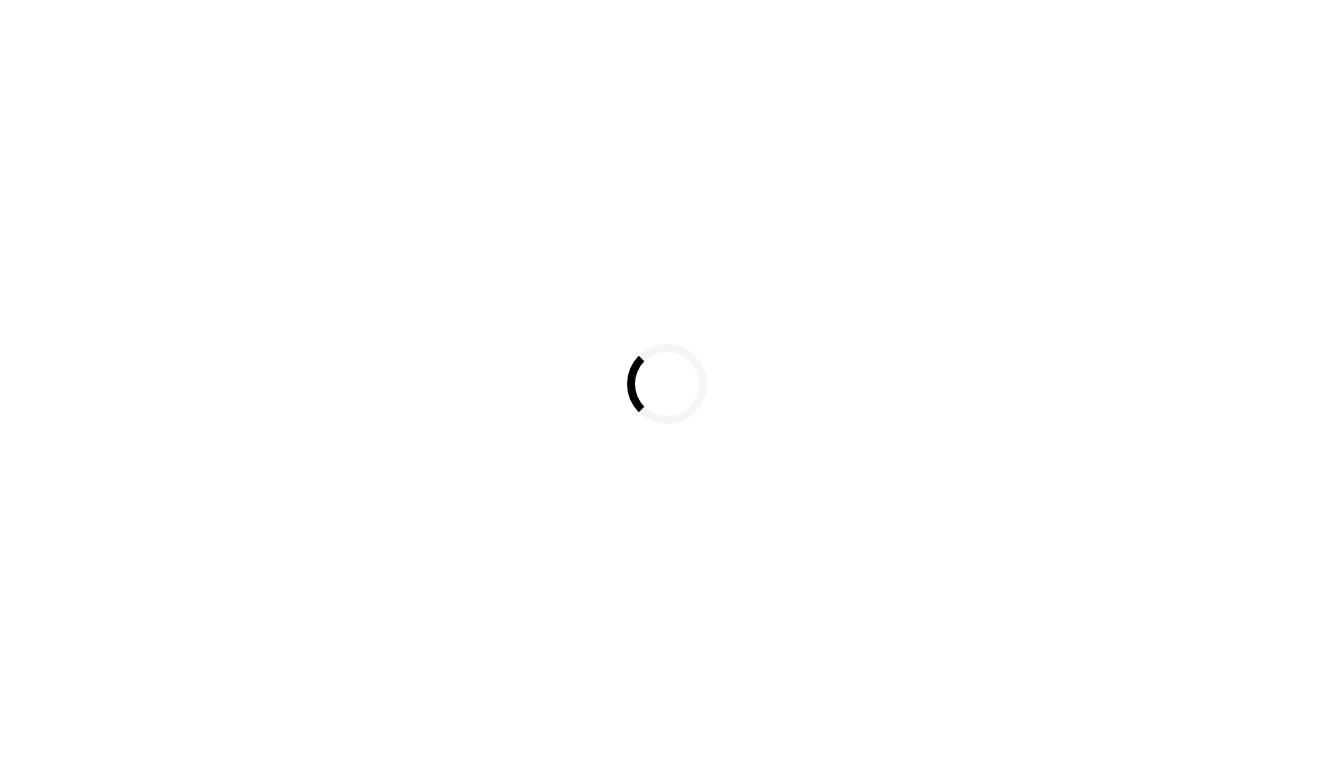 scroll, scrollTop: 0, scrollLeft: 0, axis: both 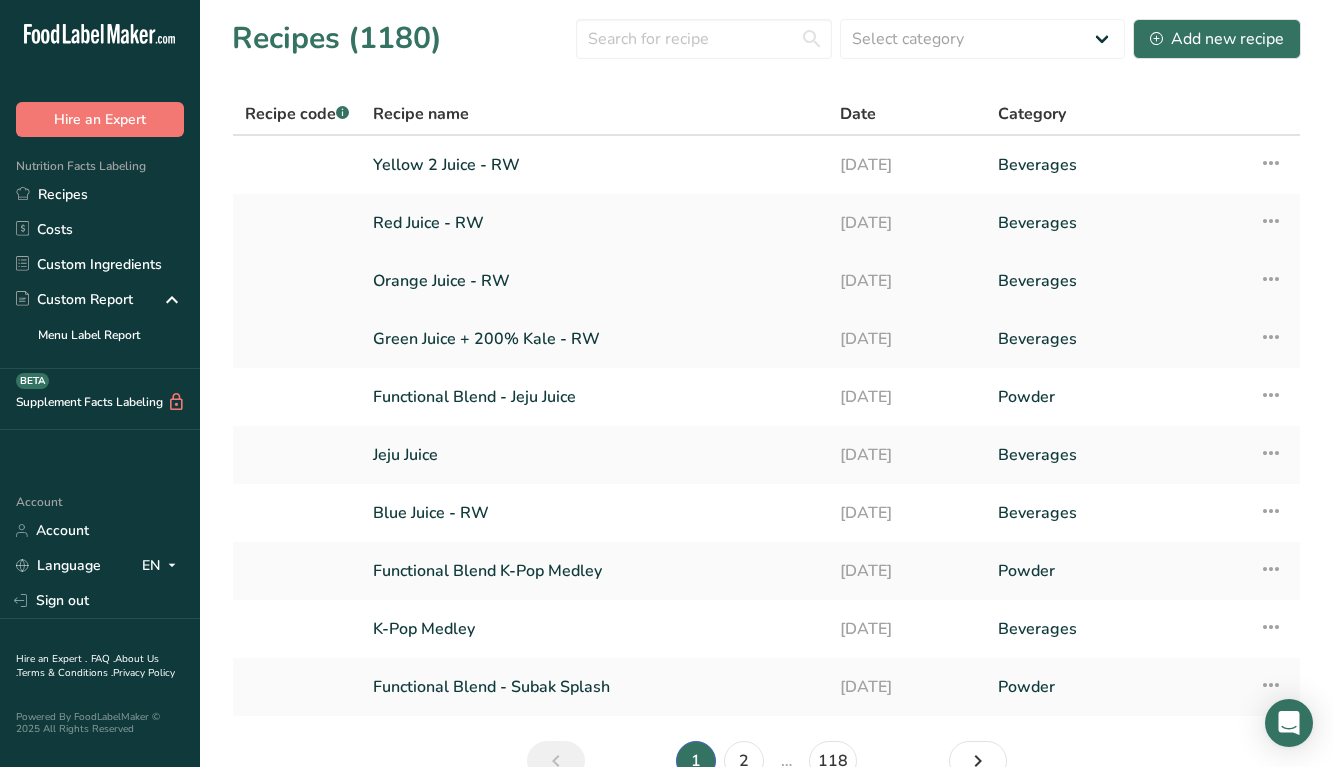 click on "Orange Juice - RW" at bounding box center [594, 281] 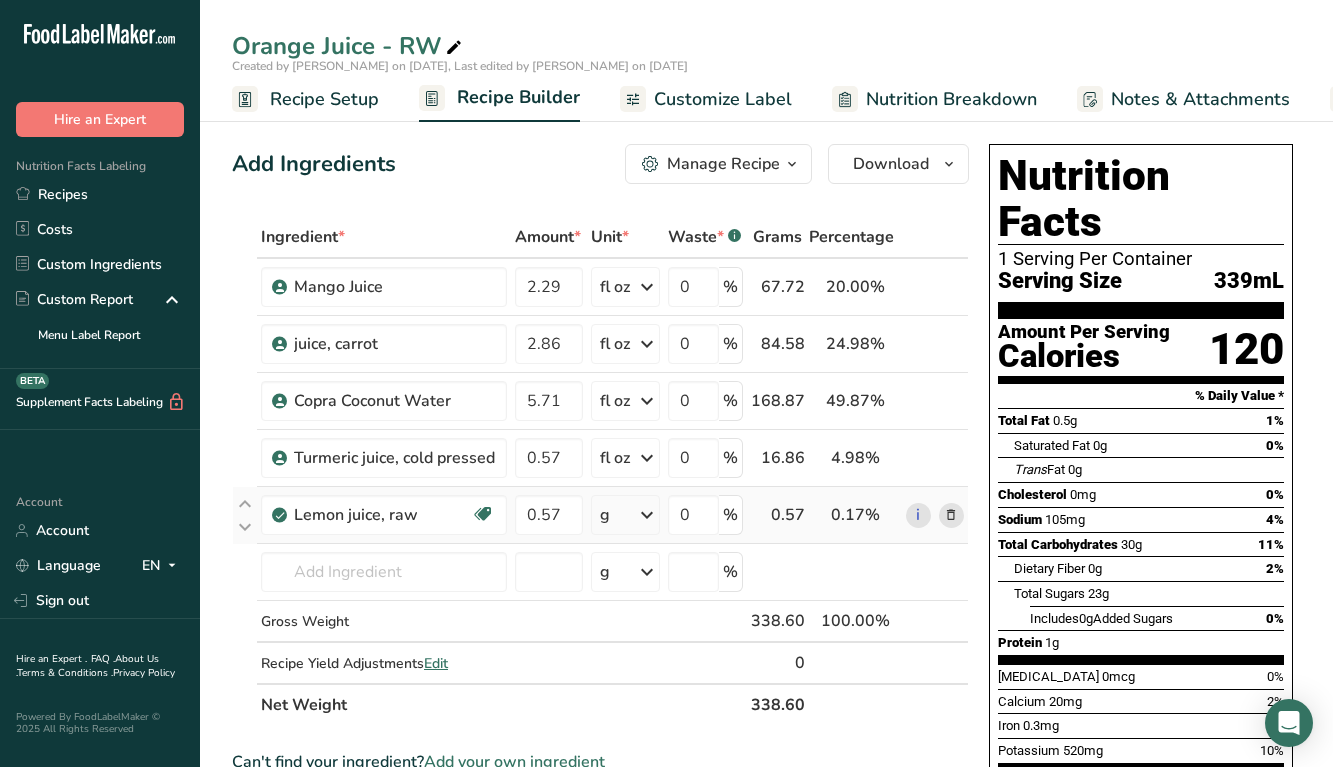 click at bounding box center (647, 515) 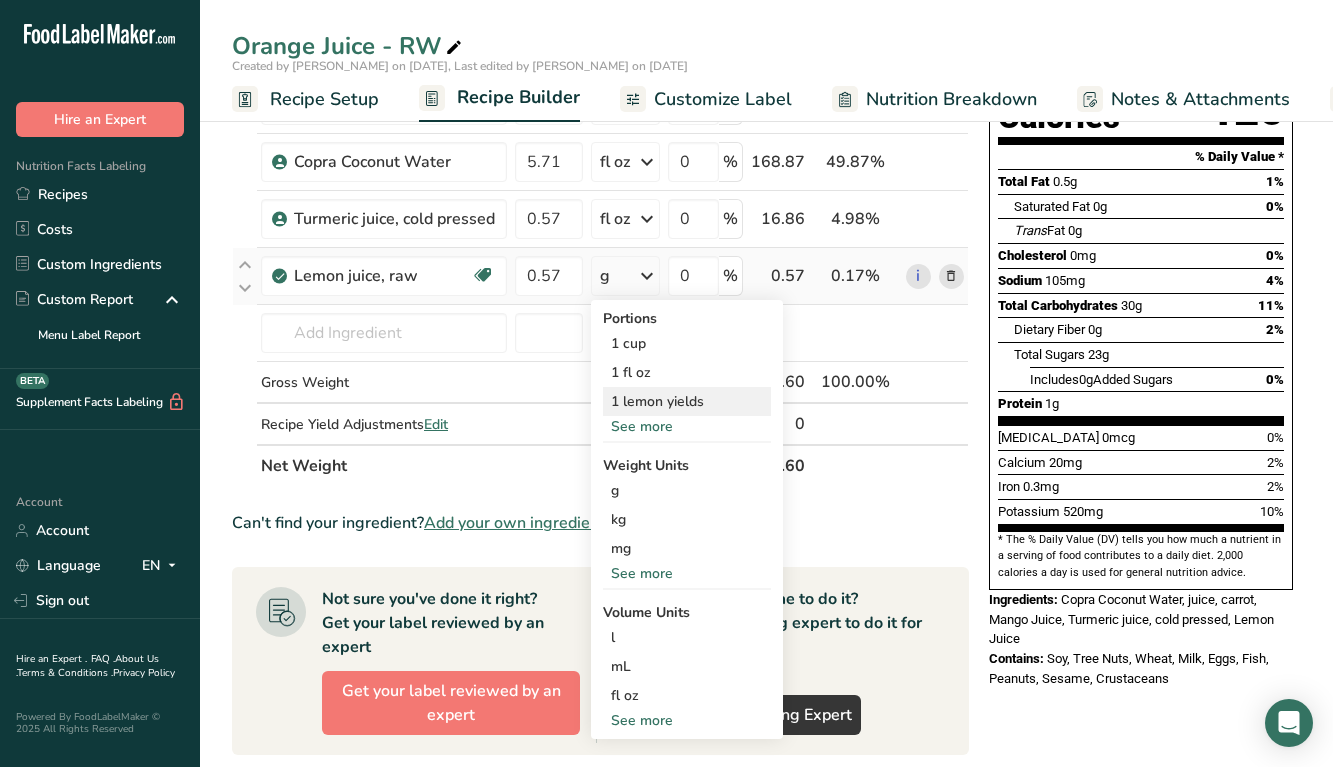 scroll, scrollTop: 258, scrollLeft: 0, axis: vertical 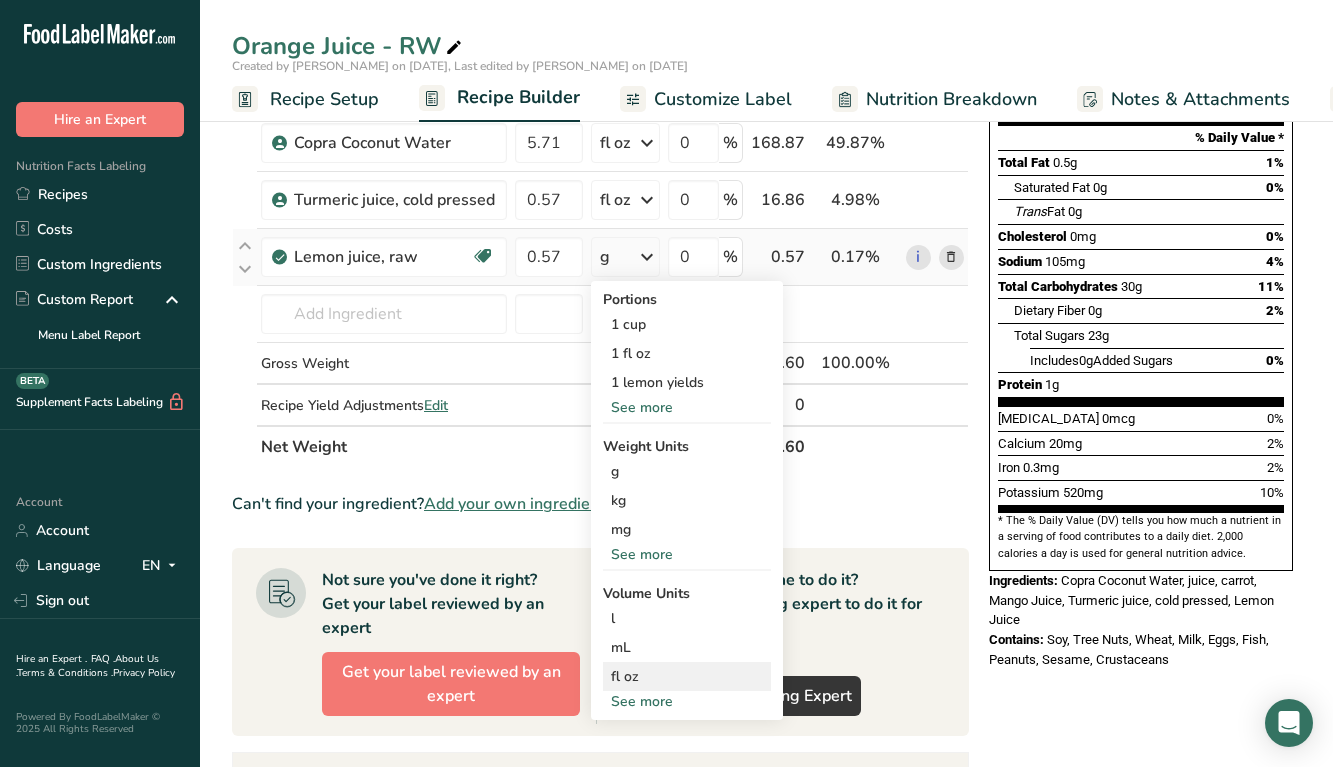 click on "fl oz" at bounding box center [687, 676] 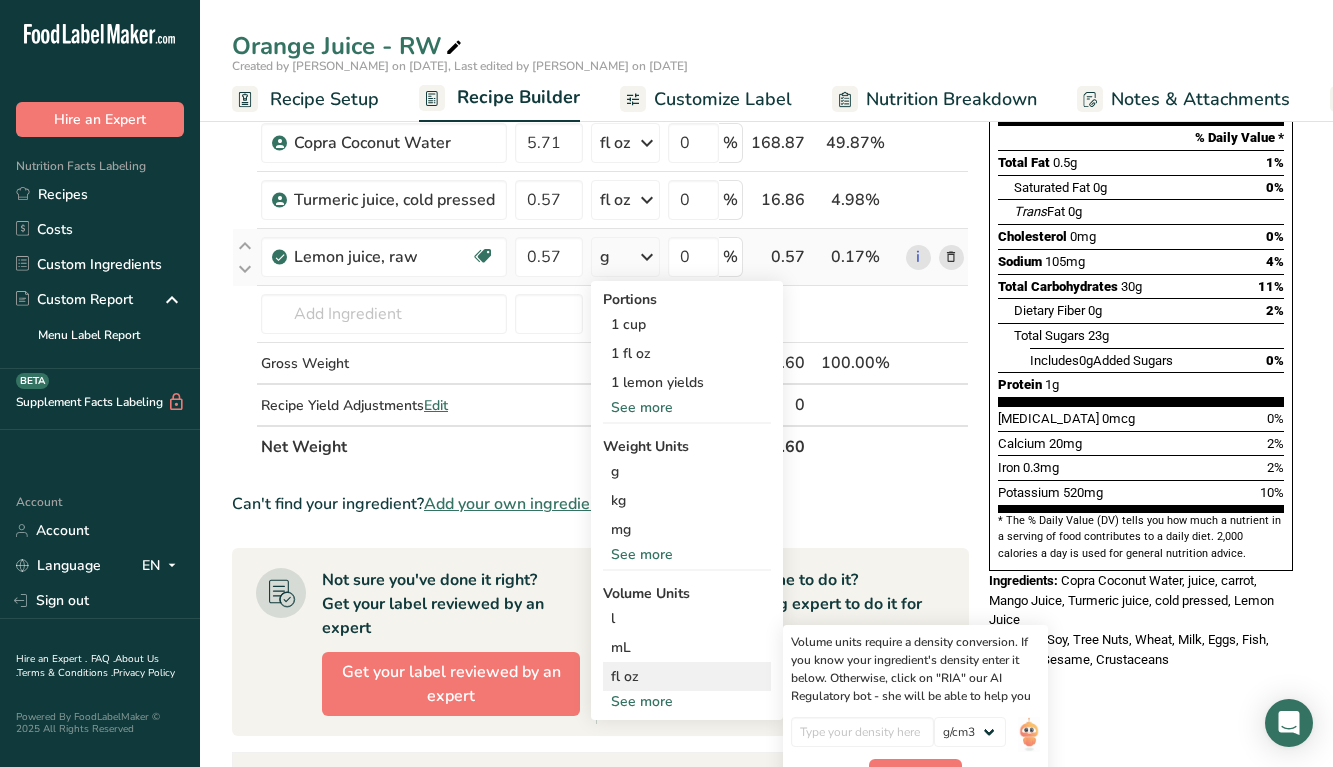 click on "lb/ft3
g/cm3" at bounding box center [915, 738] 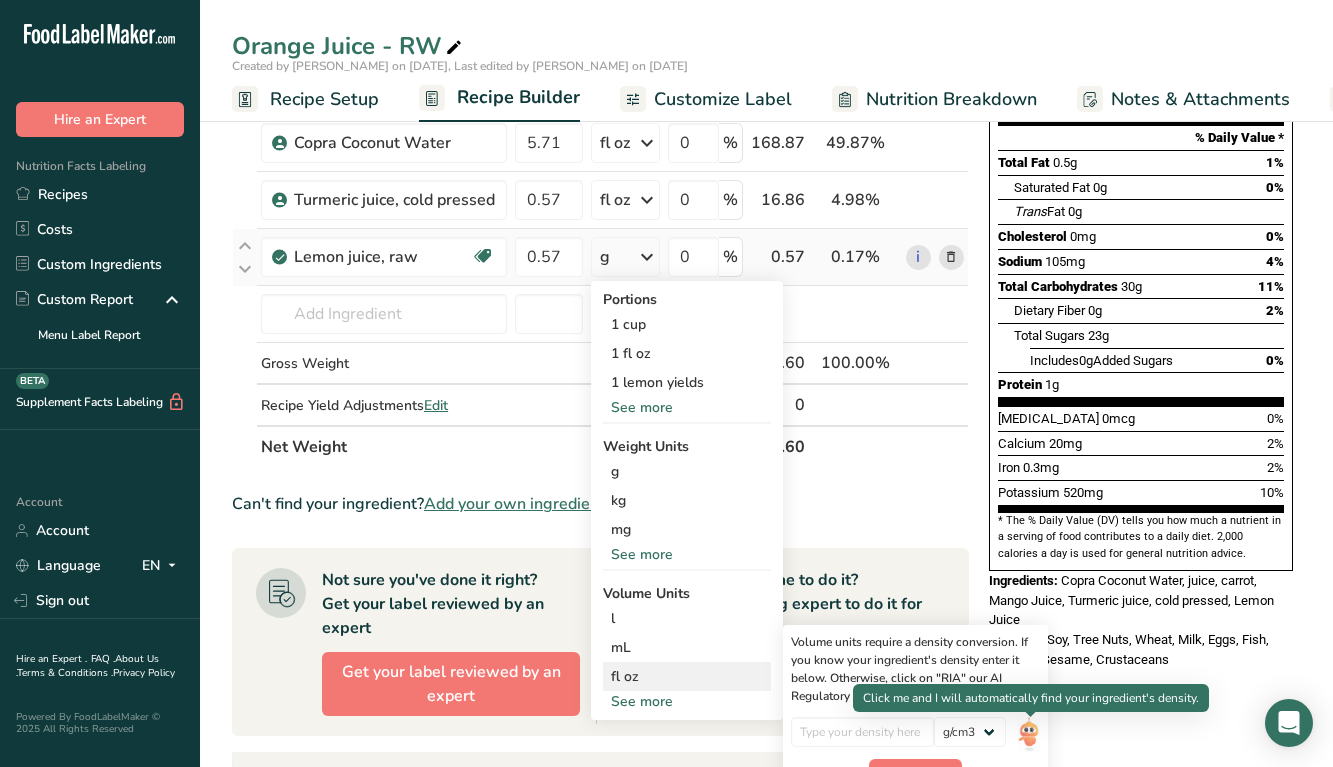 click at bounding box center [1029, 734] 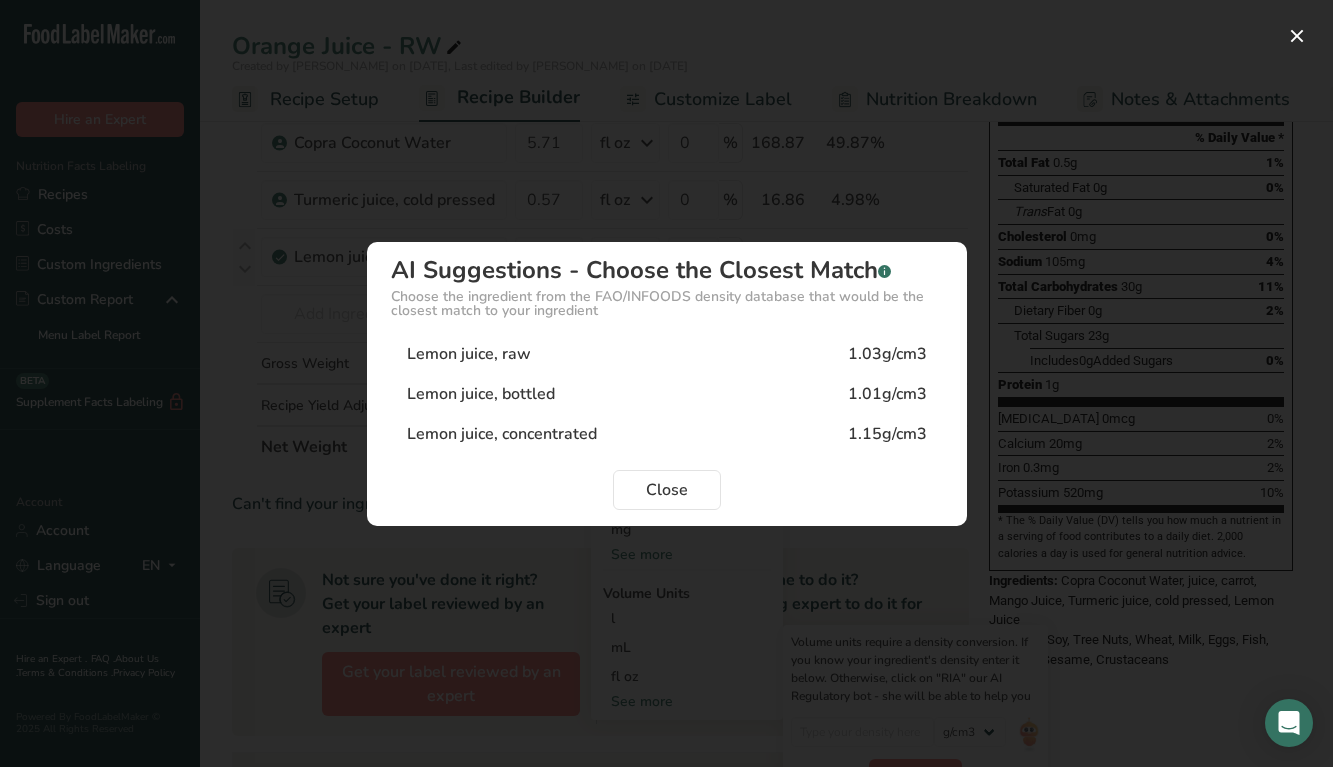 click on "Lemon juice, raw   1.03g/cm3" at bounding box center (667, 354) 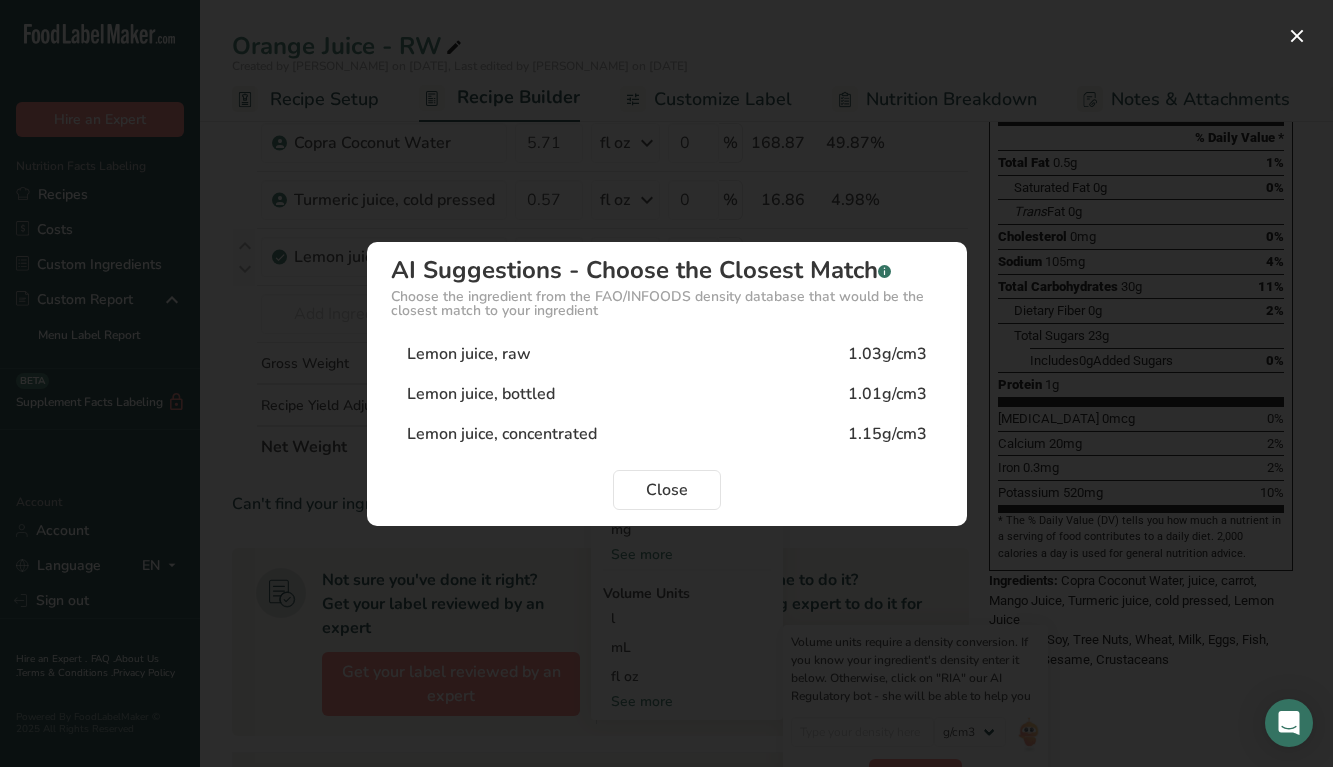 type on "1.03" 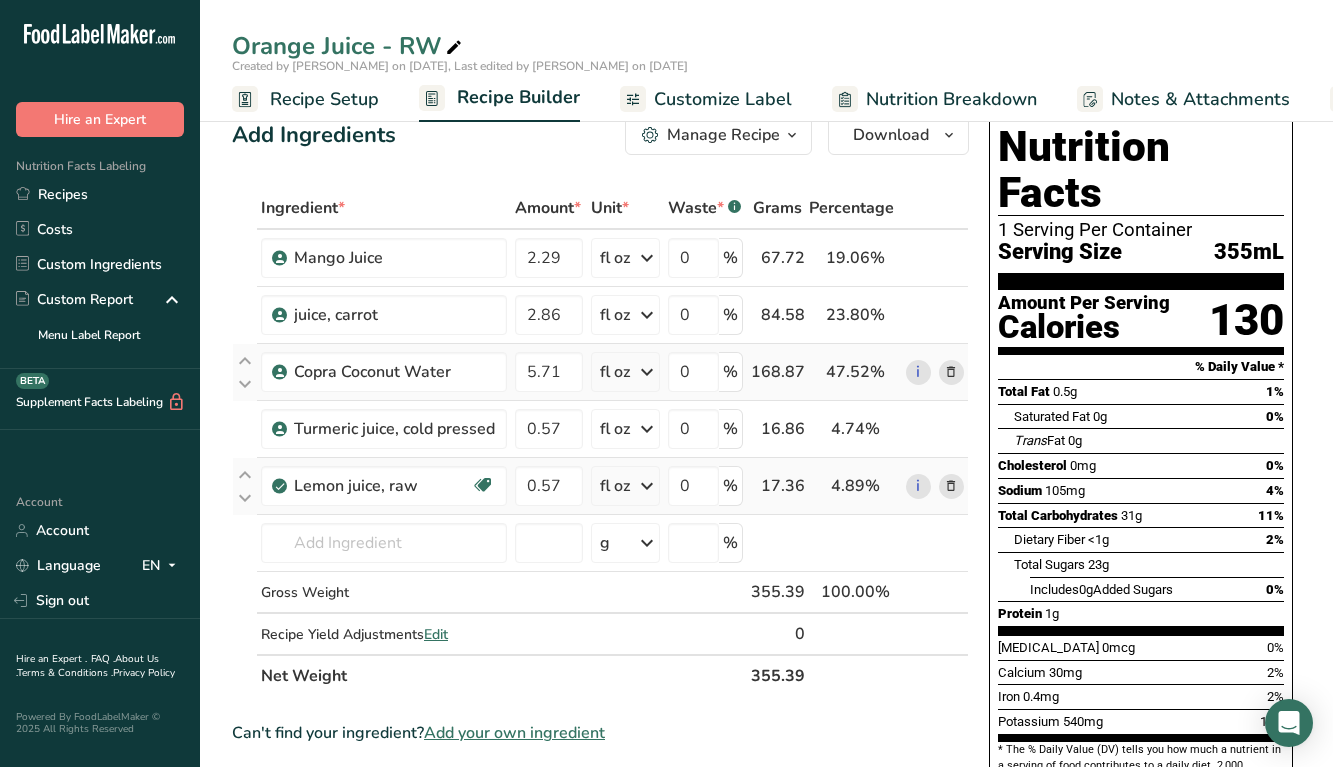 scroll, scrollTop: 0, scrollLeft: 0, axis: both 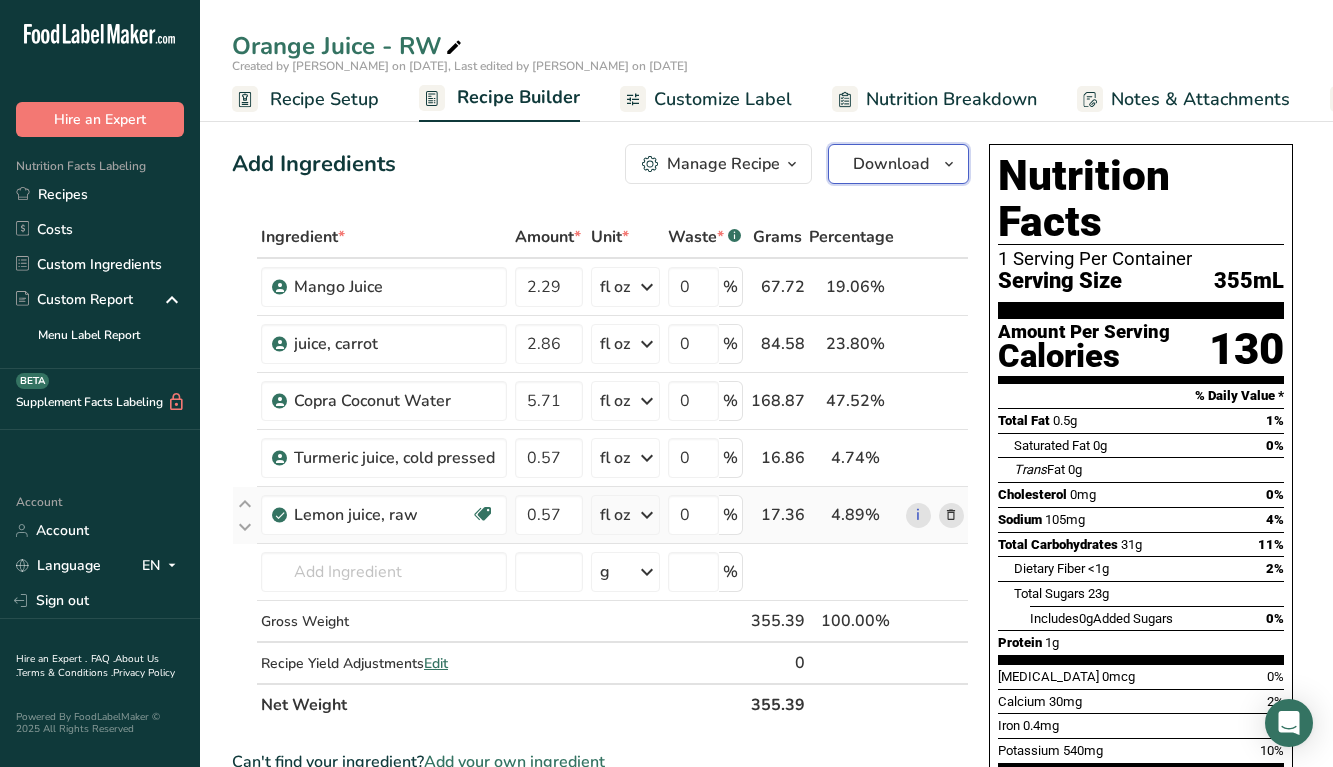 click at bounding box center [949, 164] 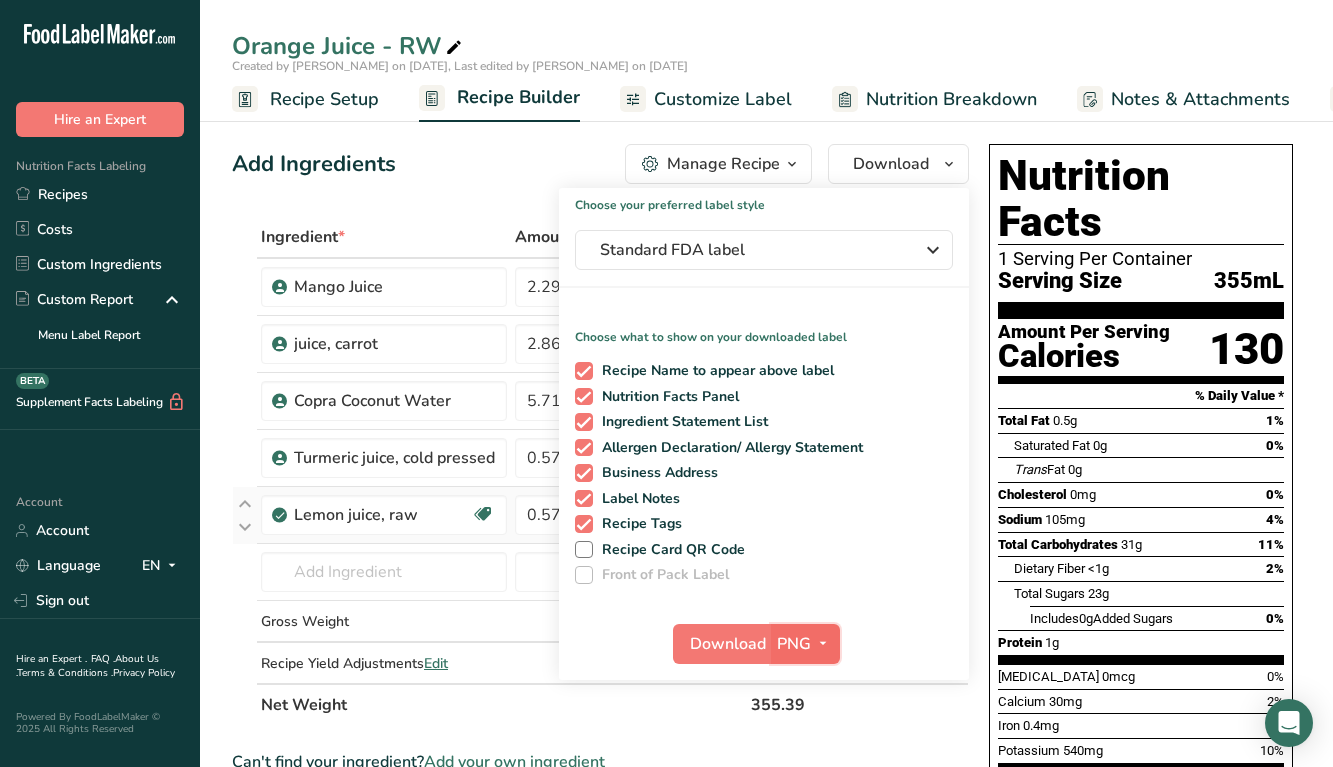 click at bounding box center [823, 643] 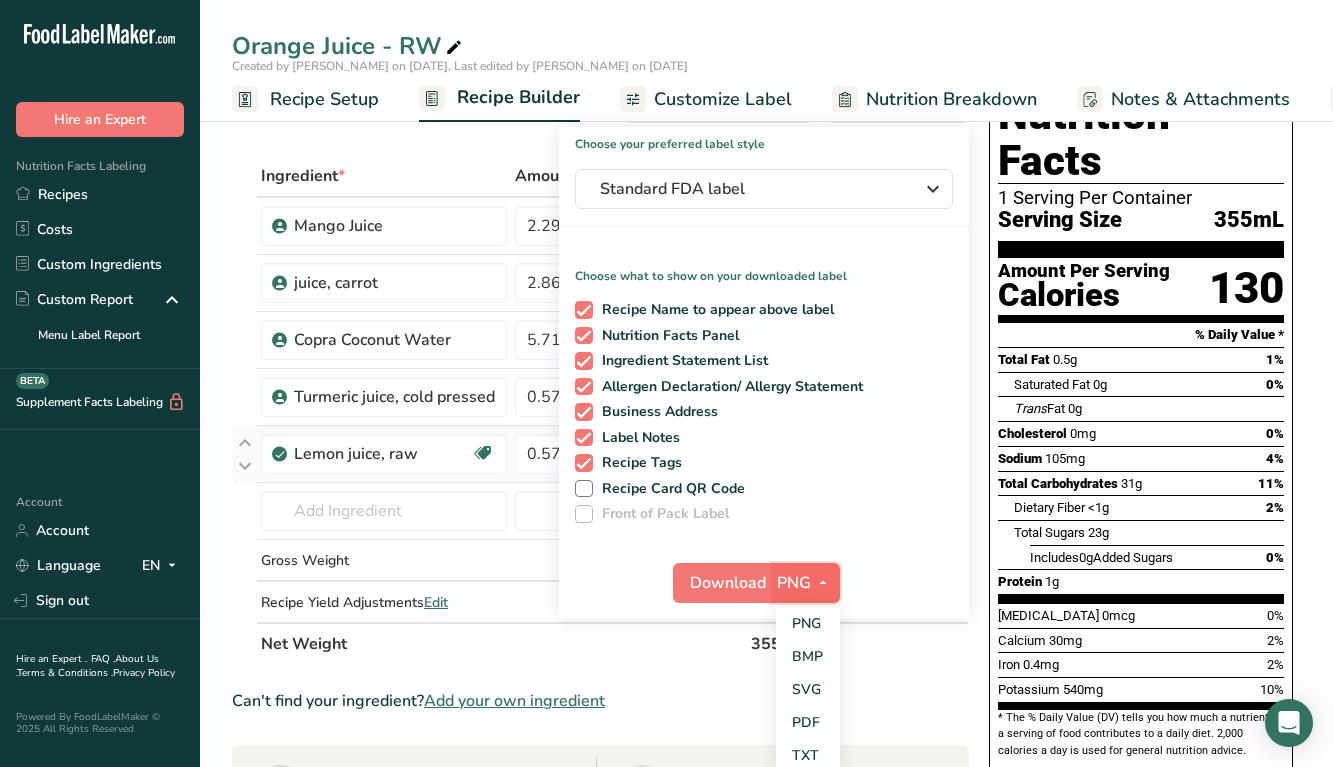 scroll, scrollTop: 66, scrollLeft: 0, axis: vertical 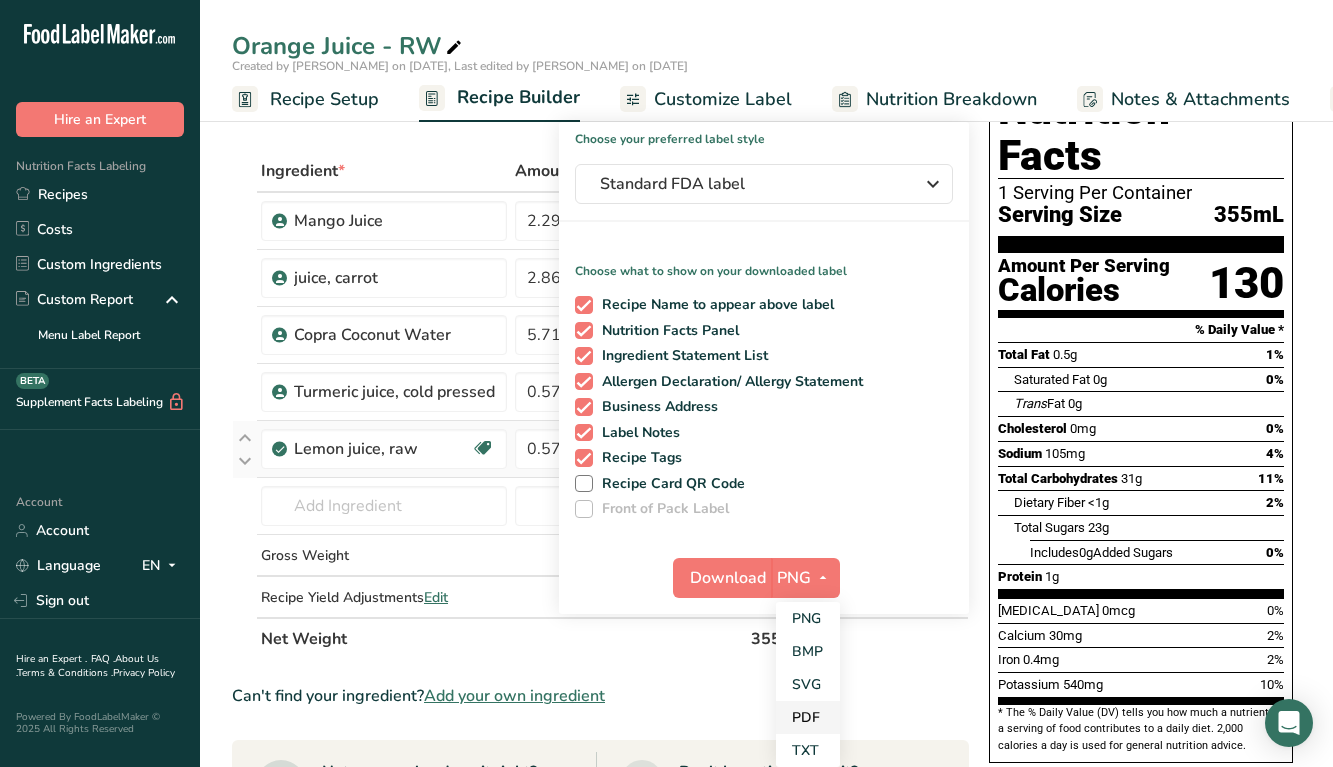 click on "PDF" at bounding box center (808, 717) 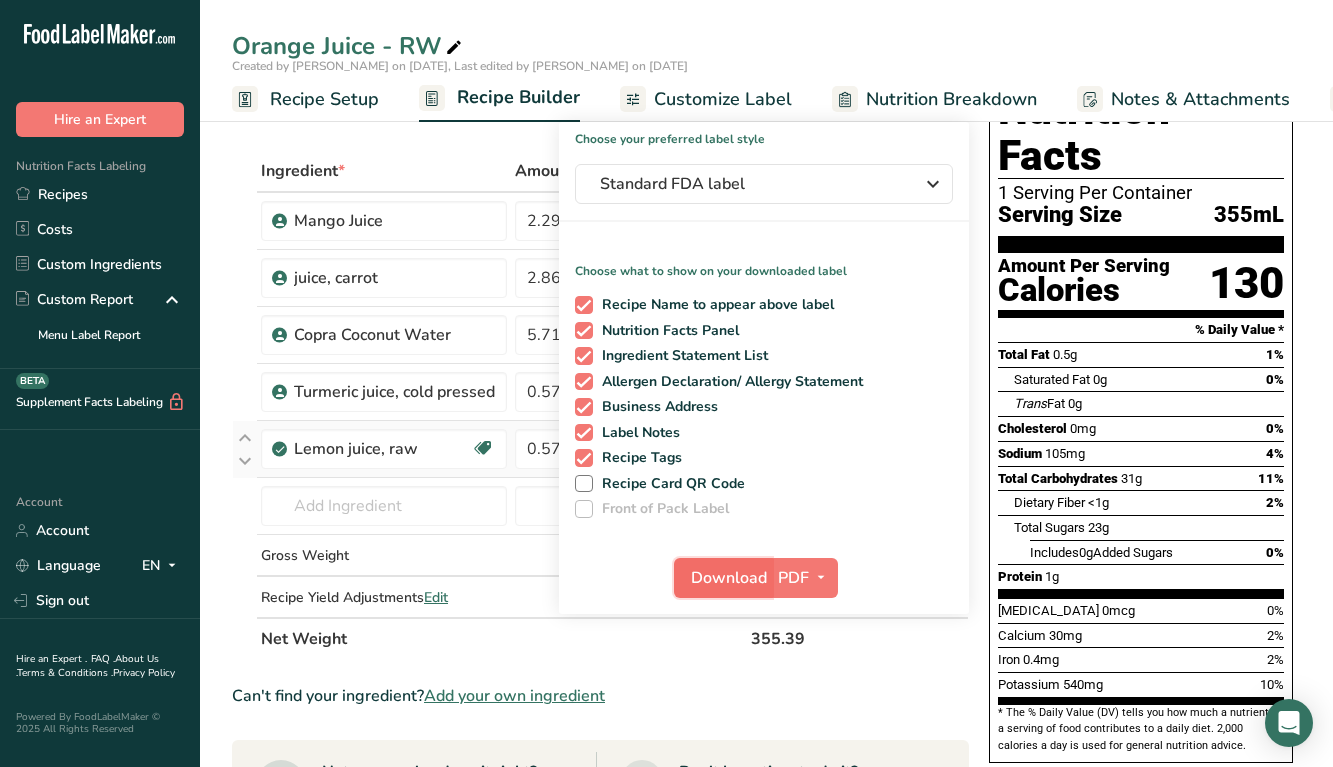 click on "Download" at bounding box center (729, 578) 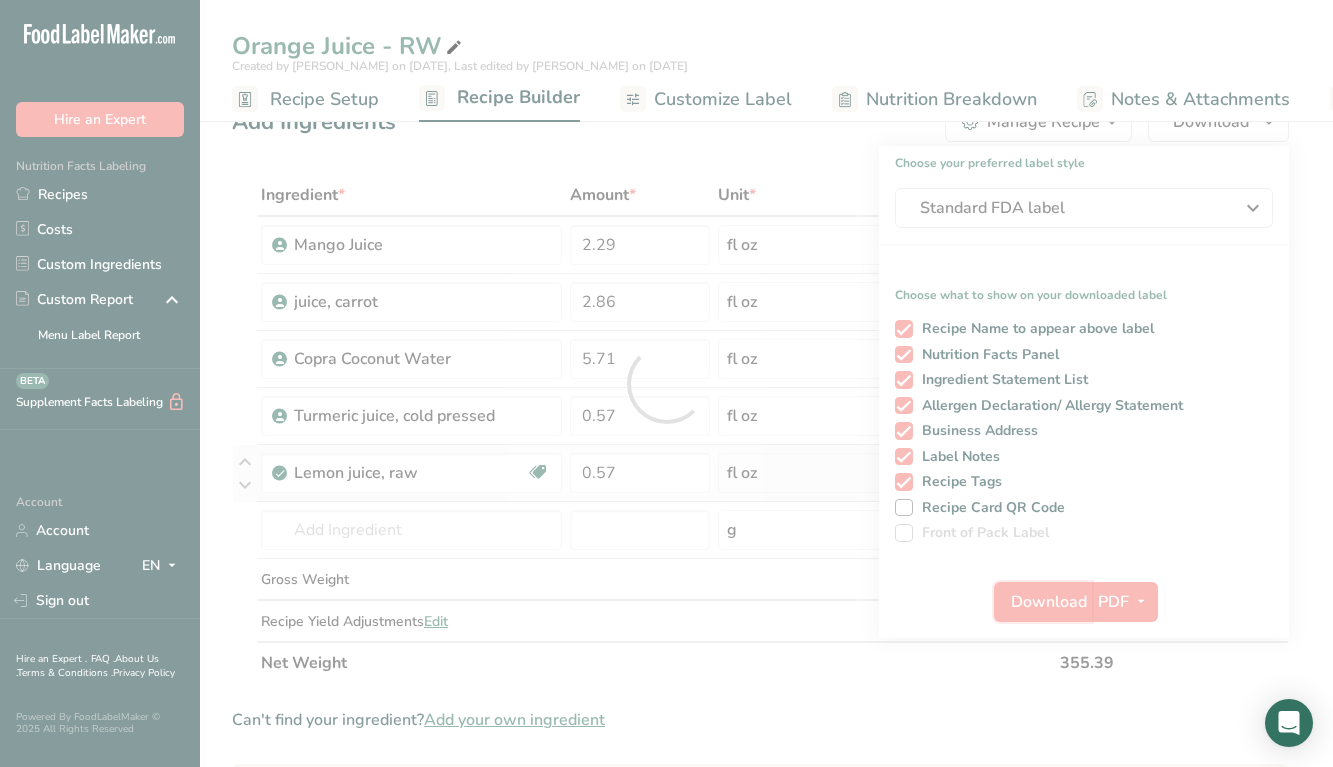 scroll, scrollTop: 0, scrollLeft: 0, axis: both 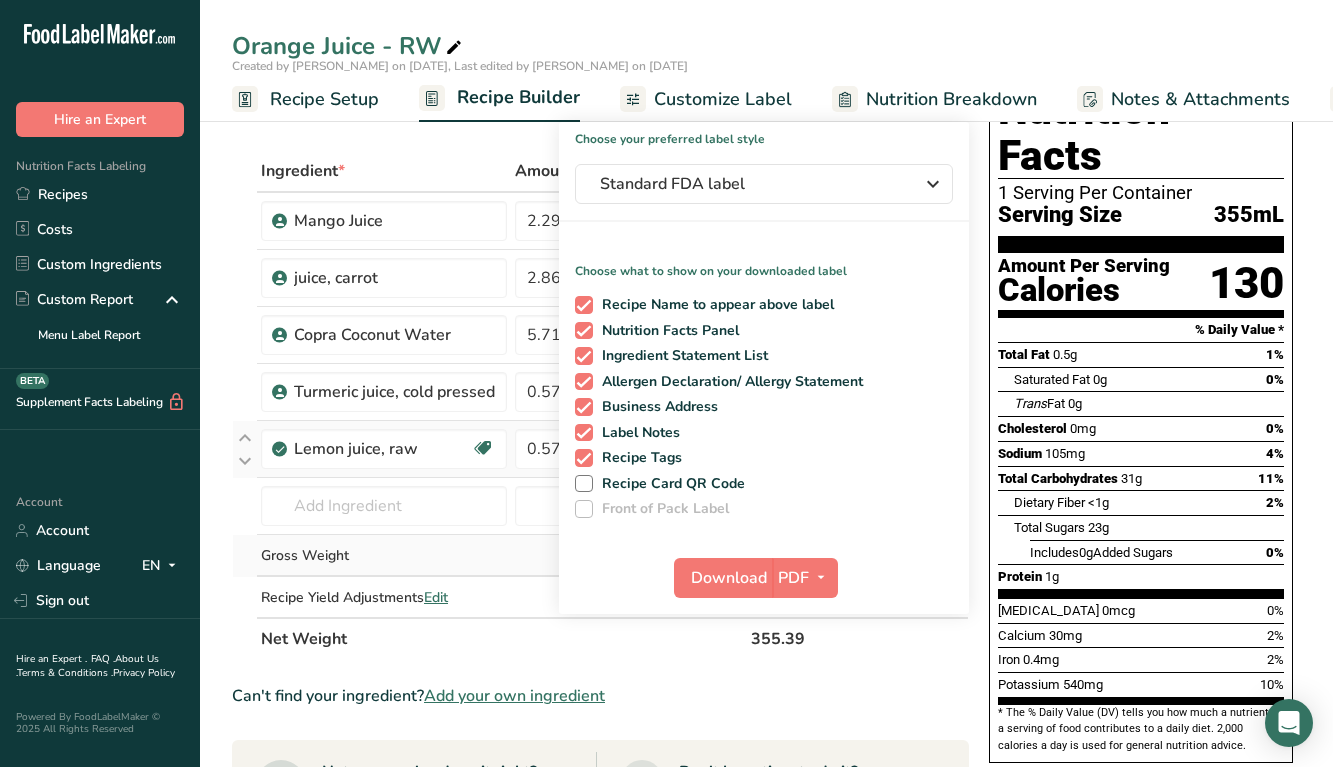 click on "Gross Weight" at bounding box center [384, 556] 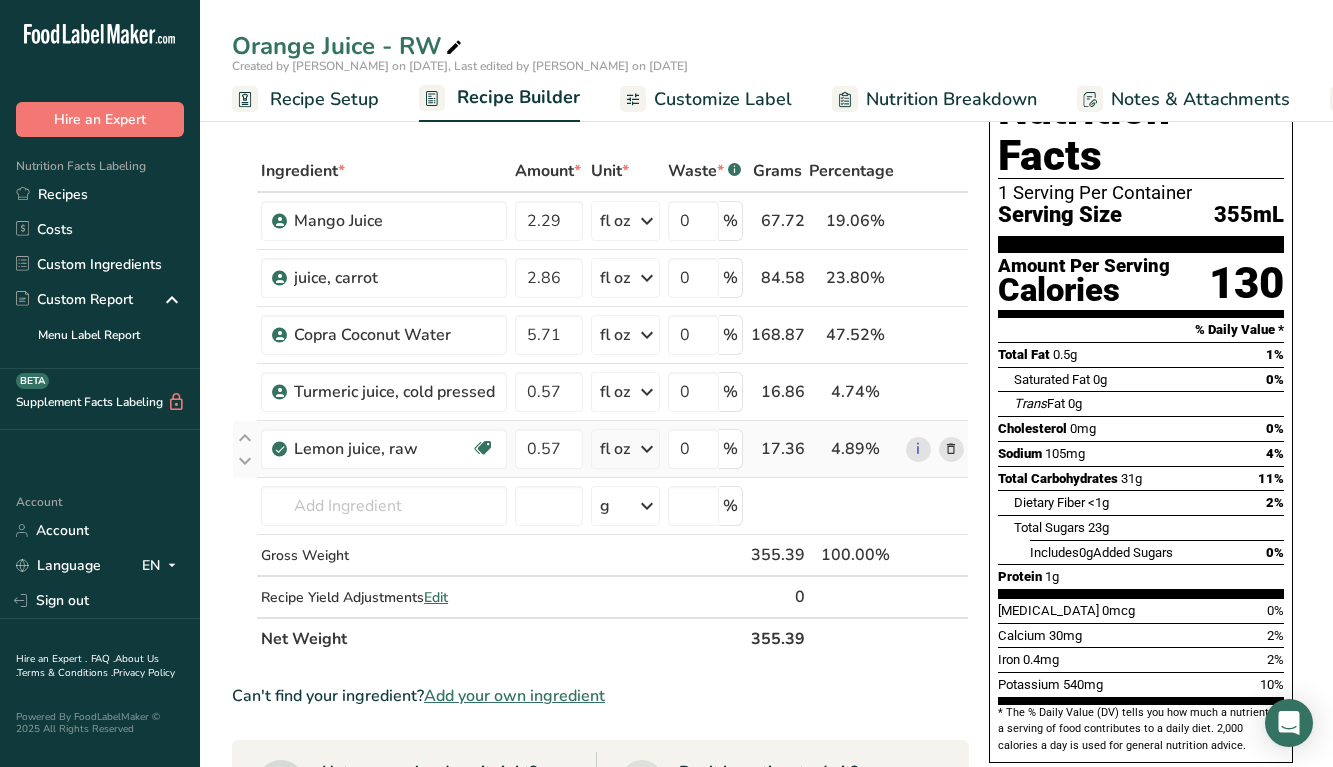 scroll, scrollTop: 0, scrollLeft: 0, axis: both 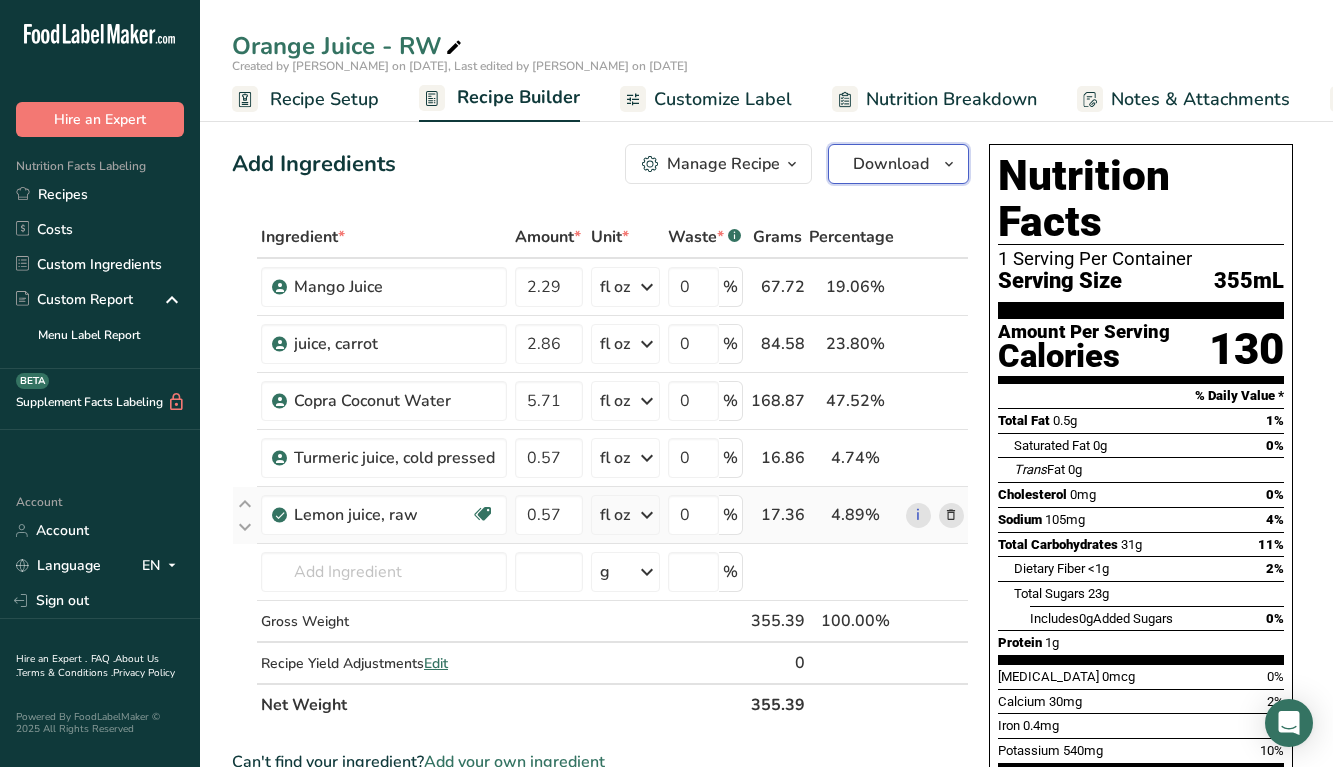 click on "Download" at bounding box center [898, 164] 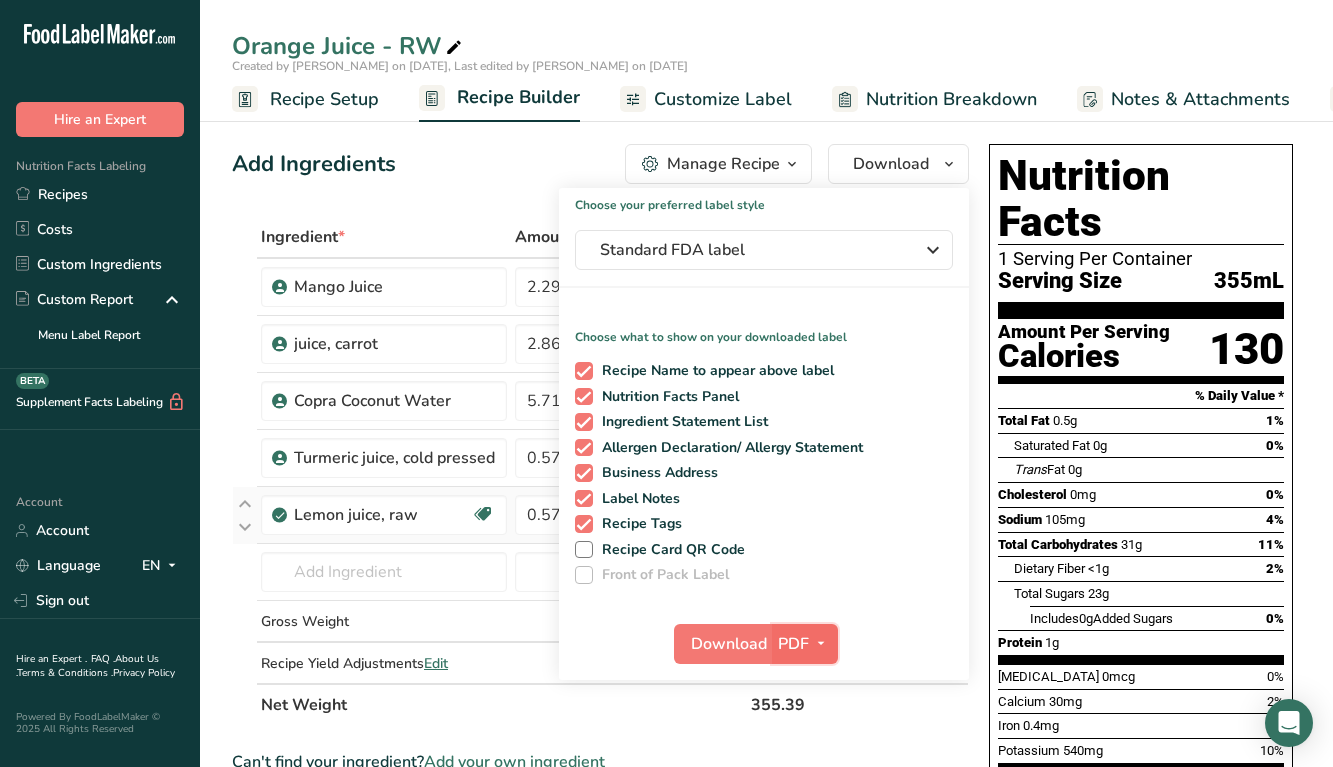 click on "PDF" at bounding box center (805, 644) 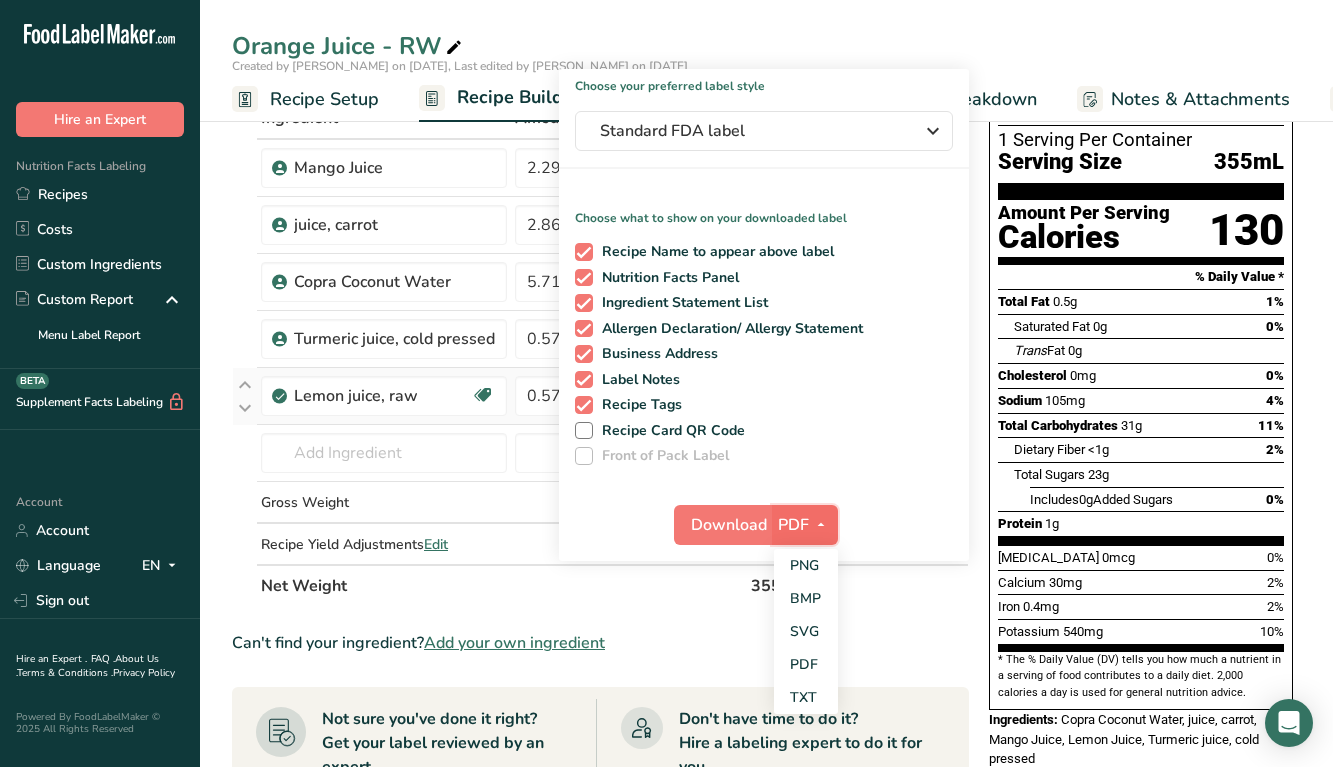 scroll, scrollTop: 150, scrollLeft: 0, axis: vertical 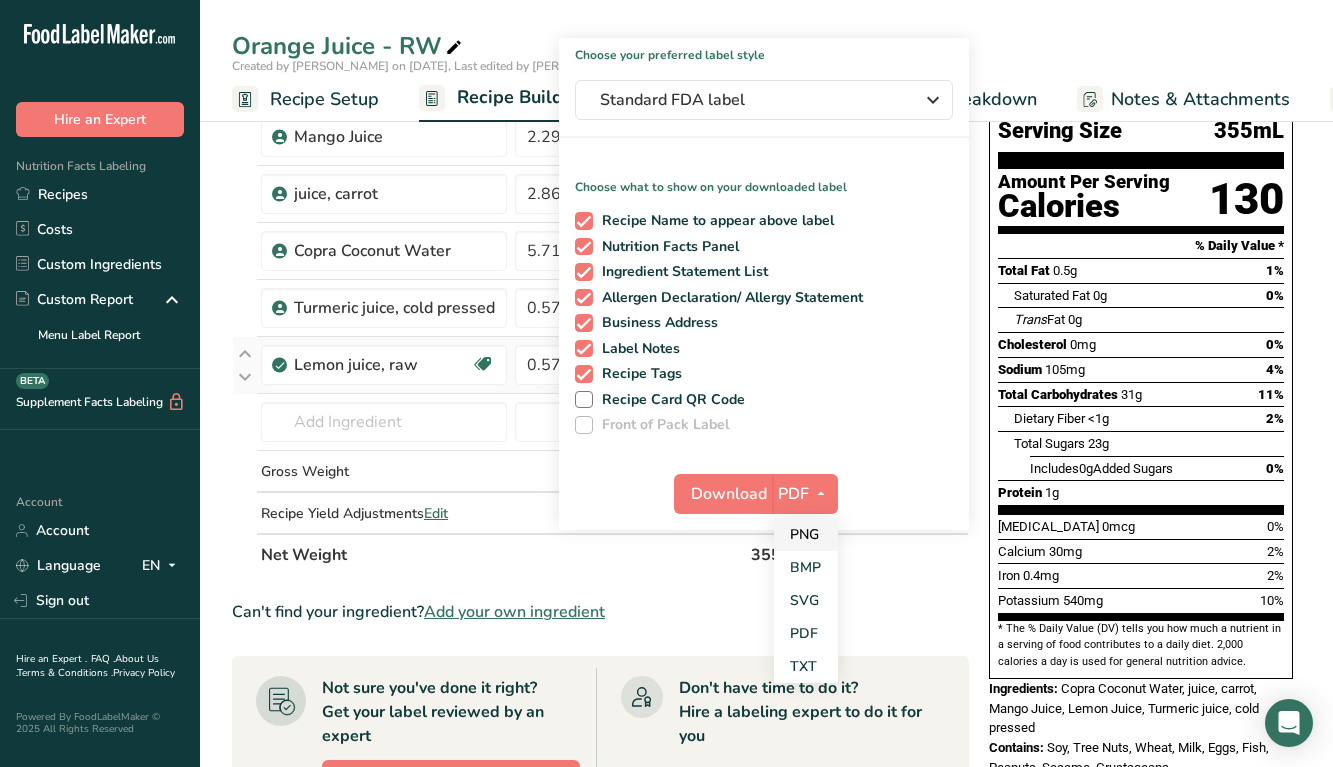 click on "PNG" at bounding box center (806, 534) 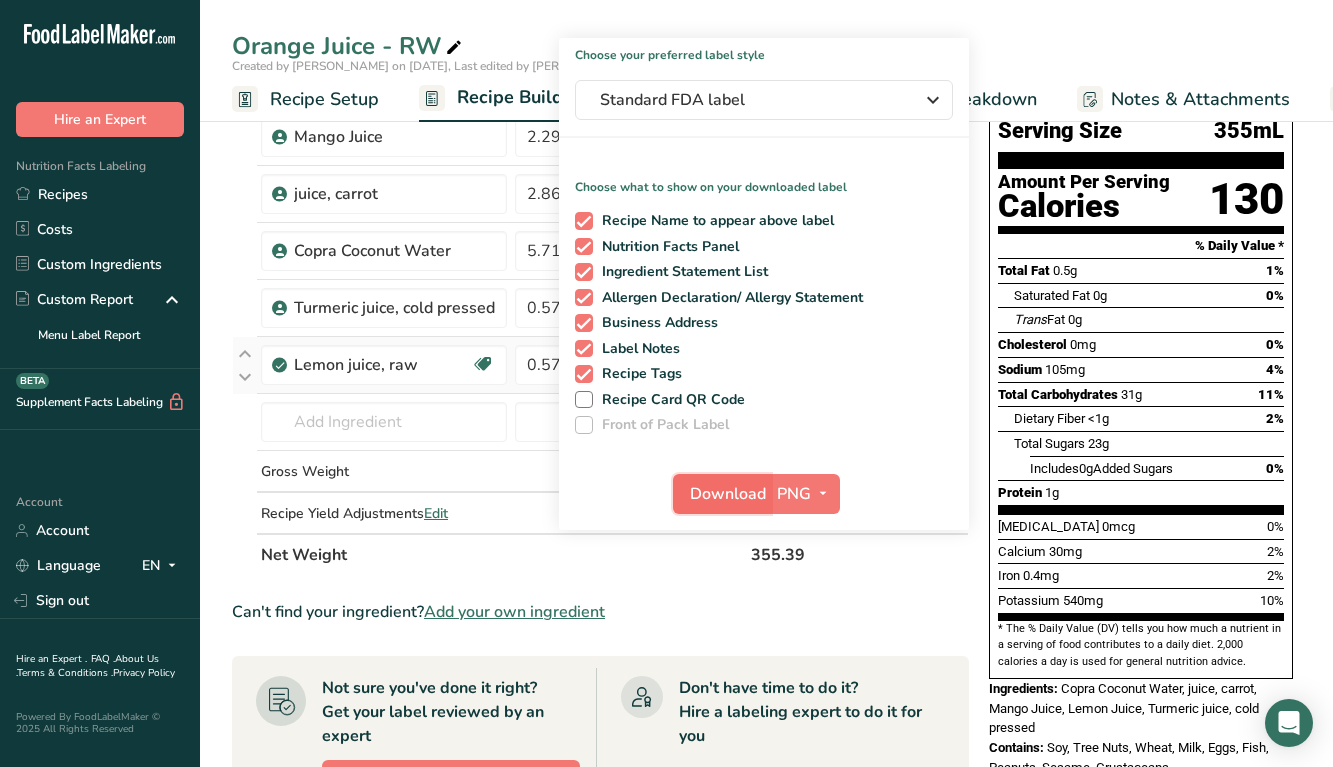 click on "Download" at bounding box center [728, 494] 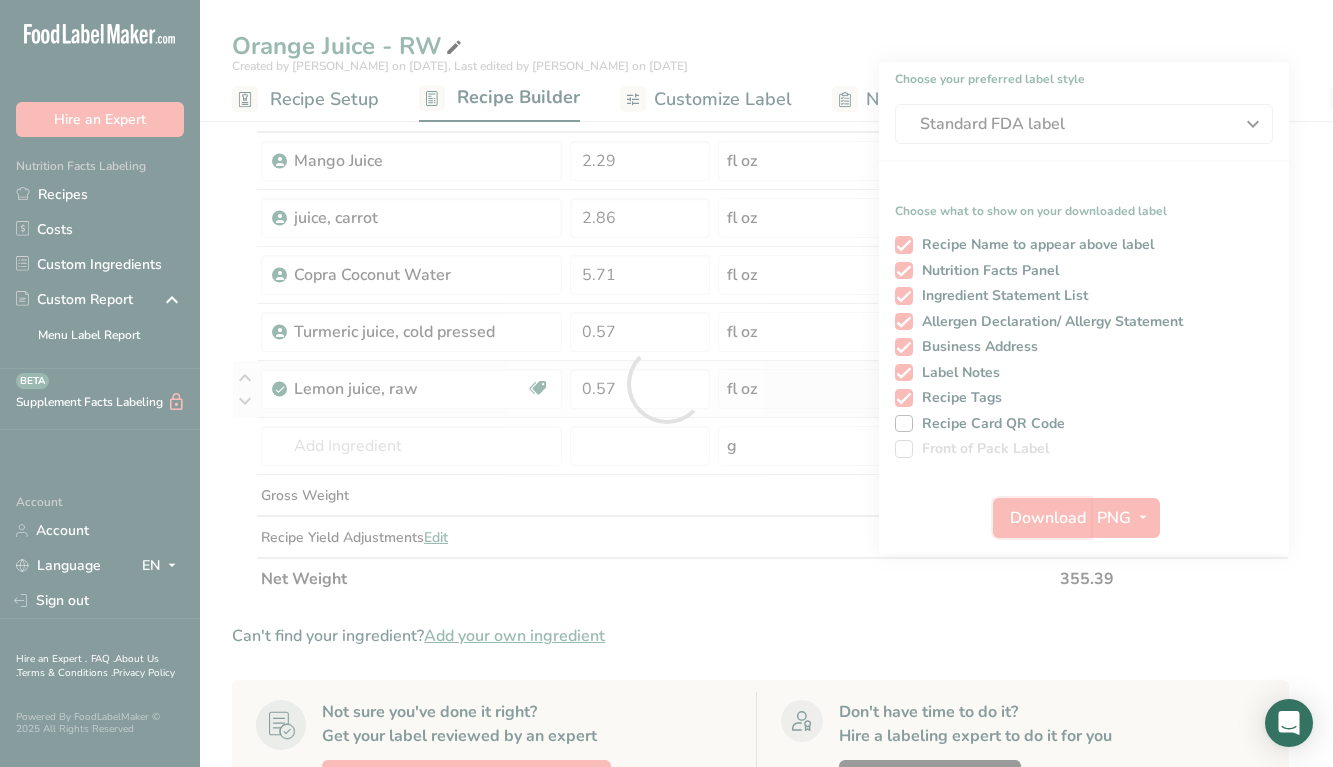 scroll, scrollTop: 0, scrollLeft: 0, axis: both 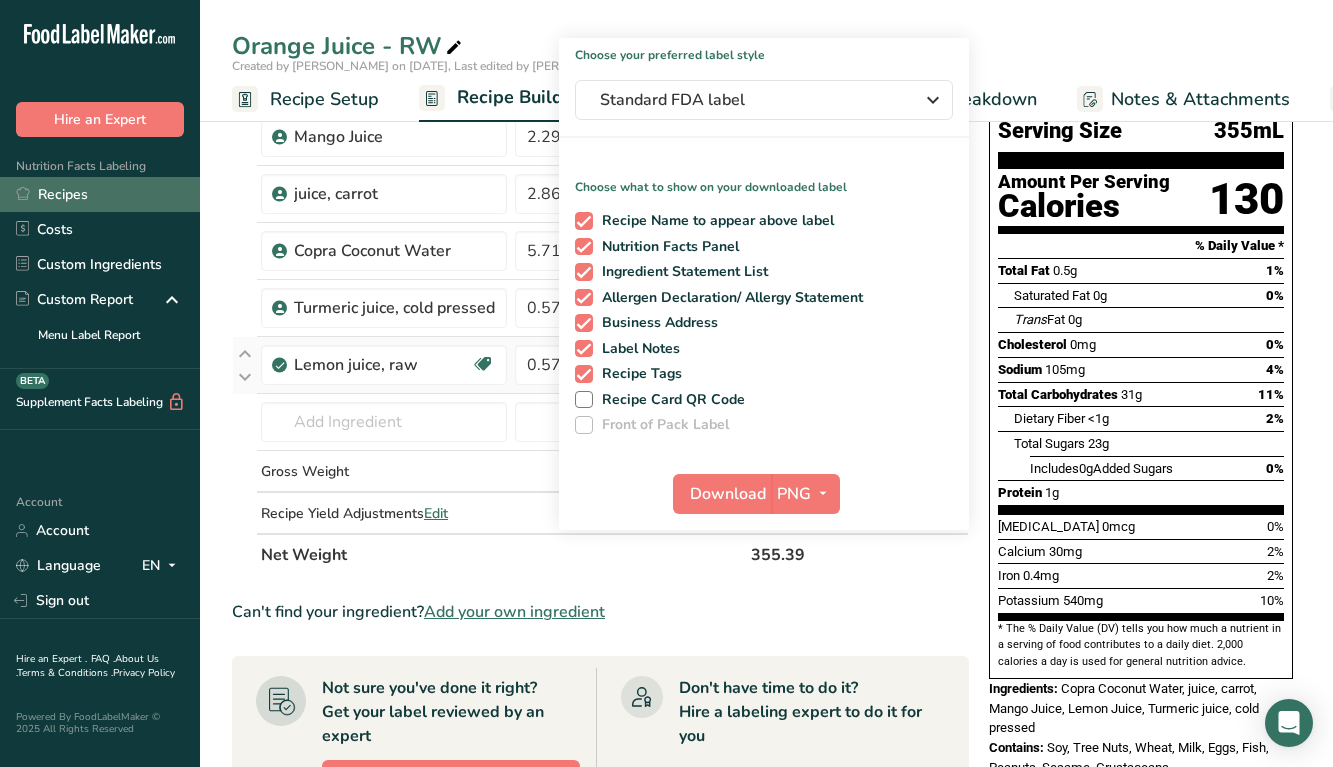 click on "Recipes" at bounding box center (100, 194) 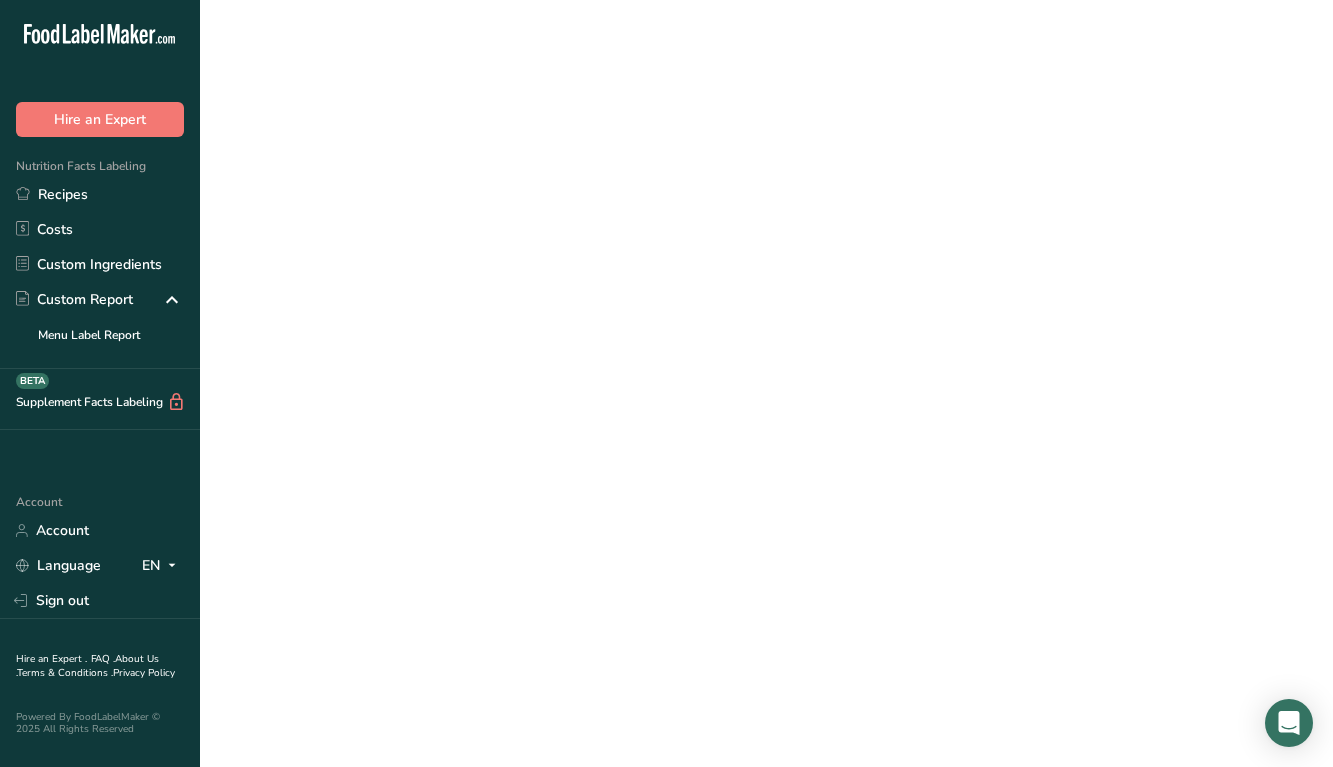 scroll, scrollTop: 0, scrollLeft: 0, axis: both 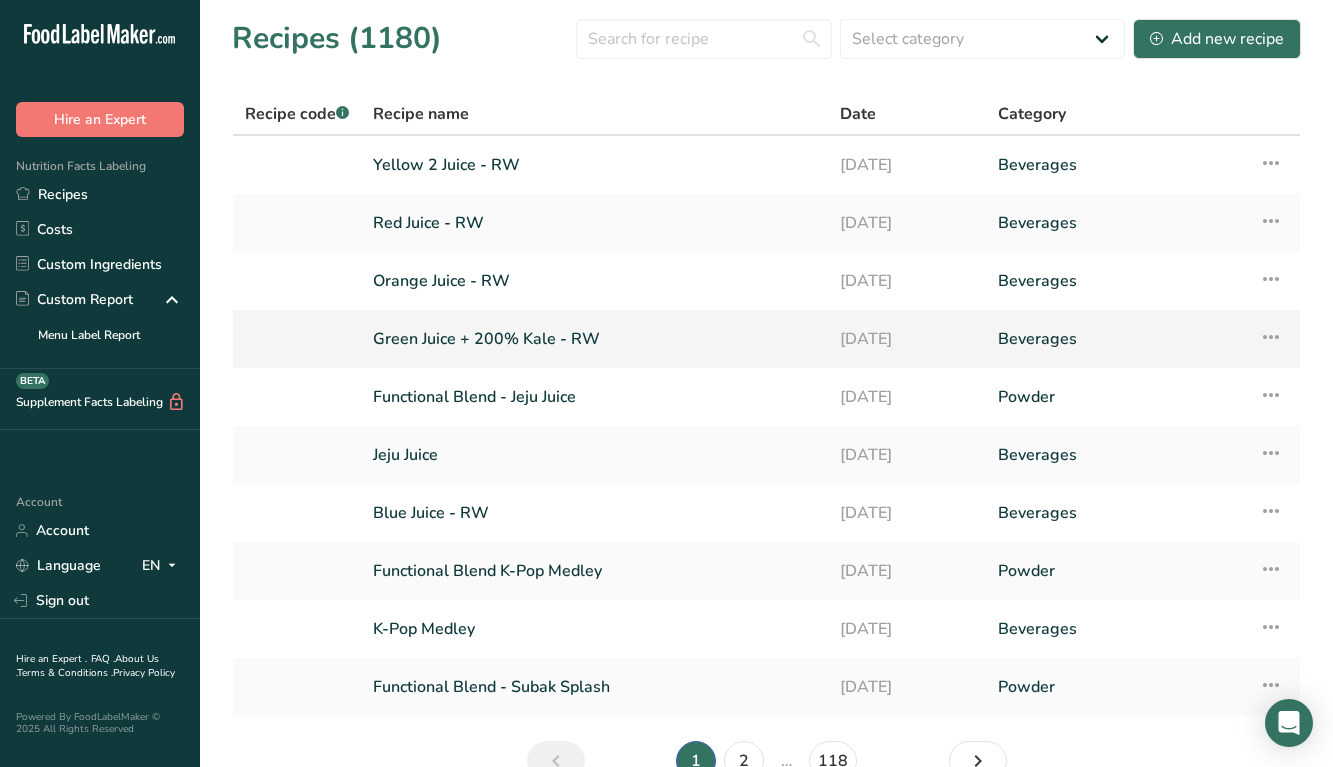 click on "Green Juice + 200% Kale - RW" at bounding box center [594, 339] 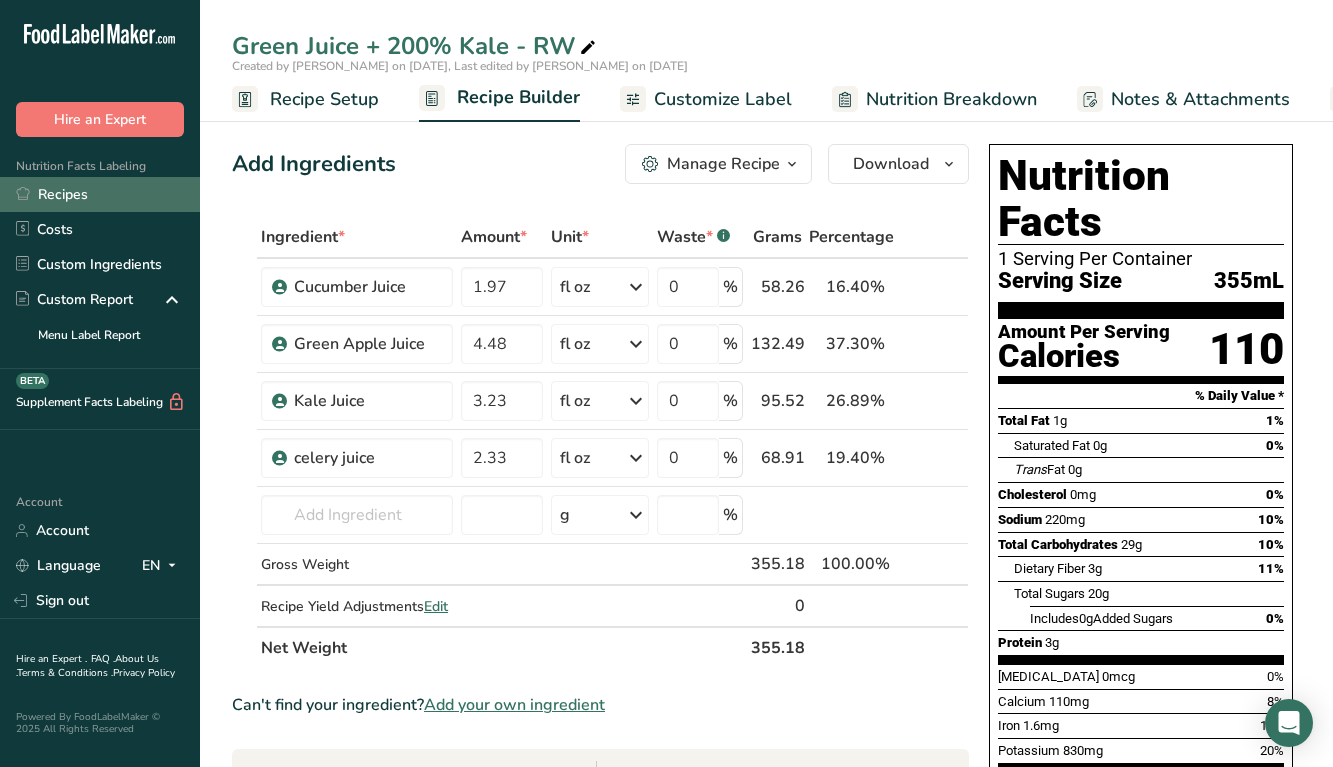 click on "Recipes" at bounding box center [100, 194] 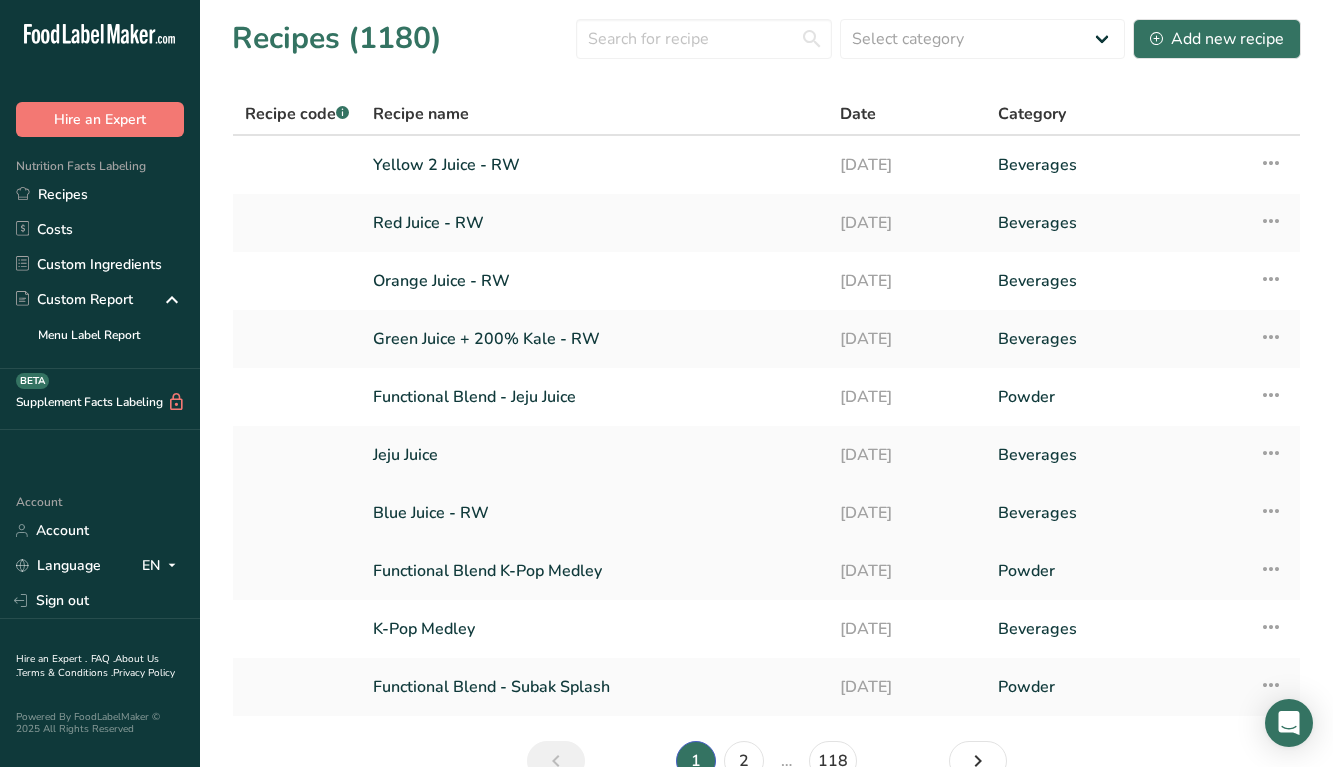 click on "Blue Juice - RW" at bounding box center (594, 513) 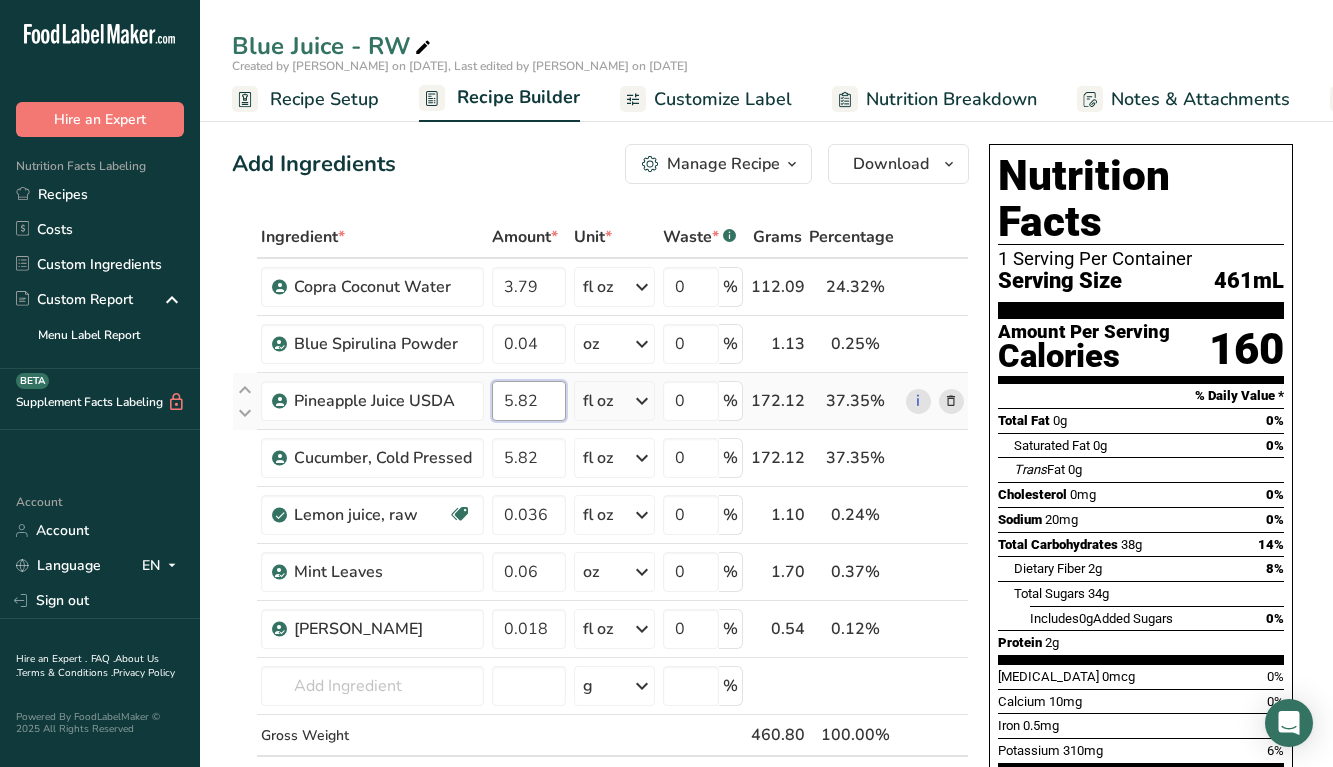 click on "5.82" at bounding box center (529, 401) 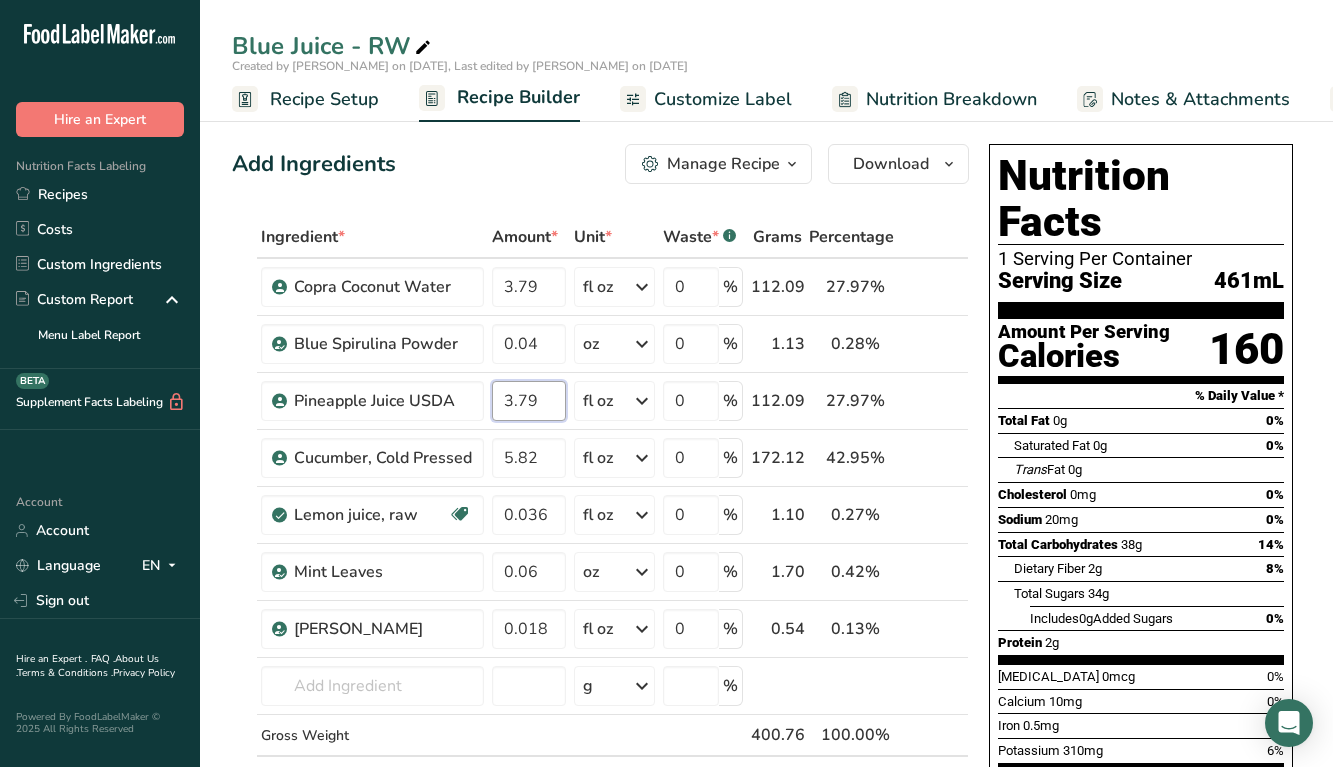 type on "3.79" 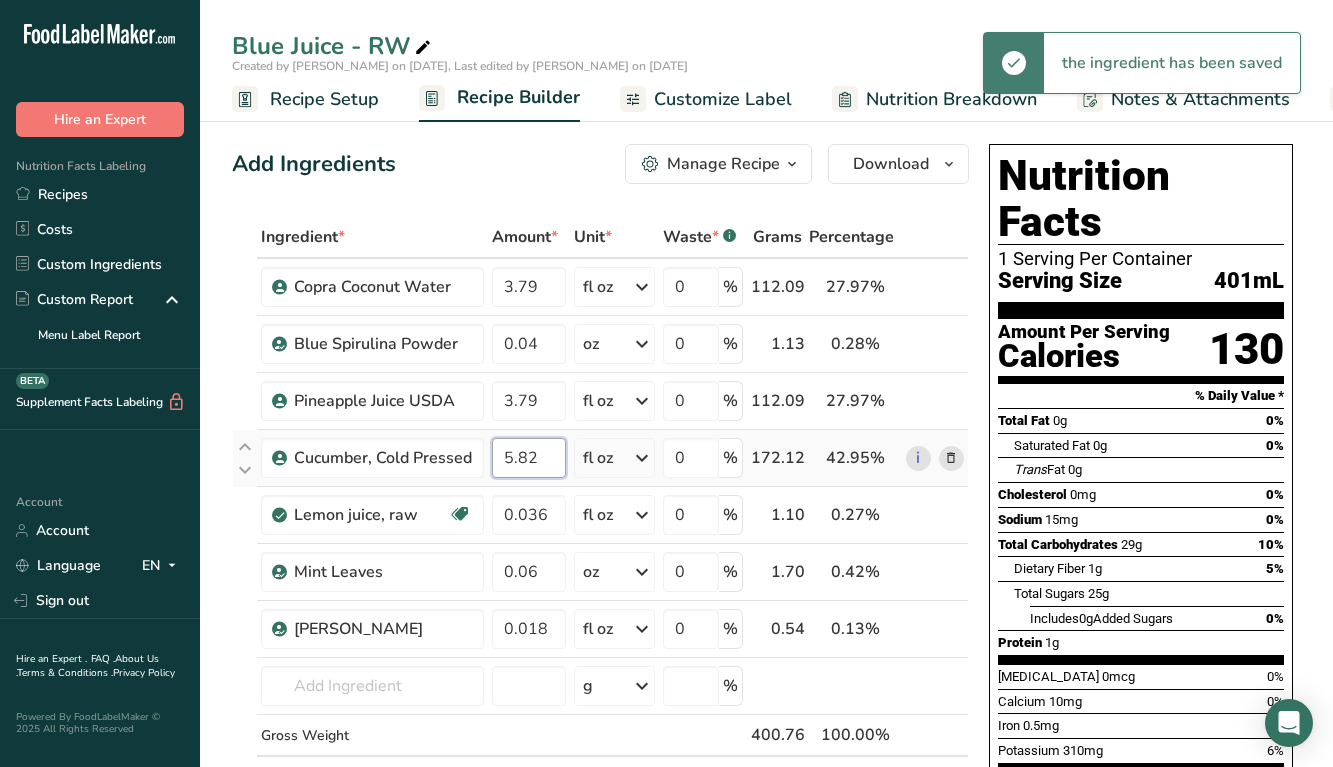 click on "Ingredient *
Amount *
Unit *
Waste *   .a-a{fill:#347362;}.b-a{fill:#fff;}          Grams
Percentage
Copra Coconut Water
3.79
fl oz
Weight Units
g
kg
mg
See more
Volume Units
l
mL
fl oz
See more
0
%
112.09
27.97%
i
Blue Spirulina Powder
0.04
oz
Weight Units
g
kg
mg
See more
Volume Units
l
lb/ft3
g/cm3
Confirm
mL
0" at bounding box center [600, 528] 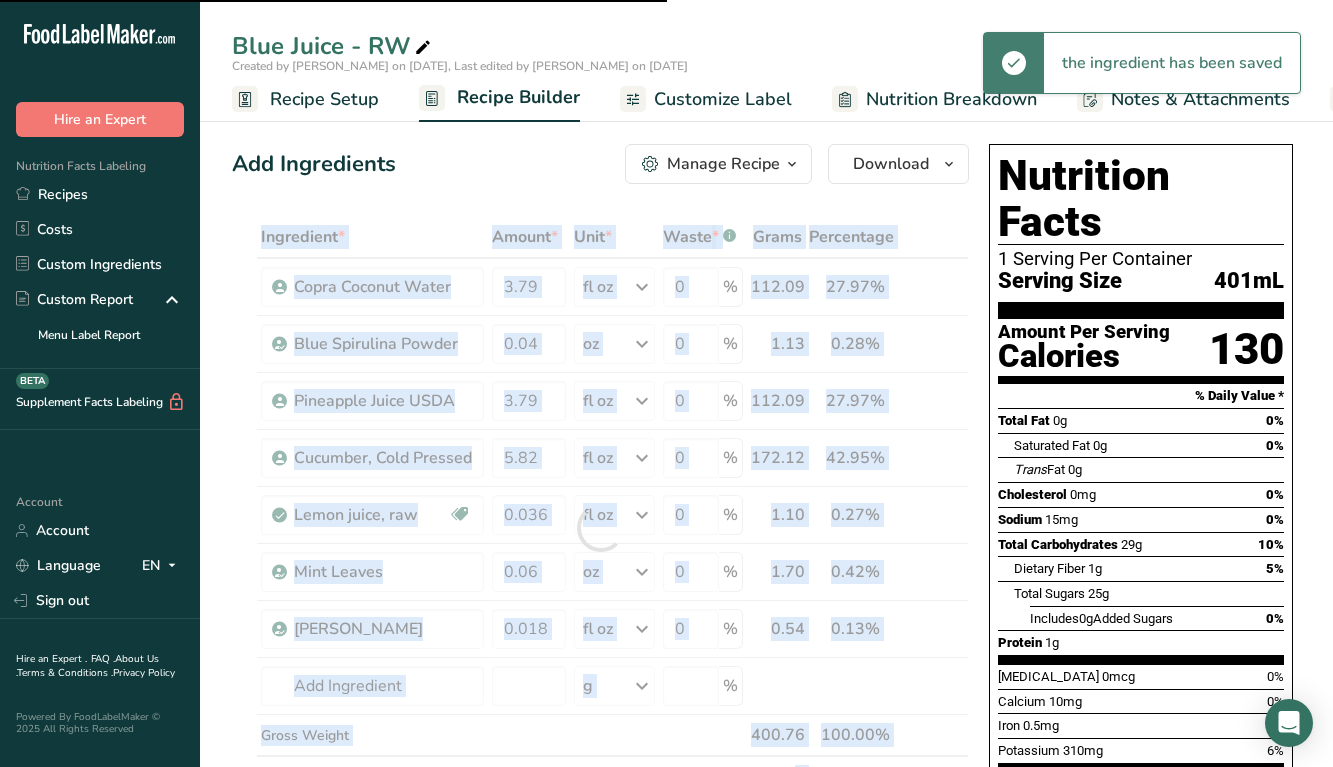 click at bounding box center (600, 528) 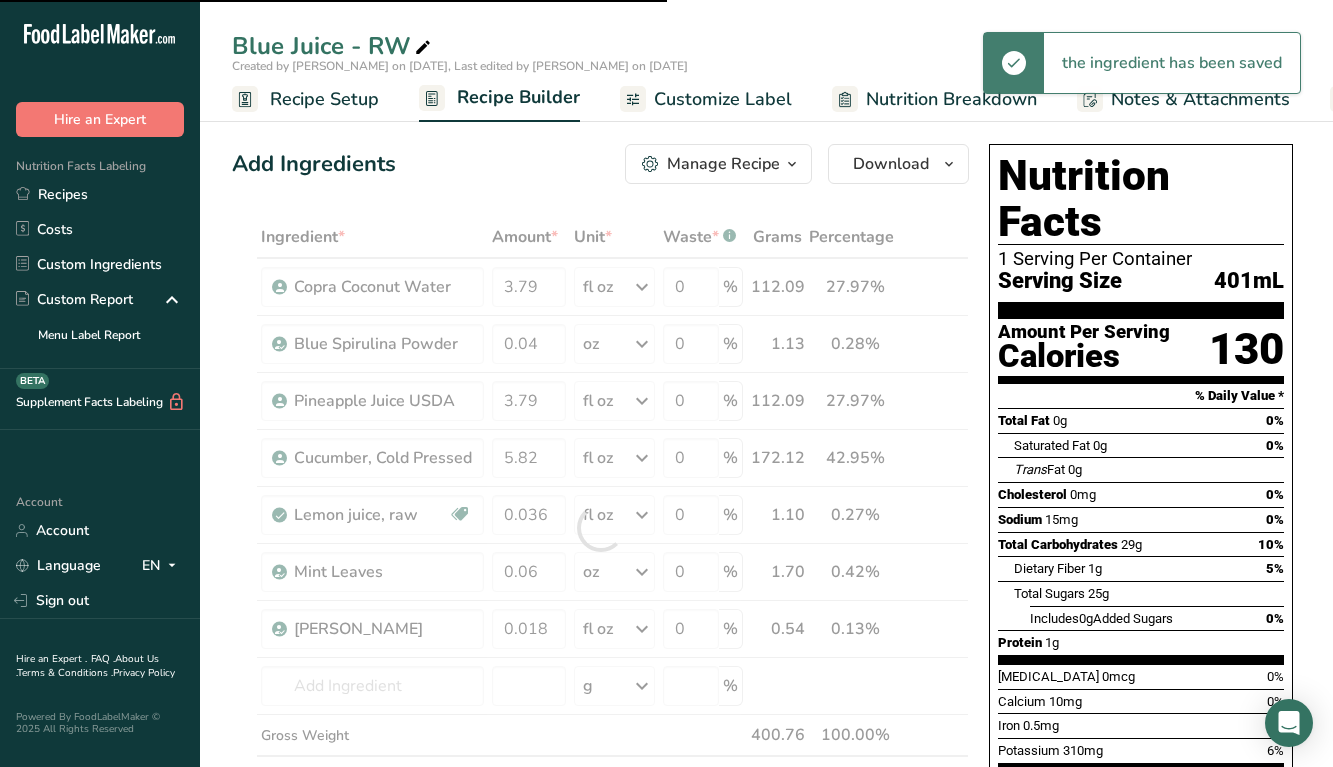 click at bounding box center [600, 528] 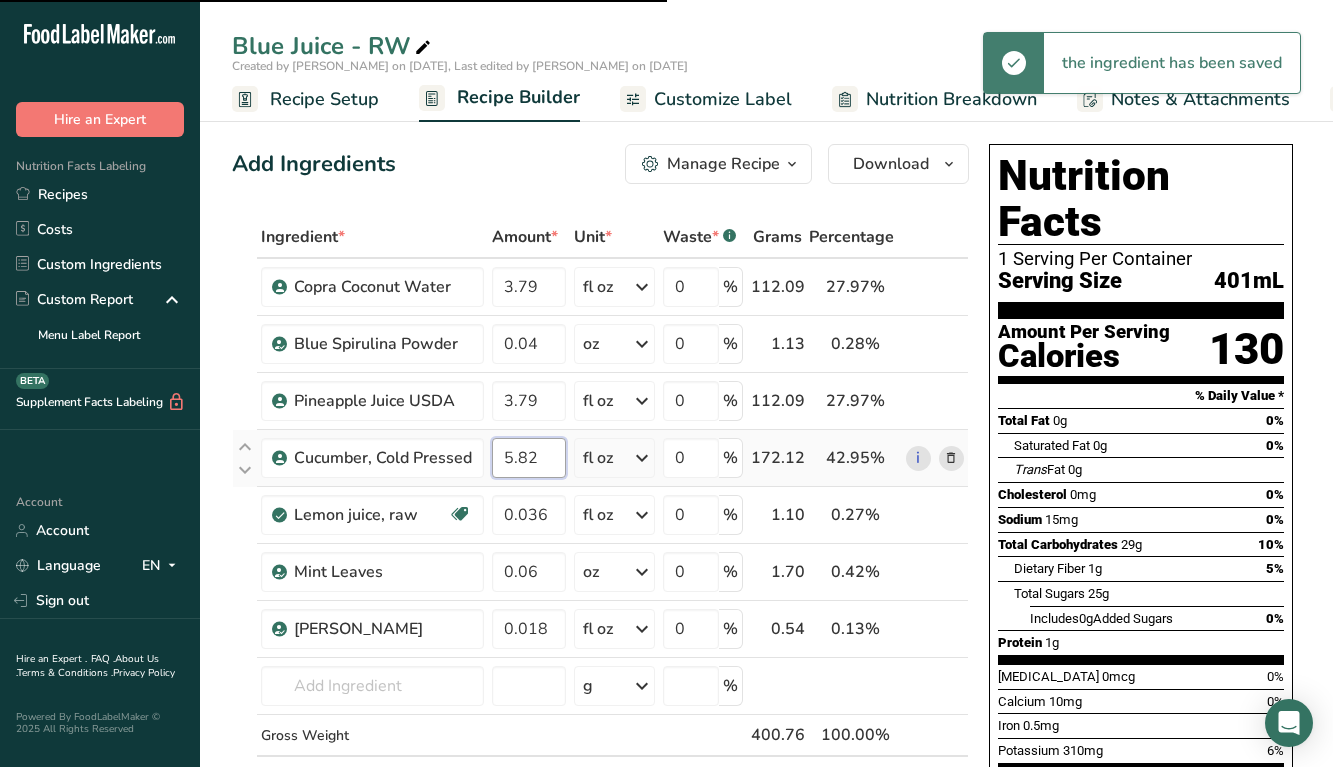 click on "5.82" at bounding box center [529, 458] 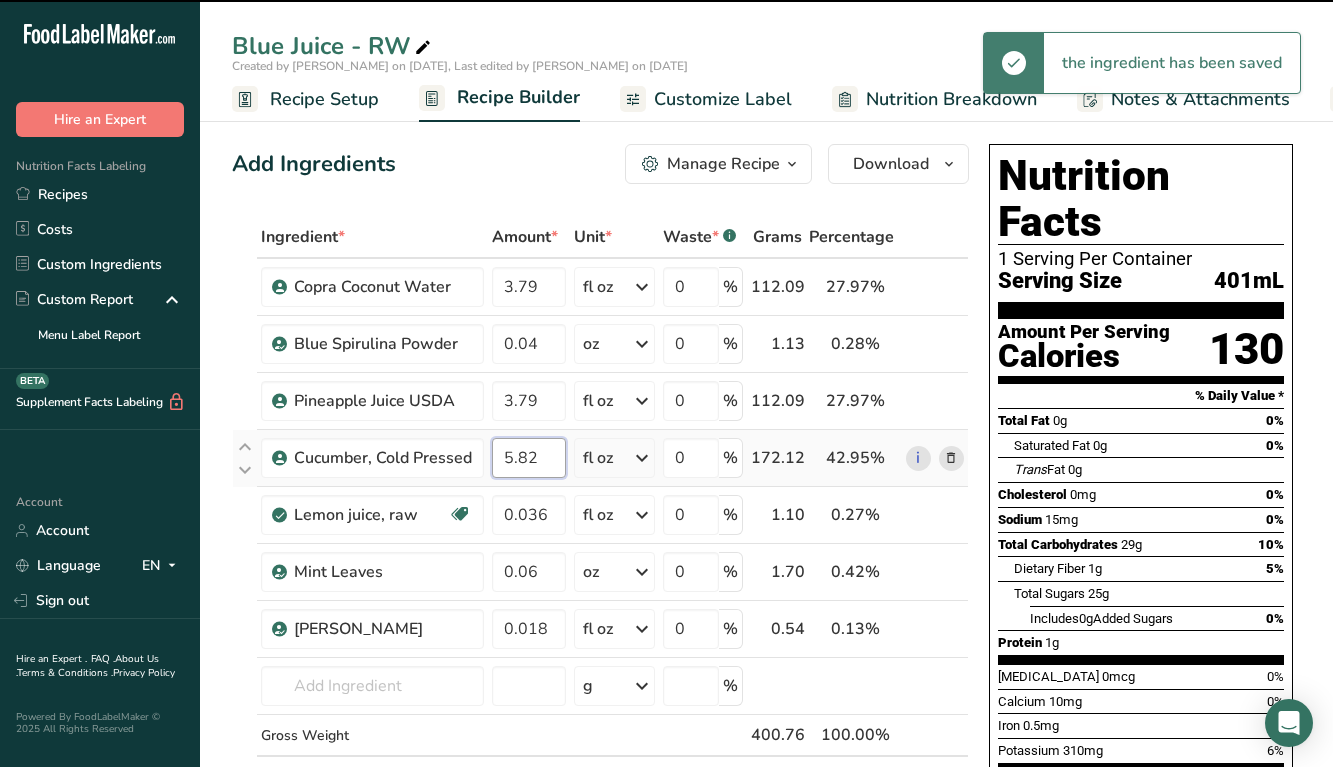 click on "5.82" at bounding box center (529, 458) 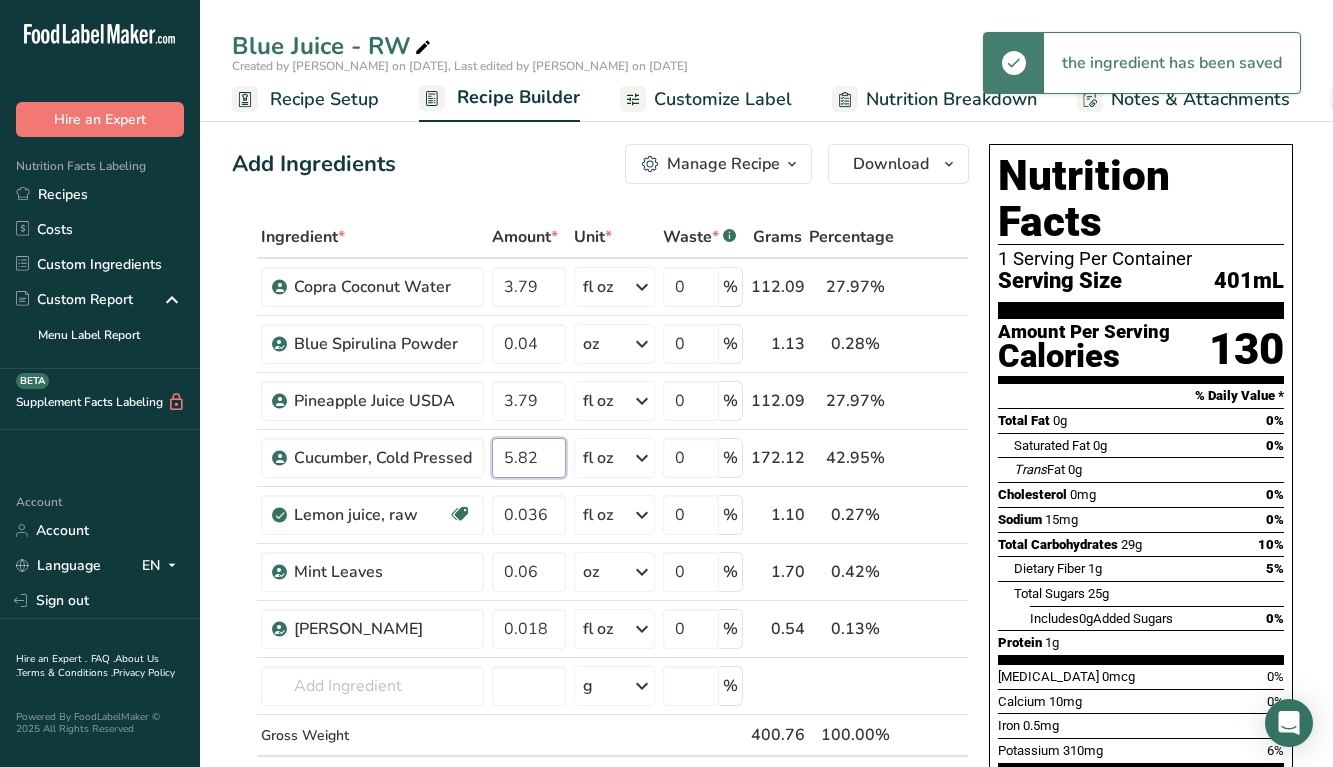 paste on "3.79" 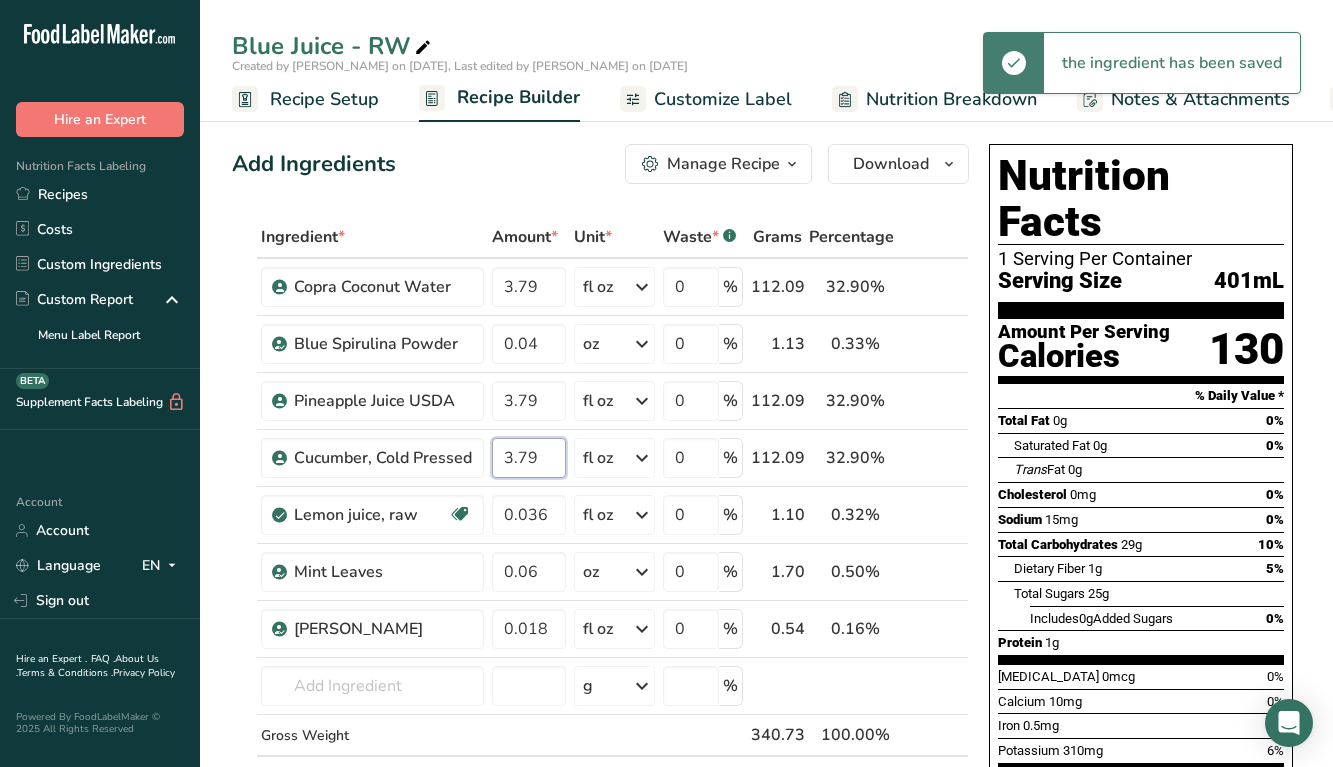 type on "3.79" 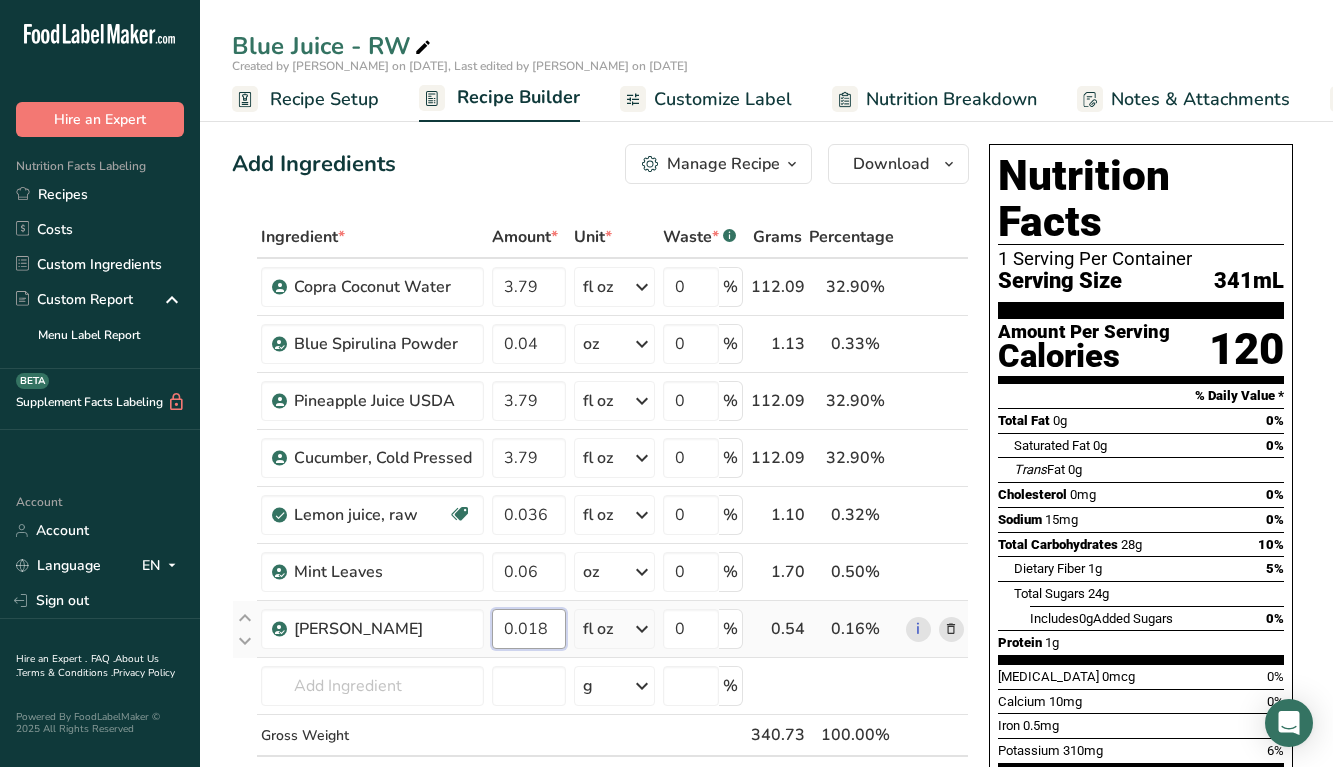 click on "Ingredient *
Amount *
Unit *
Waste *   .a-a{fill:#347362;}.b-a{fill:#fff;}          Grams
Percentage
Copra Coconut Water
3.79
fl oz
Weight Units
g
kg
mg
See more
Volume Units
l
mL
fl oz
See more
0
%
112.09
32.90%
i
Blue Spirulina Powder
0.04
oz
Weight Units
g
kg
mg
See more
Volume Units
l
lb/ft3
g/cm3
Confirm
mL
0" at bounding box center (600, 528) 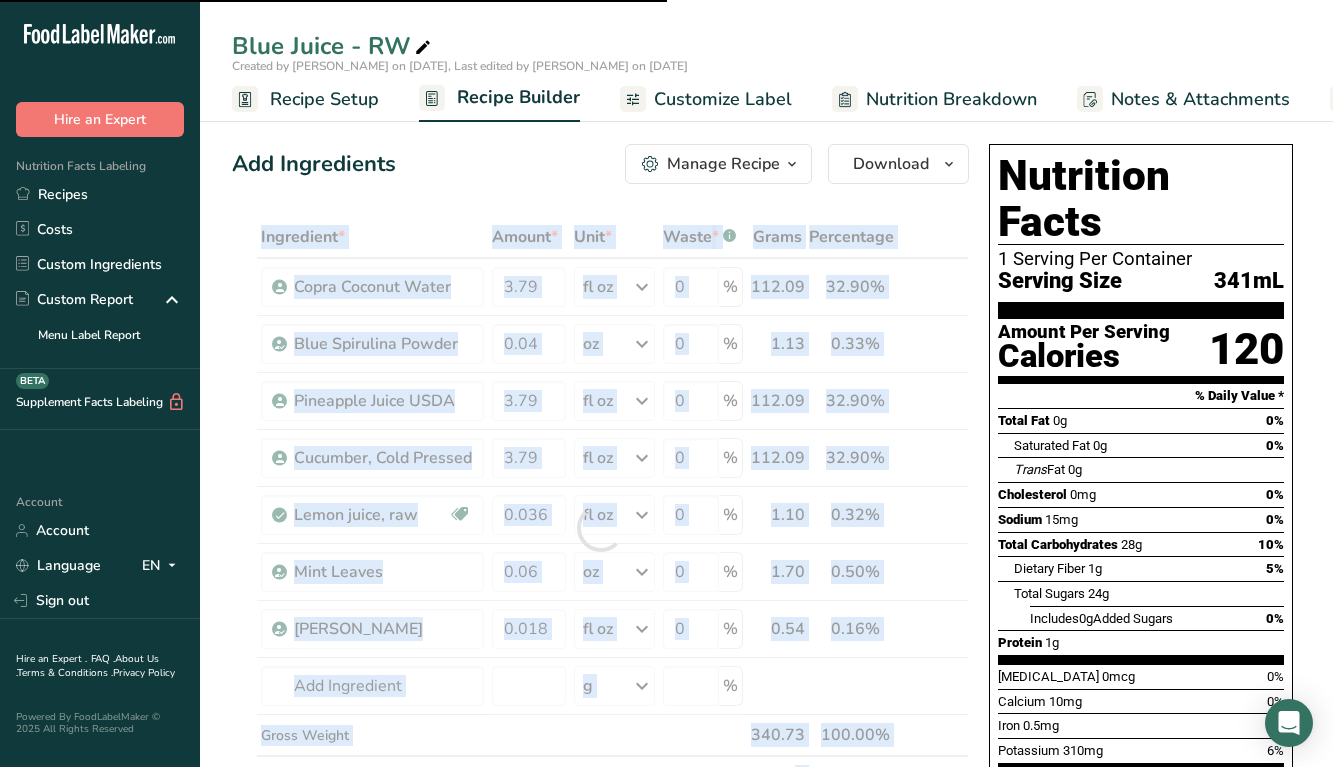 click at bounding box center (600, 528) 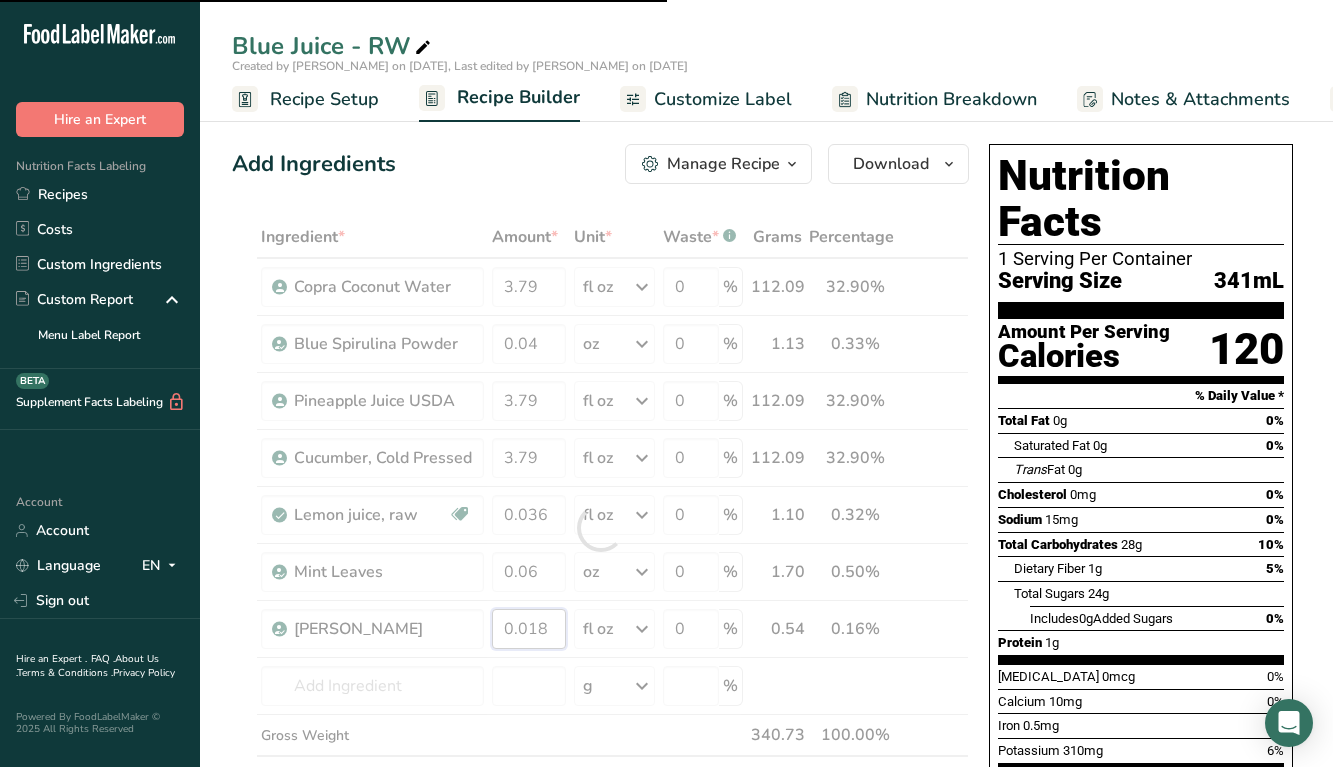 click on "0.018" at bounding box center (529, 629) 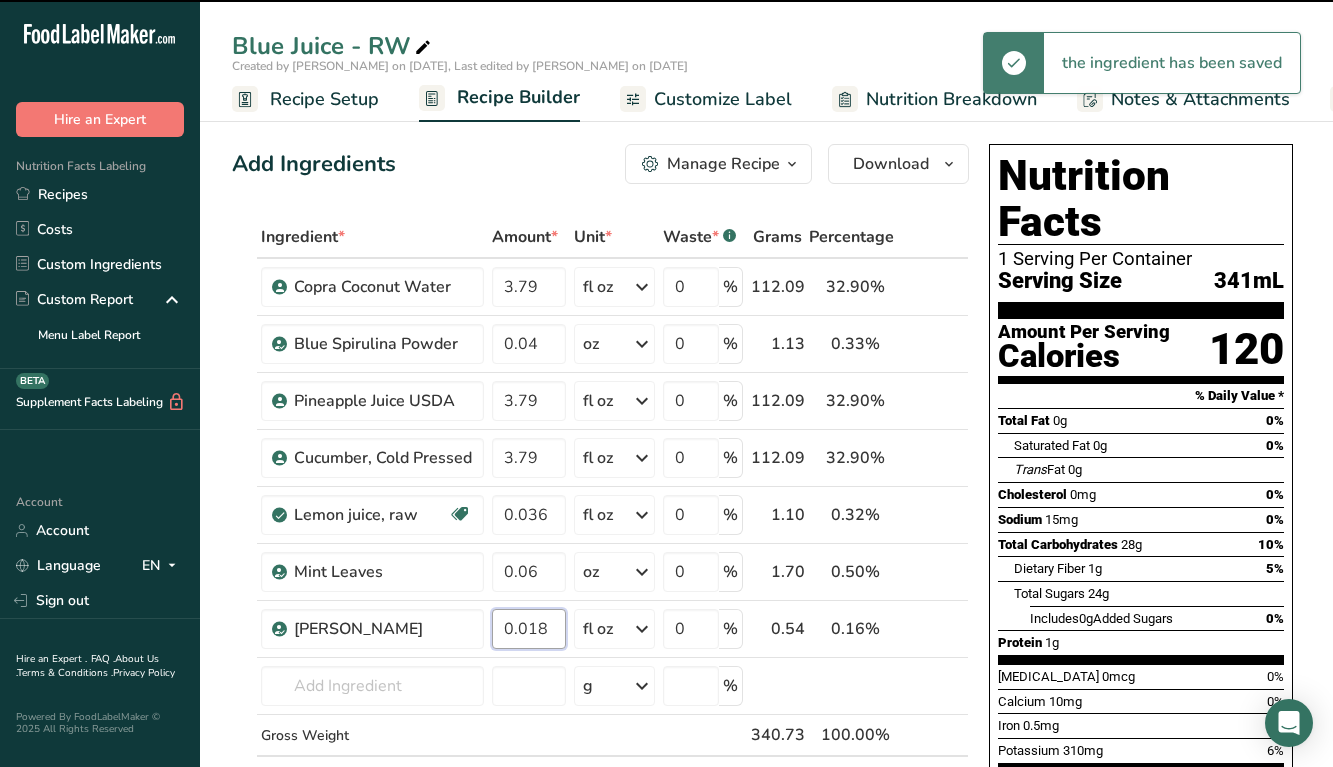 paste on "19" 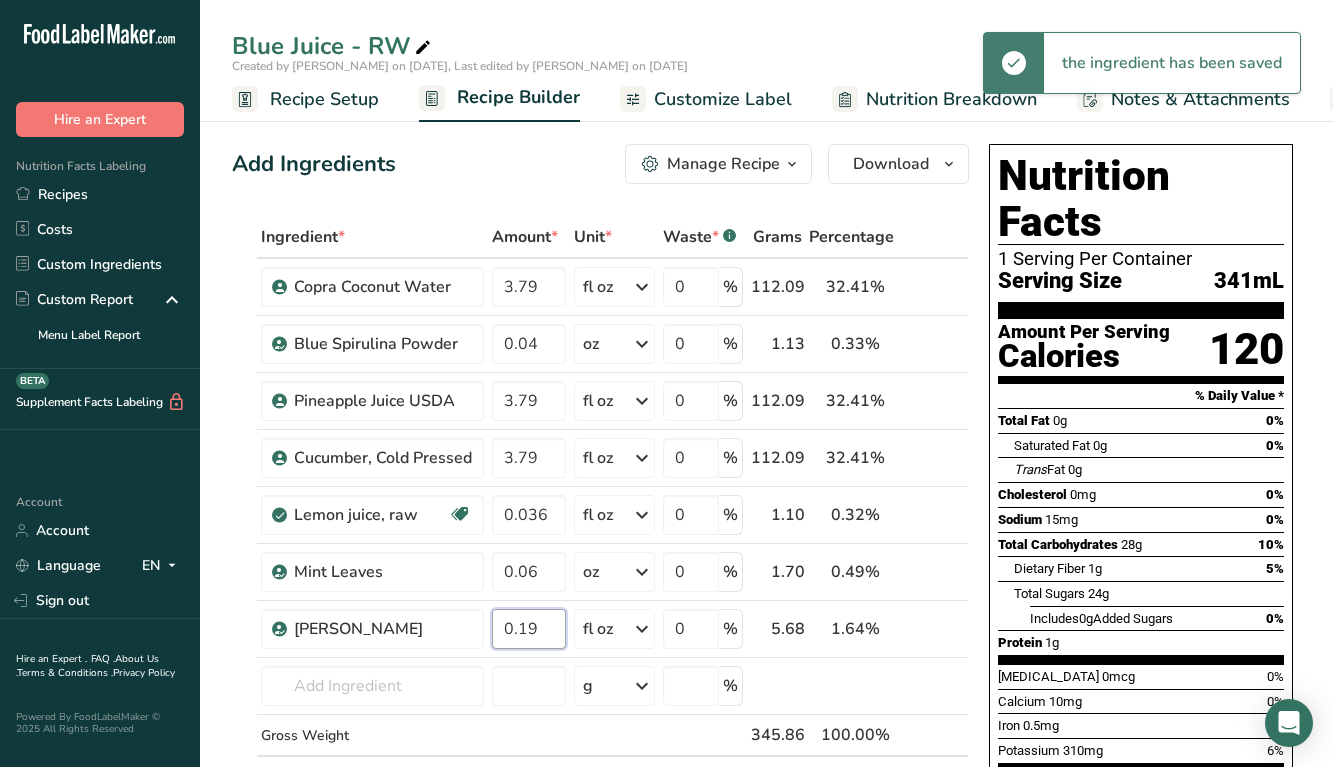 type on "0.19" 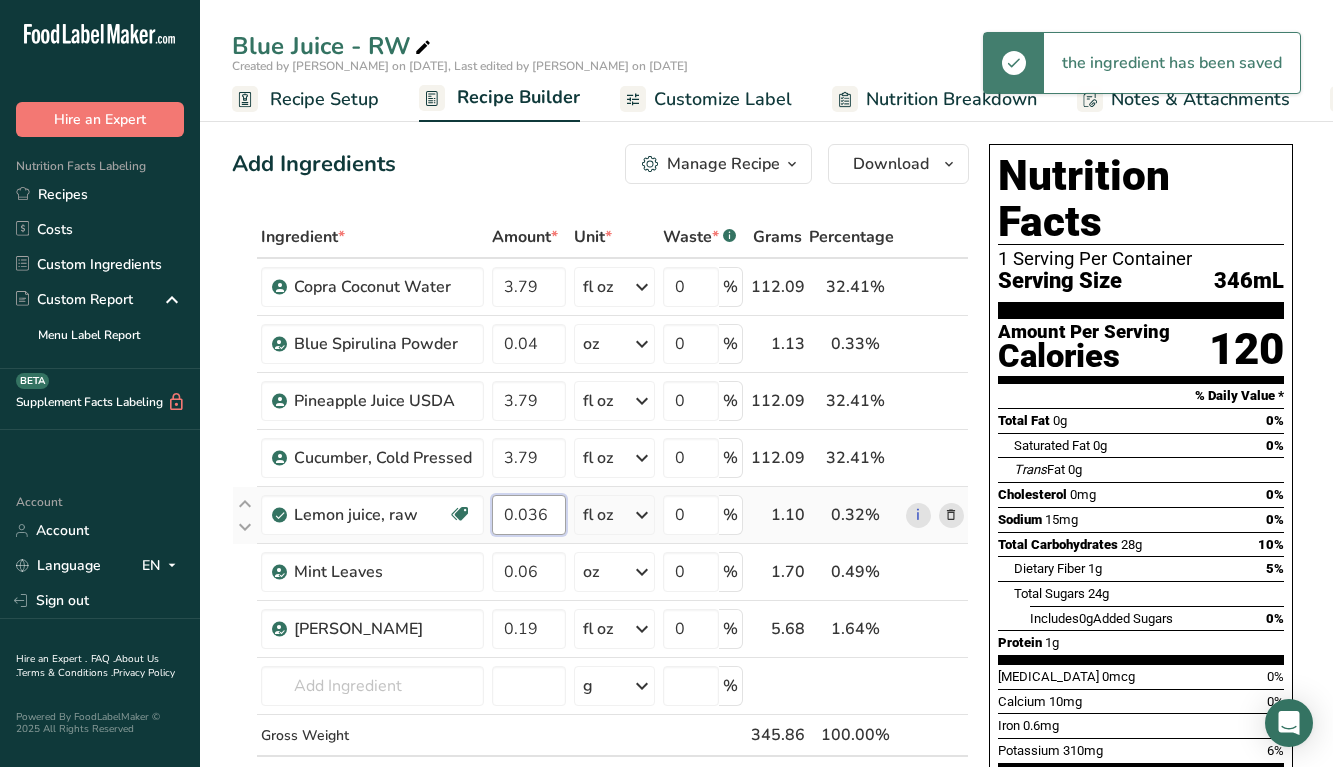 click on "Ingredient *
Amount *
Unit *
Waste *   .a-a{fill:#347362;}.b-a{fill:#fff;}          Grams
Percentage
Copra Coconut Water
3.79
fl oz
Weight Units
g
kg
mg
See more
Volume Units
l
mL
fl oz
See more
0
%
112.09
32.41%
i
Blue Spirulina Powder
0.04
oz
Weight Units
g
kg
mg
See more
Volume Units
l
lb/ft3
g/cm3
Confirm
mL
0" at bounding box center [600, 528] 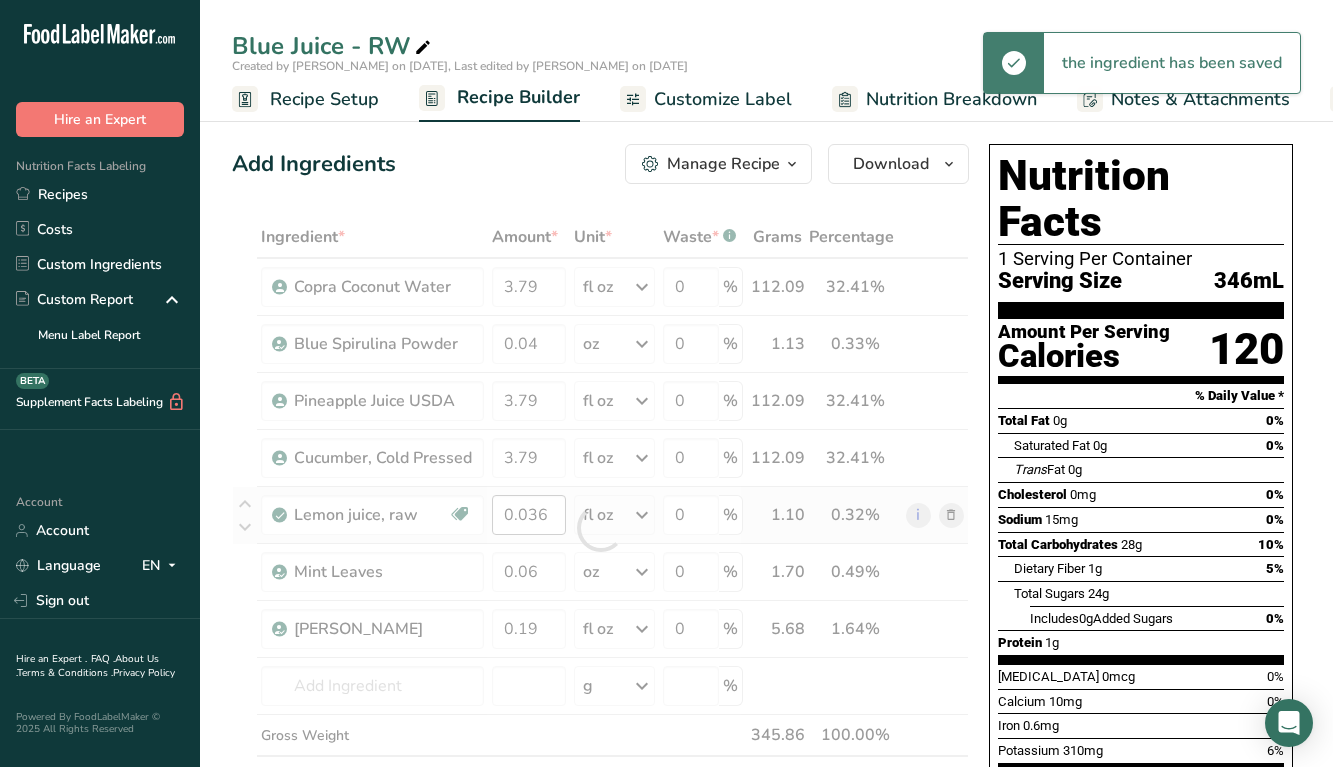 click at bounding box center [600, 528] 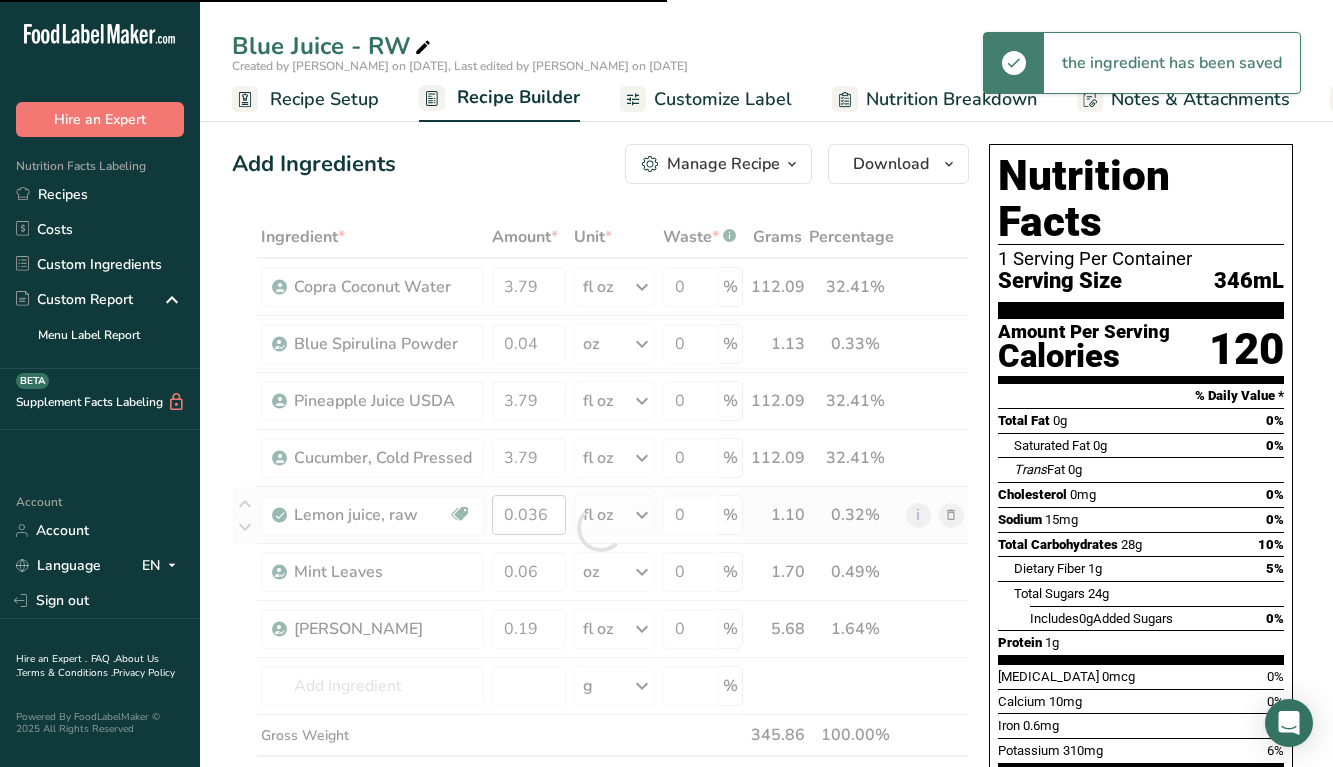 click at bounding box center (600, 528) 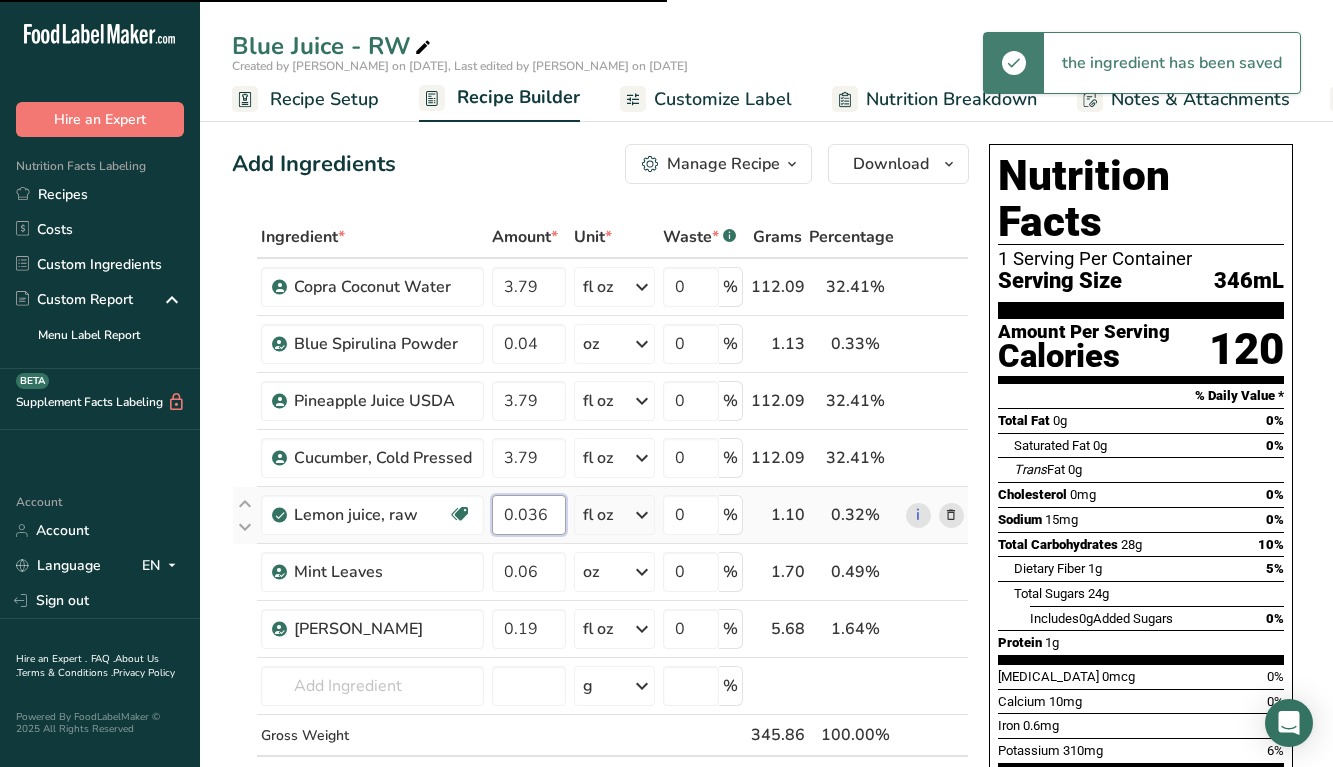 click on "0.036" at bounding box center [529, 515] 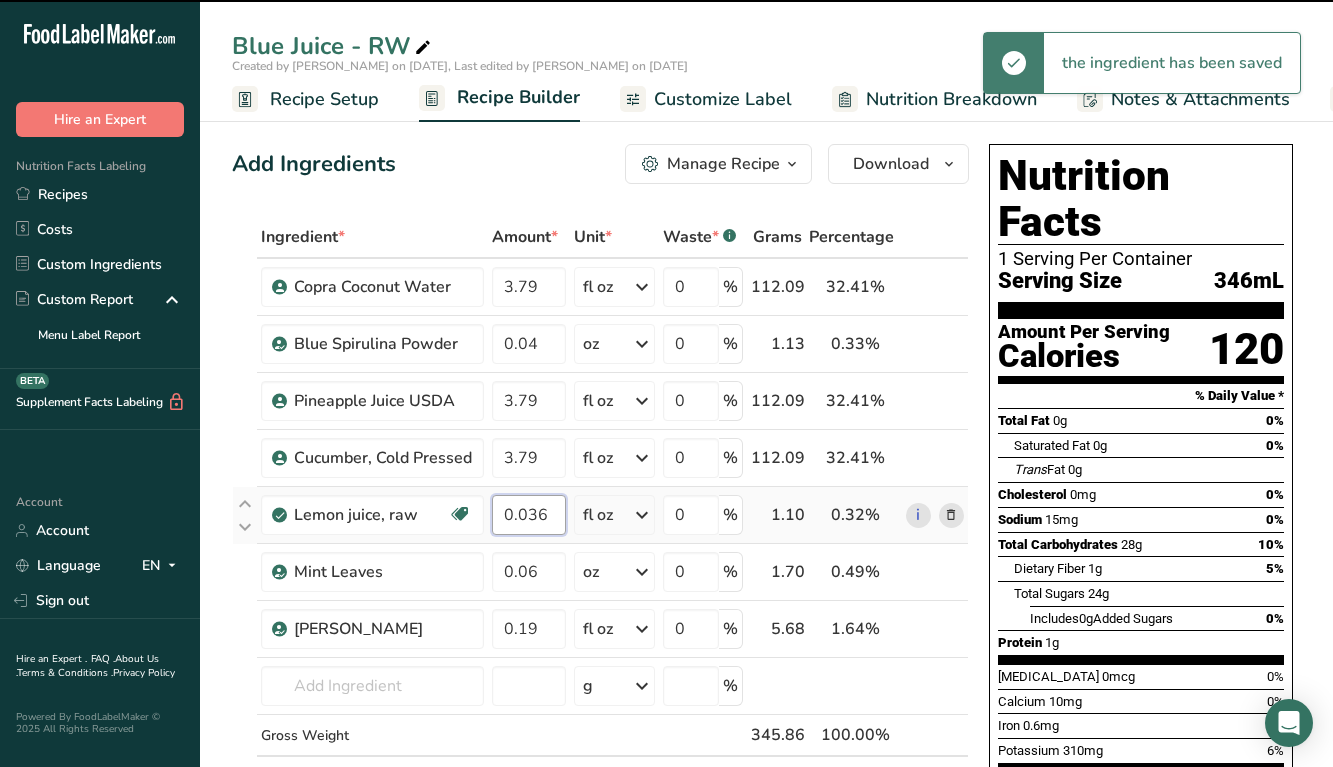 click on "0.036" at bounding box center (529, 515) 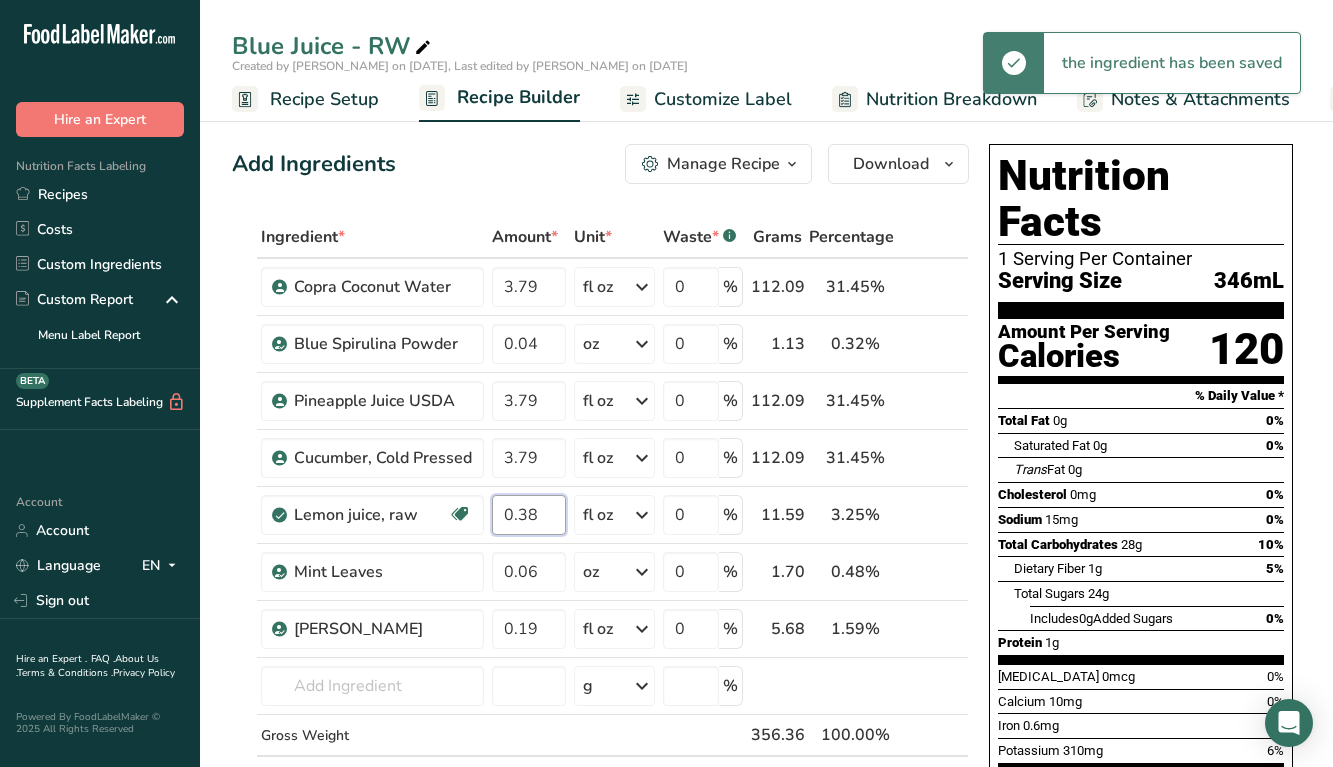type on "0.38" 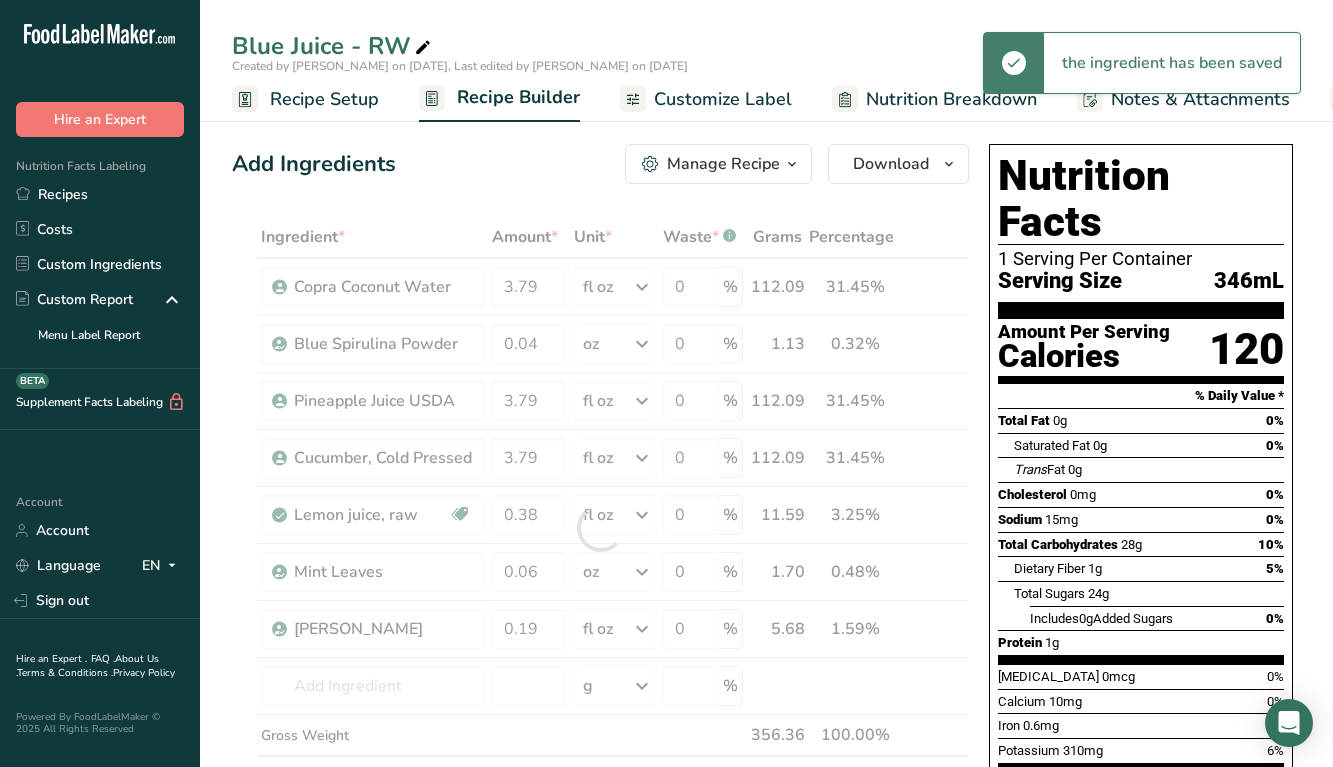 click on "Dietary Fiber
1g
5%" at bounding box center (1149, 568) 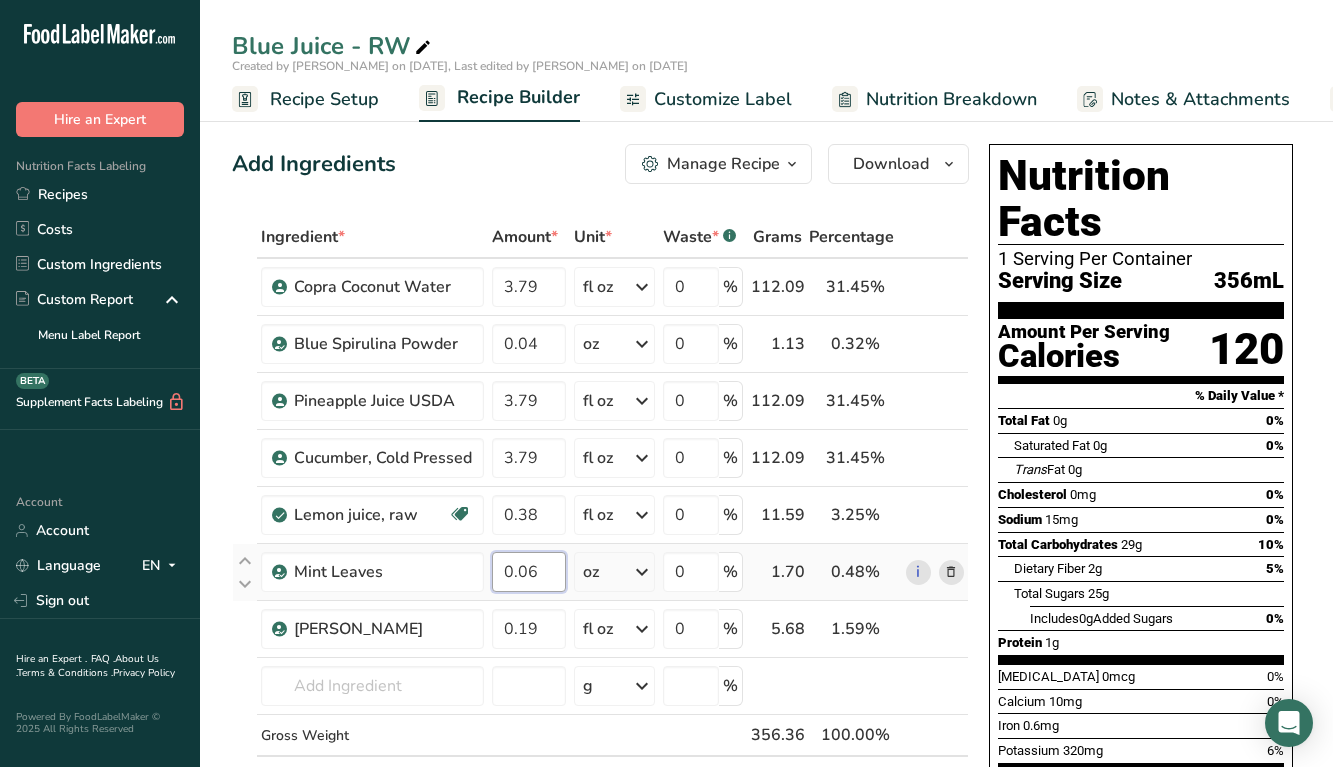 click on "0.06" at bounding box center (529, 572) 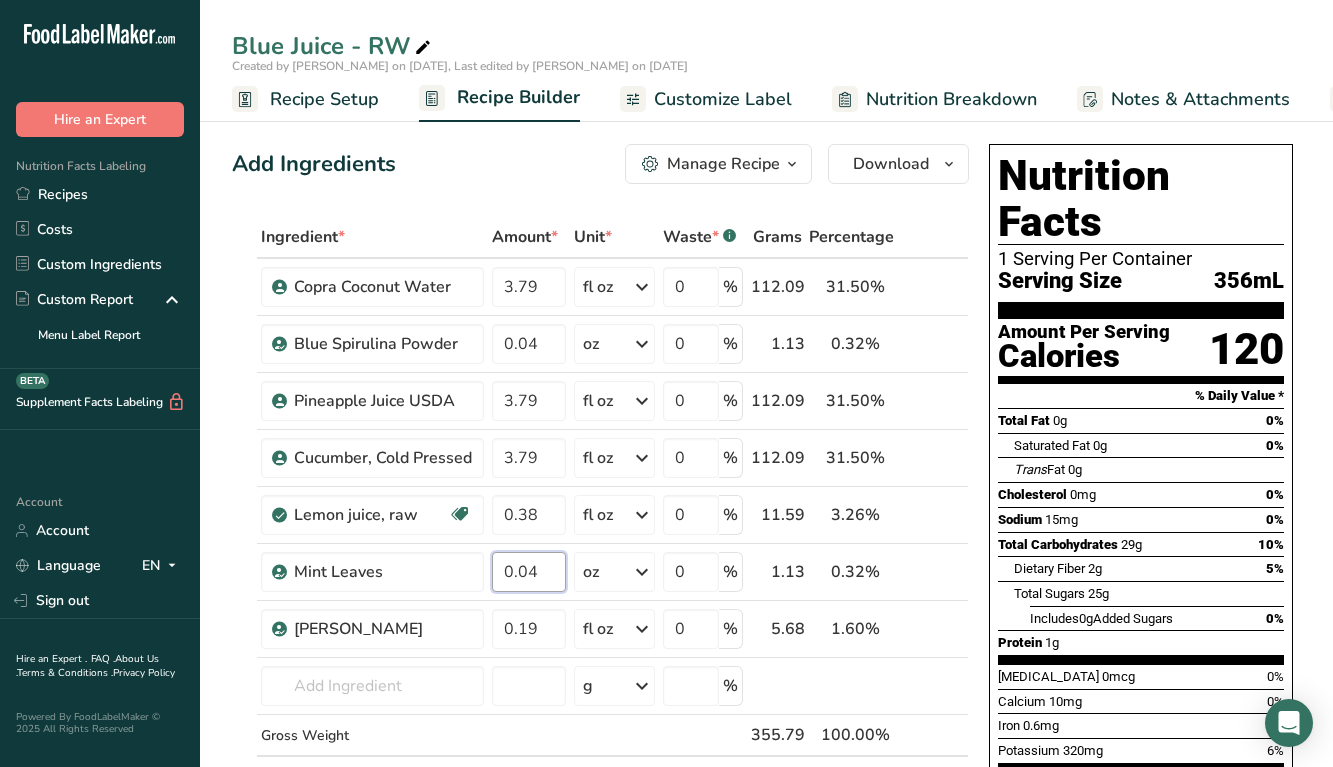 type on "0.04" 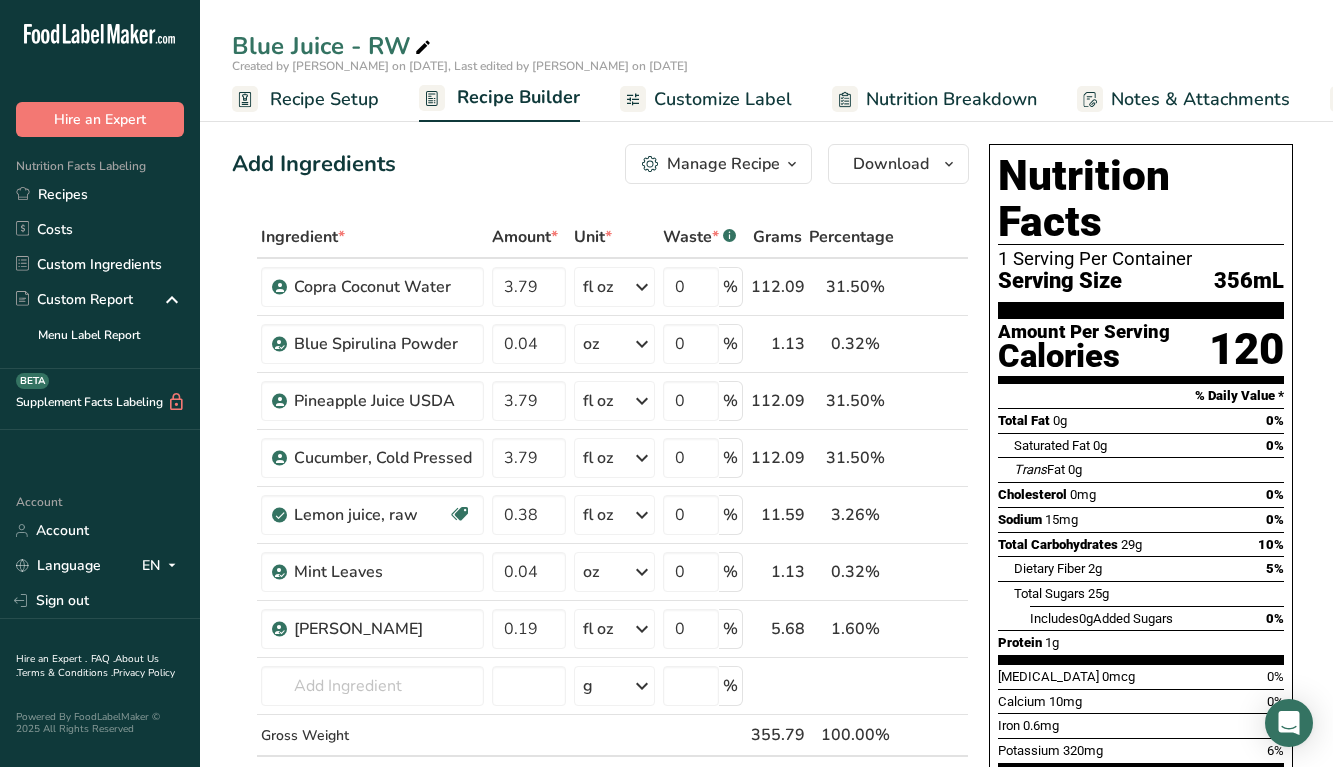 click on "Total Sugars" at bounding box center [1049, 593] 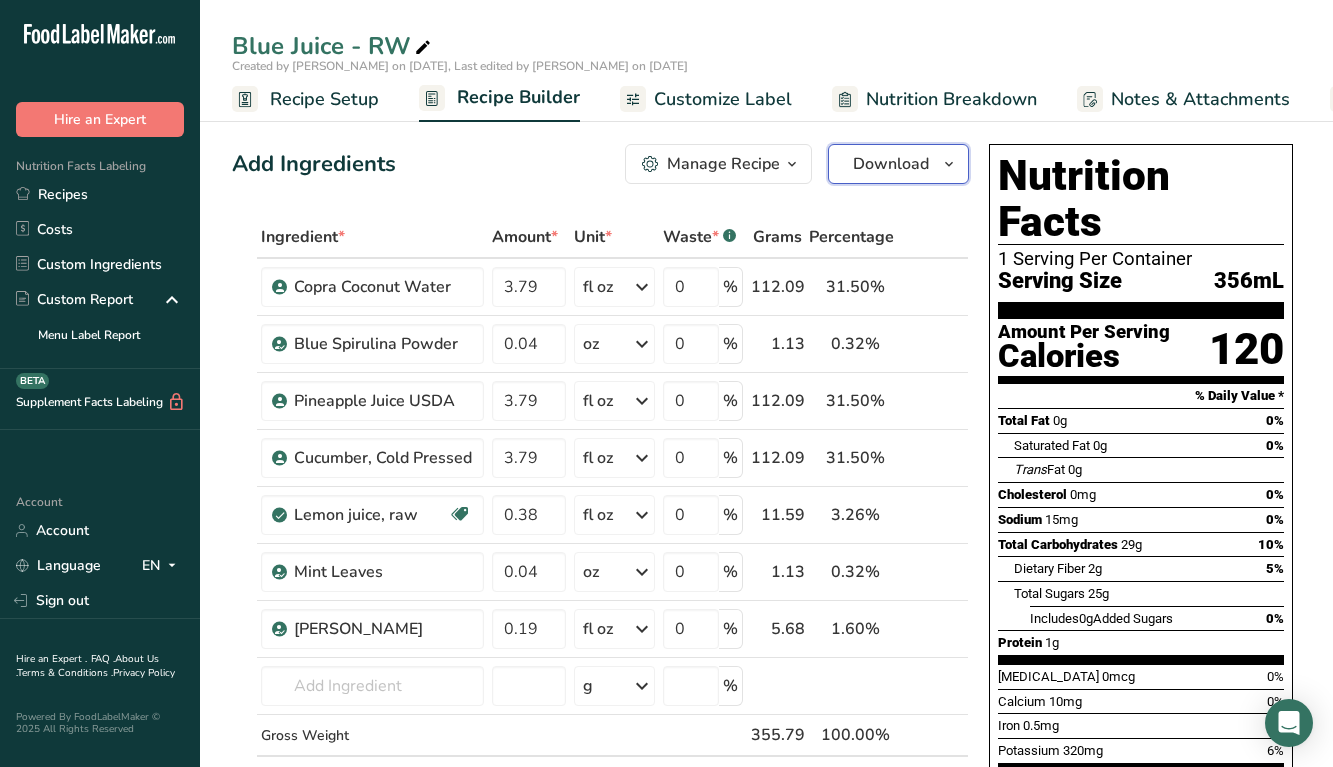 click at bounding box center (949, 164) 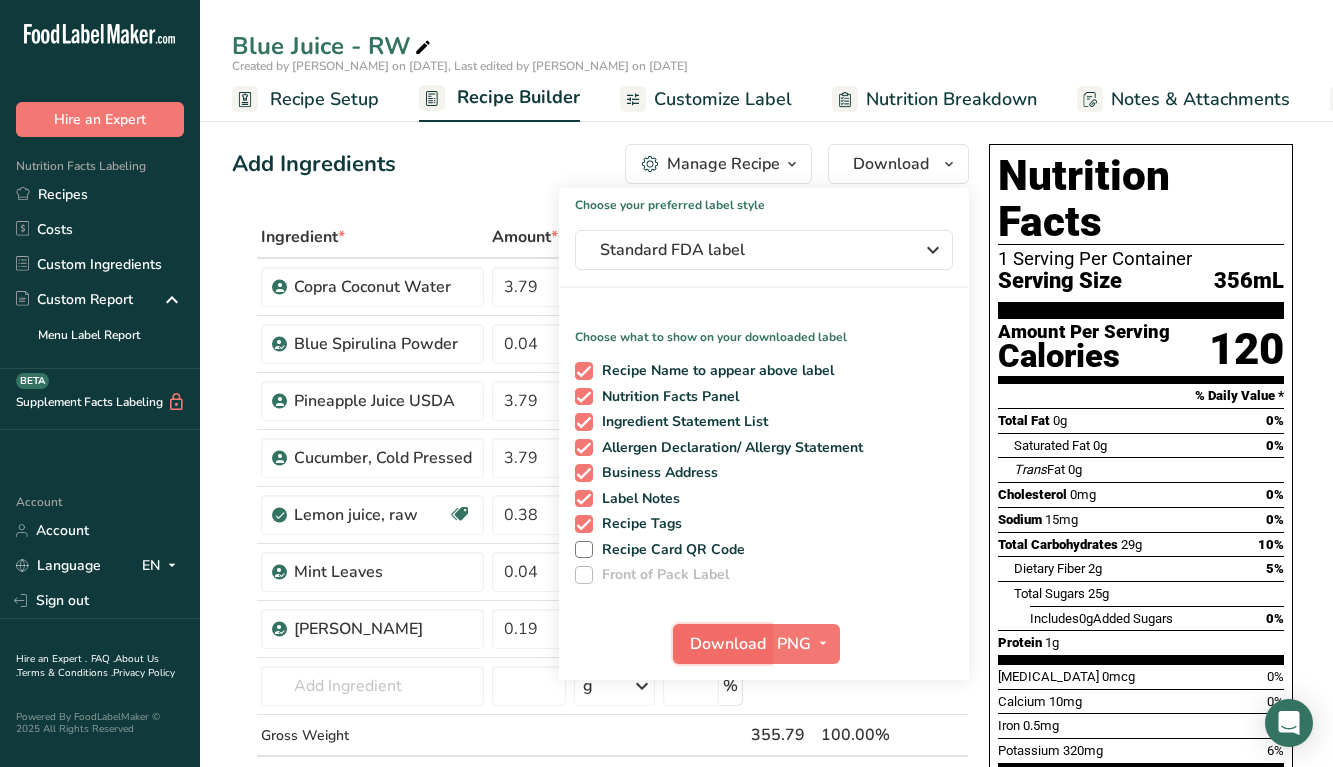 click on "Download" at bounding box center [728, 644] 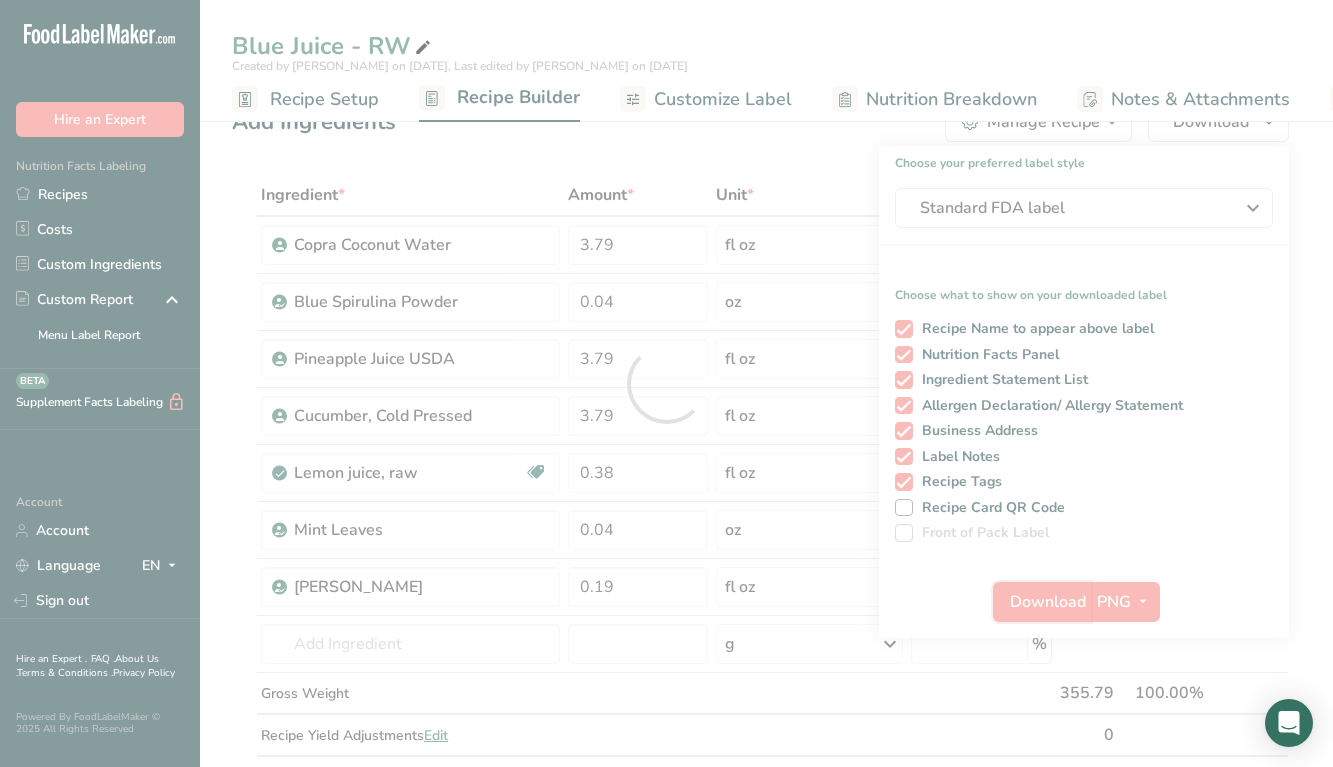 scroll, scrollTop: 0, scrollLeft: 0, axis: both 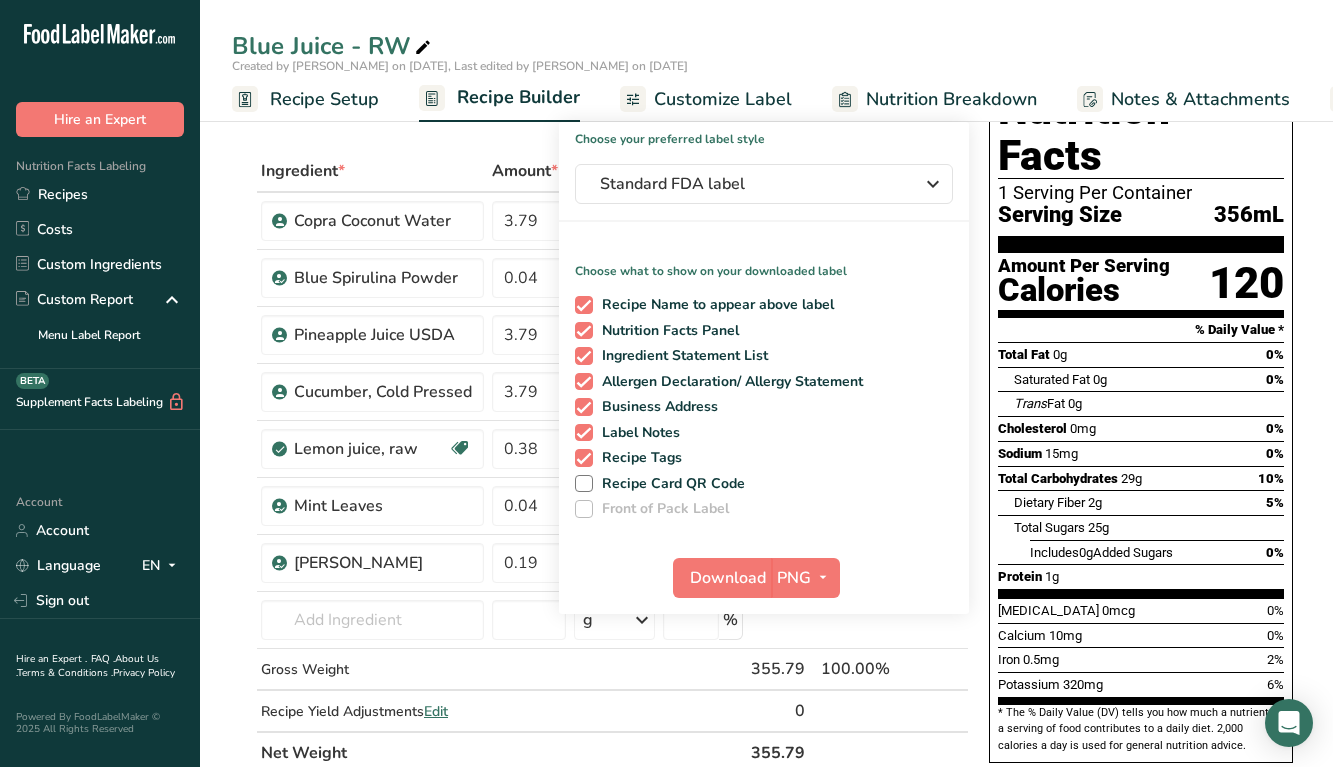 click on "Add Ingredients
Manage Recipe         Delete Recipe           Duplicate Recipe             Scale Recipe             Save as Sub-Recipe   .a-a{fill:#347362;}.b-a{fill:#fff;}                               Nutrition Breakdown                 Recipe Card
NEW
Amino Acids Pattern Report           Activity History
Download
Choose your preferred label style
Standard FDA label
Standard FDA label
The most common format for nutrition facts labels in compliance with the FDA's typeface, style and requirements
Tabular FDA label
A label format compliant with the FDA regulations presented in a tabular (horizontal) display.
Linear FDA label
A simple linear display for small sized packages.
Simplified FDA label" at bounding box center [606, 791] 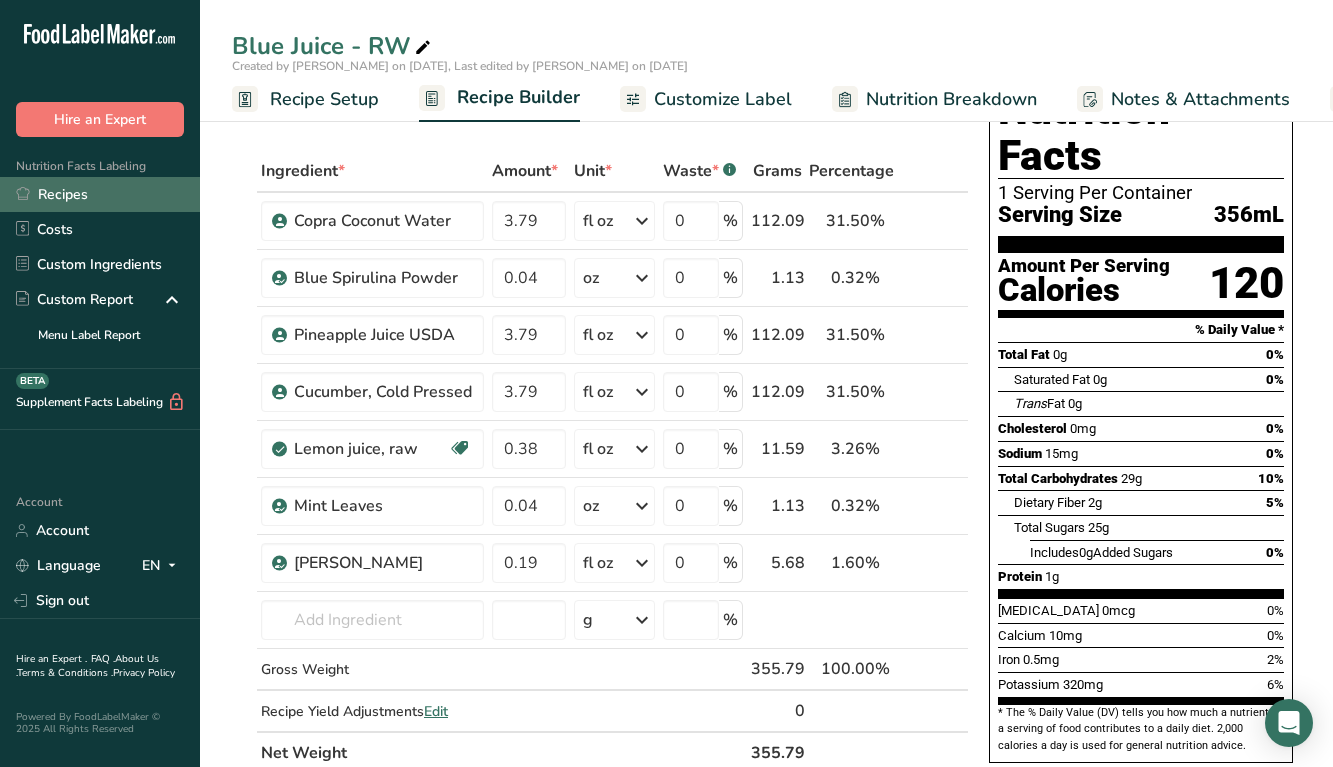 click on "Recipes" at bounding box center [100, 194] 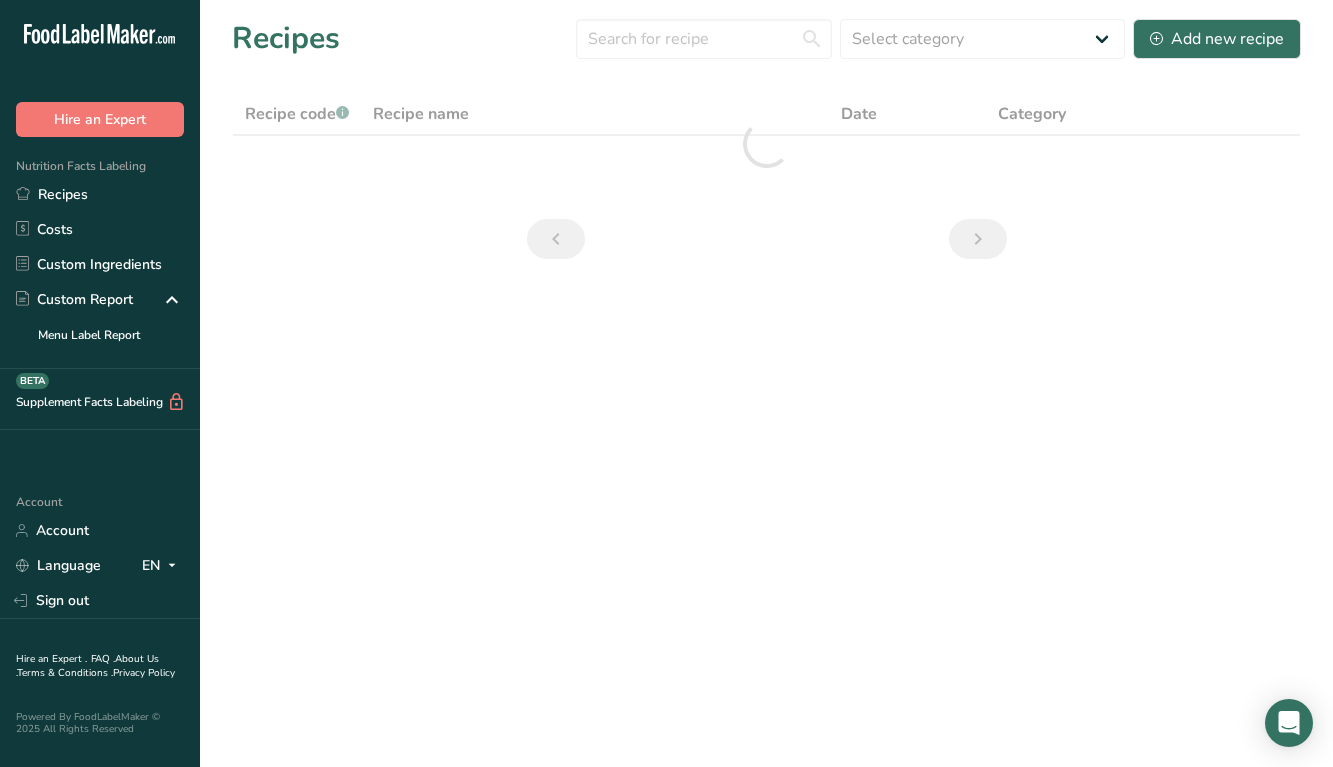scroll, scrollTop: 0, scrollLeft: 0, axis: both 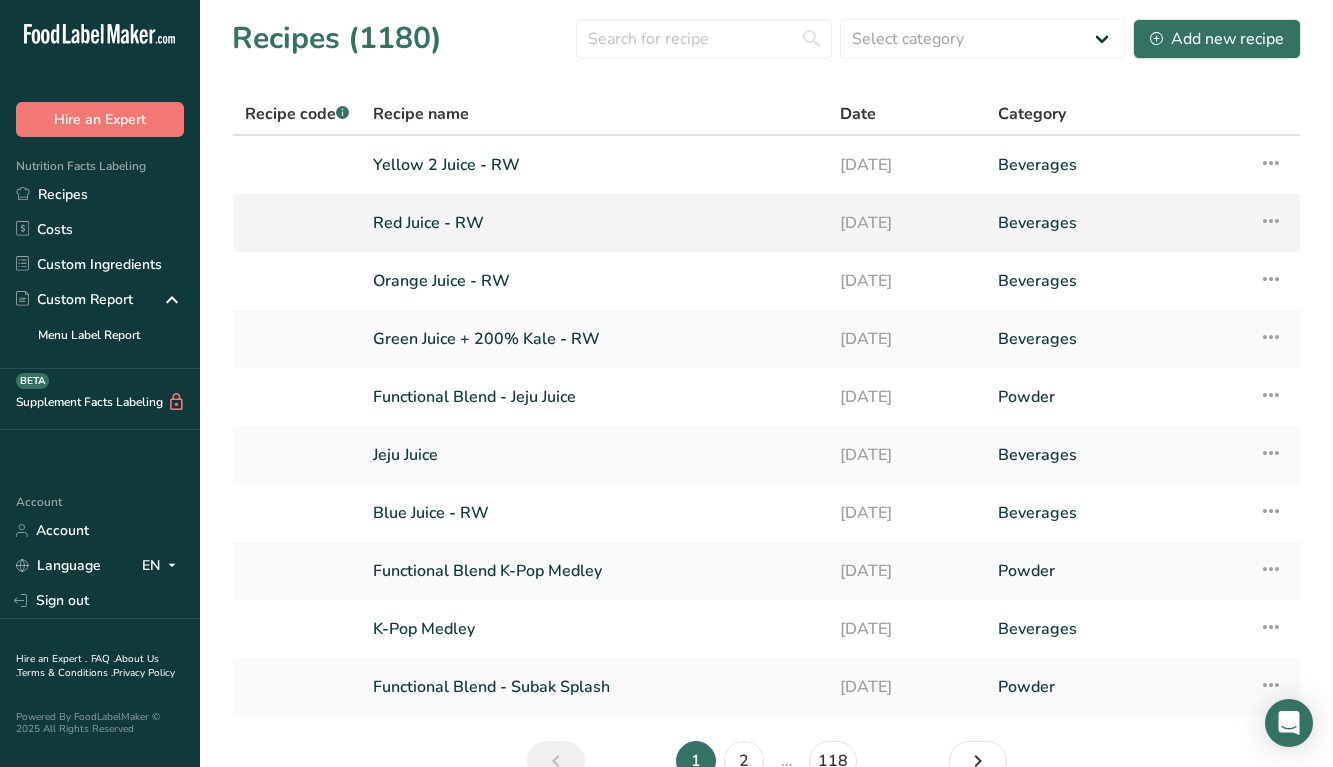 click on "Red Juice - RW" at bounding box center (594, 223) 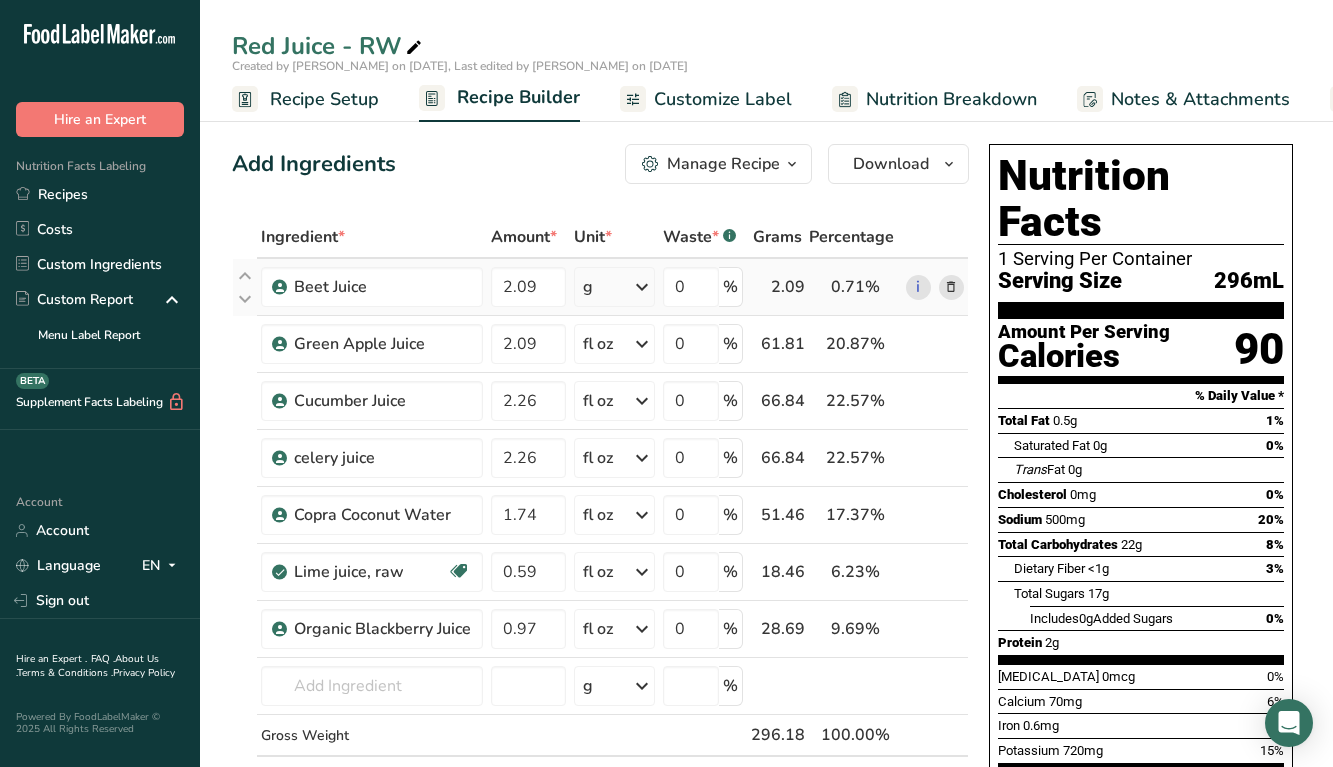 click at bounding box center [642, 287] 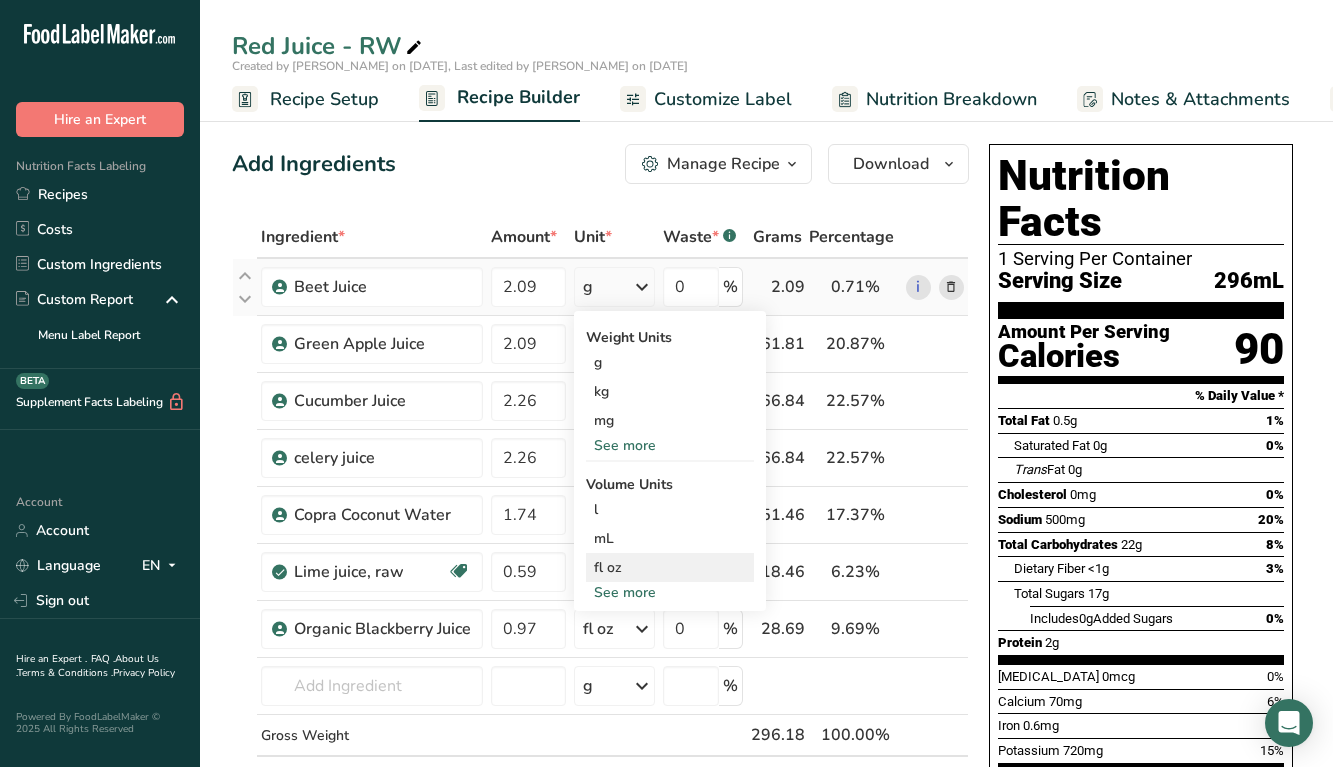 click on "fl oz" at bounding box center [670, 567] 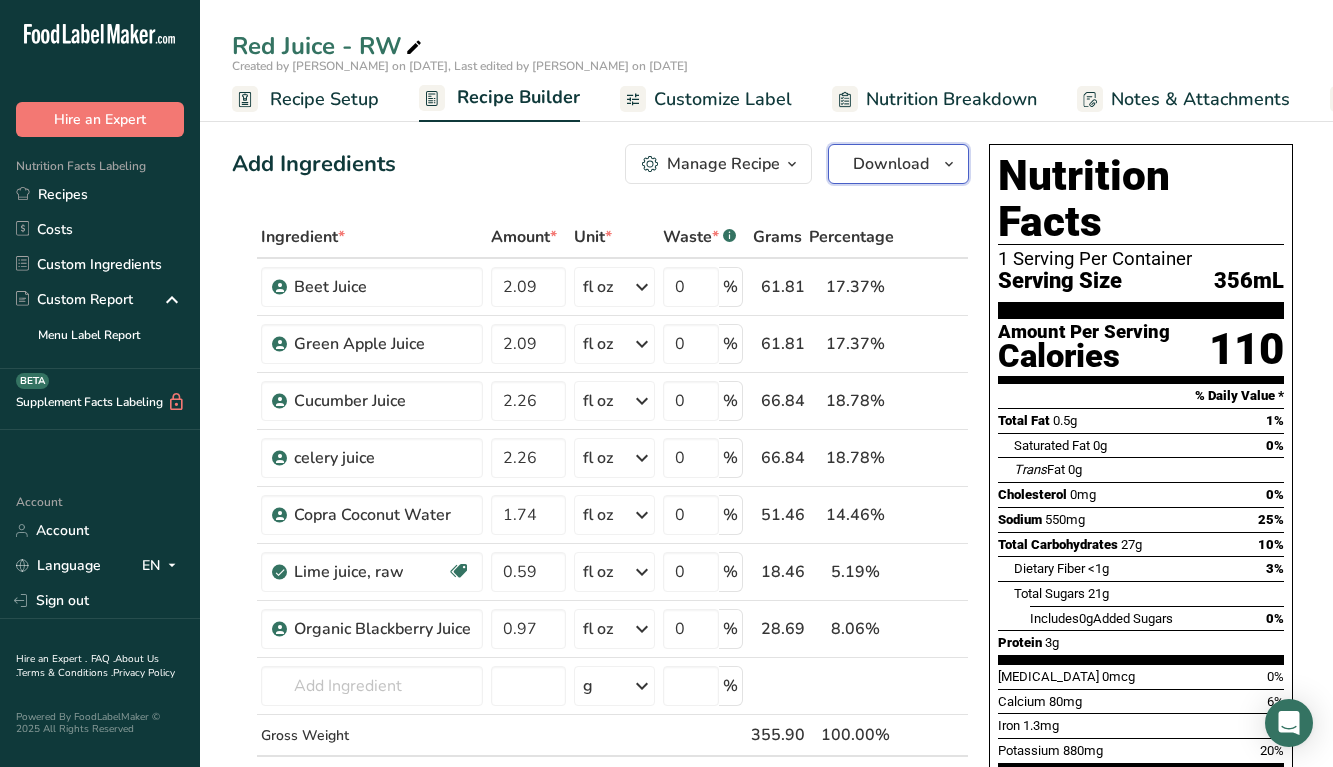 click on "Download" at bounding box center [891, 164] 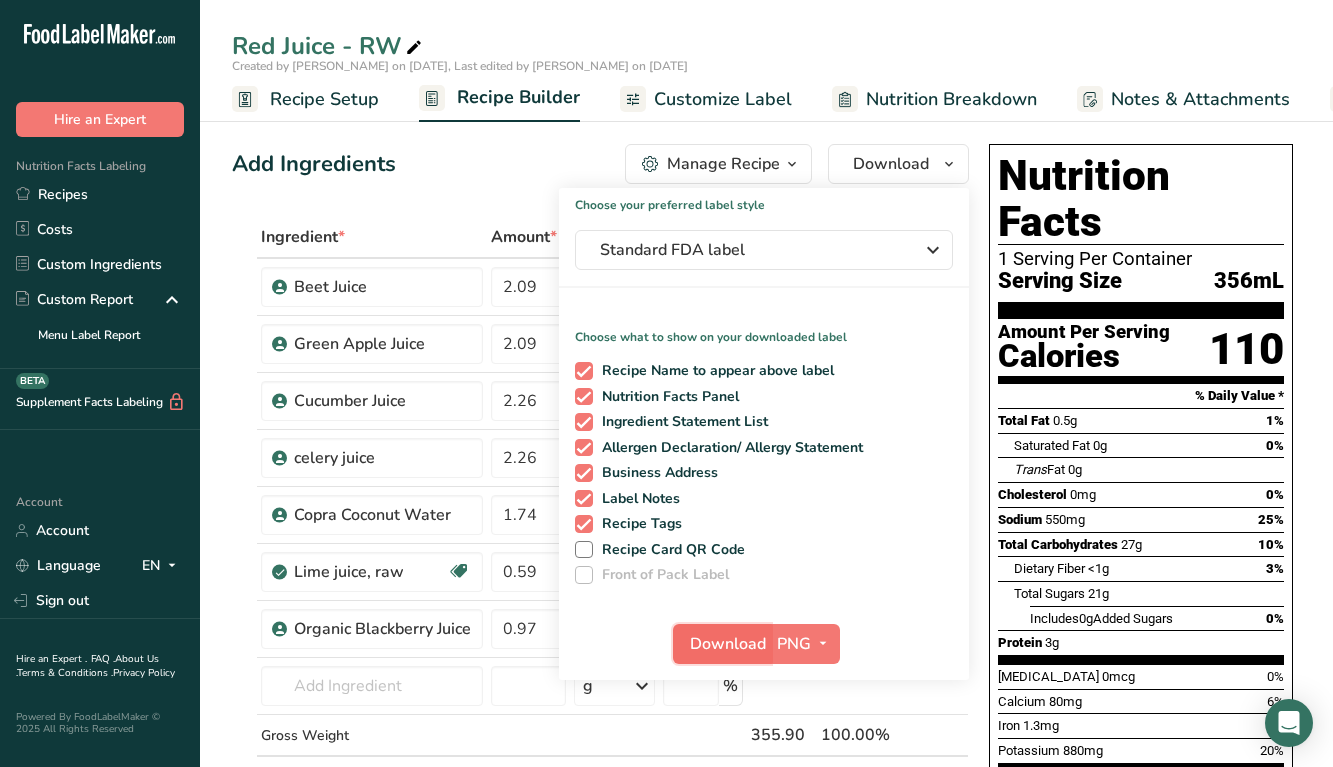 click on "Download" at bounding box center (728, 644) 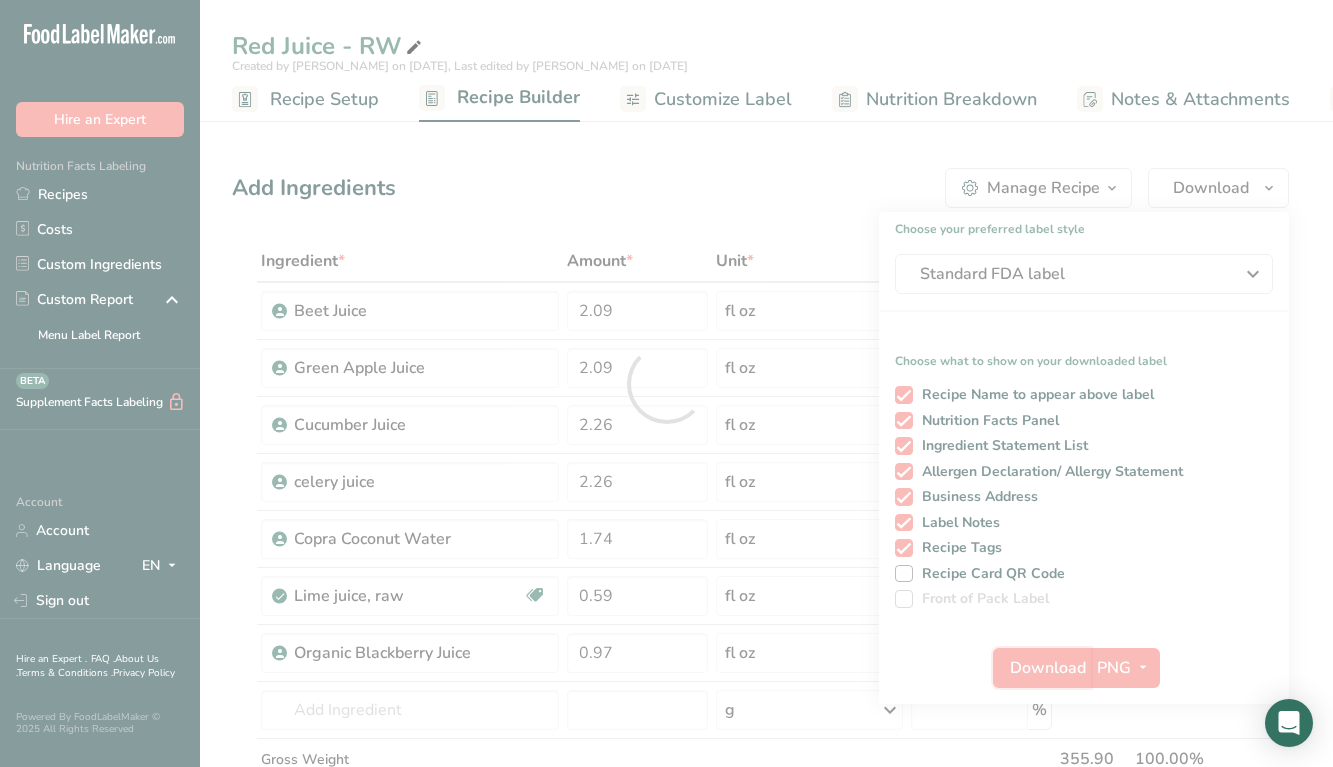 scroll, scrollTop: 0, scrollLeft: 0, axis: both 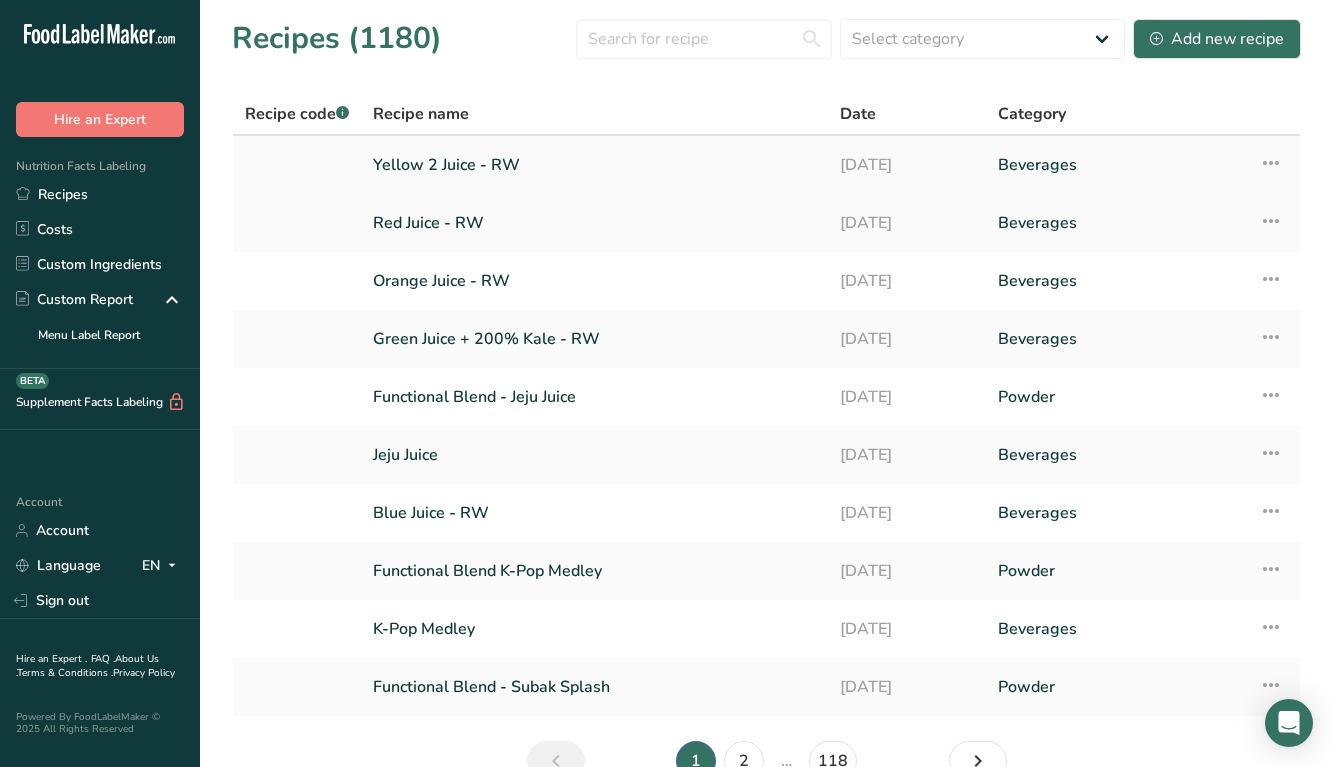 click on "Yellow 2 Juice - RW" at bounding box center (594, 165) 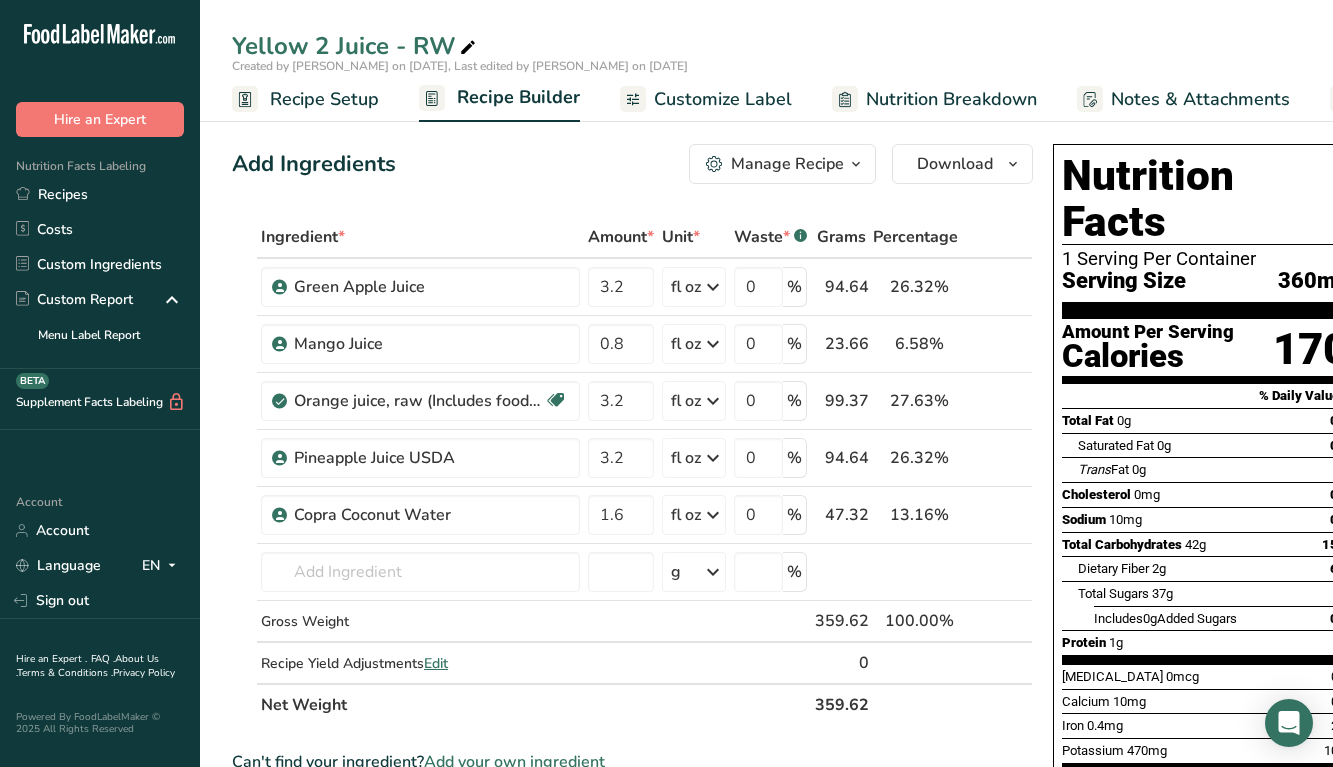 click on "Nutrition Breakdown" at bounding box center [951, 99] 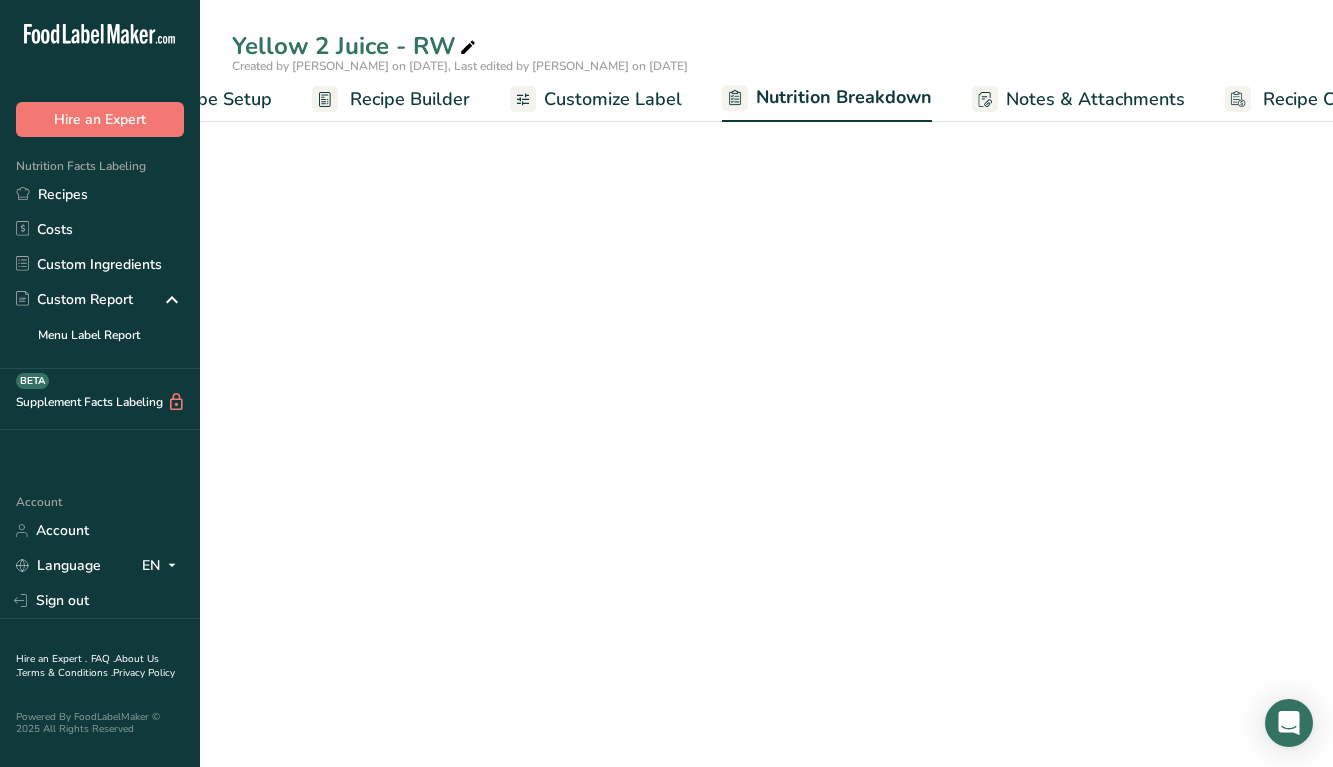 select on "Calories" 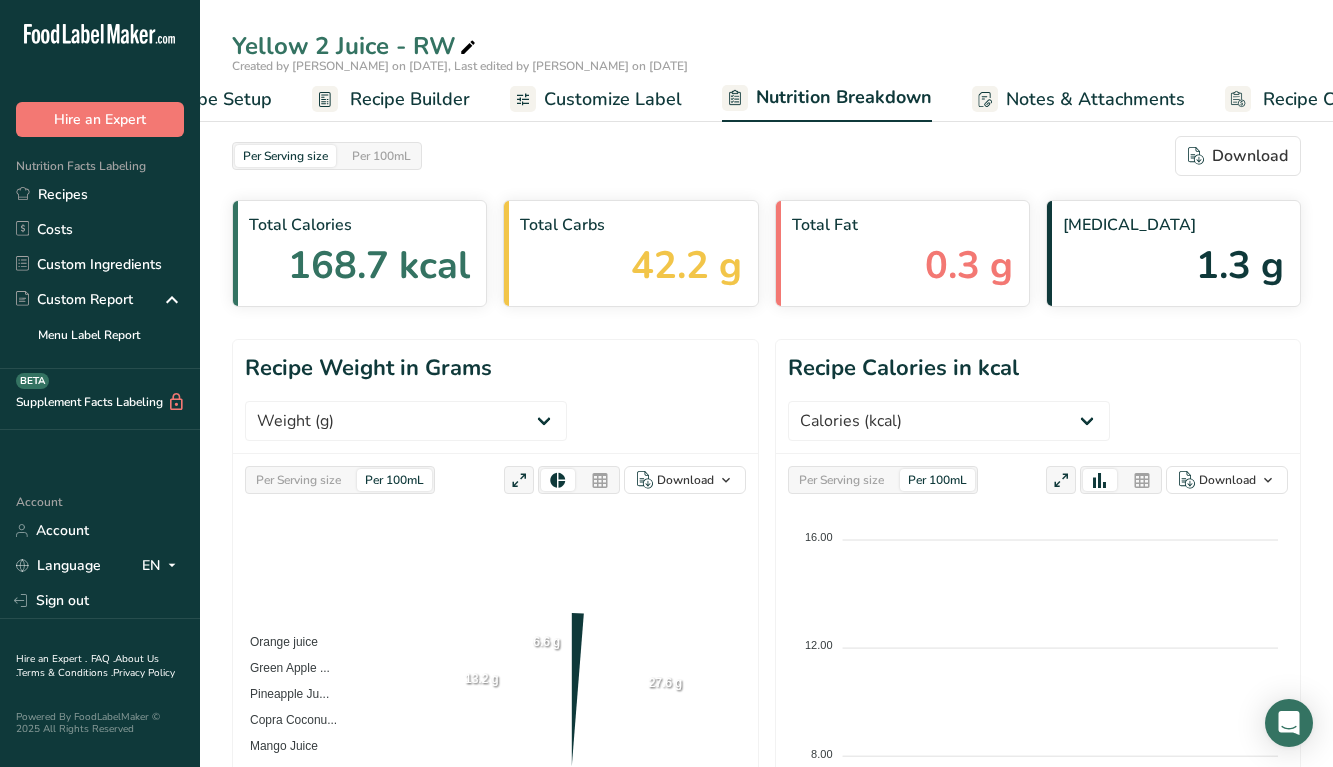 scroll, scrollTop: 0, scrollLeft: 190, axis: horizontal 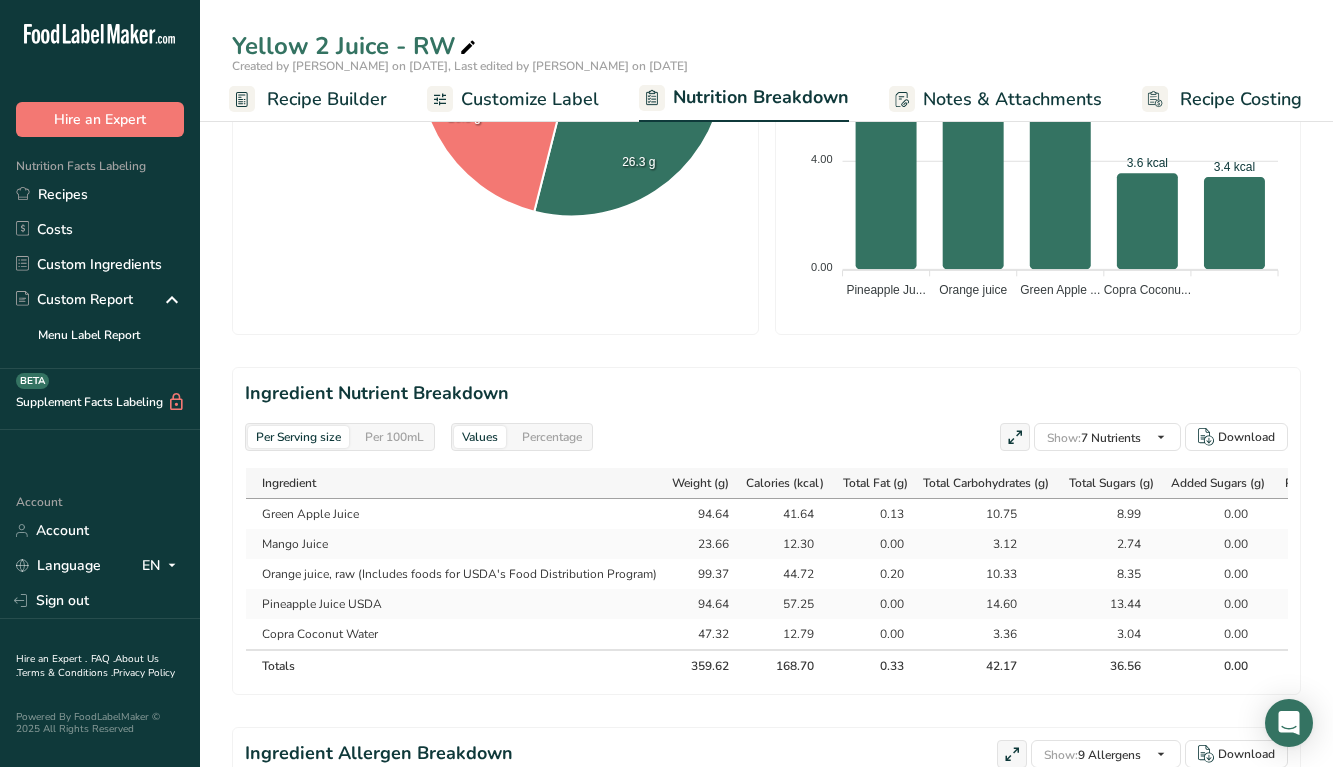 click on "Recipe Builder" at bounding box center (327, 99) 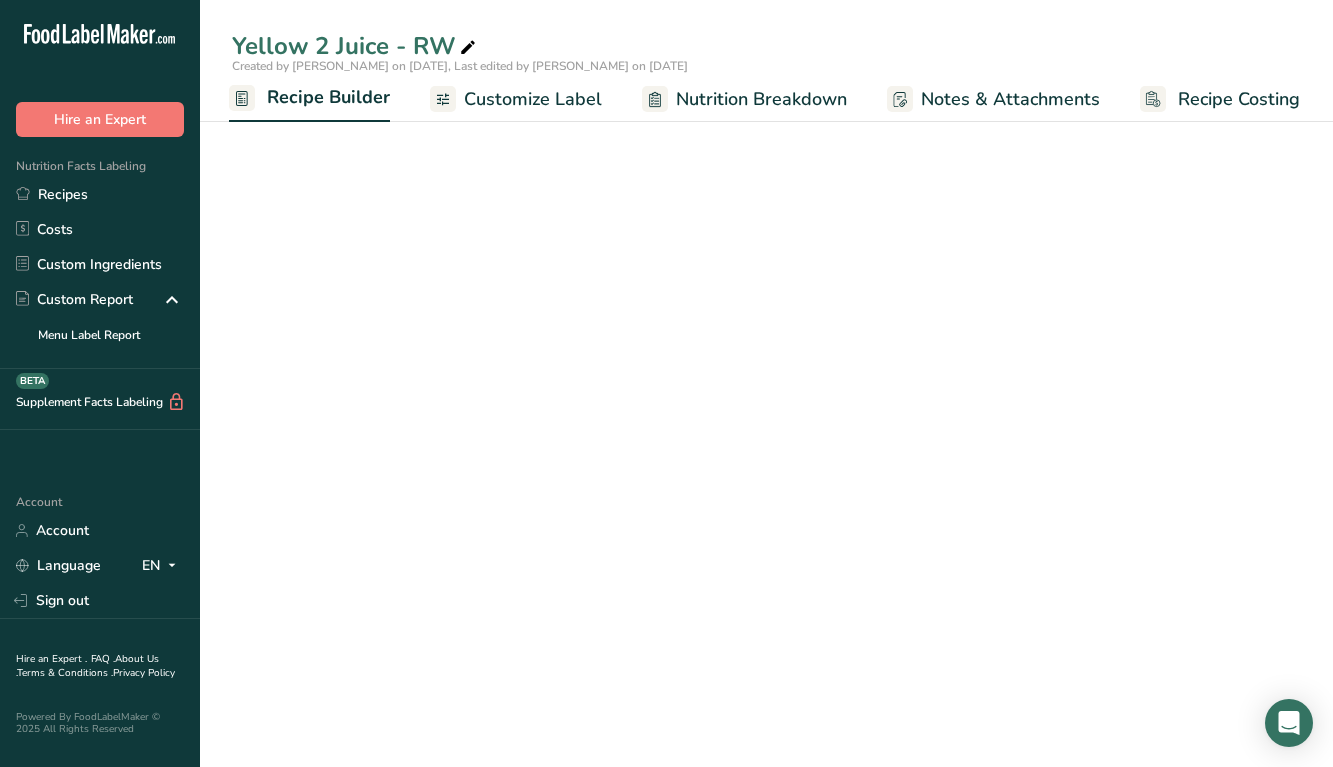 scroll, scrollTop: 464, scrollLeft: 0, axis: vertical 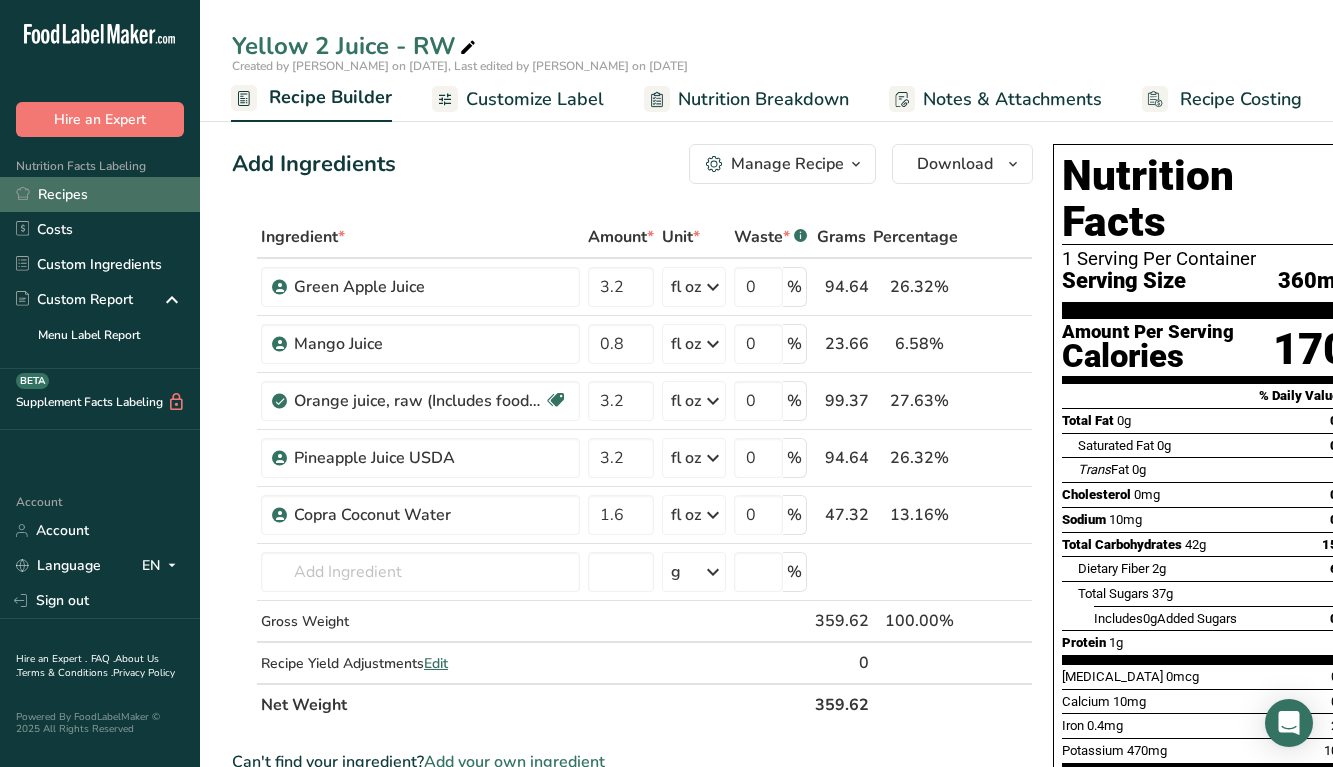 click on "Recipes" at bounding box center [100, 194] 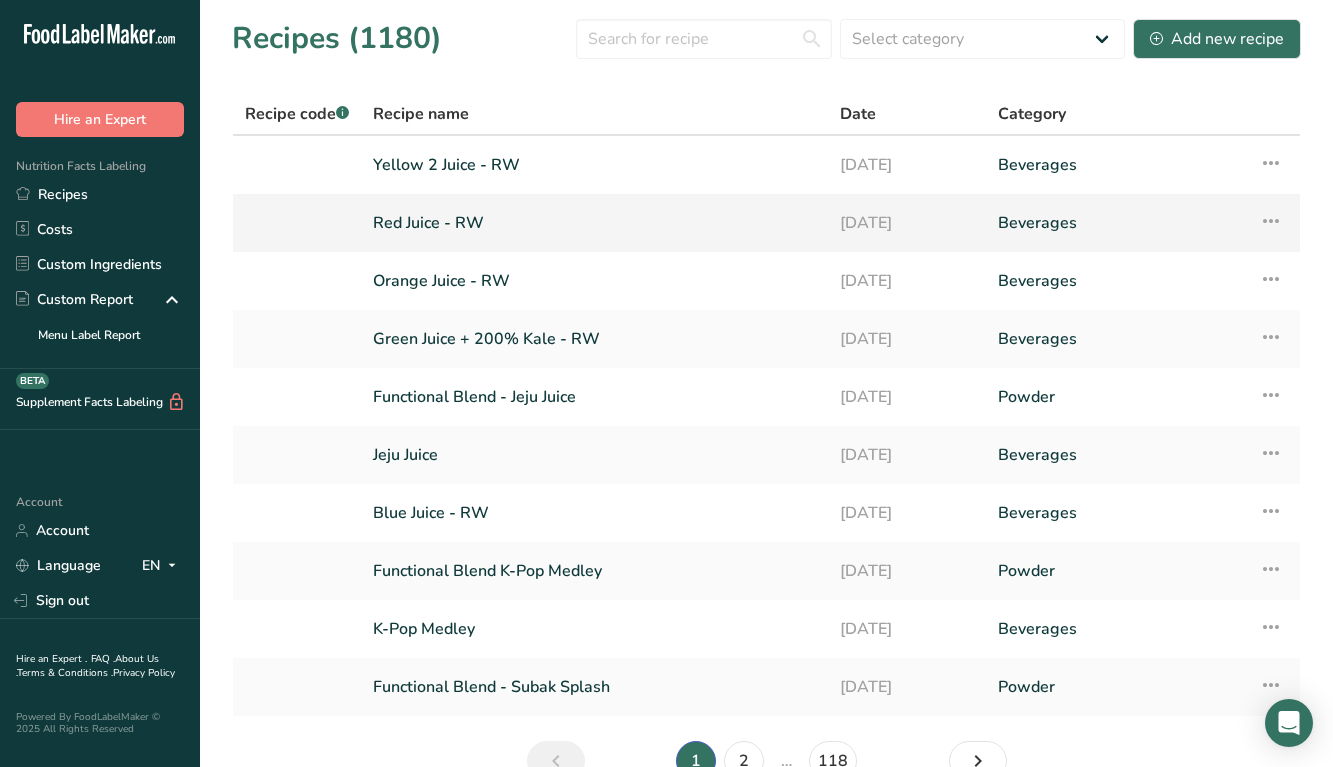 click on "Red Juice - RW" at bounding box center (594, 223) 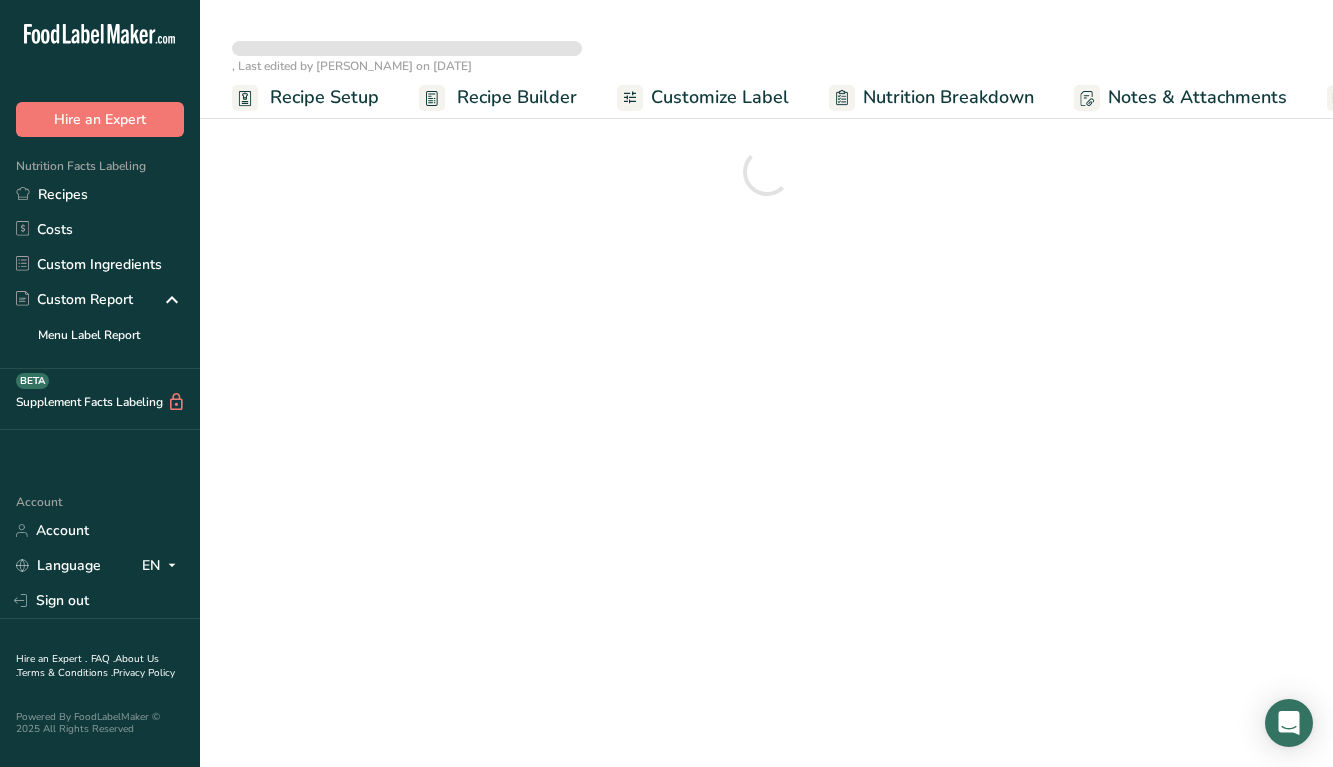 click on "Nutrition Breakdown" at bounding box center (948, 97) 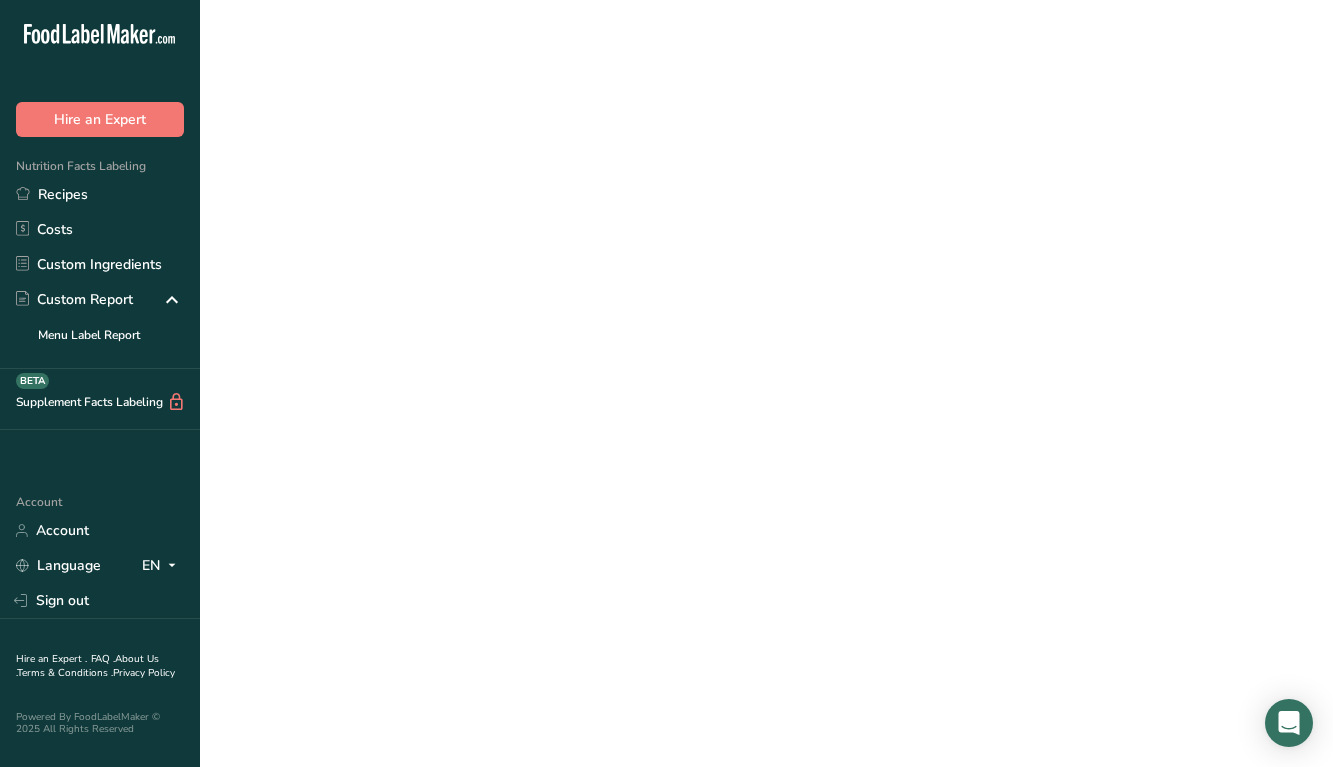 scroll, scrollTop: 0, scrollLeft: 0, axis: both 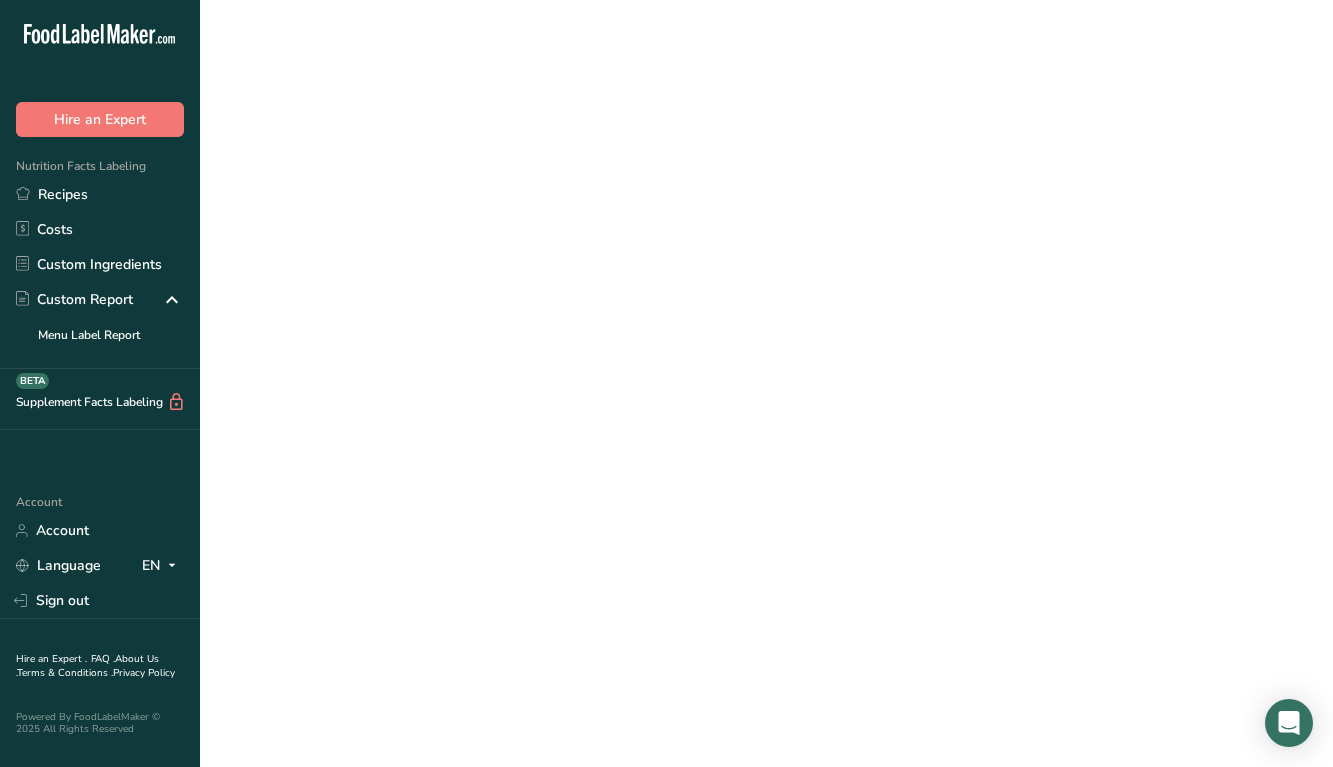 select on "Calories" 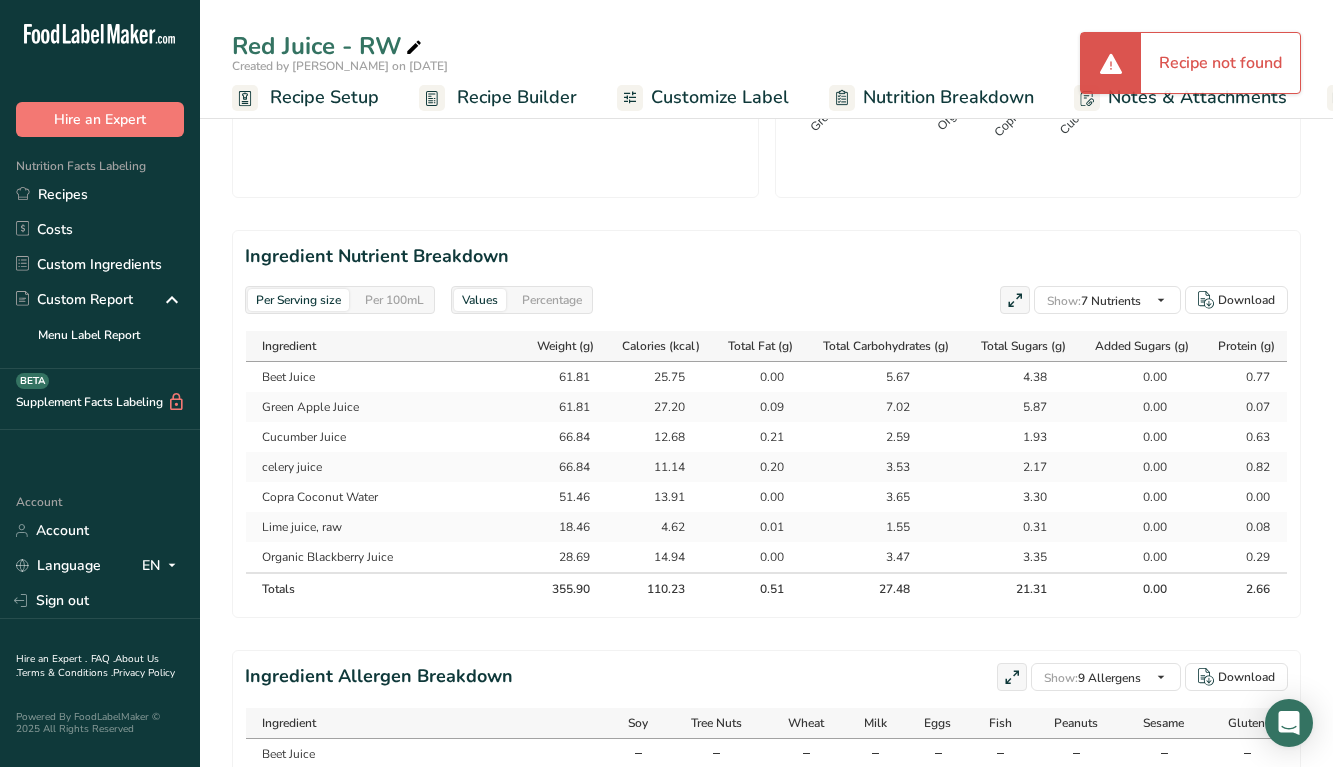 scroll, scrollTop: 853, scrollLeft: 0, axis: vertical 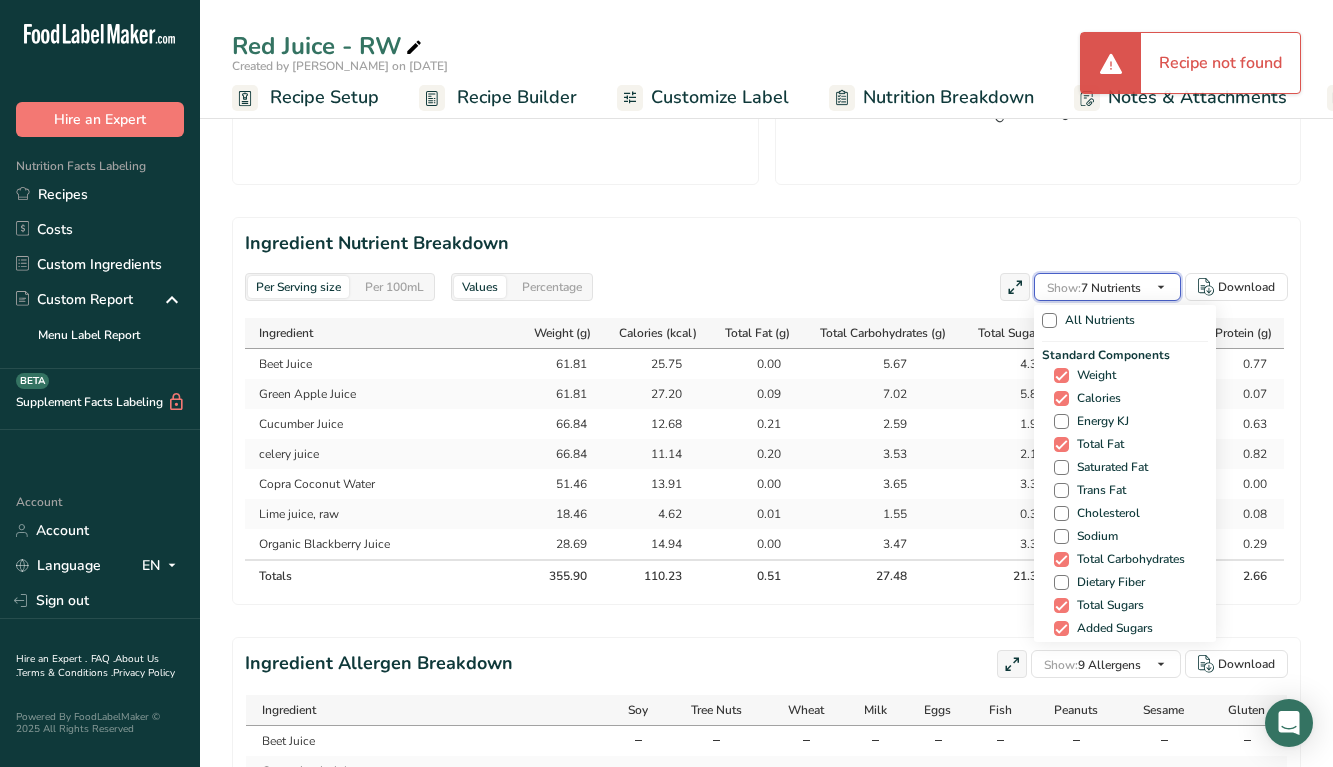 click at bounding box center [1161, 287] 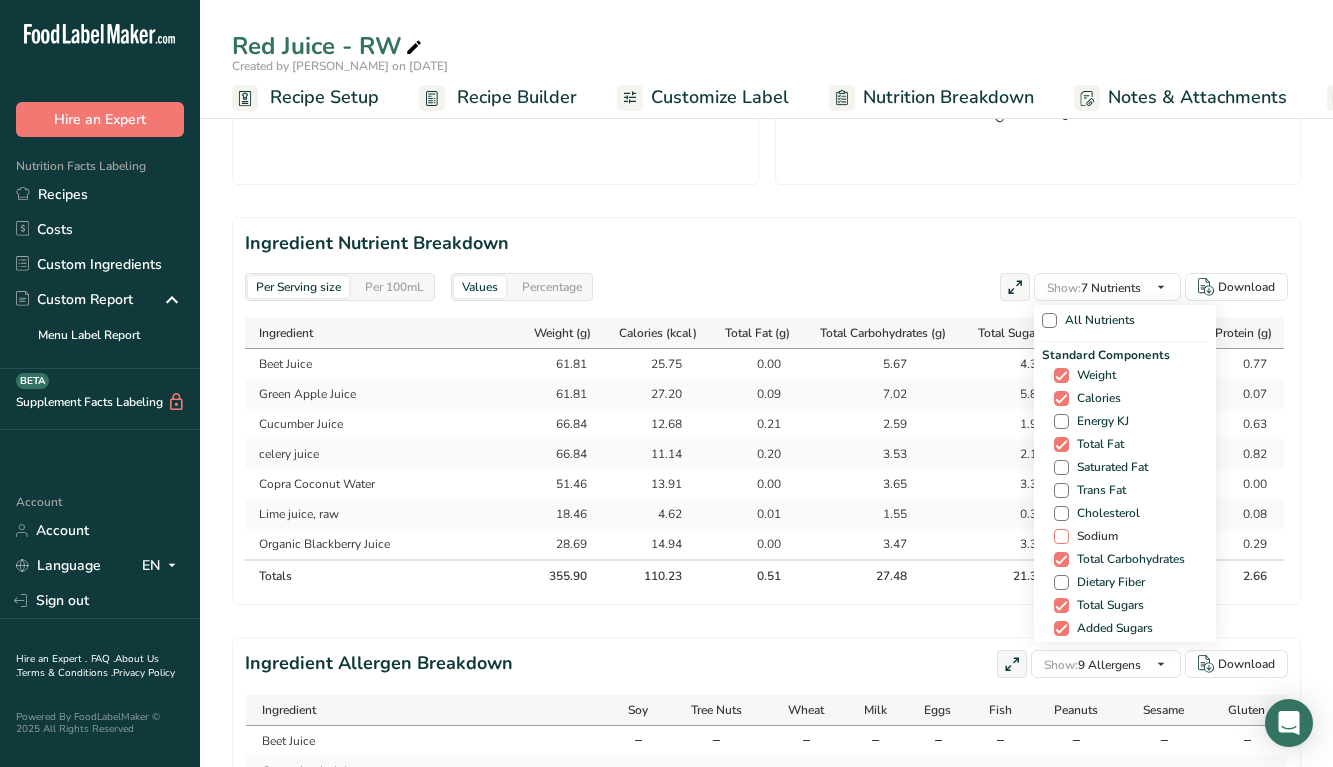 click at bounding box center (1061, 536) 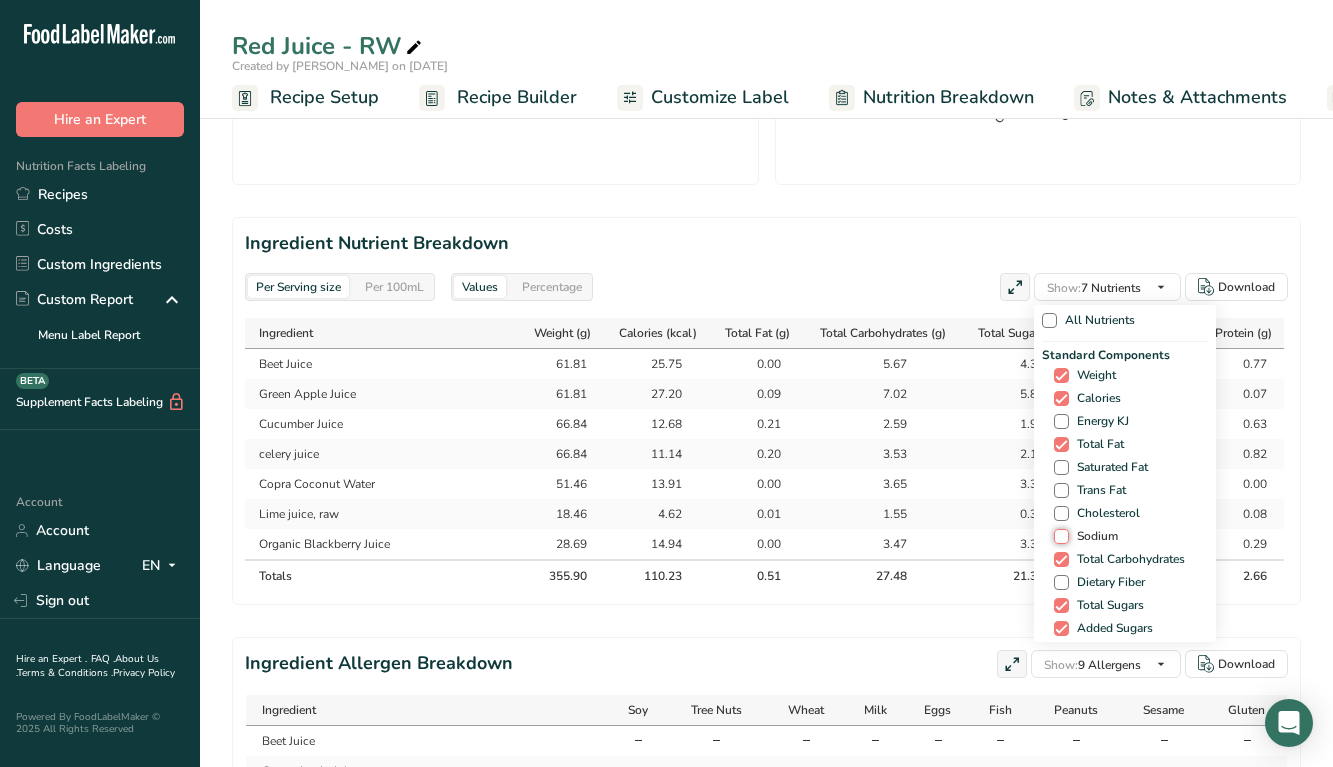 click on "Sodium" at bounding box center [1060, 536] 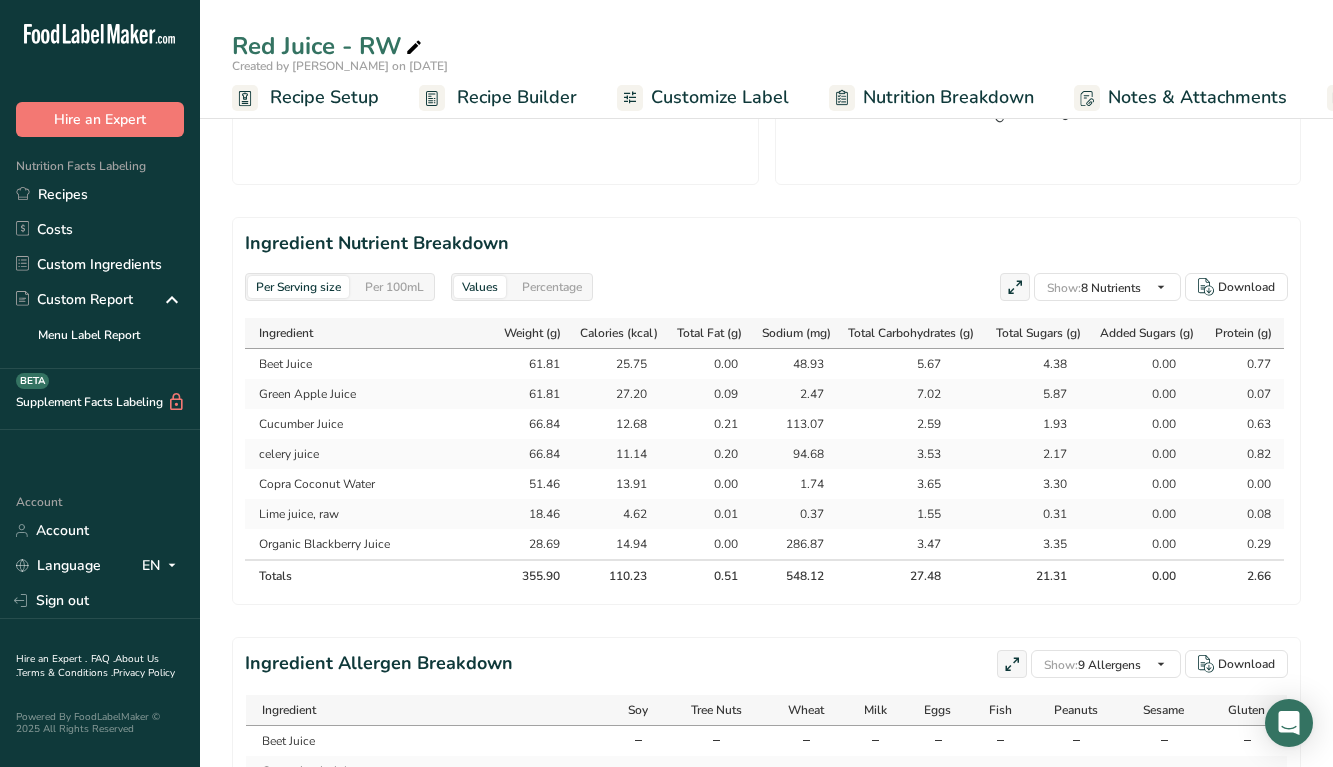click on "Recipe Setup" at bounding box center [324, 97] 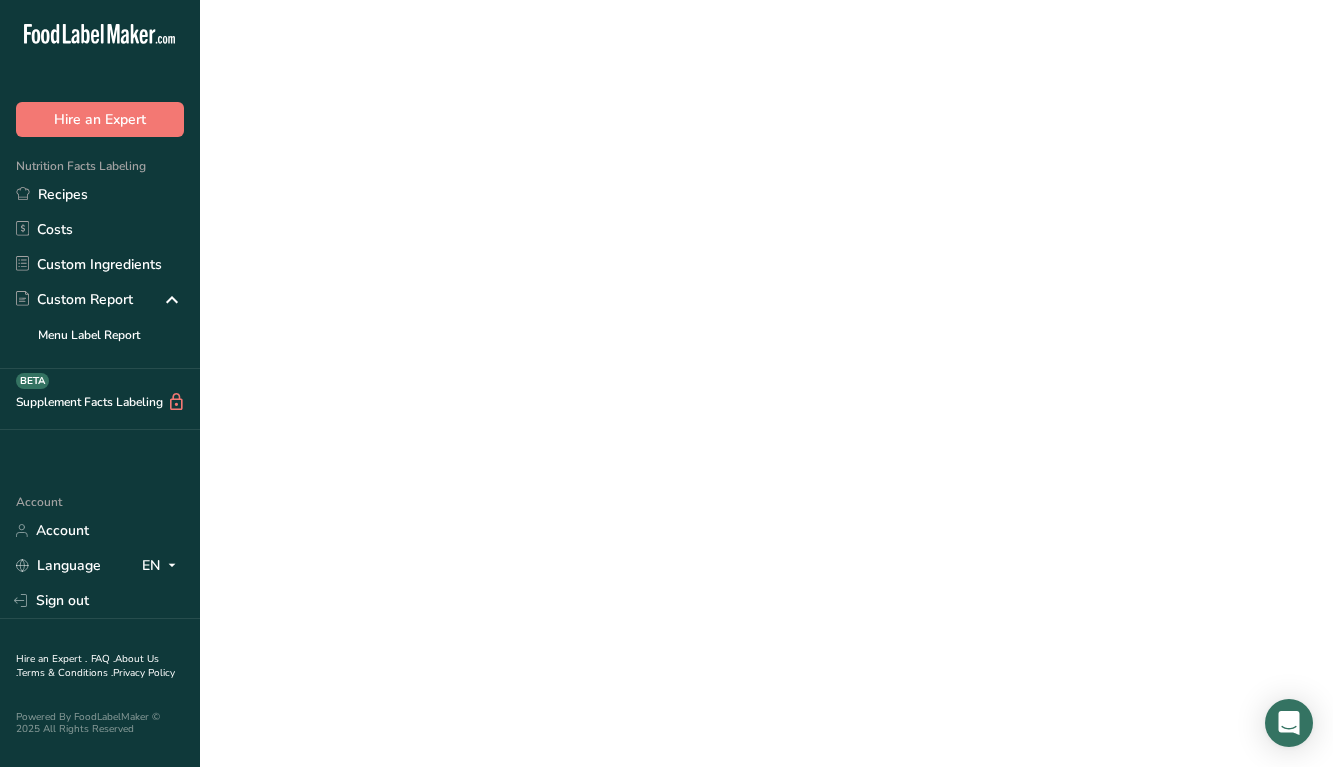 scroll, scrollTop: 584, scrollLeft: 0, axis: vertical 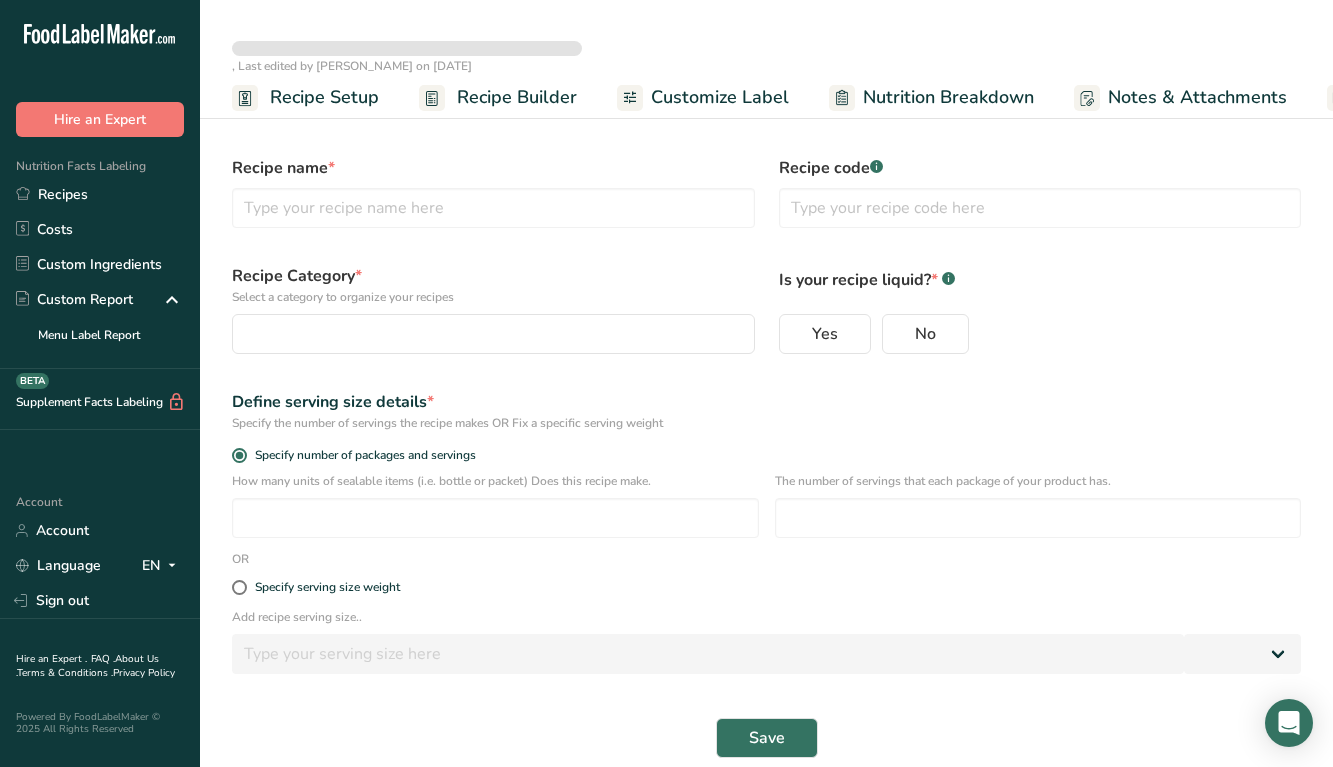 click on "Recipe Builder" at bounding box center (517, 97) 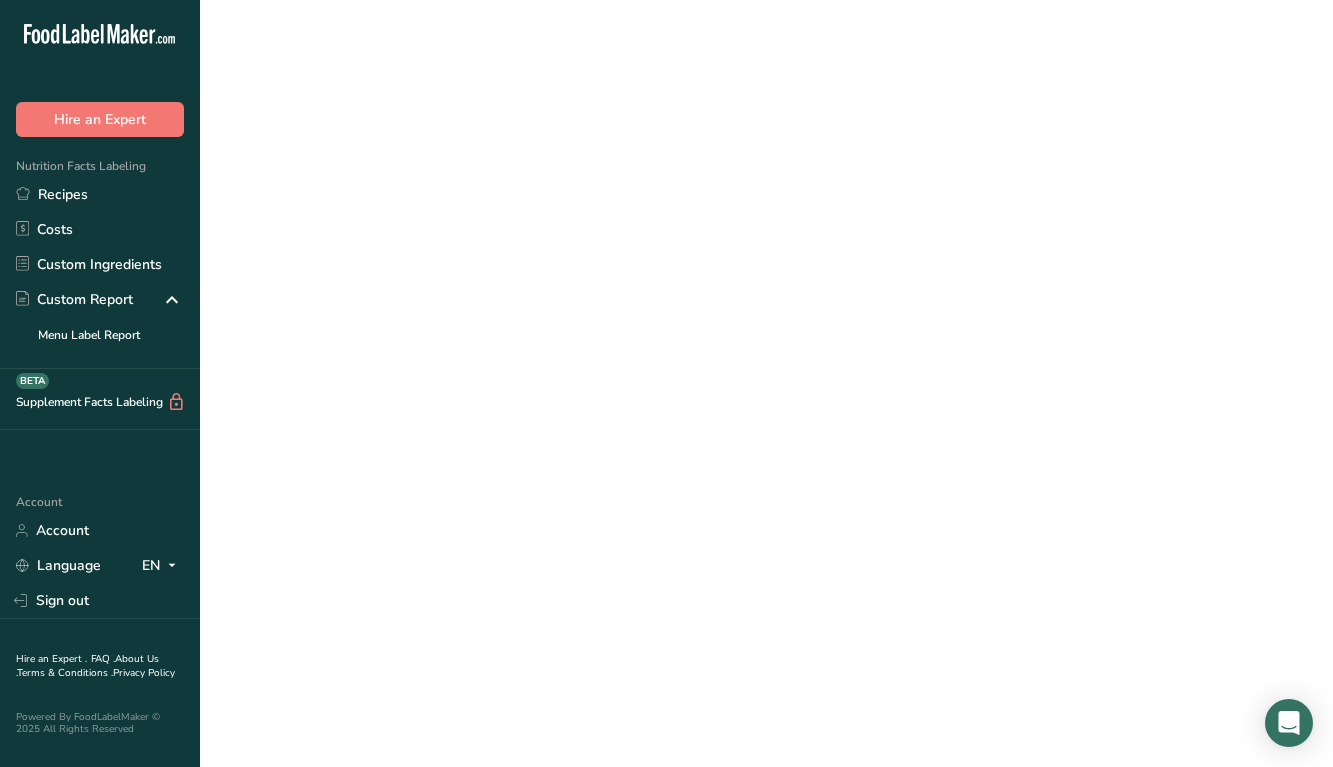 scroll, scrollTop: 0, scrollLeft: 0, axis: both 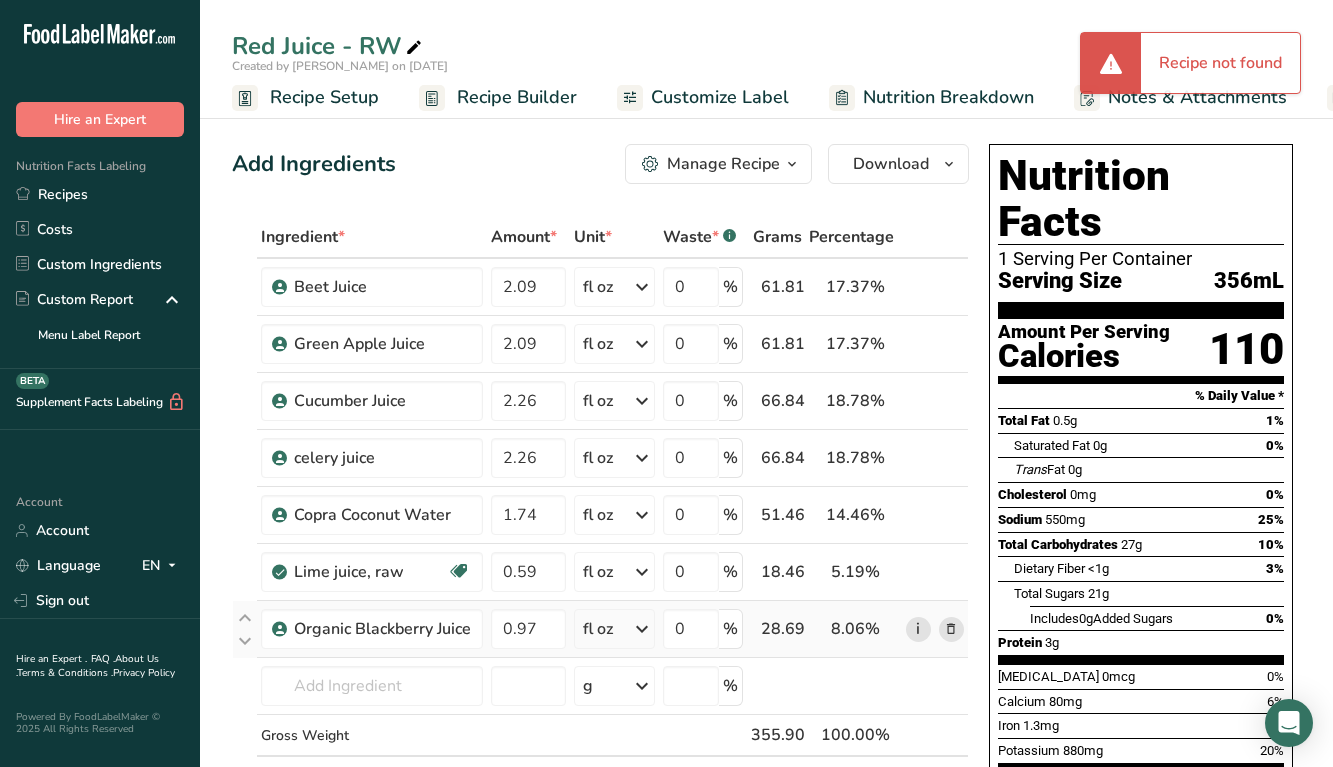 click on "i" at bounding box center [918, 629] 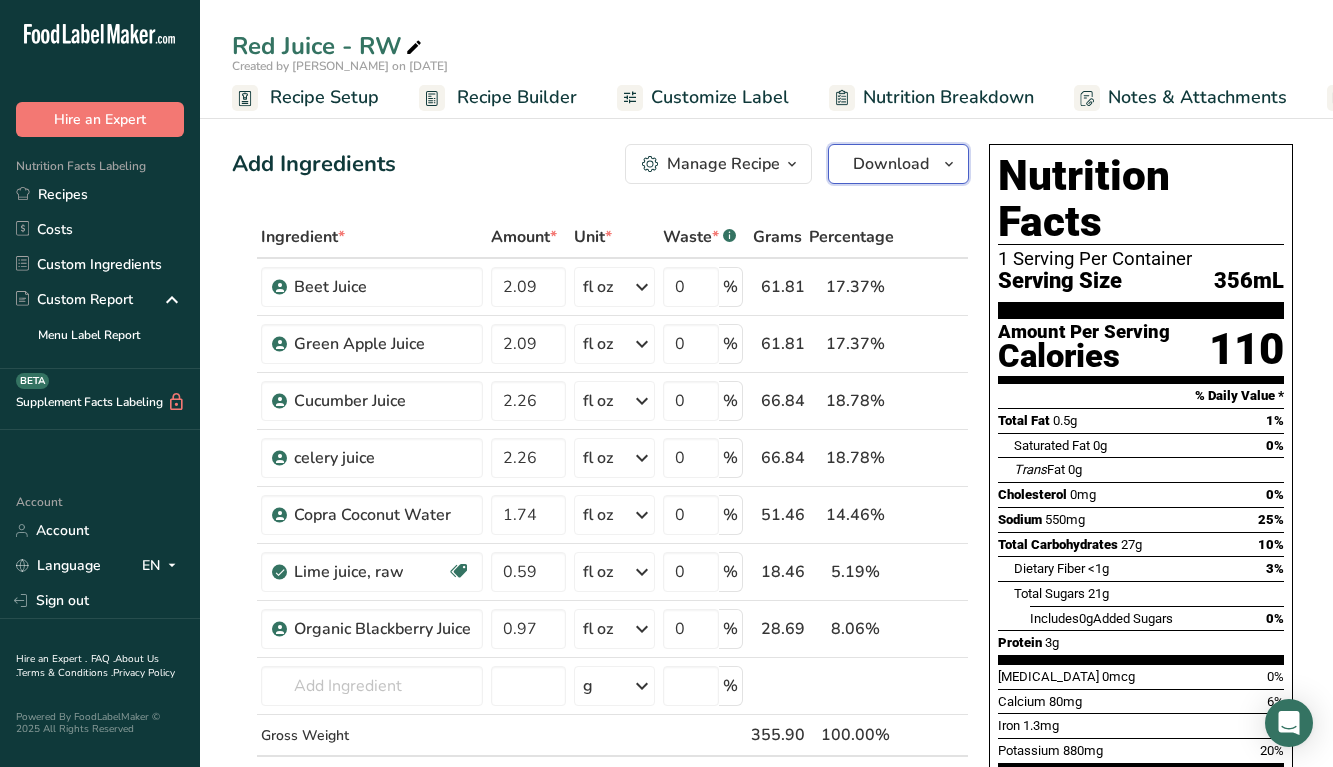 click on "Download" at bounding box center (891, 164) 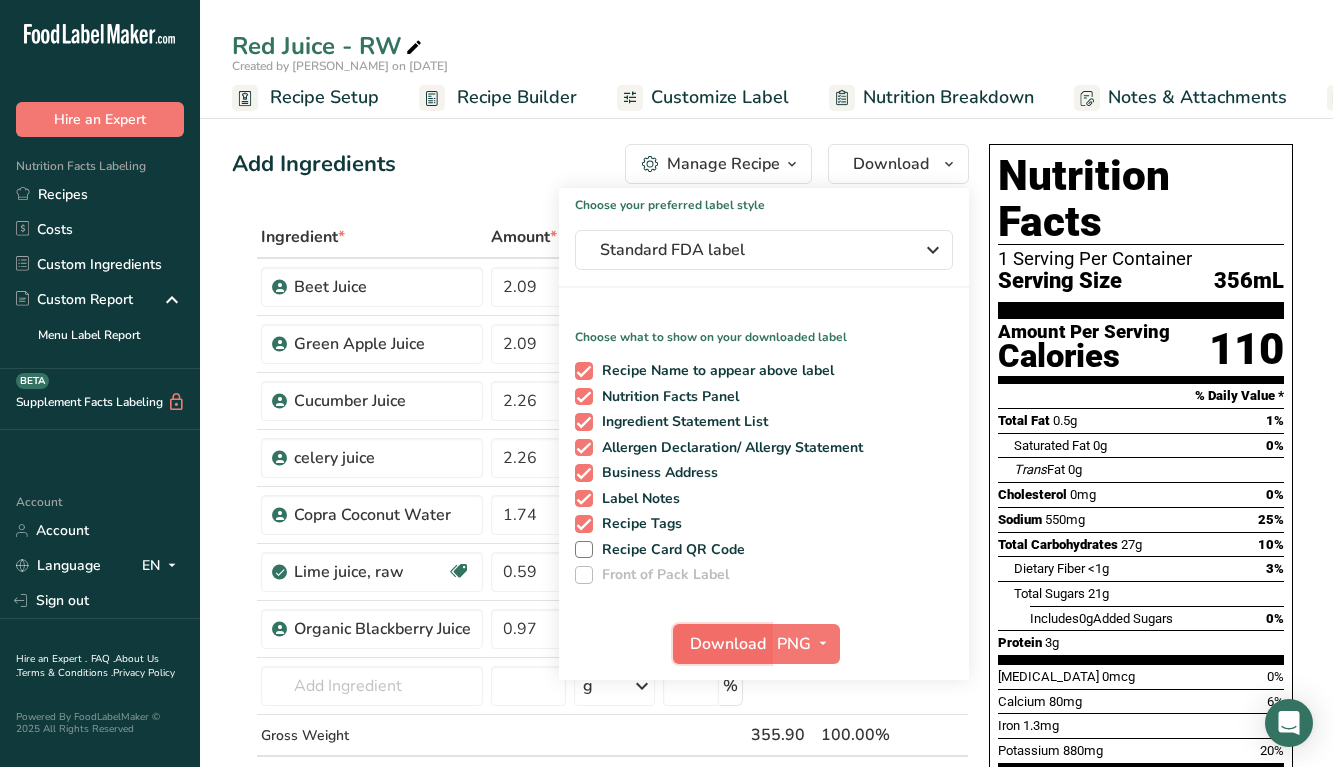 click on "Download" at bounding box center (728, 644) 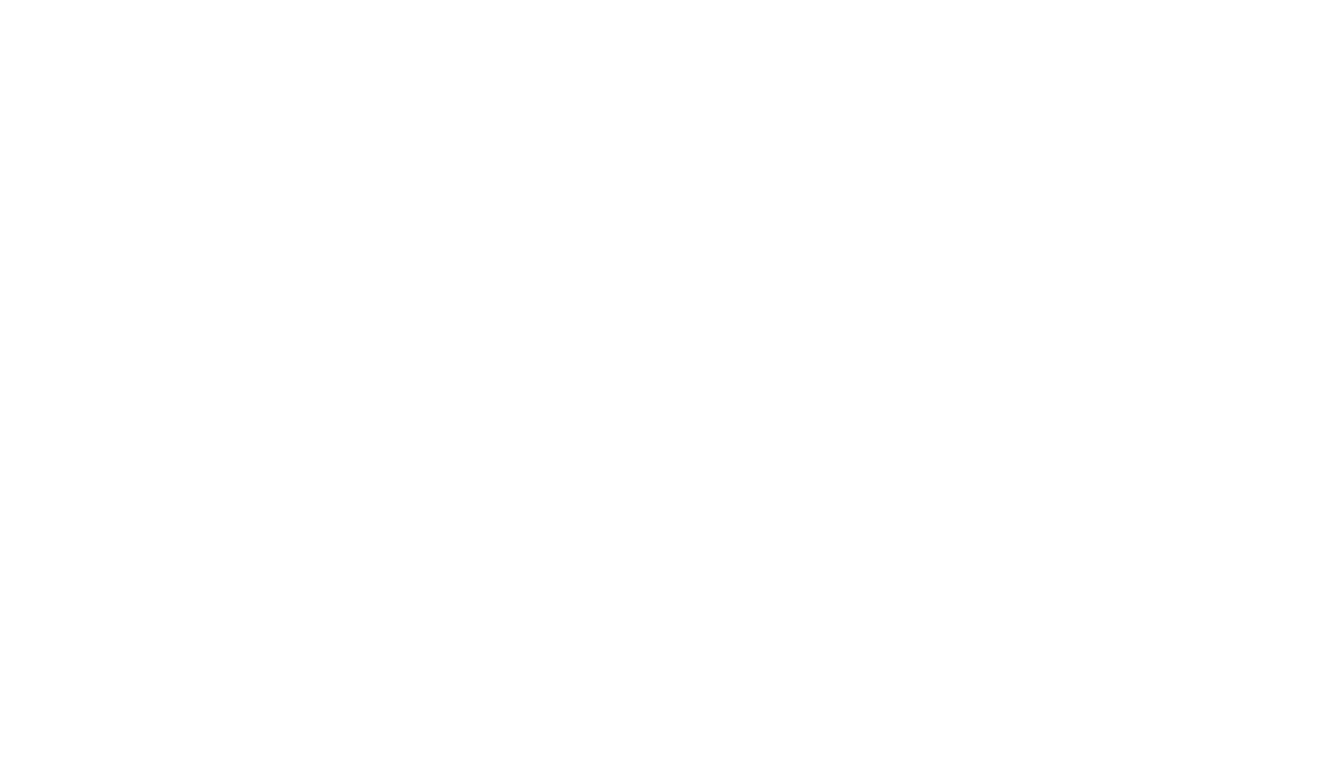 scroll, scrollTop: 0, scrollLeft: 0, axis: both 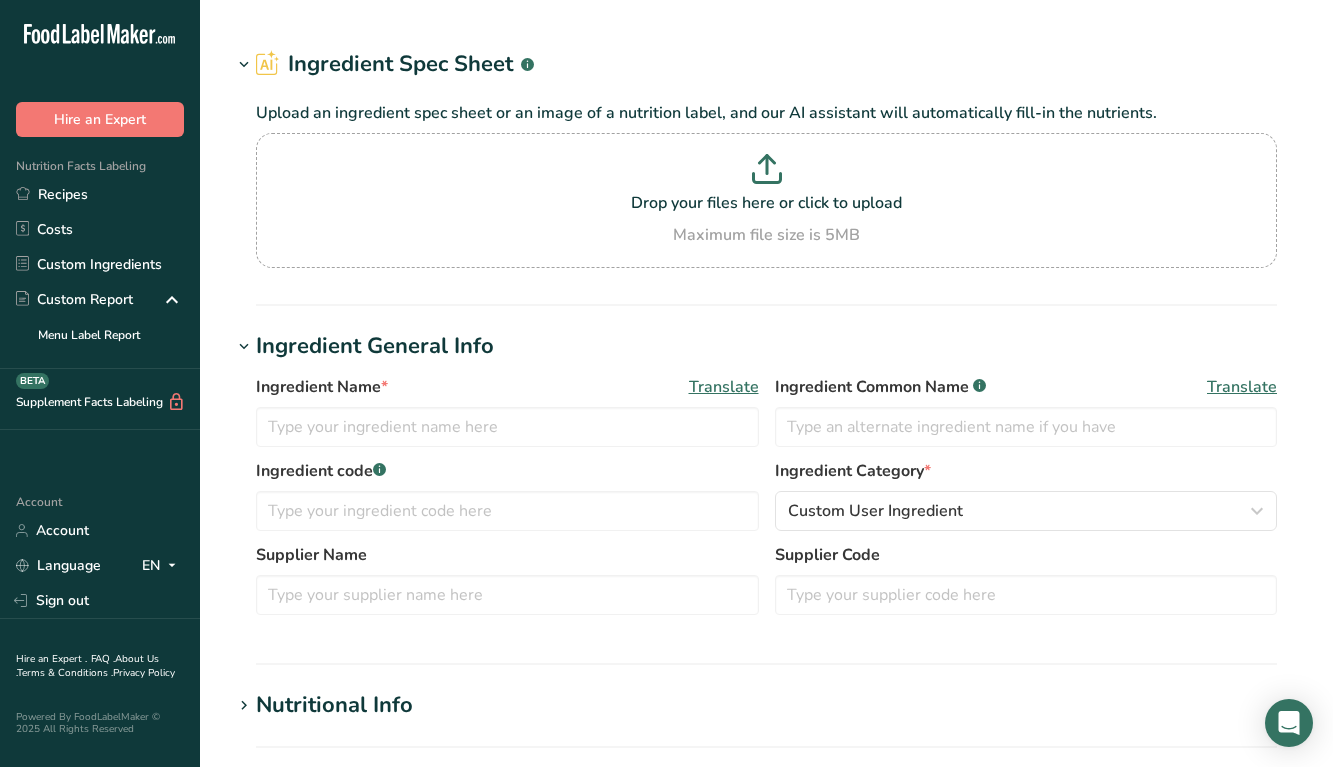 type on "Organic Blackberry Juice" 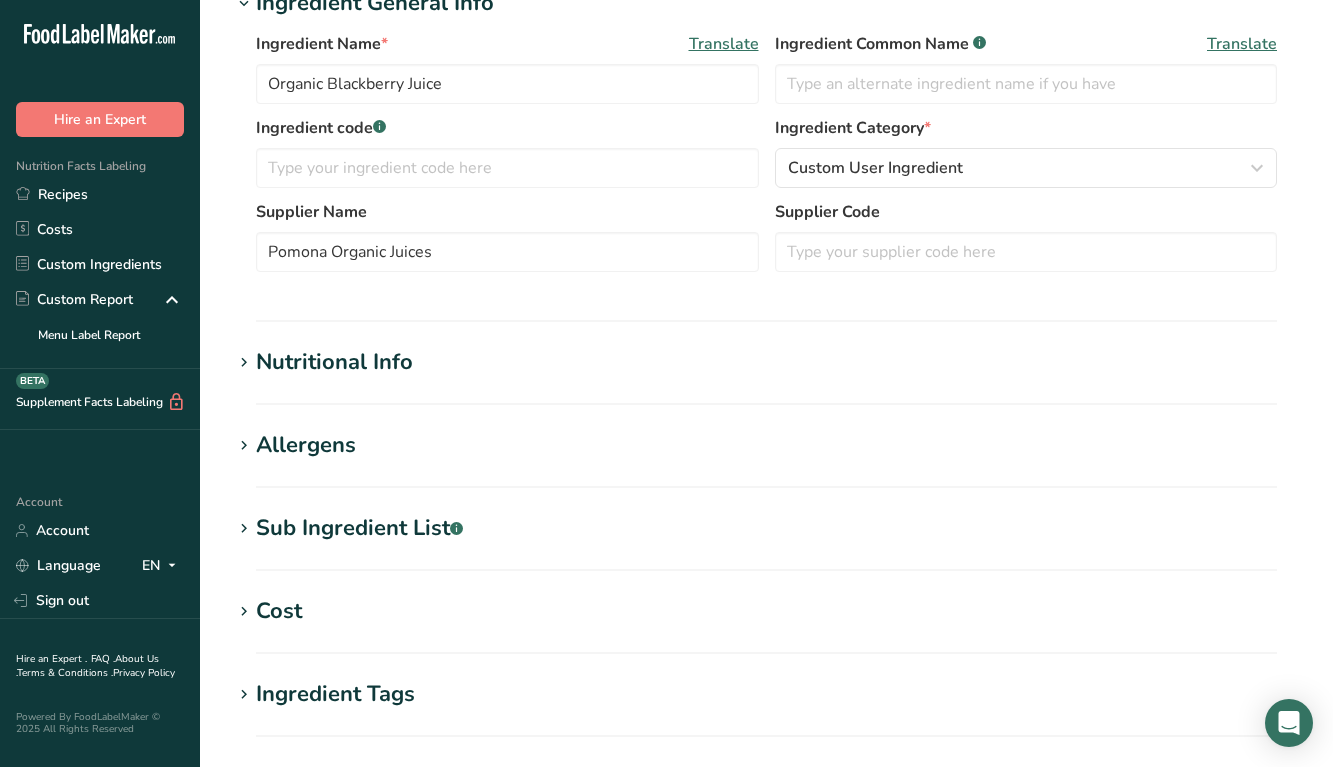scroll, scrollTop: 230, scrollLeft: 0, axis: vertical 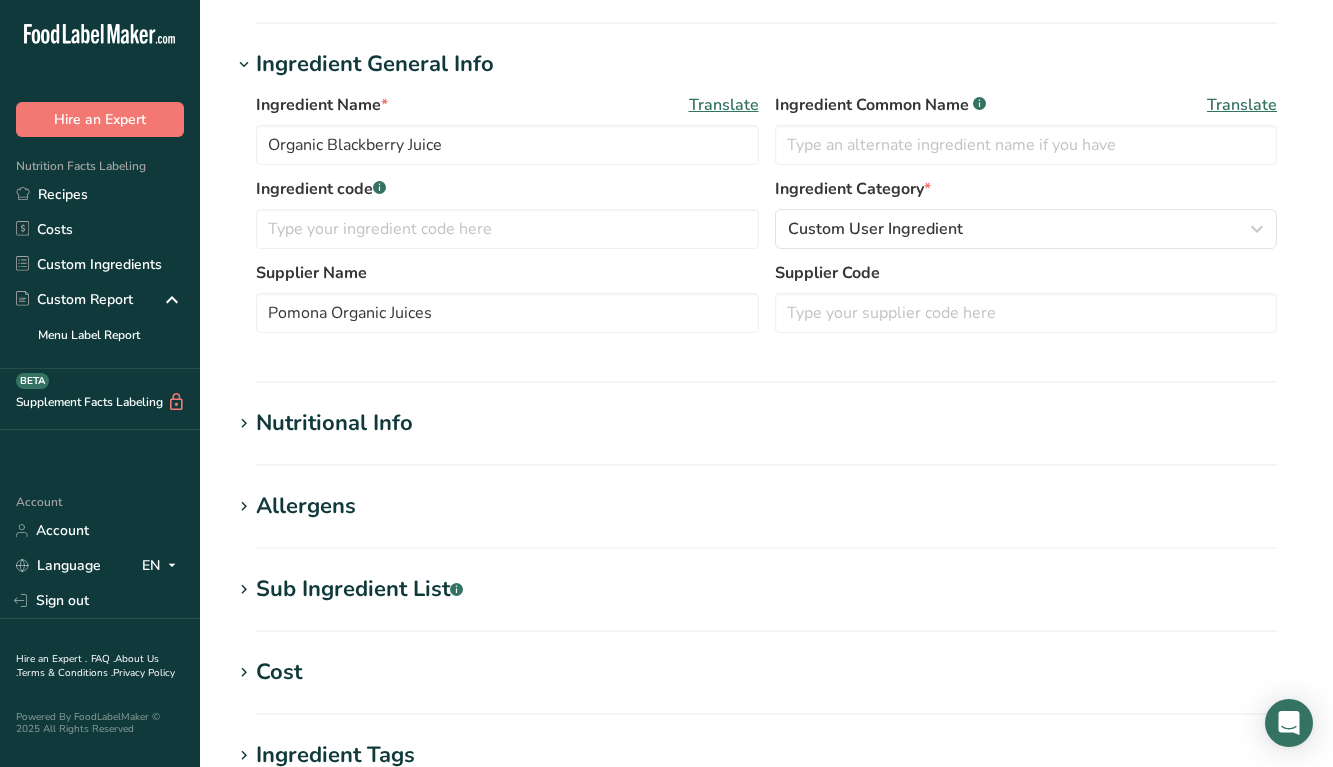 click on "Nutritional Info
Serving Size
.a-a{fill:#347362;}.b-a{fill:#fff;}
Add ingredient serving size *   240
g
kg
mg
mcg
lb
oz
l
mL
fl oz
tbsp
tsp
cup
qt
gallon
Required Components Vitamins Minerals Other Nutrients Amino Acid Profile
Calories
(kcal) *     125
Energy KJ
(kj) *     523
Total Fat
(g) *     0 *     0 *     0 *" at bounding box center (766, 436) 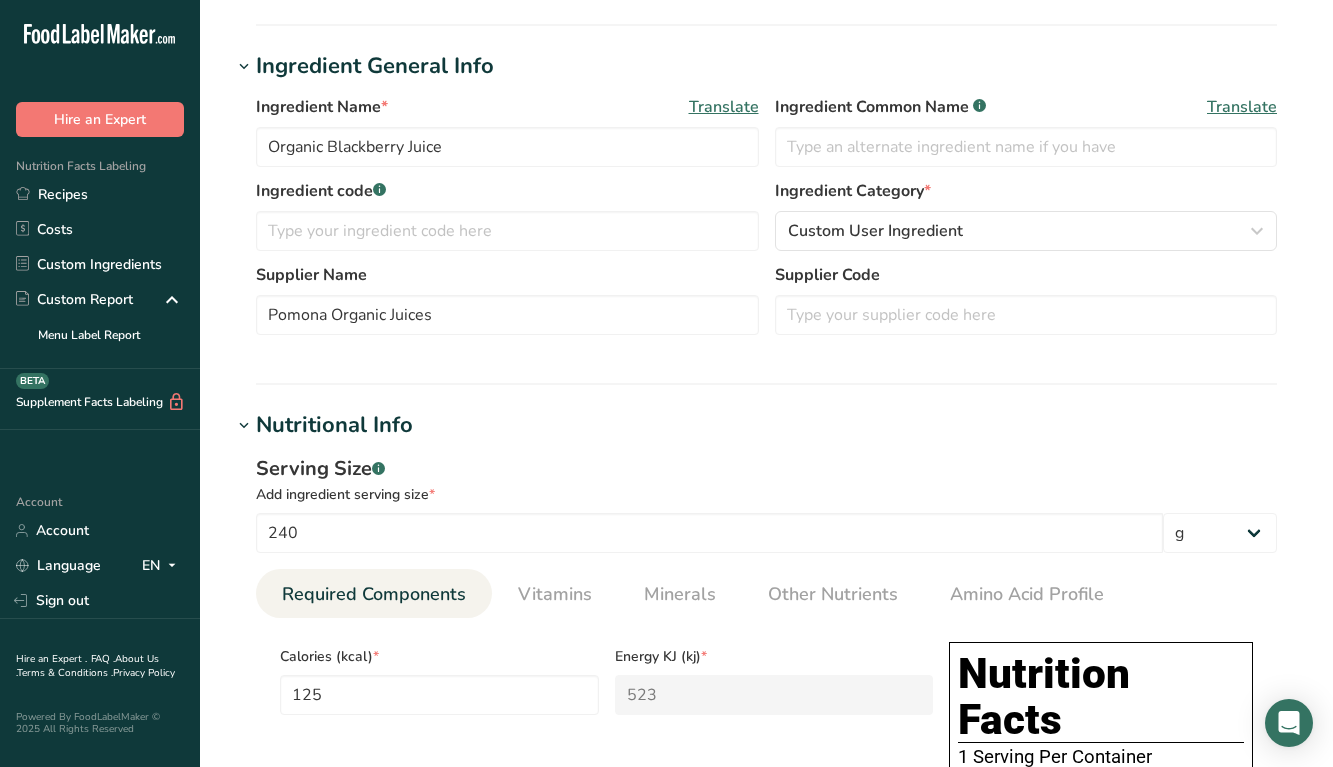 scroll, scrollTop: 0, scrollLeft: 0, axis: both 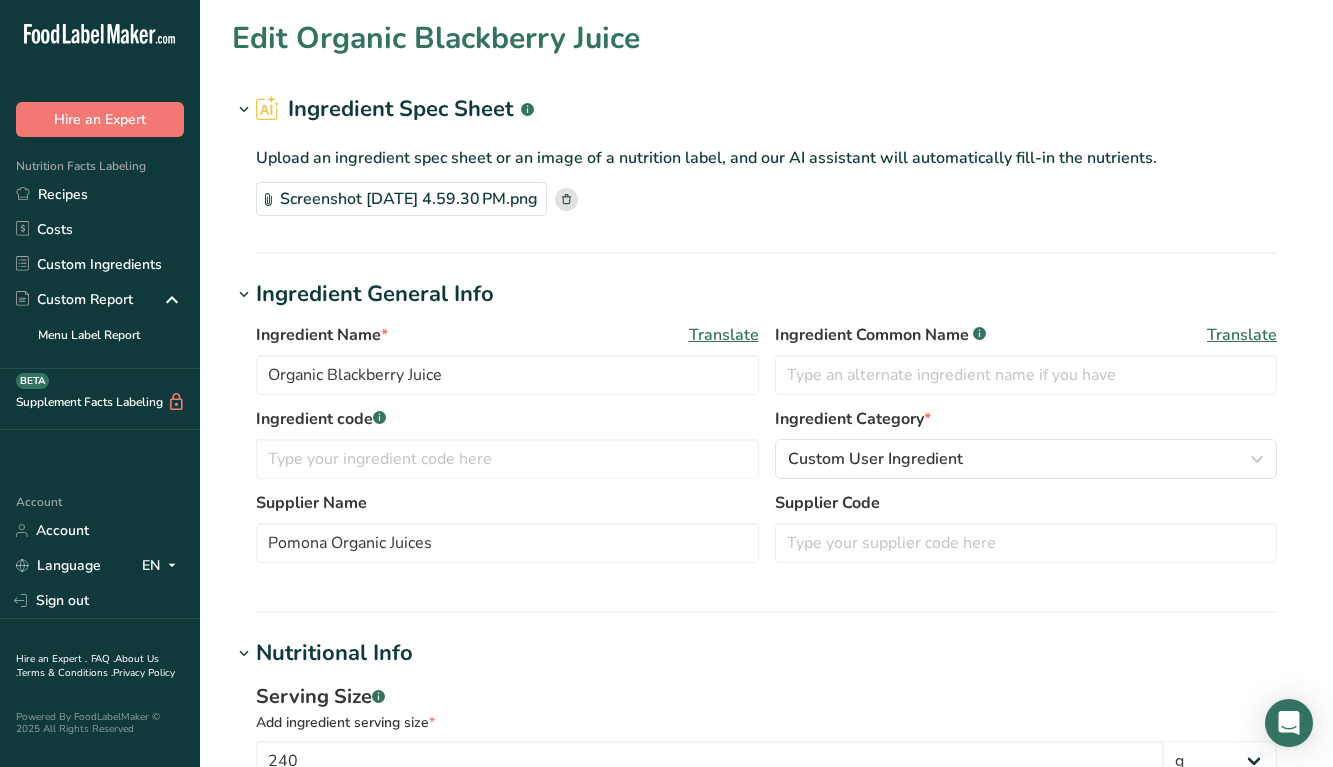 click on "Screenshot 2025-07-15 at 4.59.30 PM.png" at bounding box center [401, 199] 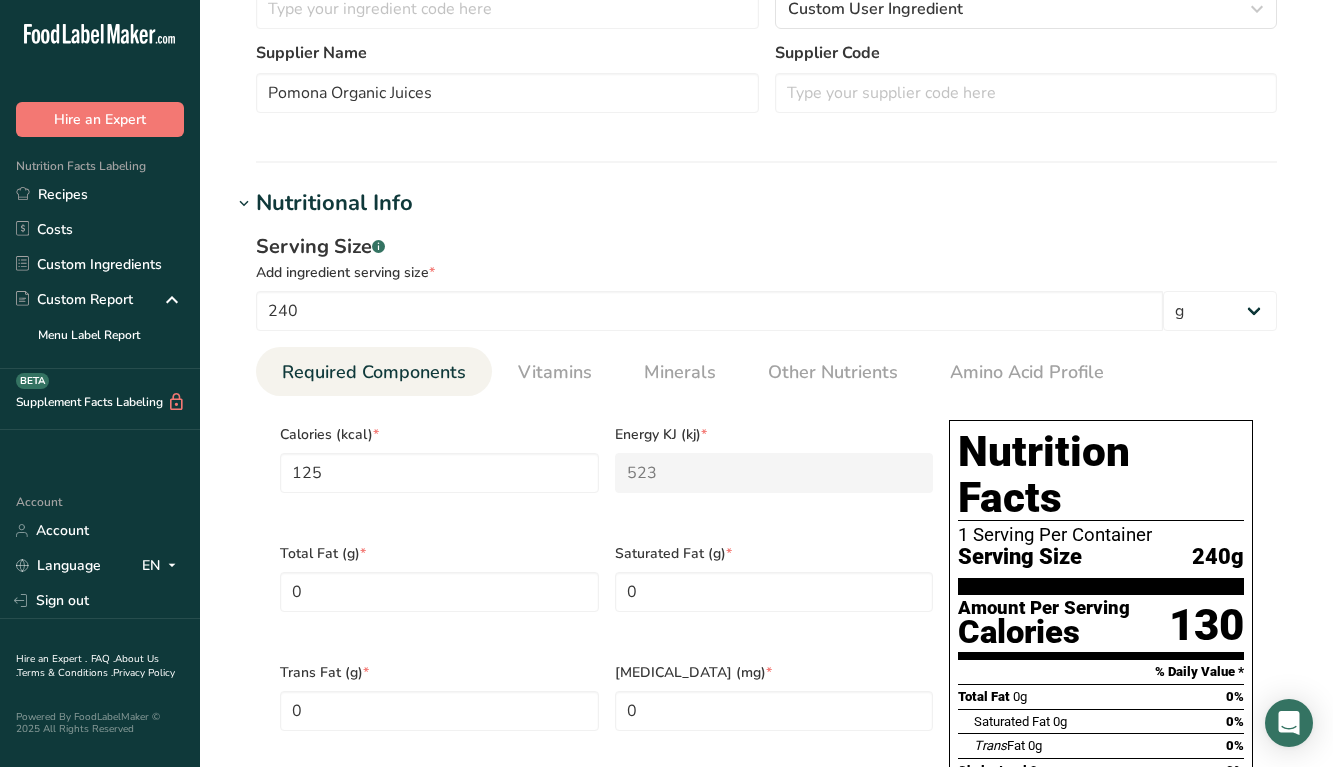 scroll, scrollTop: 623, scrollLeft: 0, axis: vertical 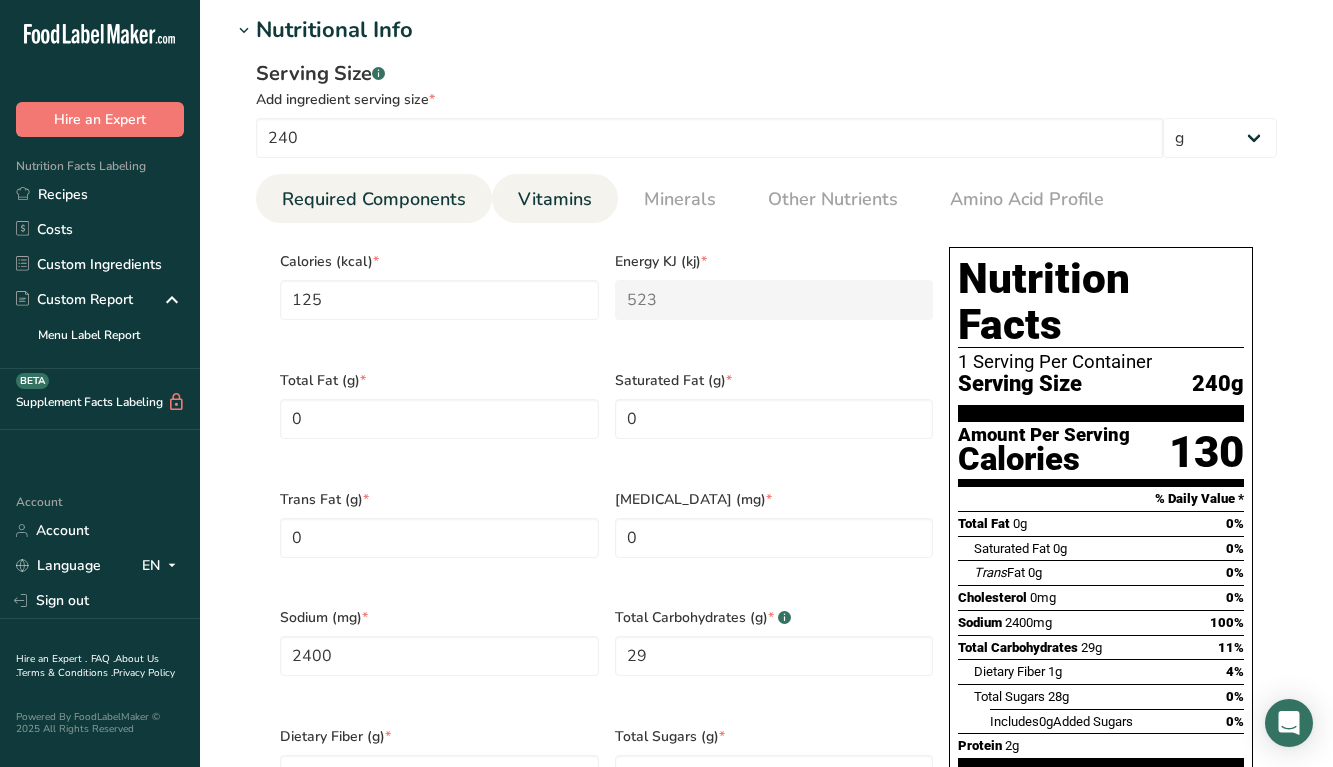click on "Vitamins" at bounding box center [555, 199] 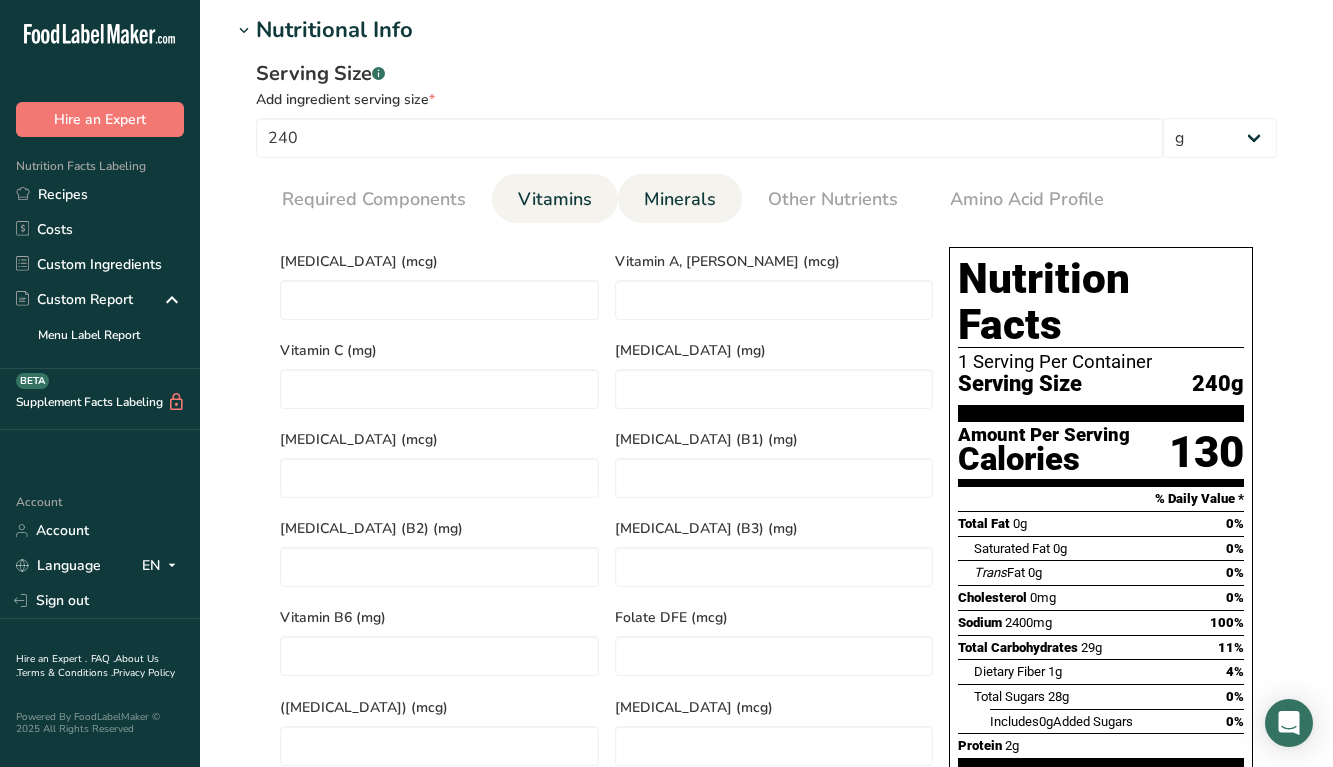 click on "Minerals" at bounding box center (680, 199) 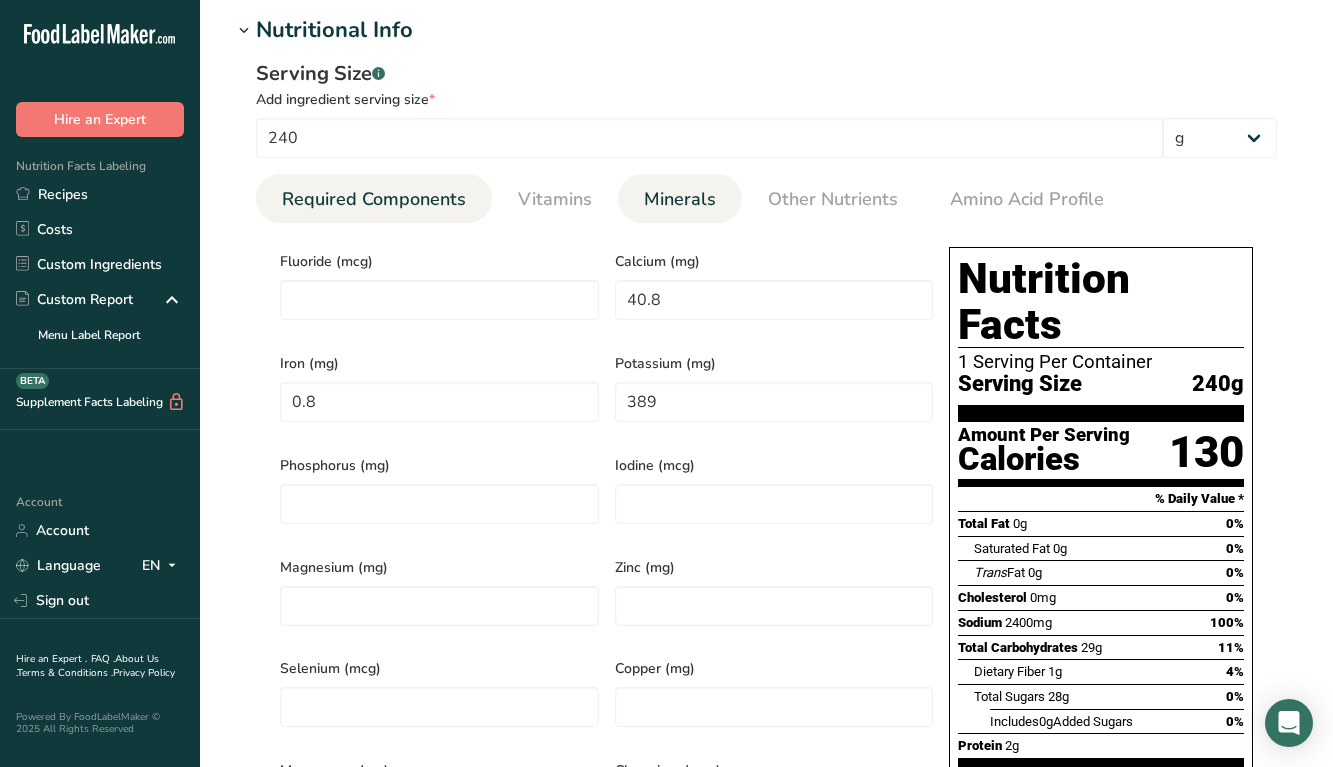 click on "Required Components" at bounding box center [374, 199] 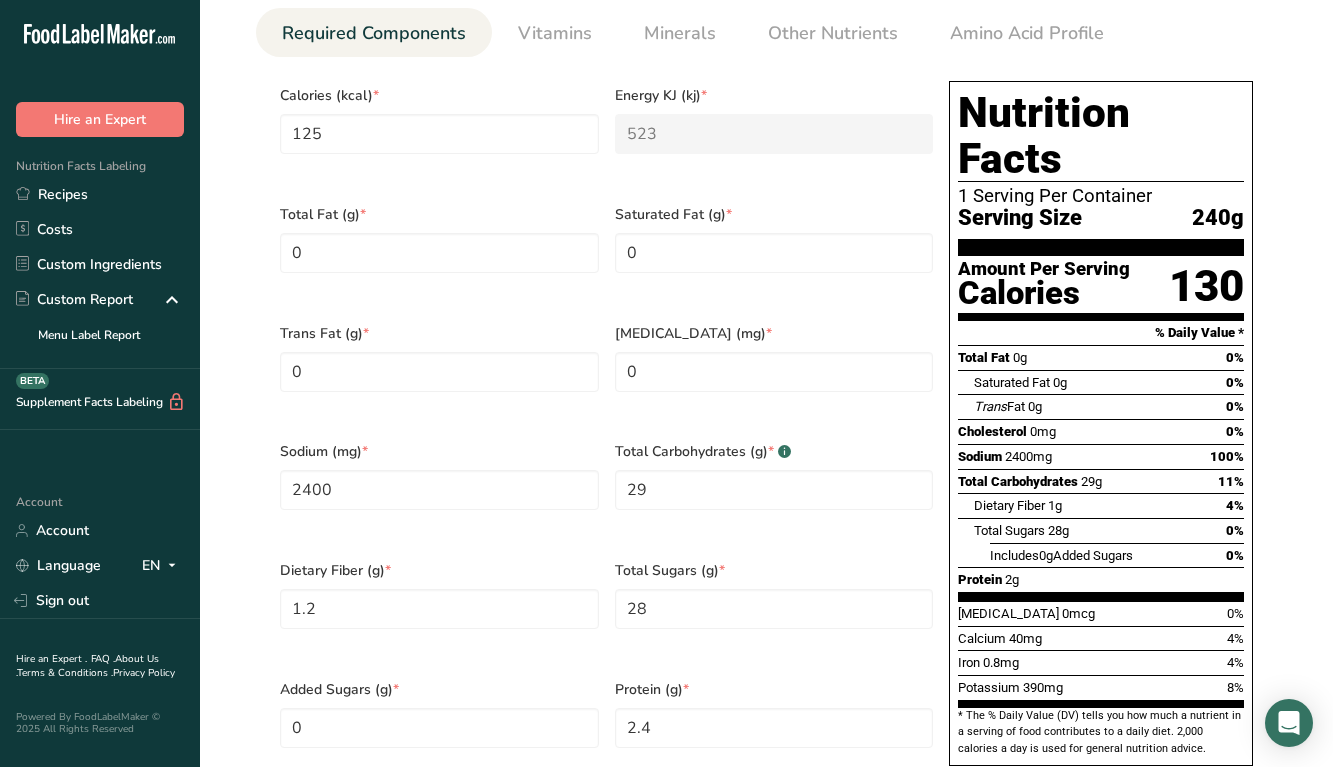 scroll, scrollTop: 800, scrollLeft: 0, axis: vertical 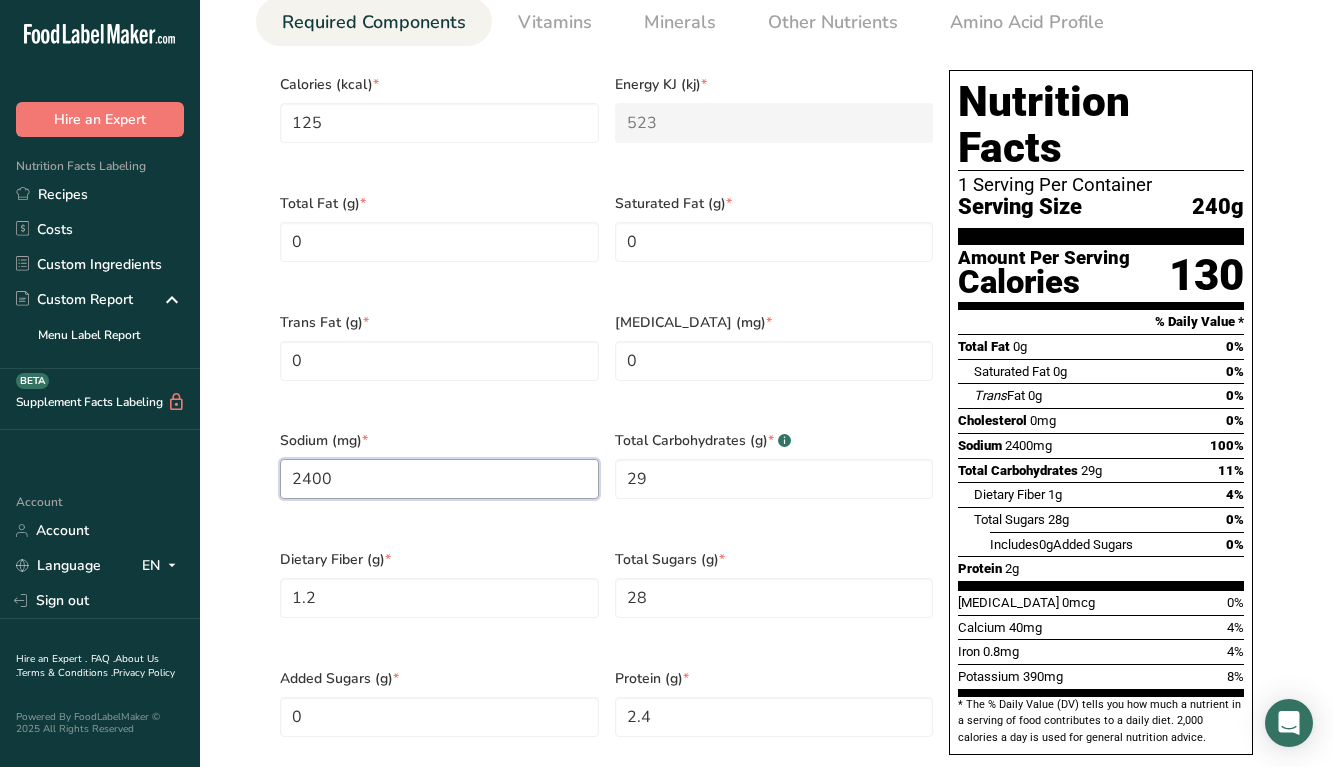 click on "2400" at bounding box center [439, 479] 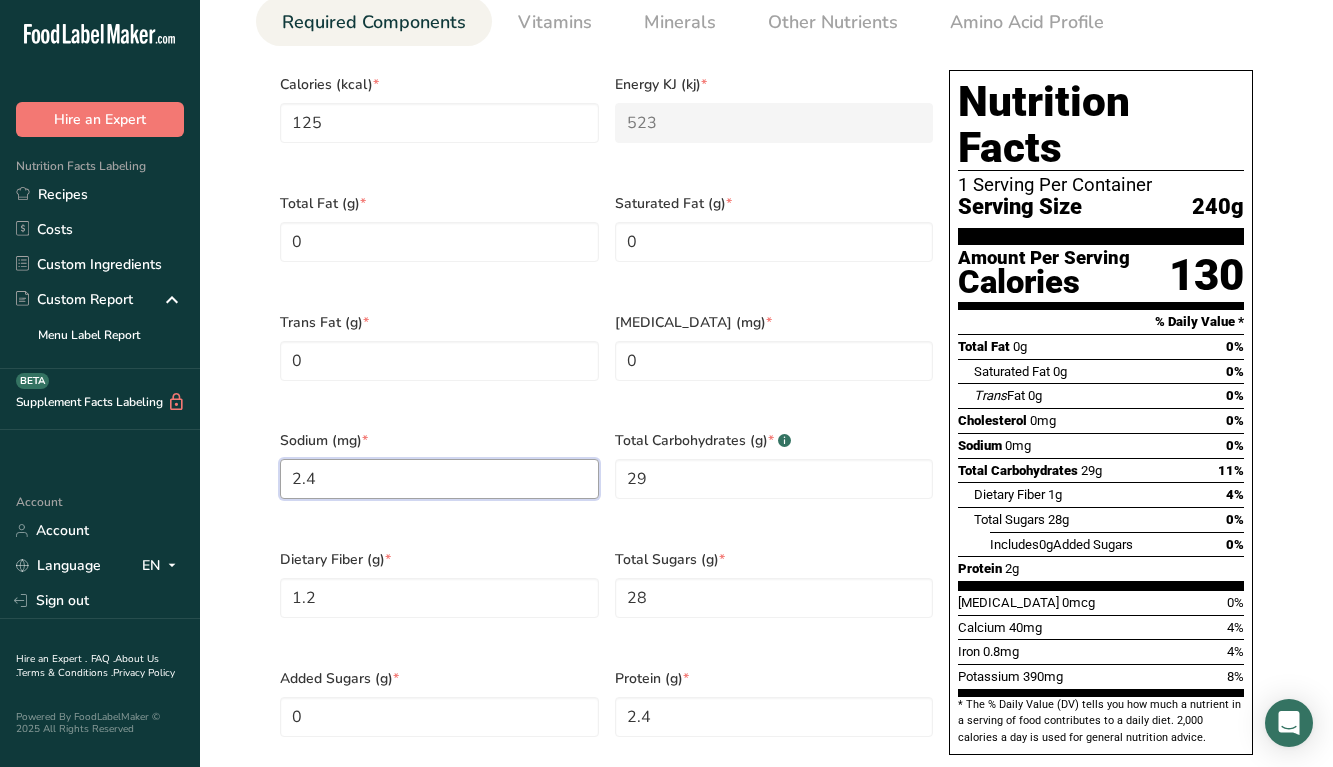 type on "2.4" 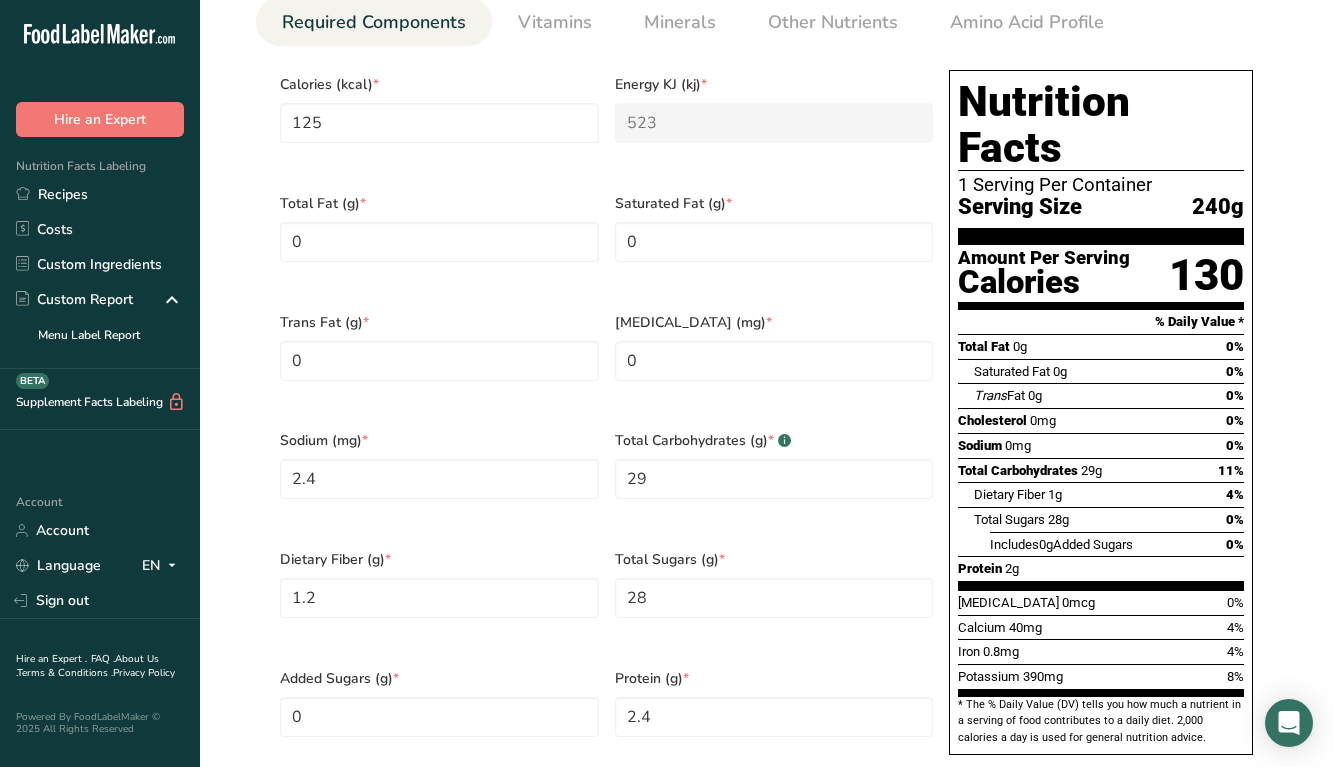 click on "Dietary Fiber
1g" at bounding box center [1018, 495] 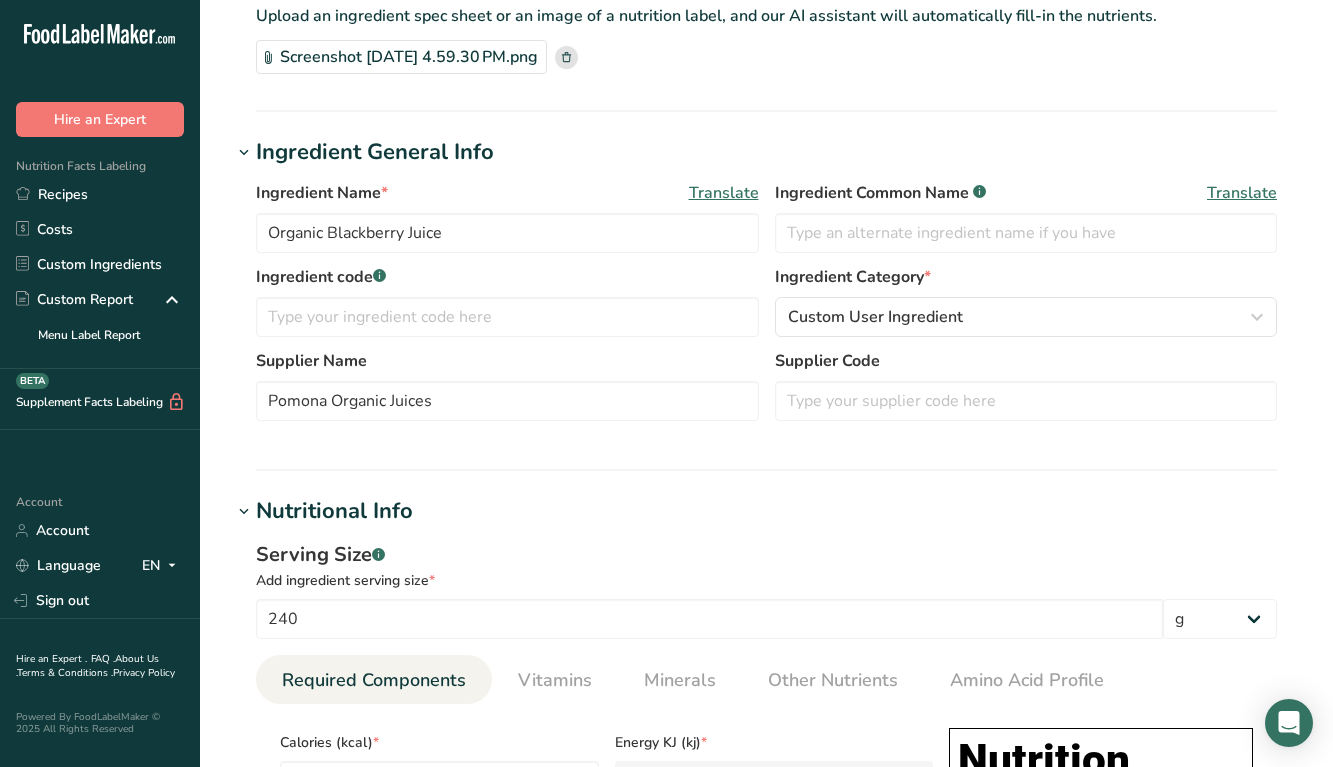 scroll, scrollTop: 0, scrollLeft: 0, axis: both 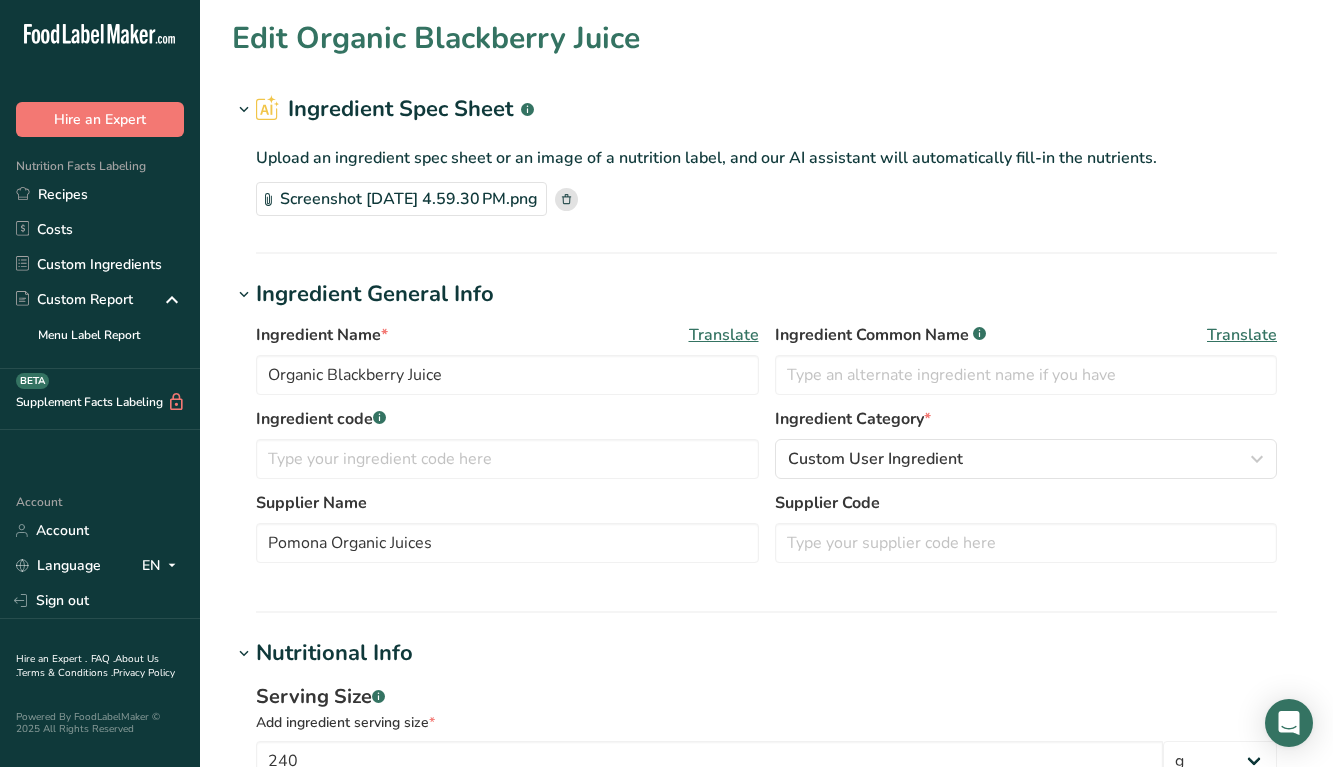 click on "Screenshot 2025-07-15 at 4.59.30 PM.png" at bounding box center [401, 199] 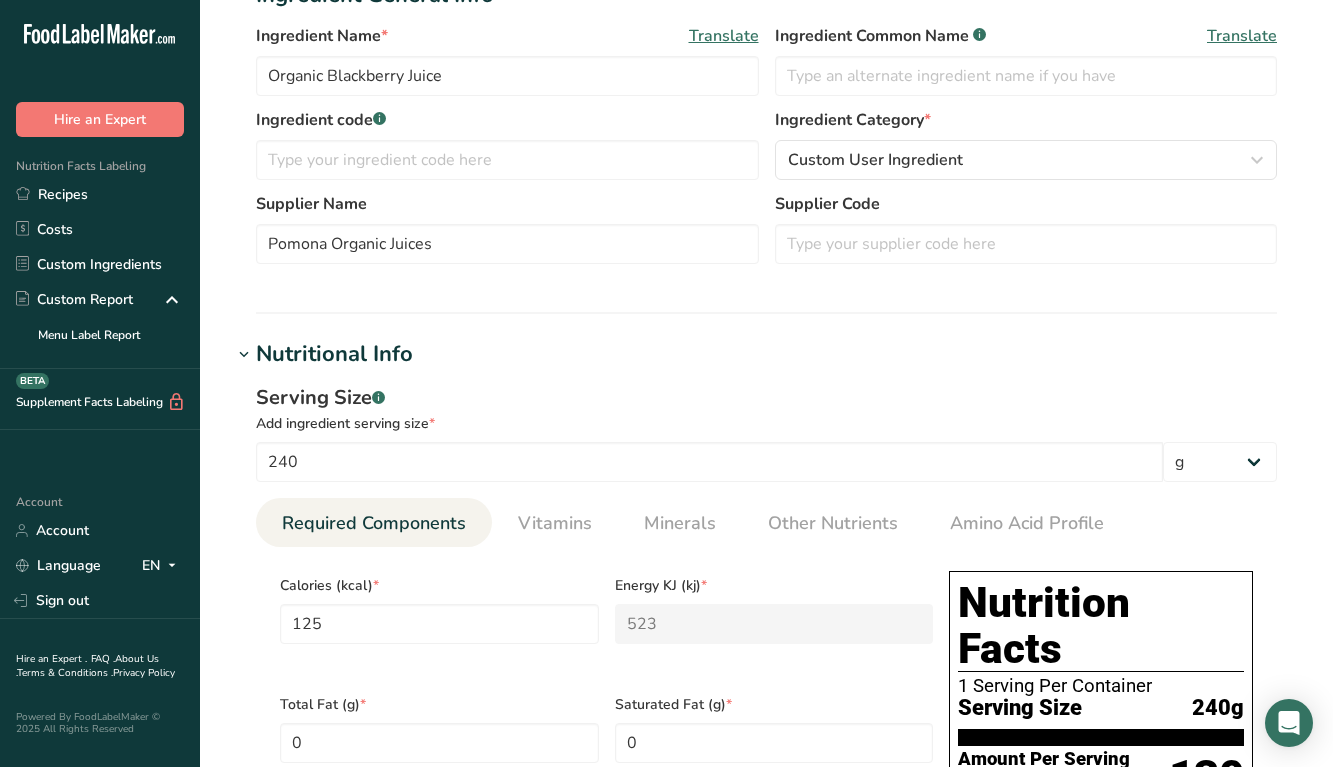 scroll, scrollTop: 6, scrollLeft: 0, axis: vertical 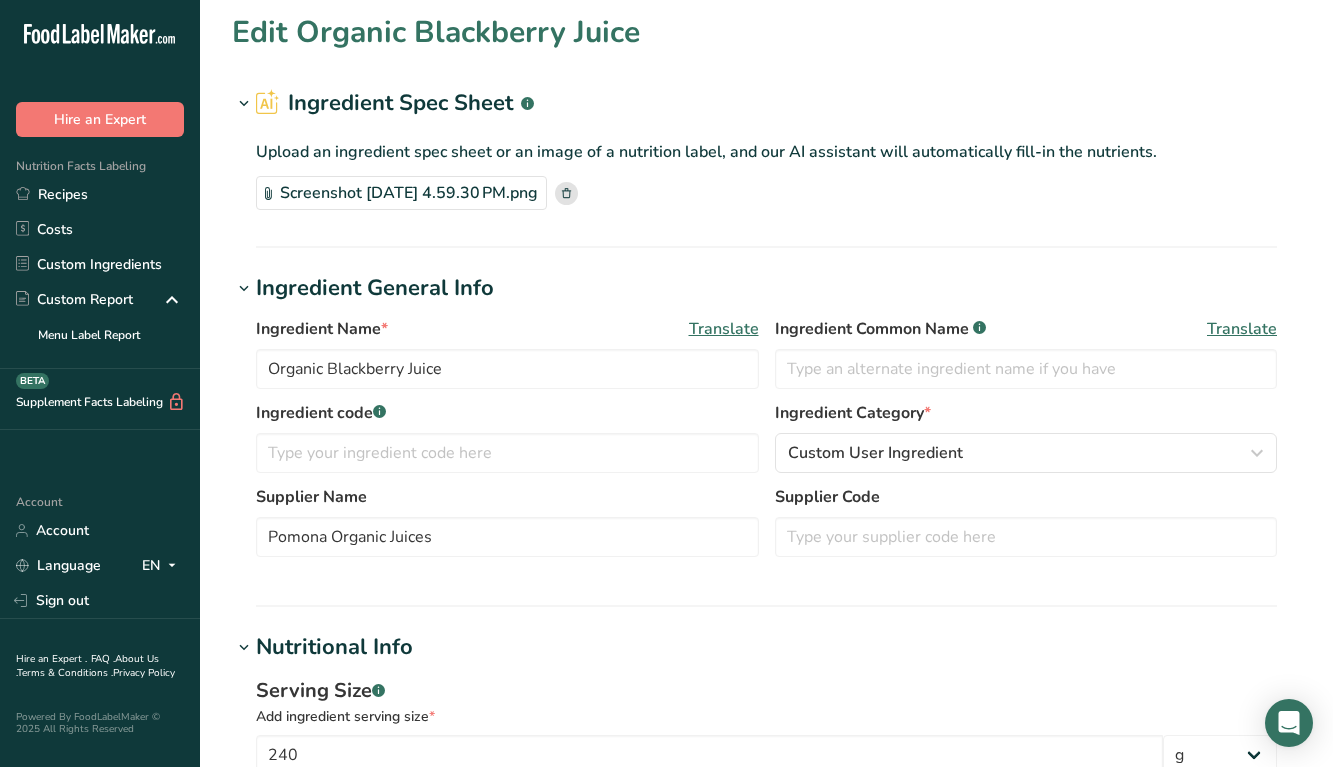 click on "Screenshot 2025-07-15 at 4.59.30 PM.png" at bounding box center [401, 193] 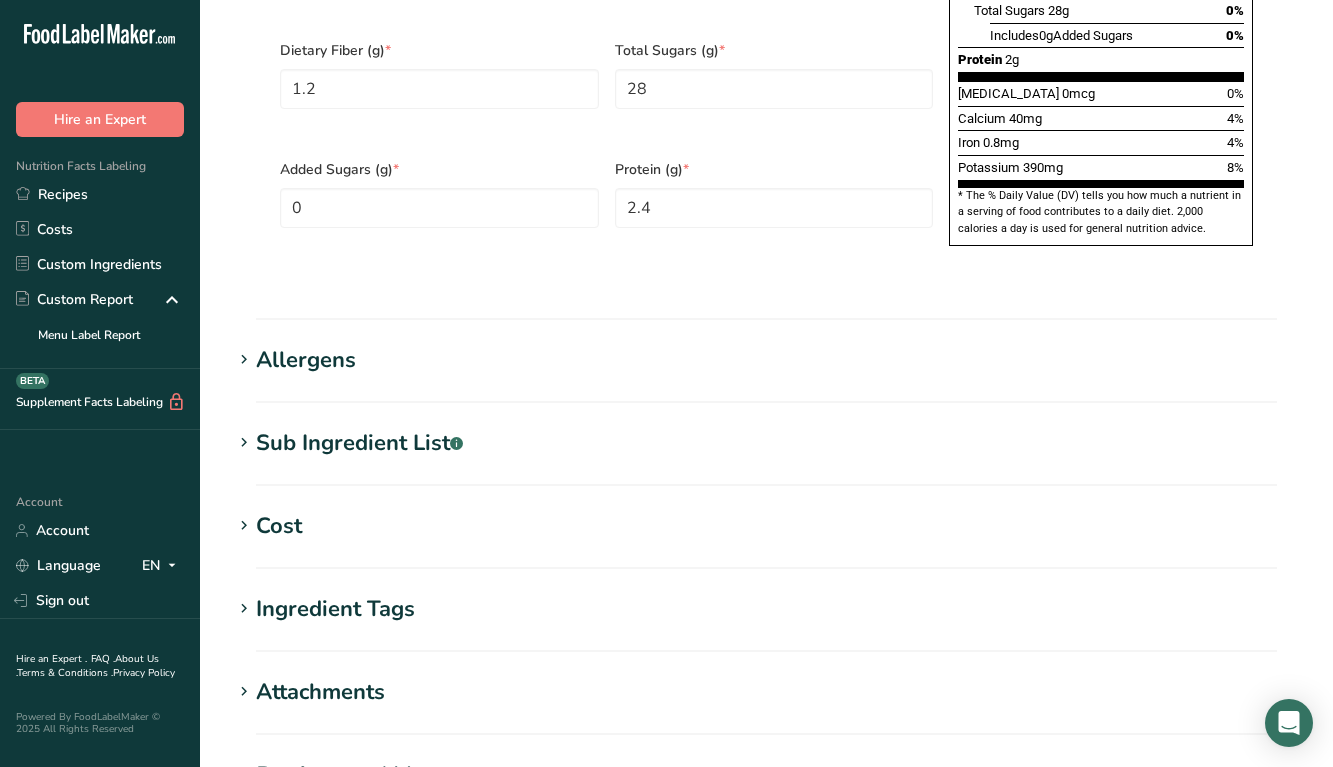 scroll, scrollTop: 1556, scrollLeft: 0, axis: vertical 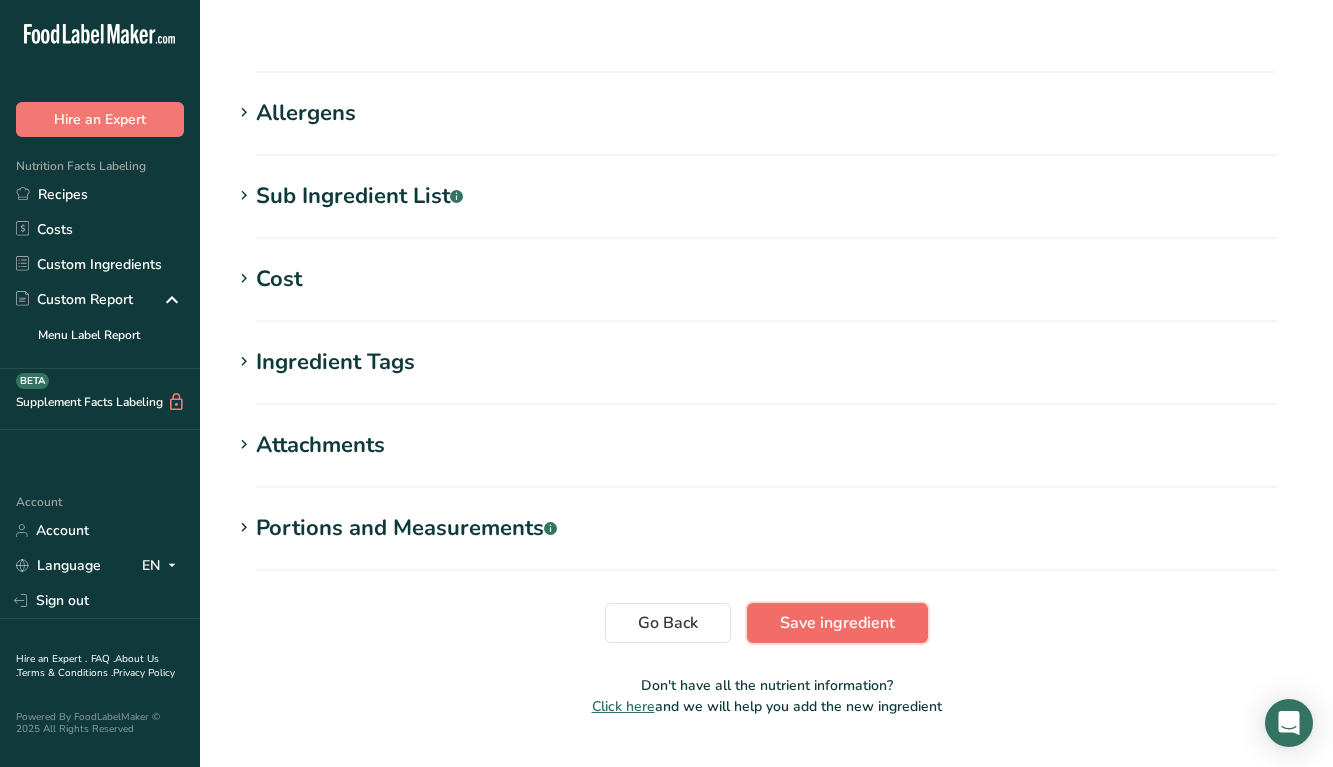click on "Save ingredient" at bounding box center [837, 623] 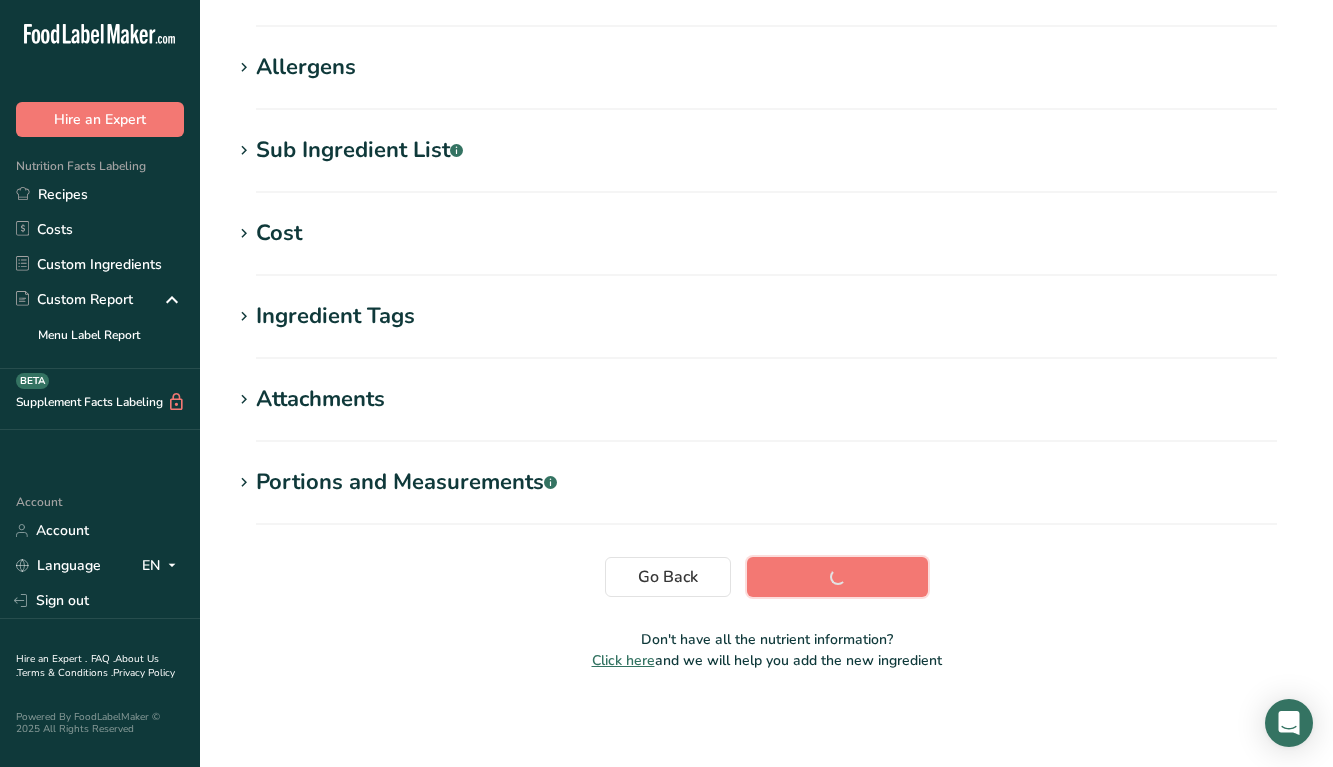 scroll, scrollTop: 291, scrollLeft: 0, axis: vertical 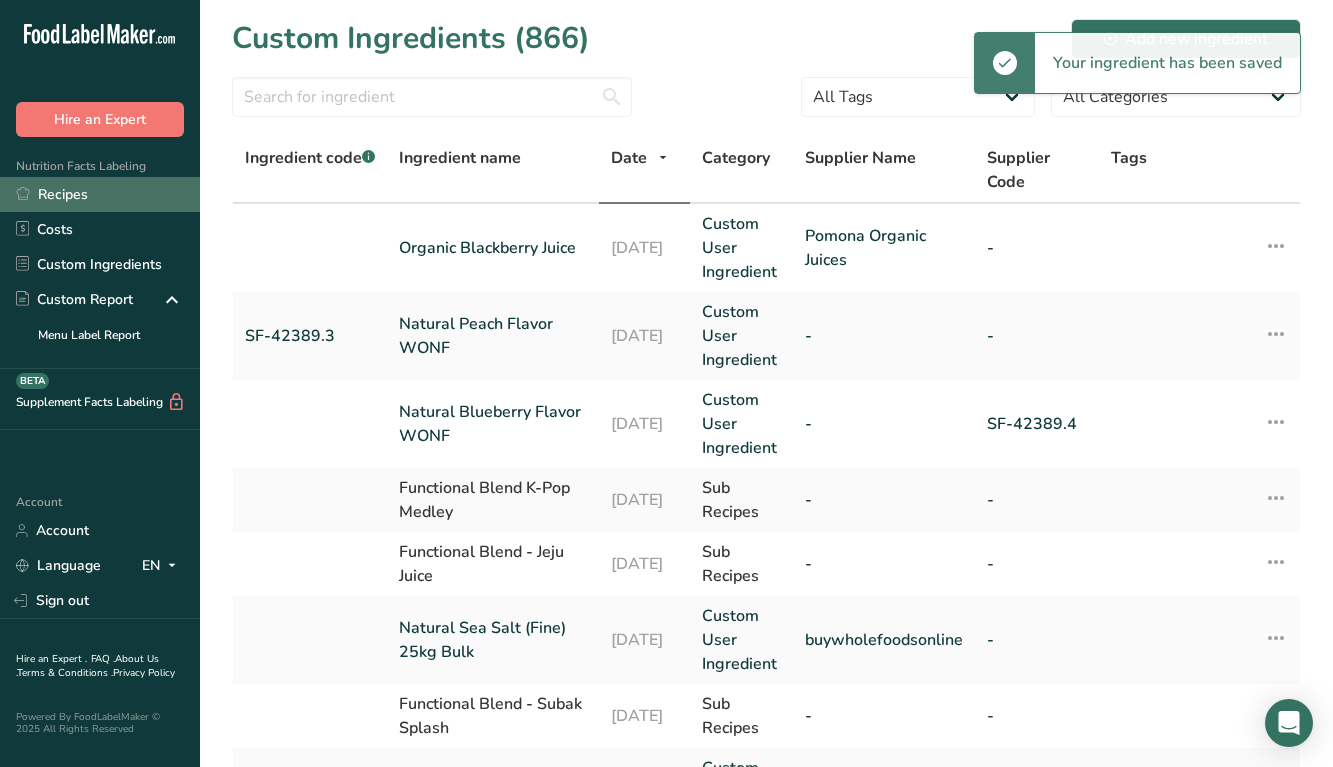 click on "Recipes" at bounding box center (100, 194) 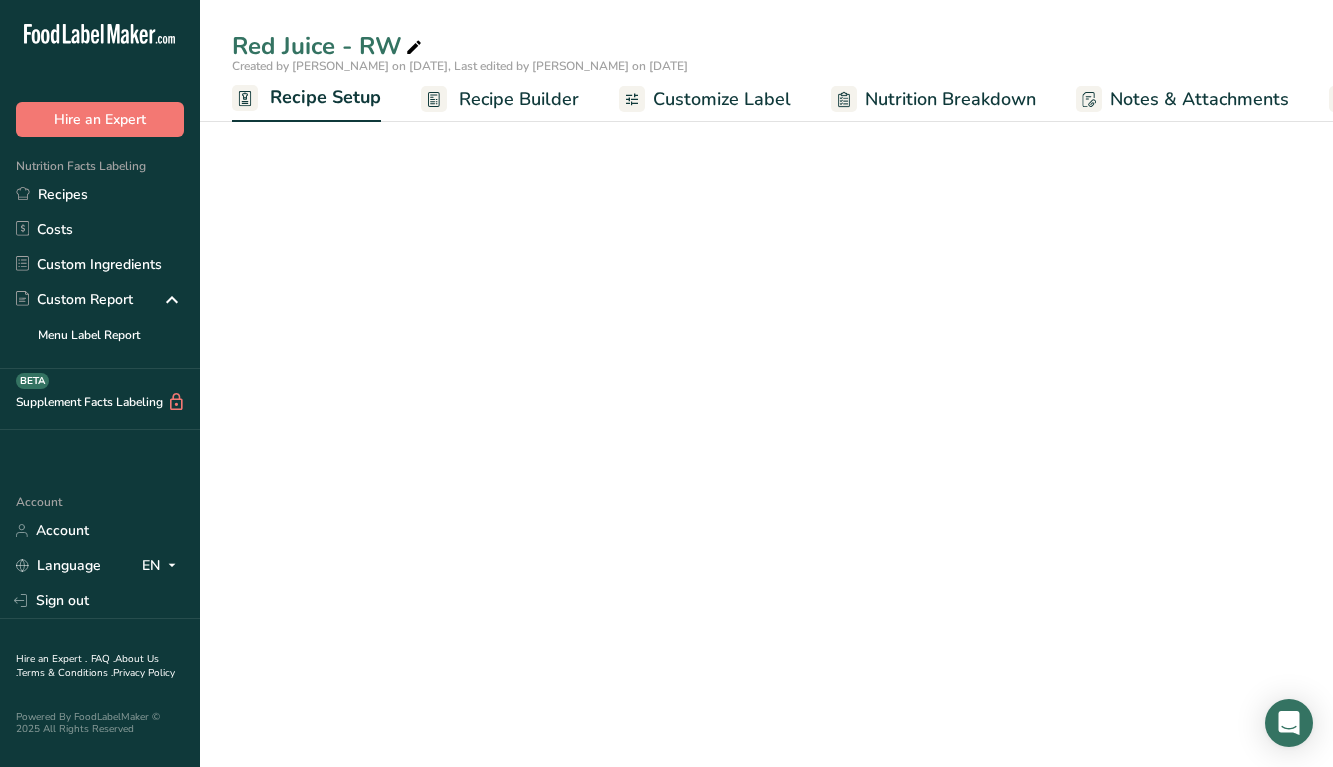 scroll, scrollTop: 0, scrollLeft: 0, axis: both 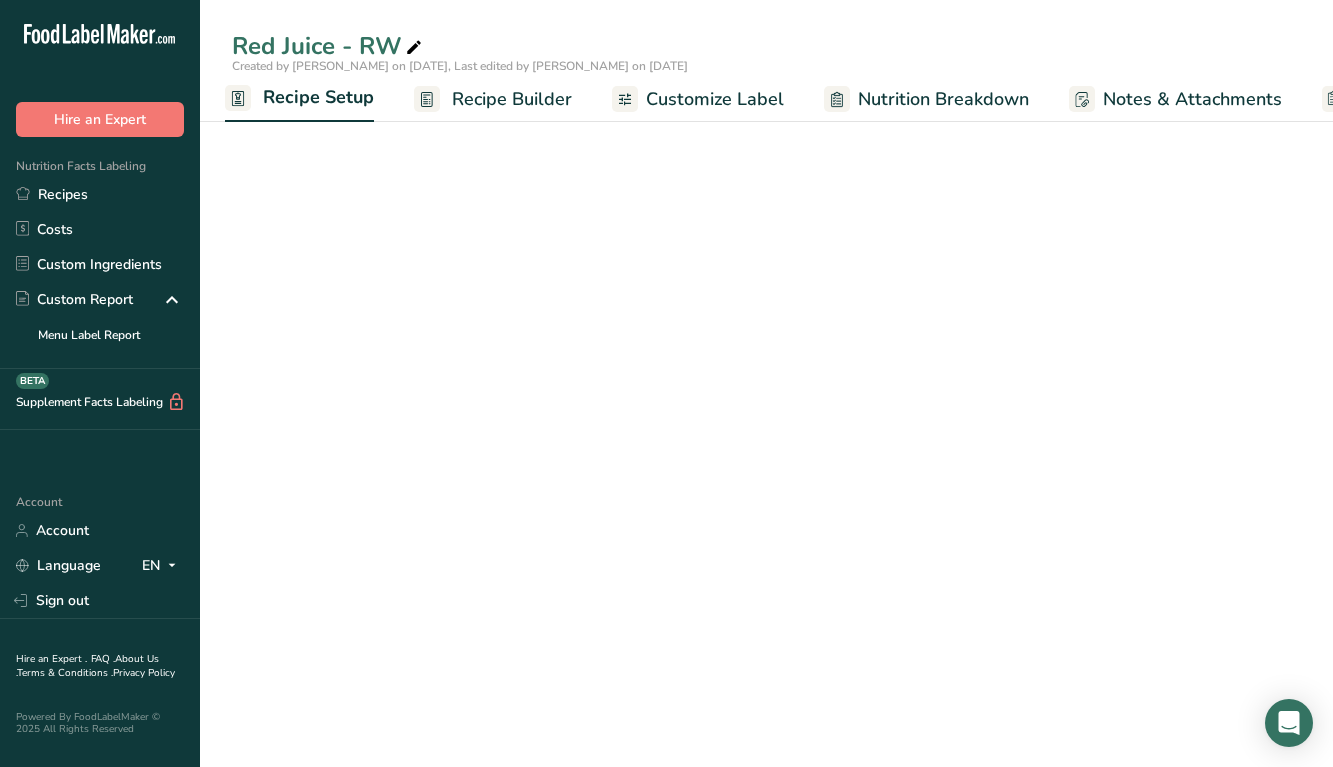 select on "22" 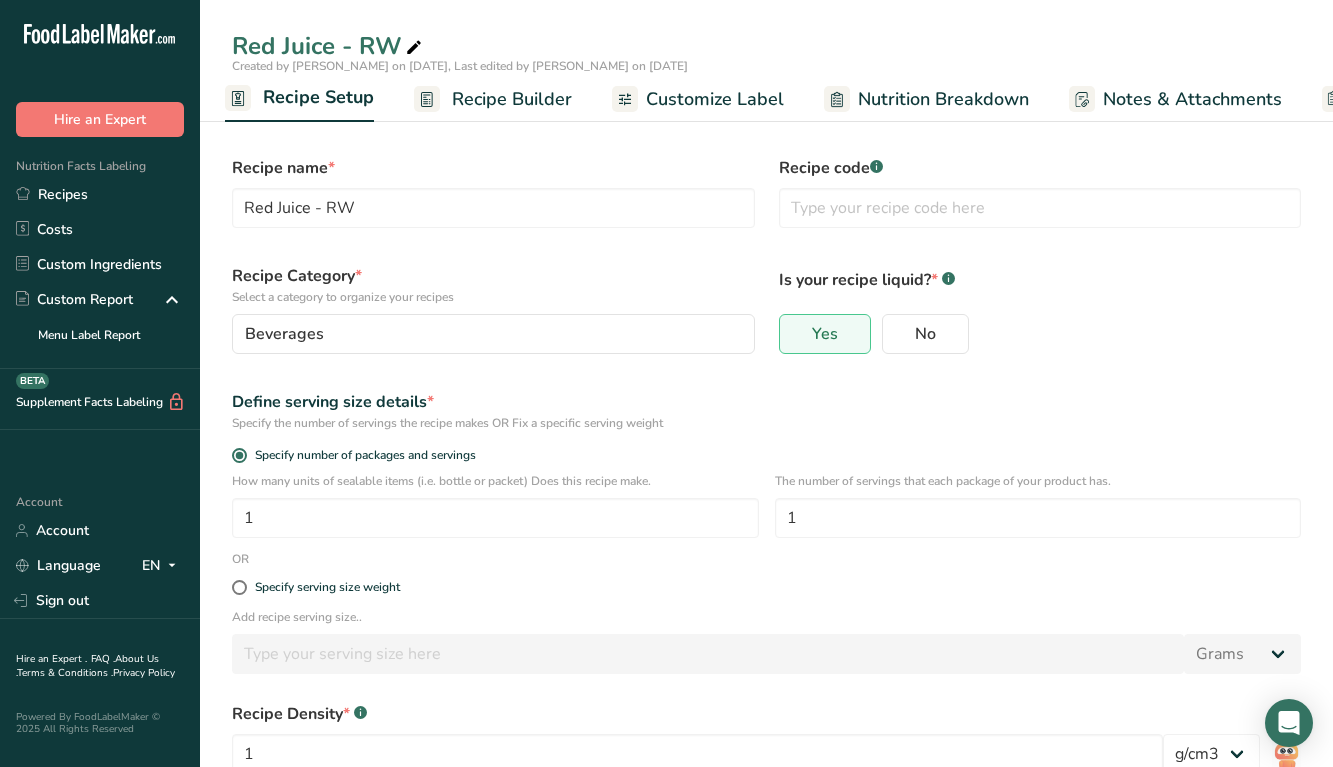 click on "Recipe Builder" at bounding box center [512, 99] 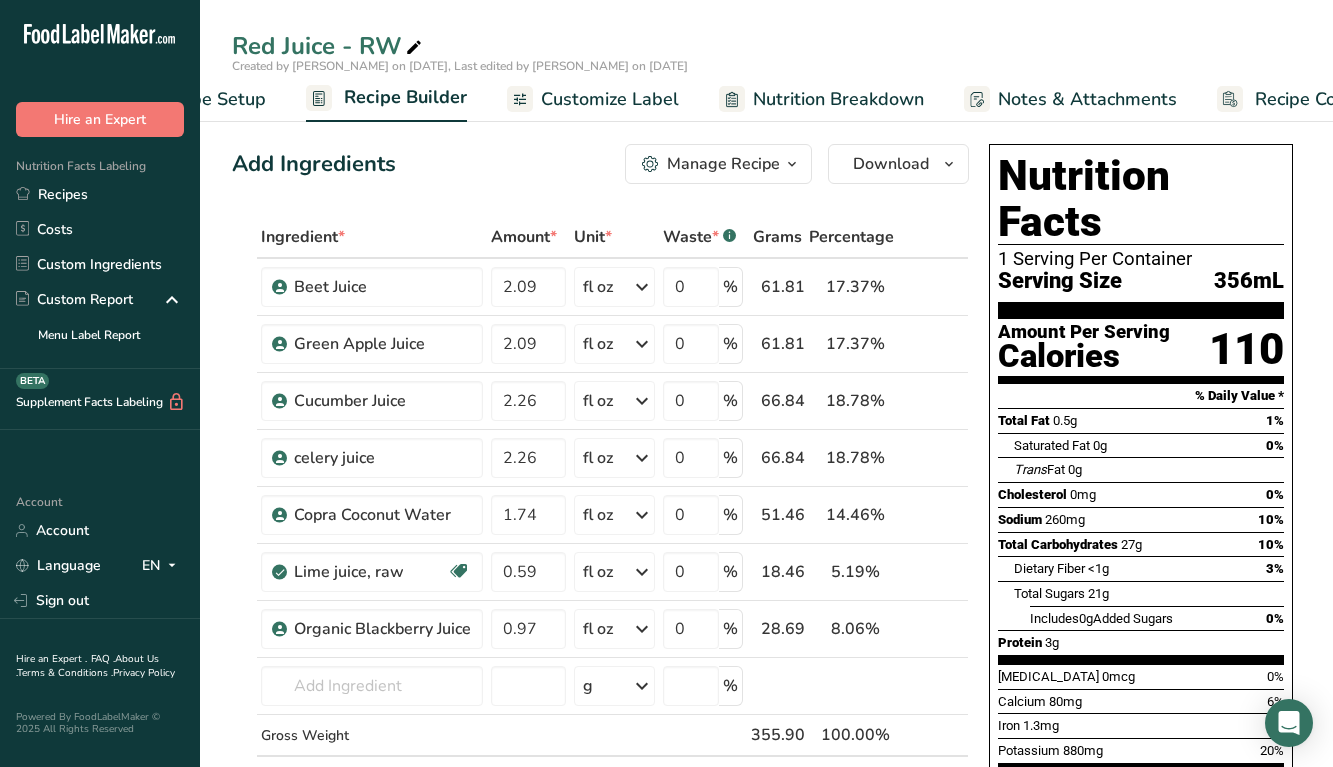 scroll, scrollTop: 0, scrollLeft: 188, axis: horizontal 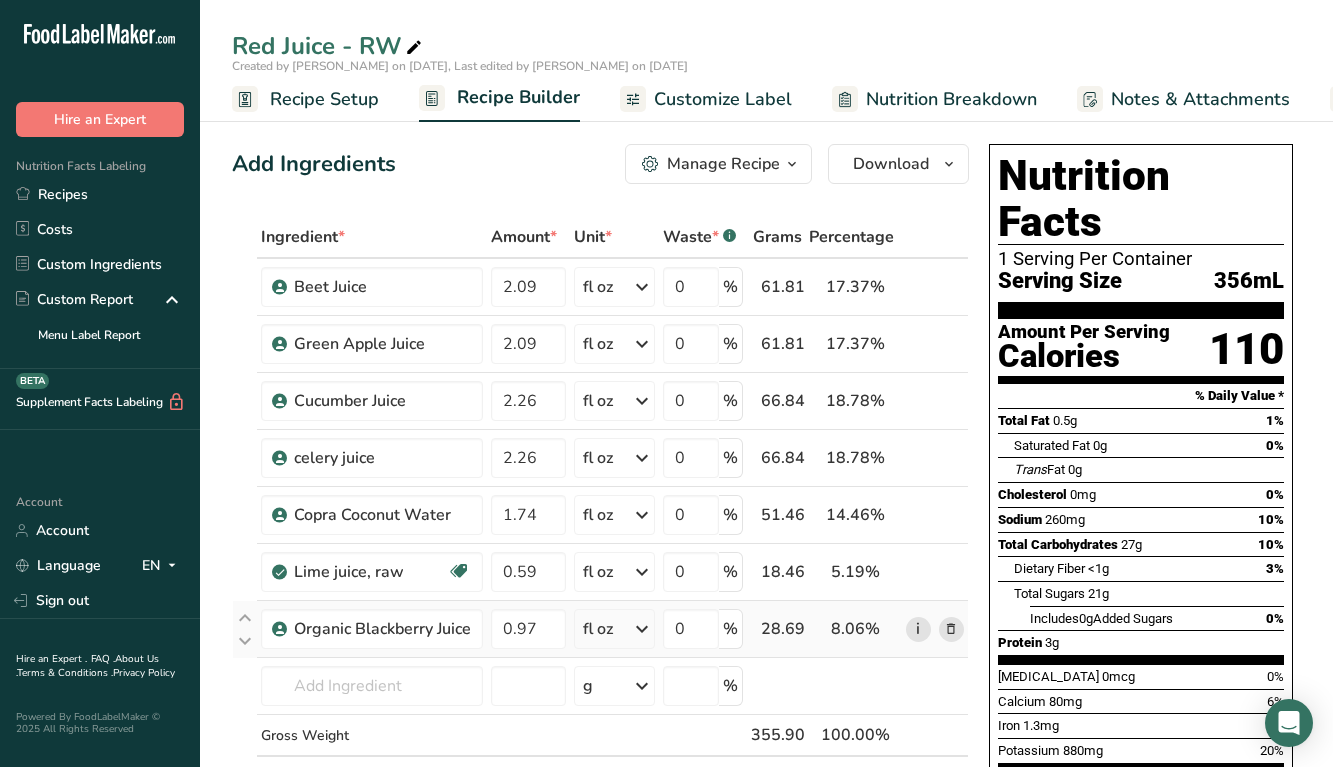 click on "i" at bounding box center [918, 629] 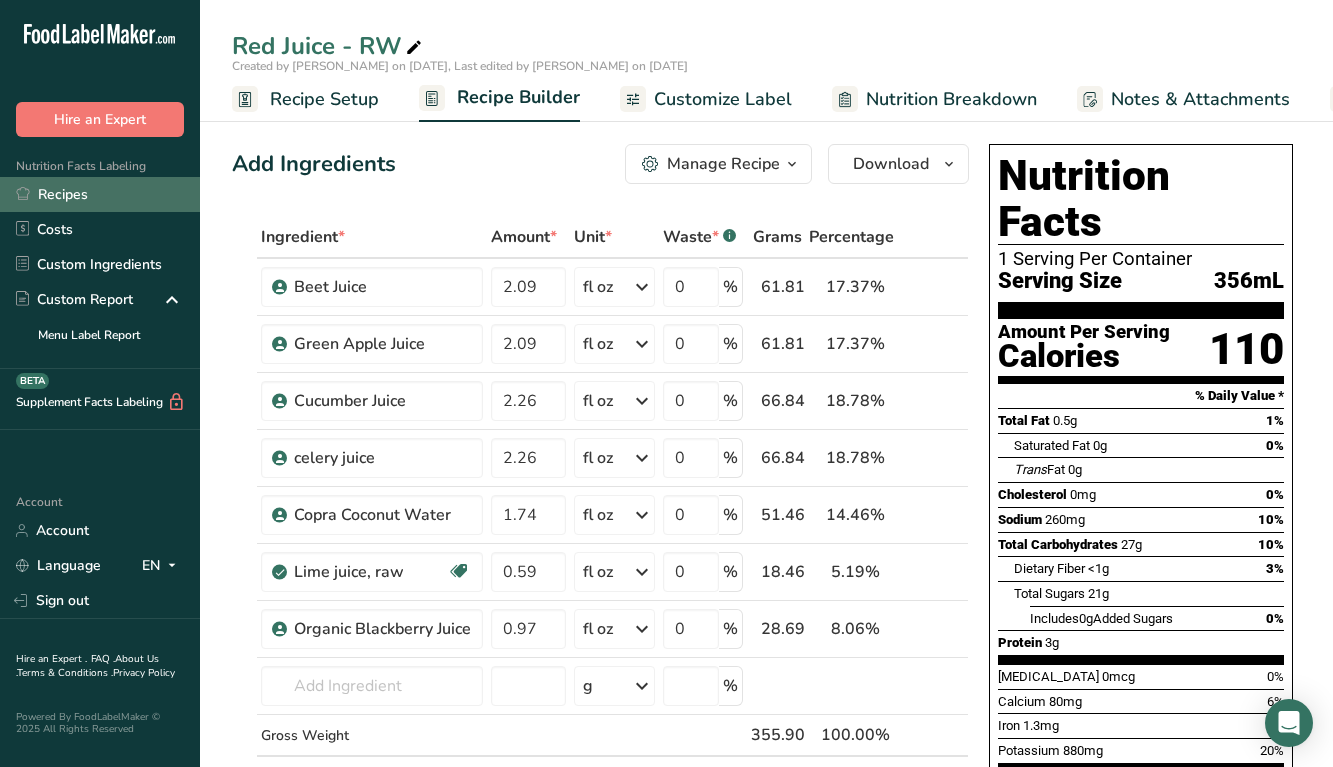 click on "Recipes" at bounding box center (100, 194) 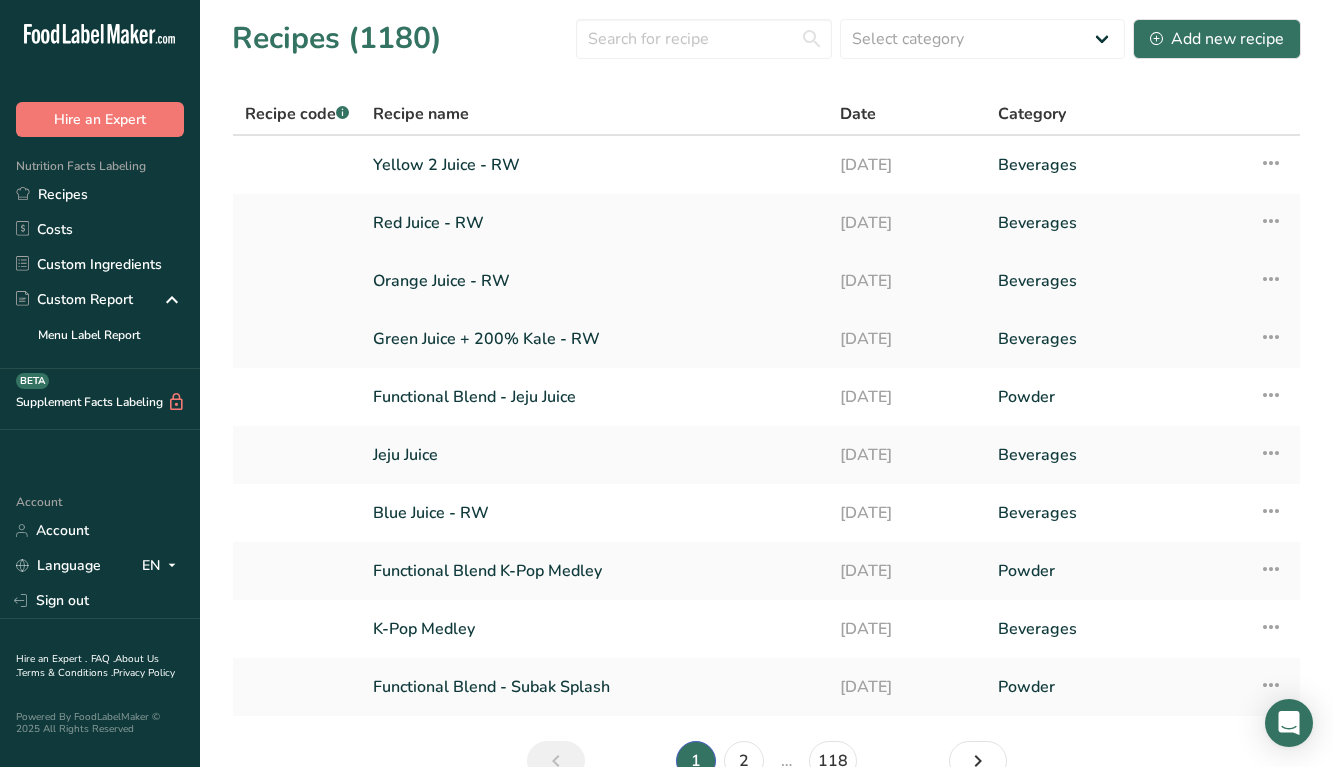 click on "Orange Juice - RW" at bounding box center (594, 281) 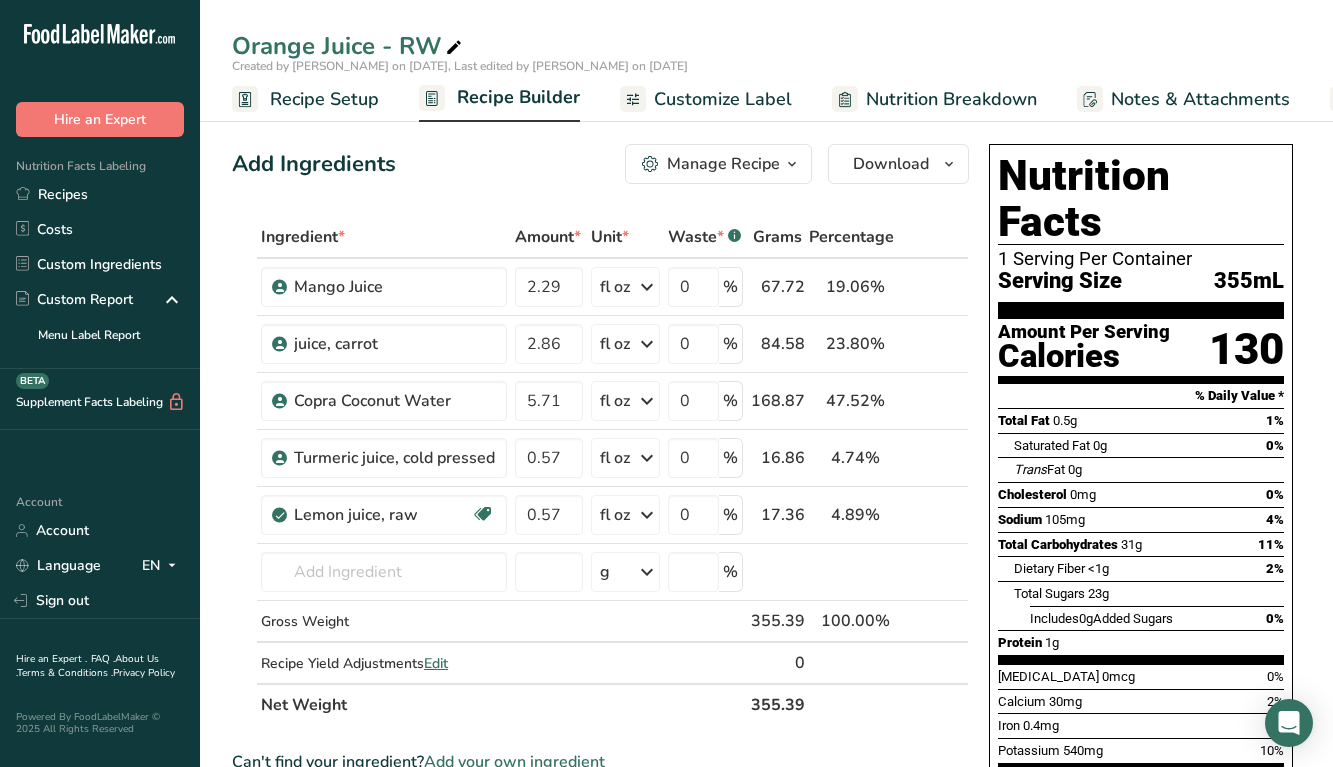 click on "Recipe Builder" at bounding box center (518, 97) 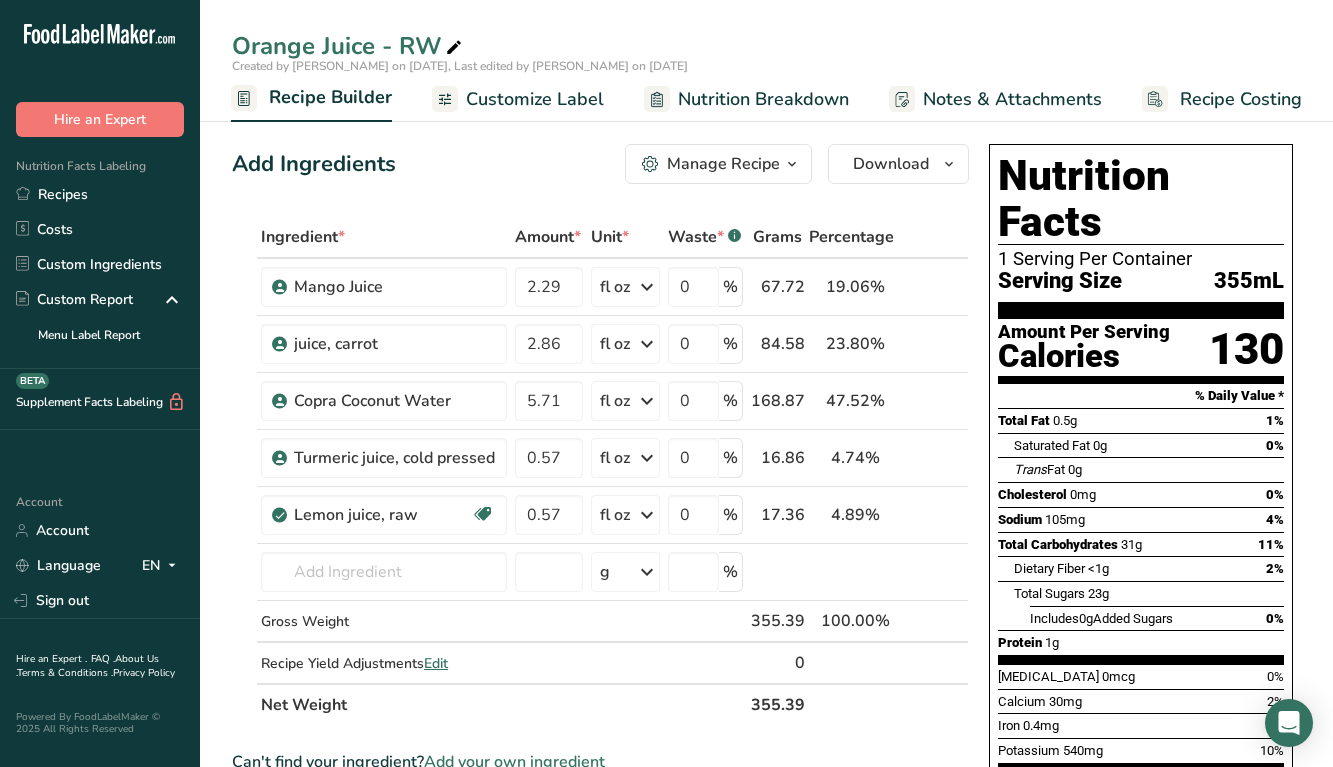 scroll, scrollTop: 0, scrollLeft: 0, axis: both 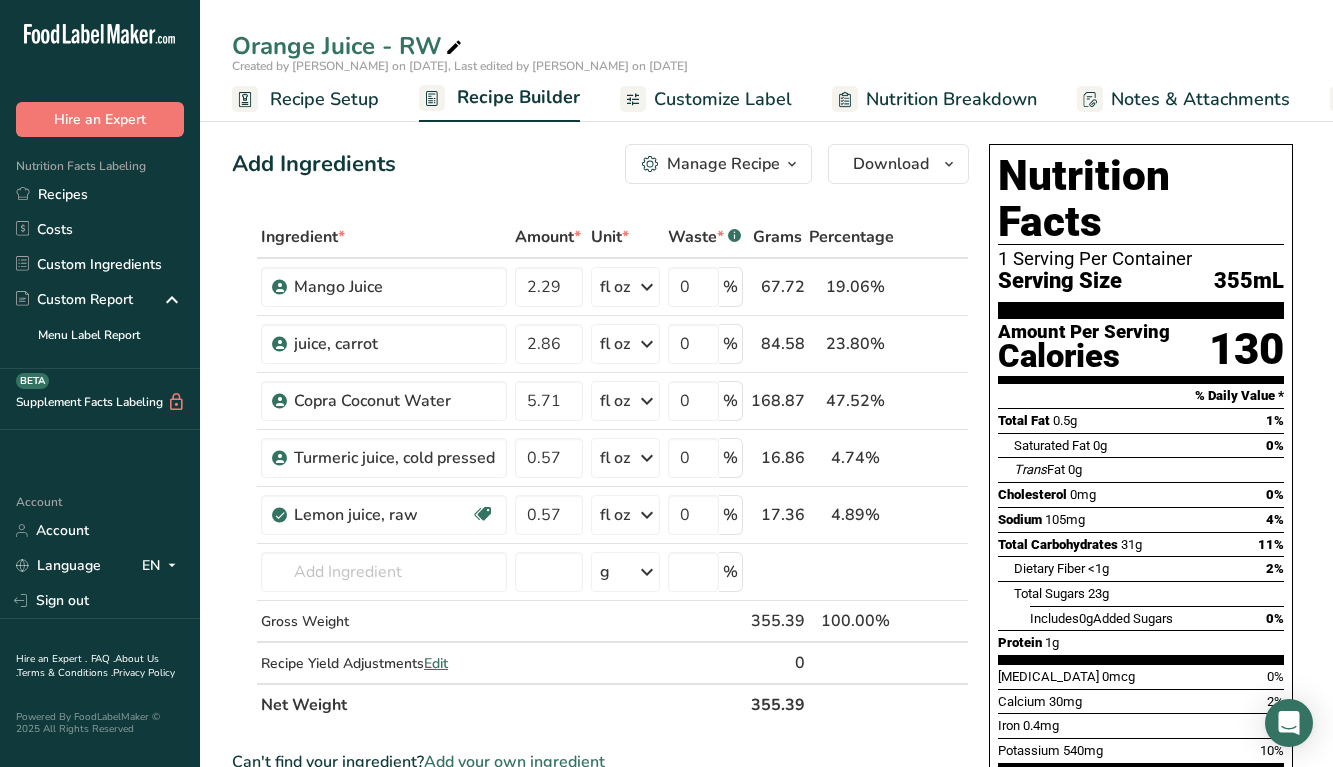 click on "Recipe Builder" at bounding box center (518, 97) 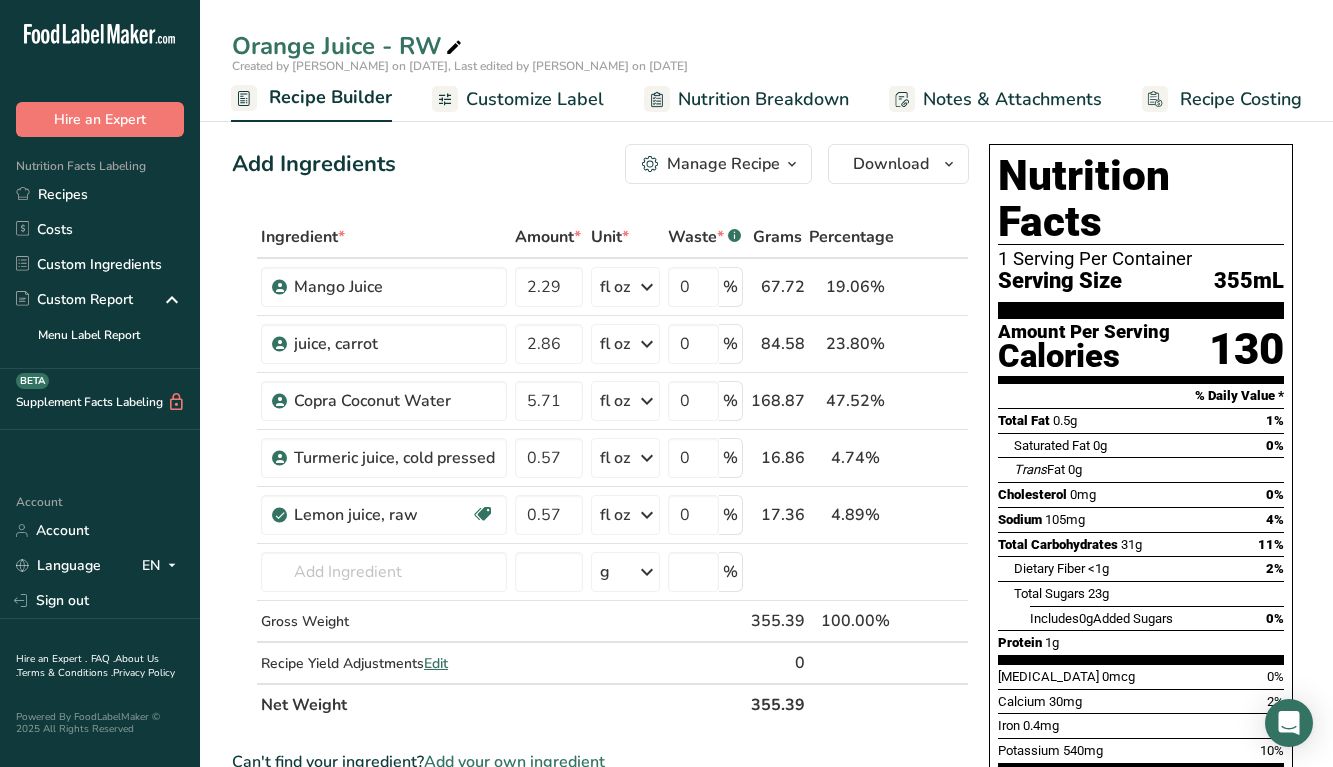 click on "Customize Label" at bounding box center (535, 99) 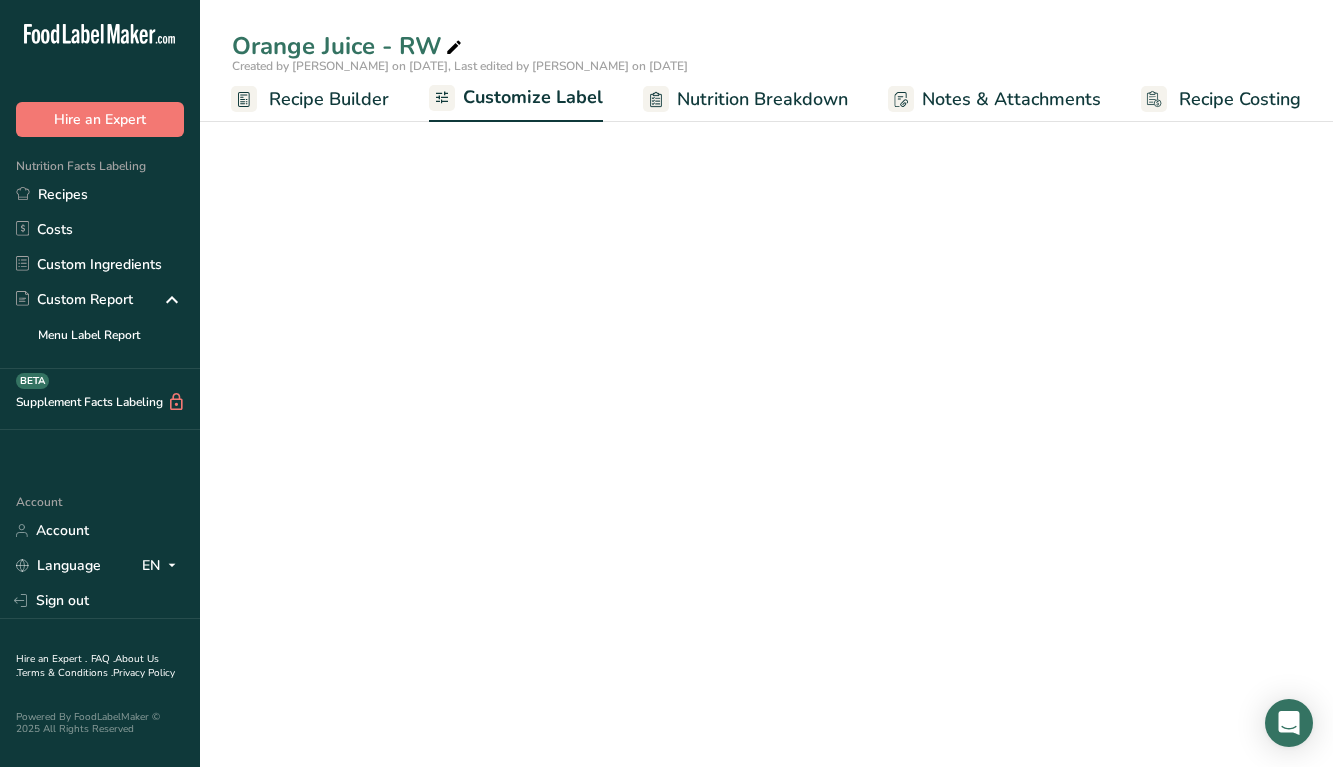 scroll, scrollTop: 0, scrollLeft: 188, axis: horizontal 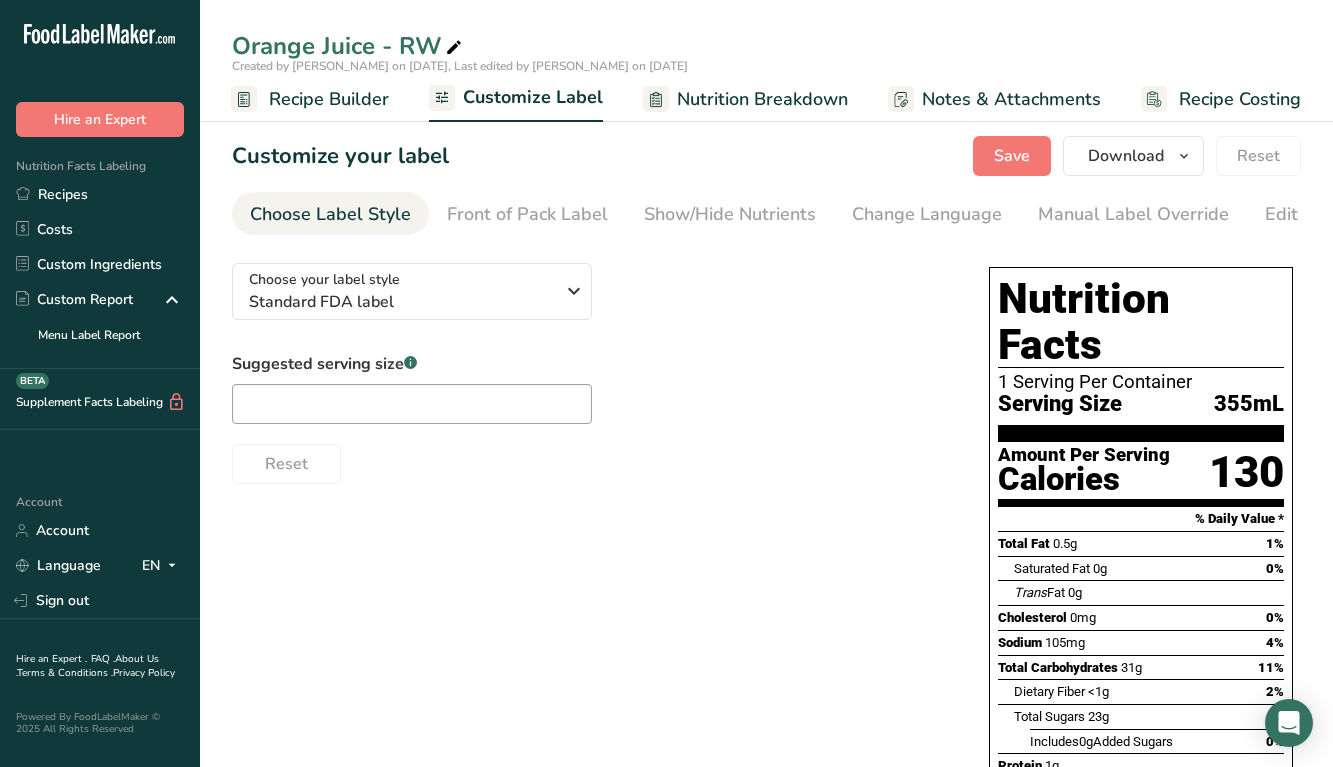 click on "Nutrition Breakdown" at bounding box center [745, 99] 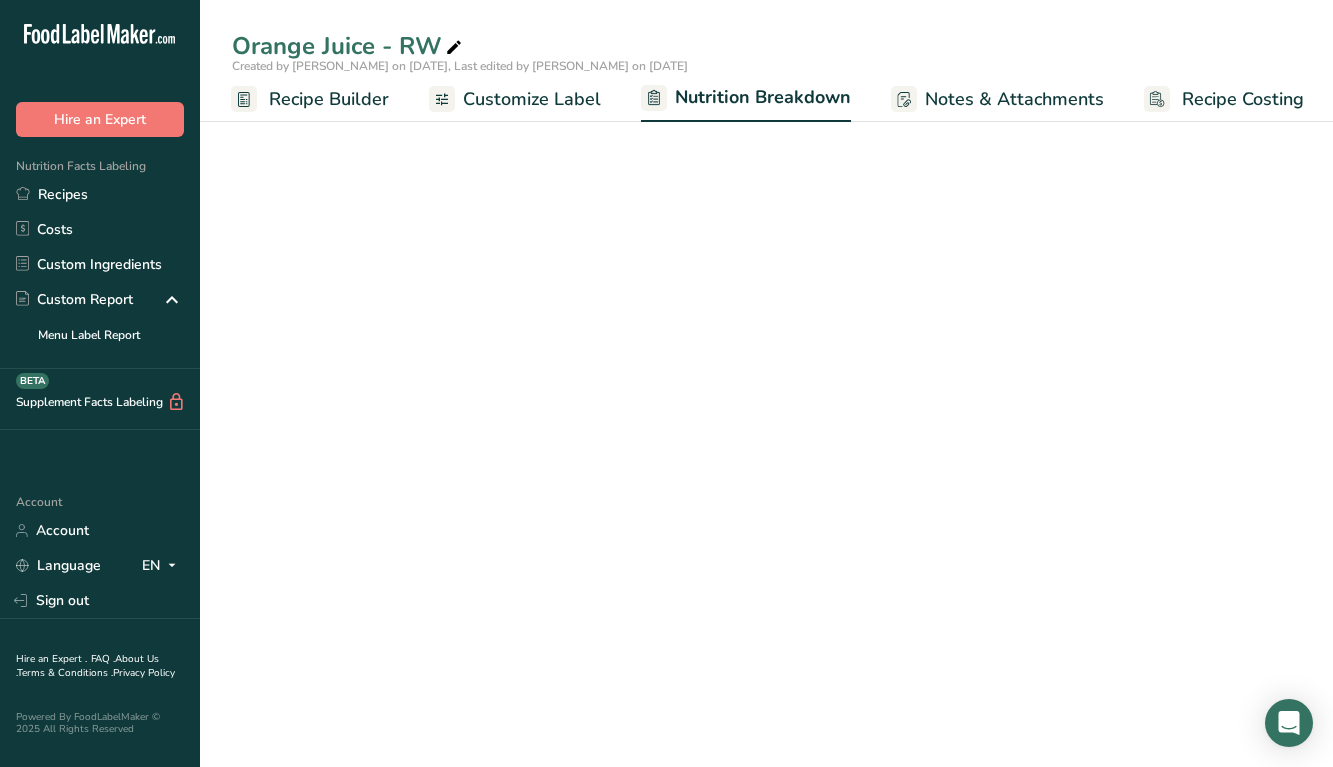 scroll, scrollTop: 0, scrollLeft: 190, axis: horizontal 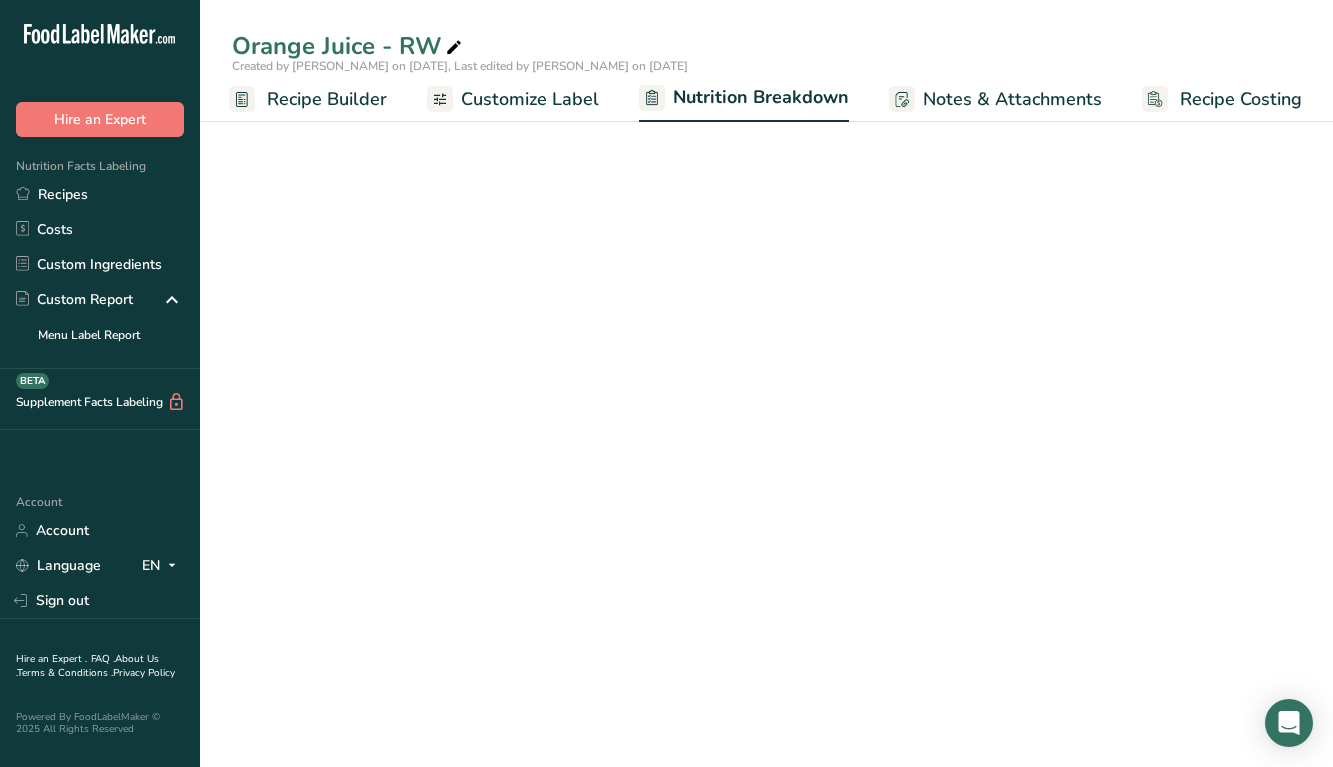select on "Calories" 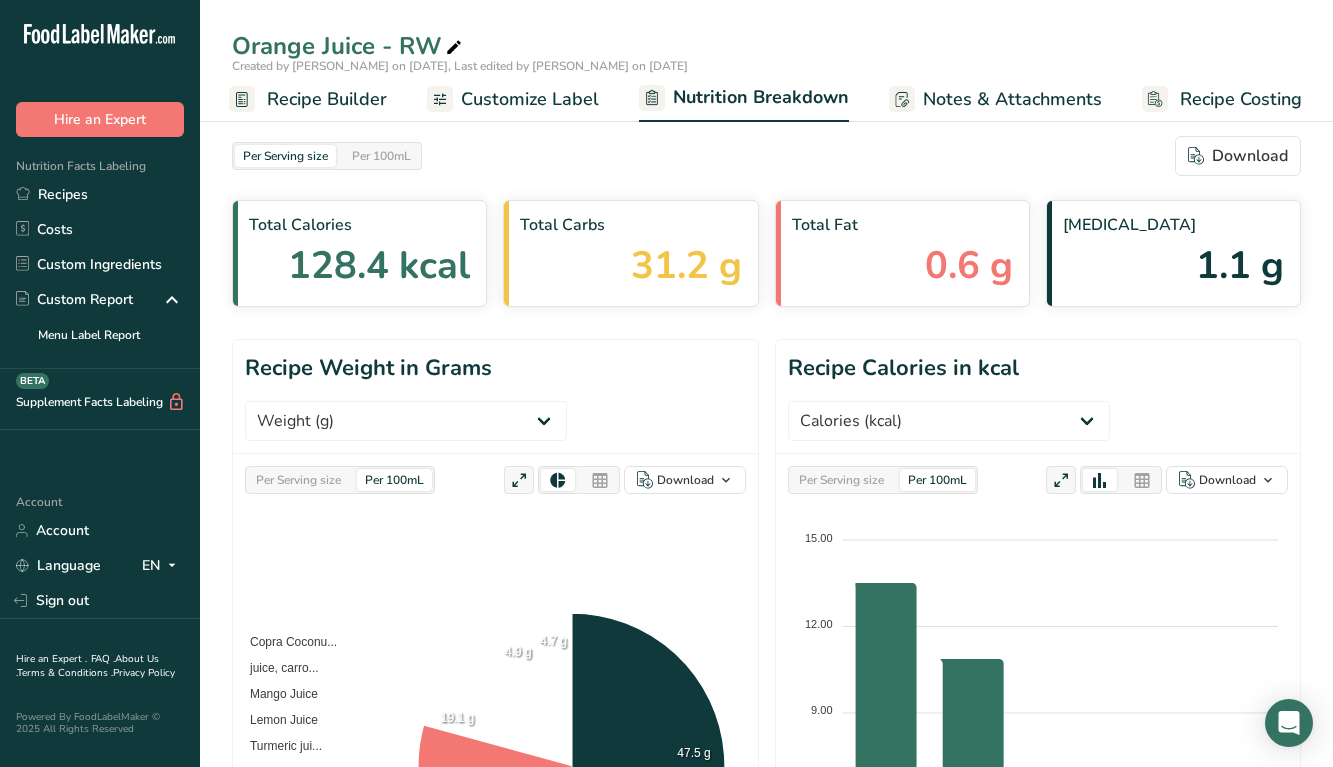 click on "Recipe Builder" at bounding box center (327, 99) 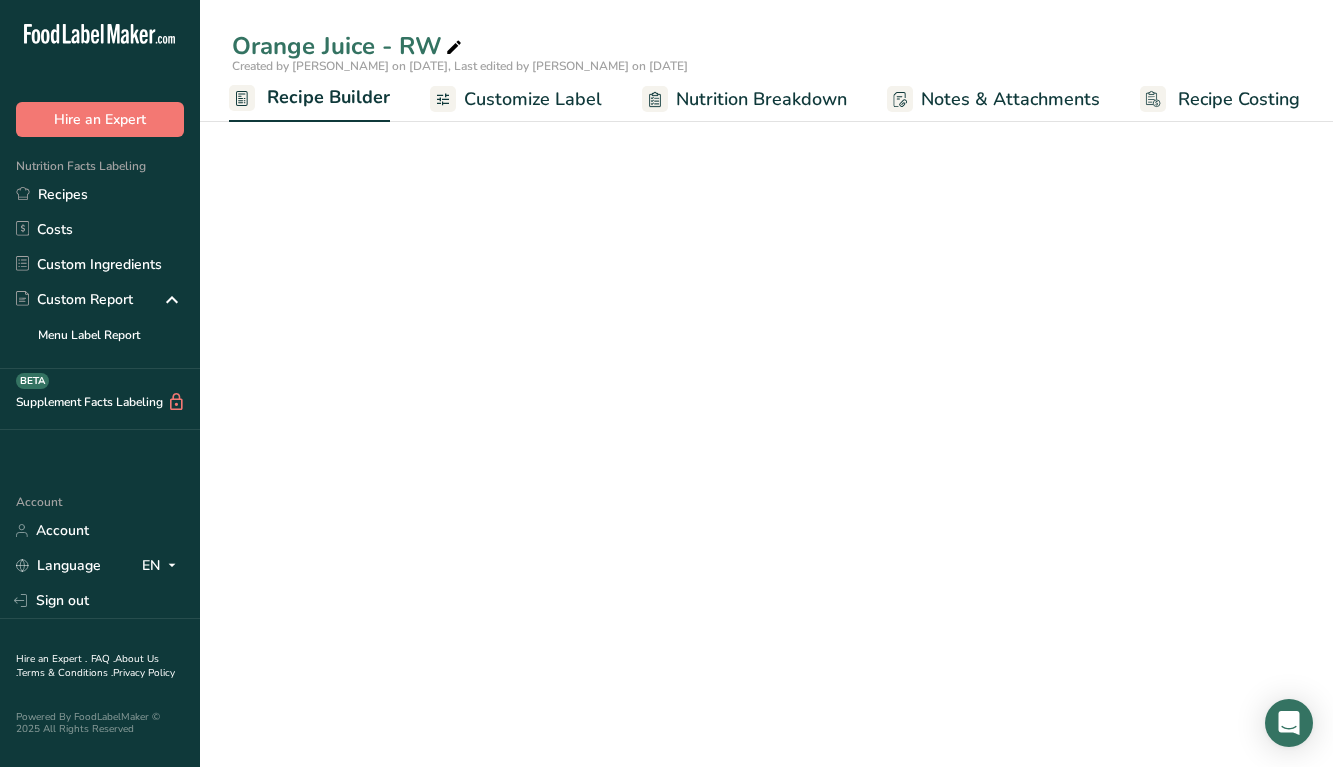 scroll, scrollTop: 0, scrollLeft: 188, axis: horizontal 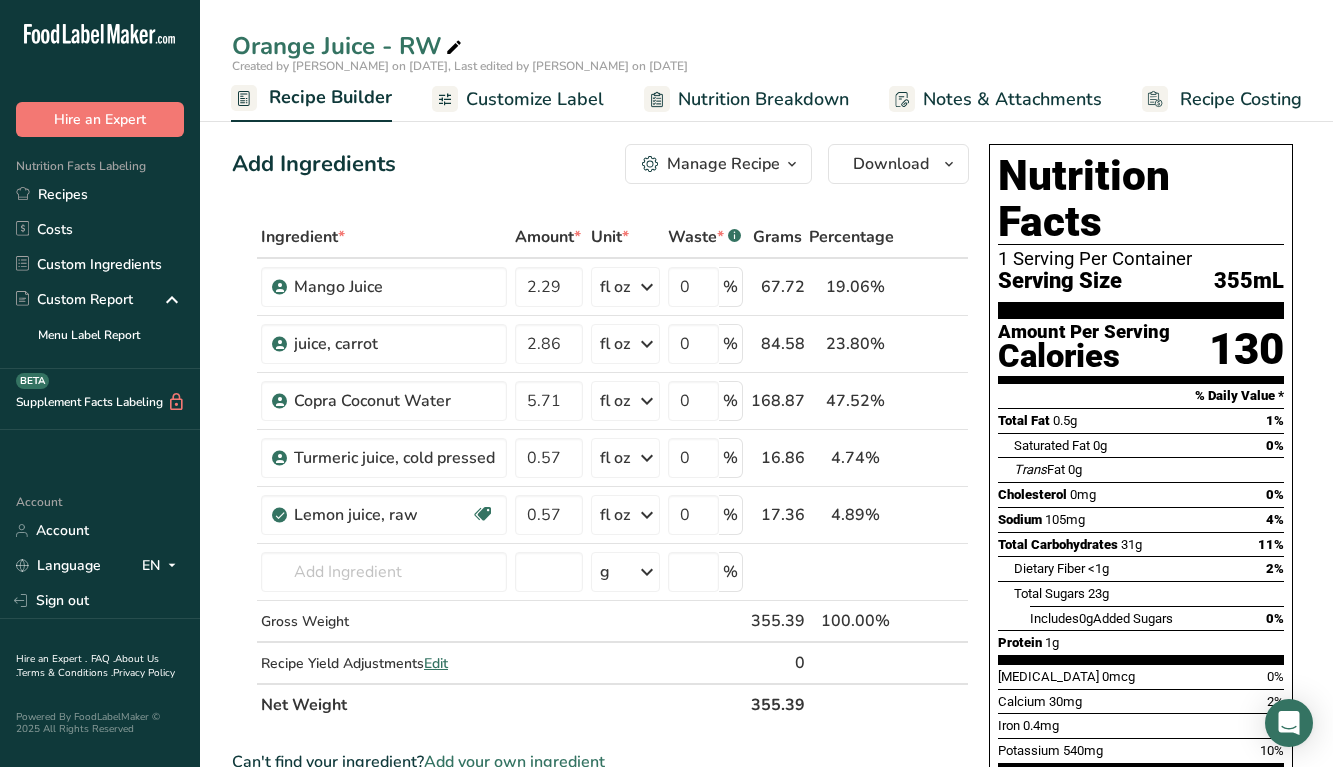 click on "Nutrition Breakdown" at bounding box center (746, 99) 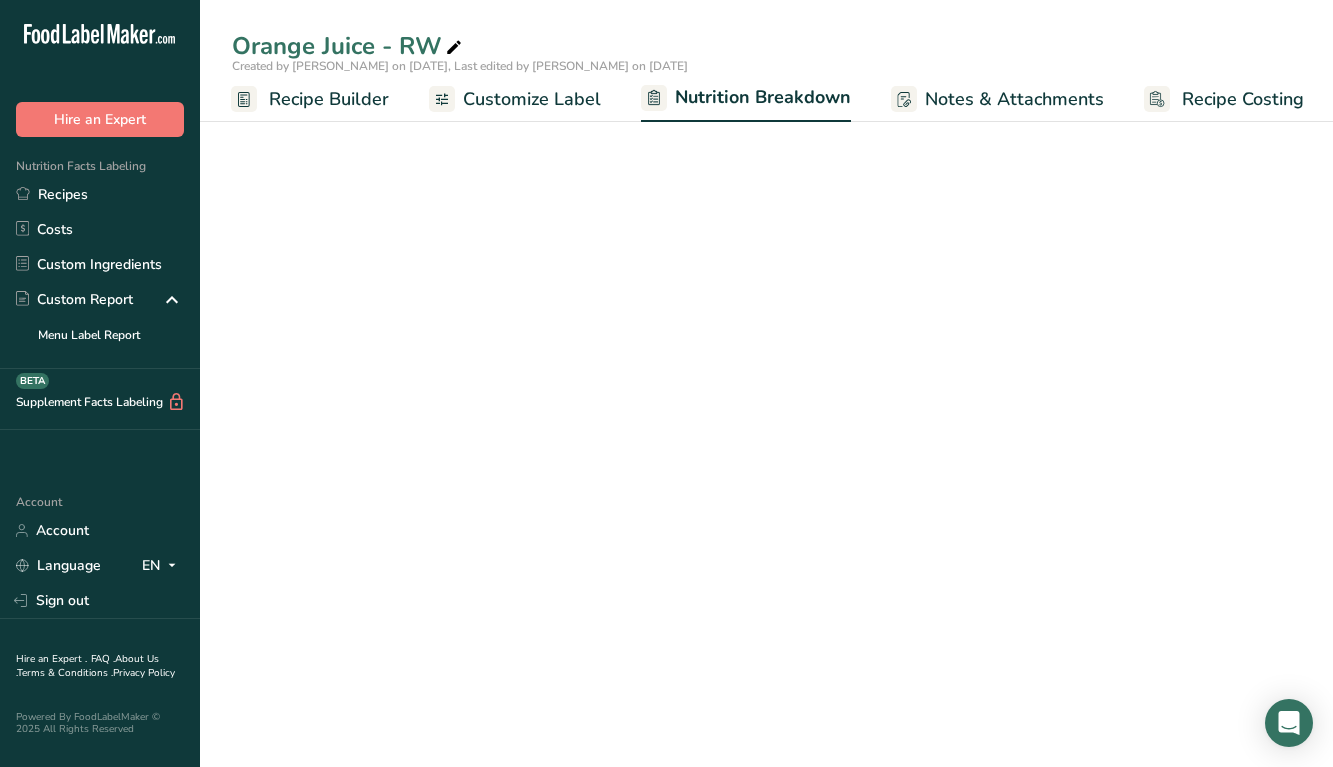 scroll, scrollTop: 0, scrollLeft: 190, axis: horizontal 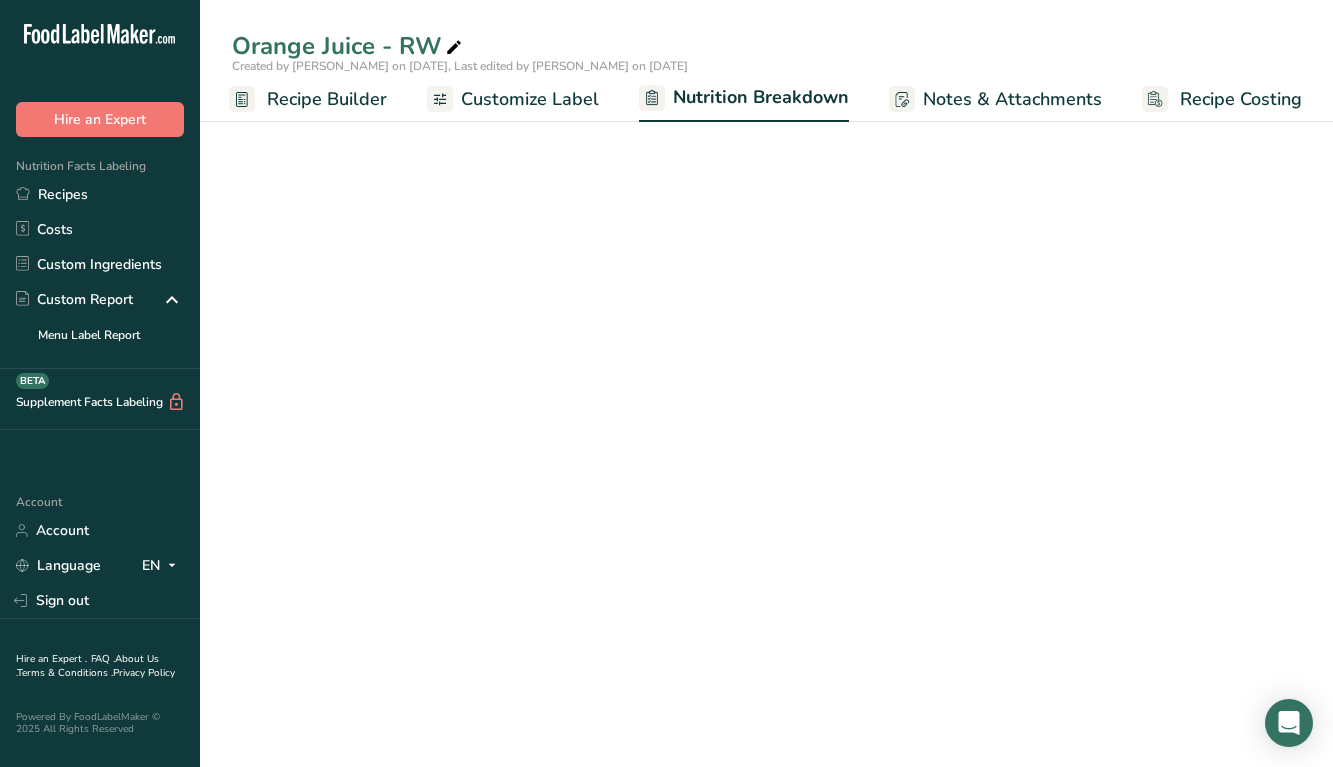 select on "Calories" 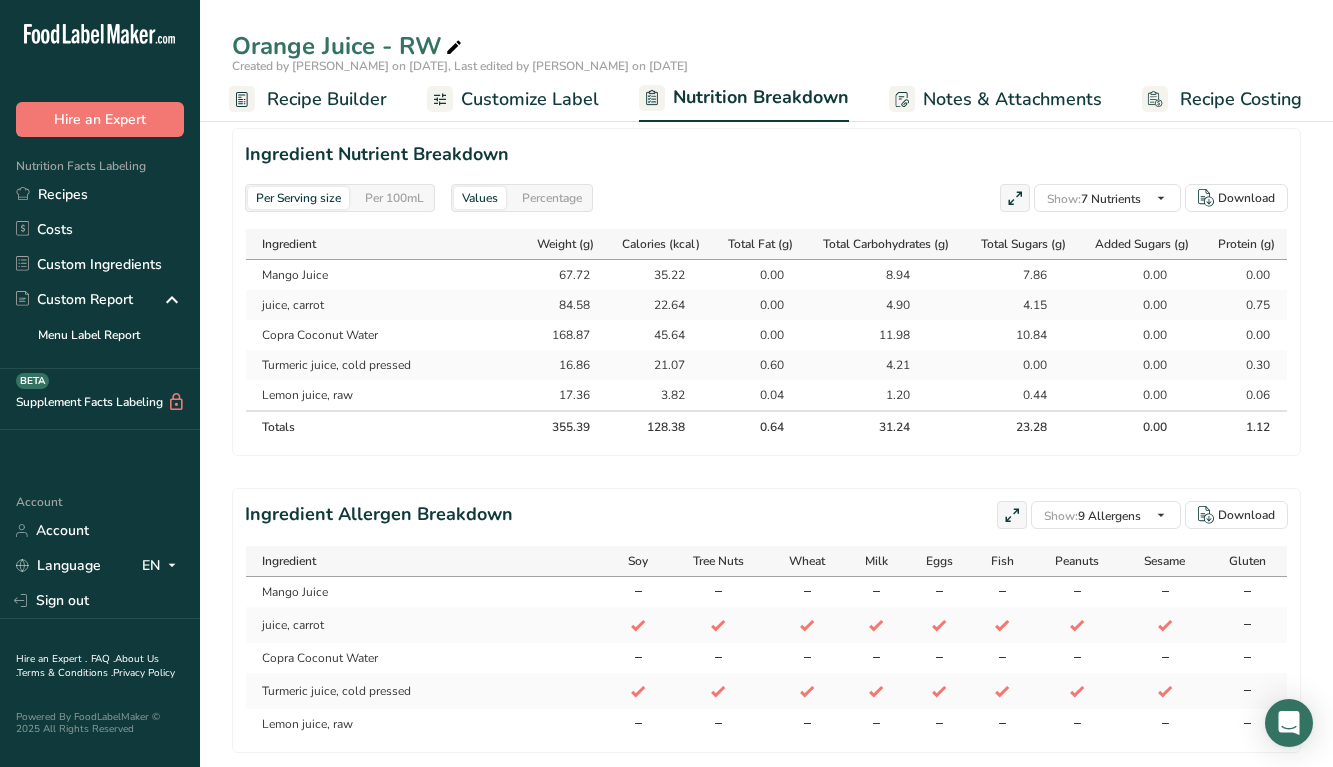 scroll, scrollTop: 0, scrollLeft: 0, axis: both 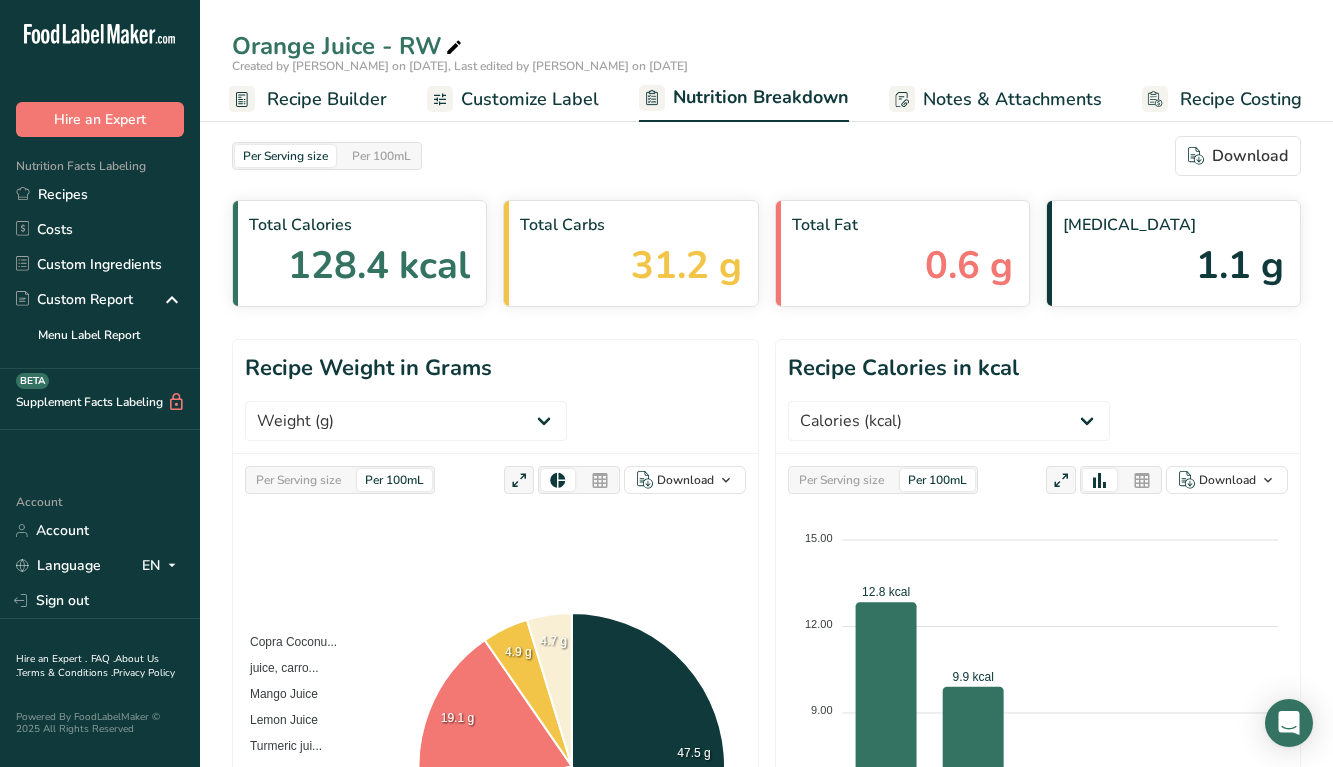 click on "Customize Label" at bounding box center [530, 99] 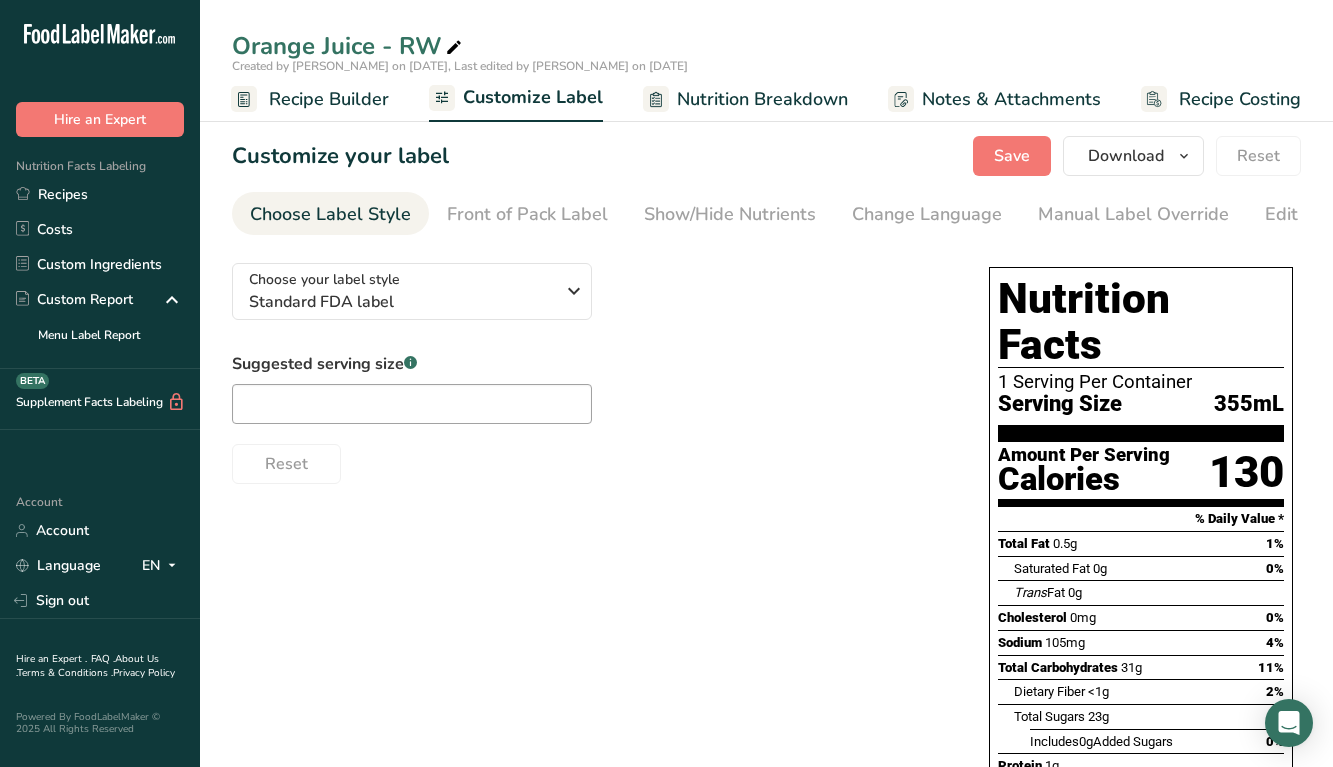click on "Recipe Builder" at bounding box center [329, 99] 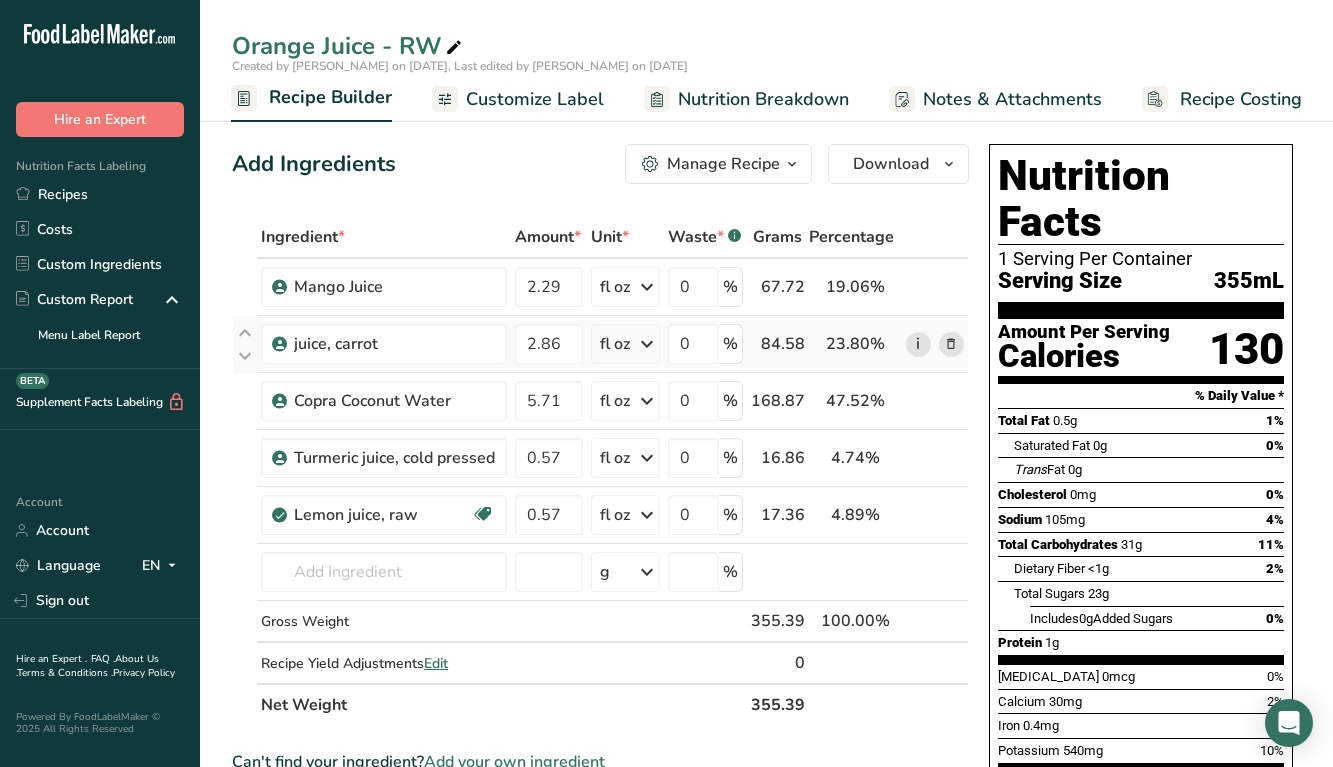 click on "i" at bounding box center (918, 344) 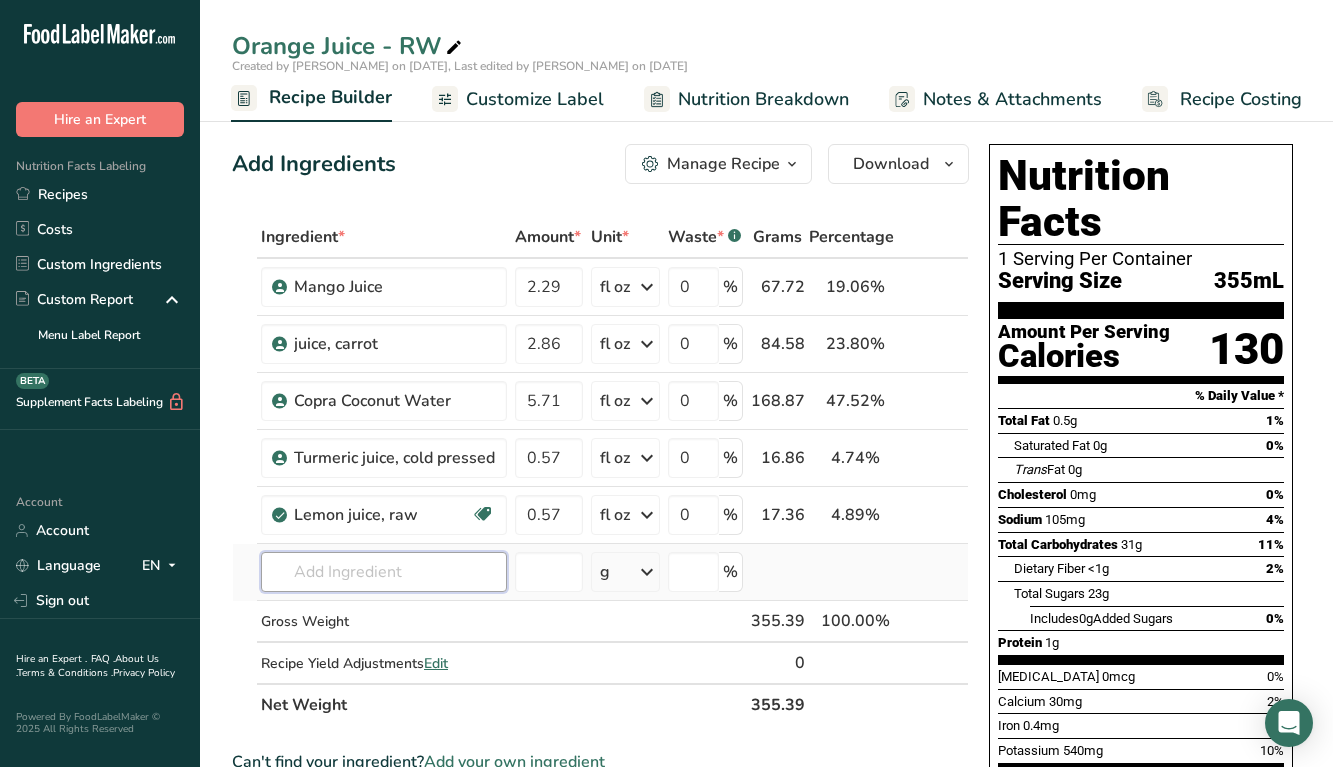 click at bounding box center [384, 572] 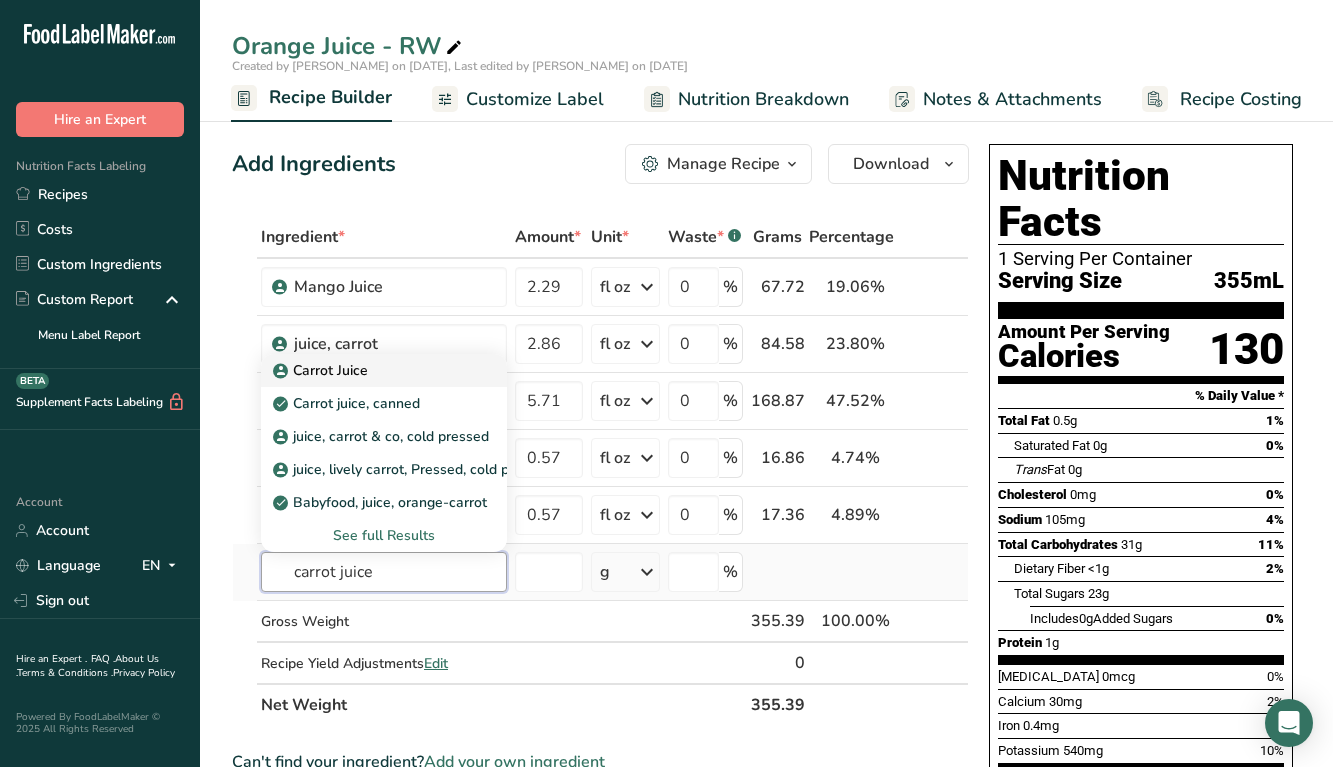 type on "carrot juice" 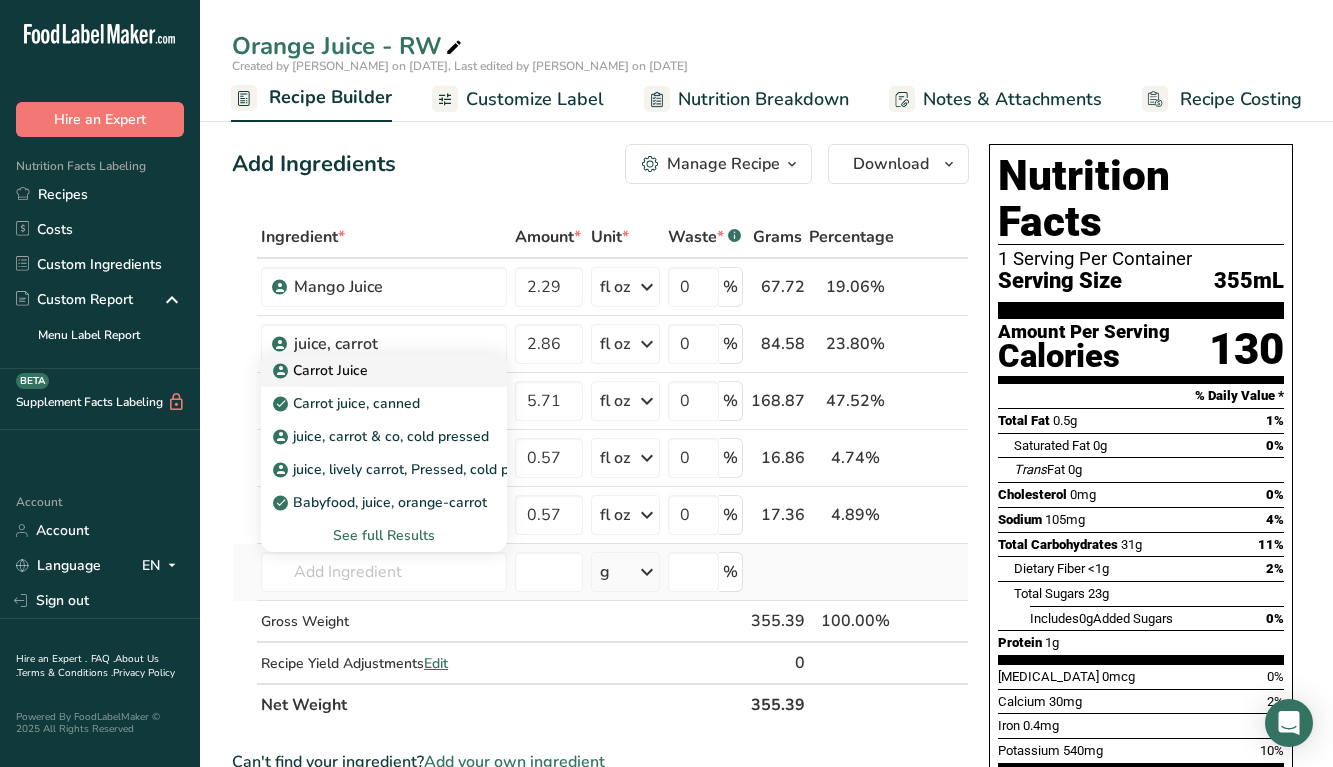 click on "Carrot Juice" at bounding box center (368, 370) 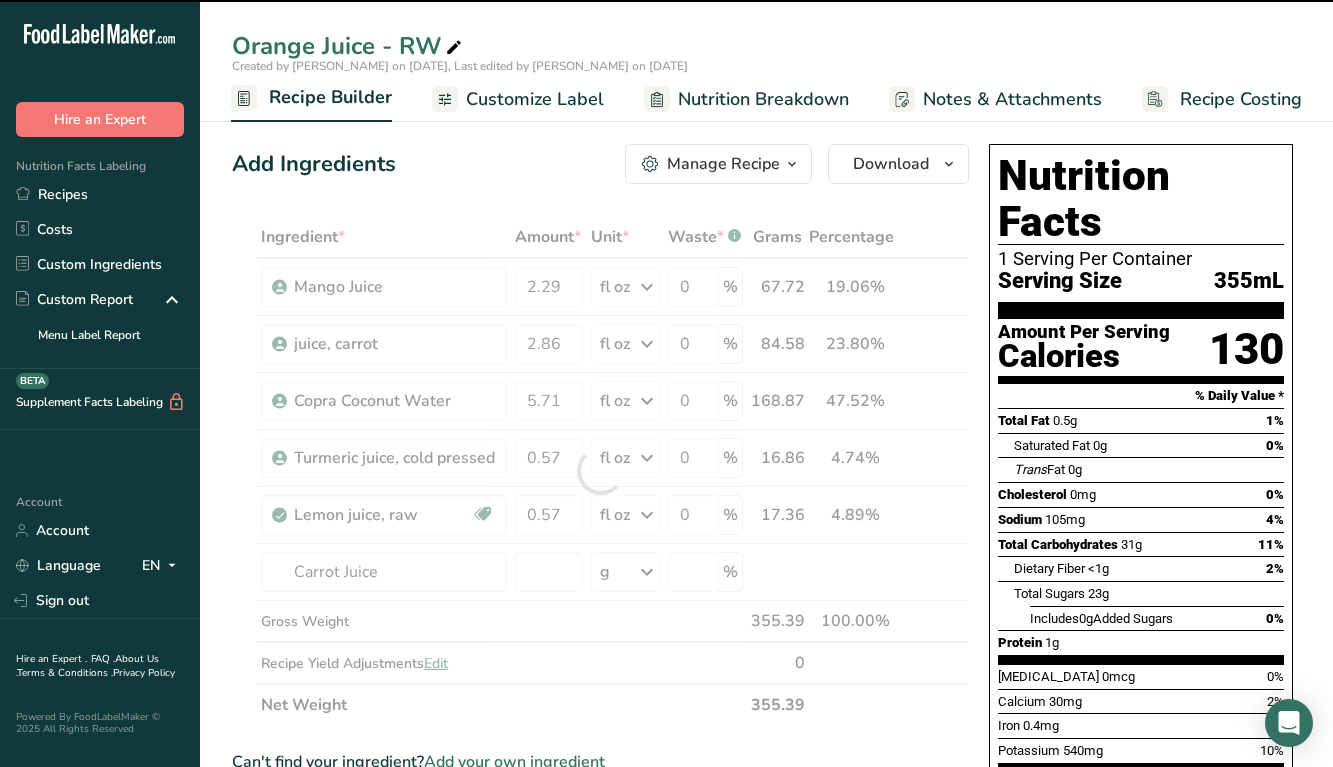 click at bounding box center (600, 471) 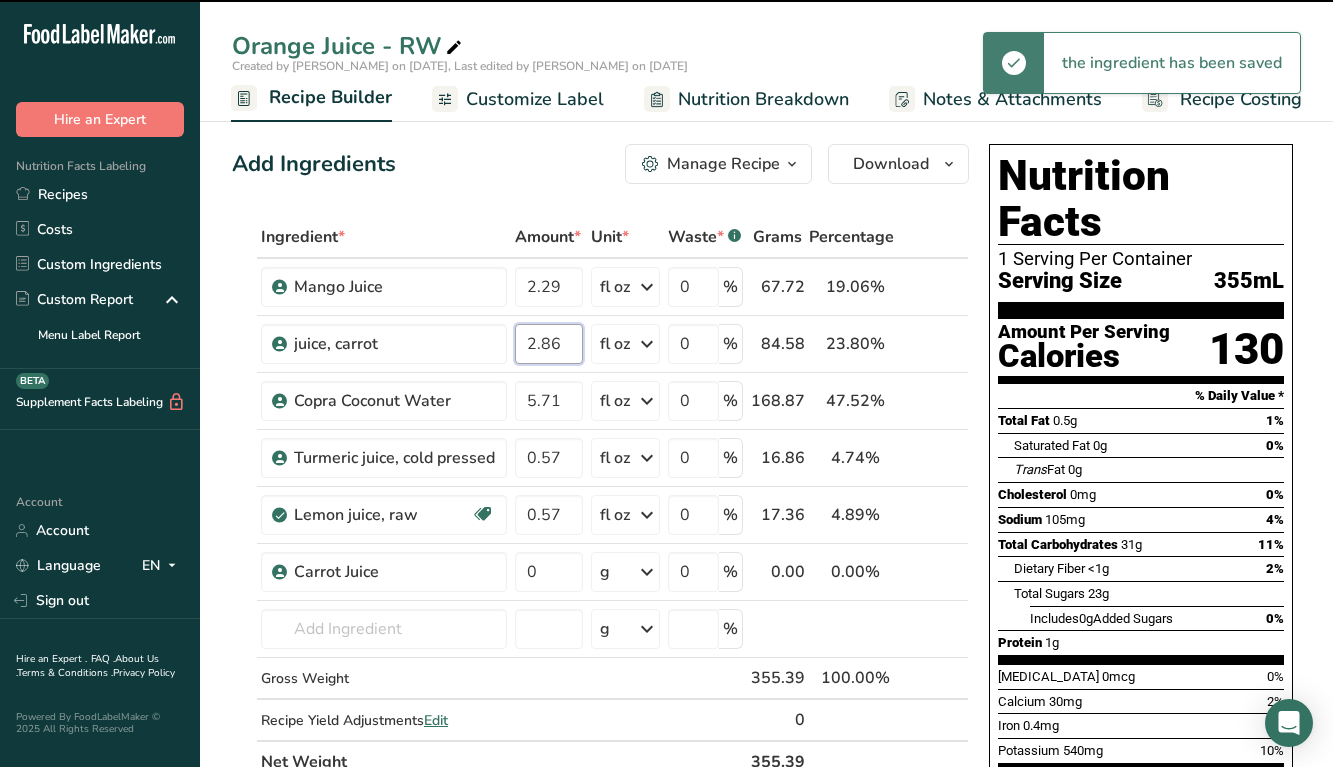 click on "2.86" at bounding box center (549, 344) 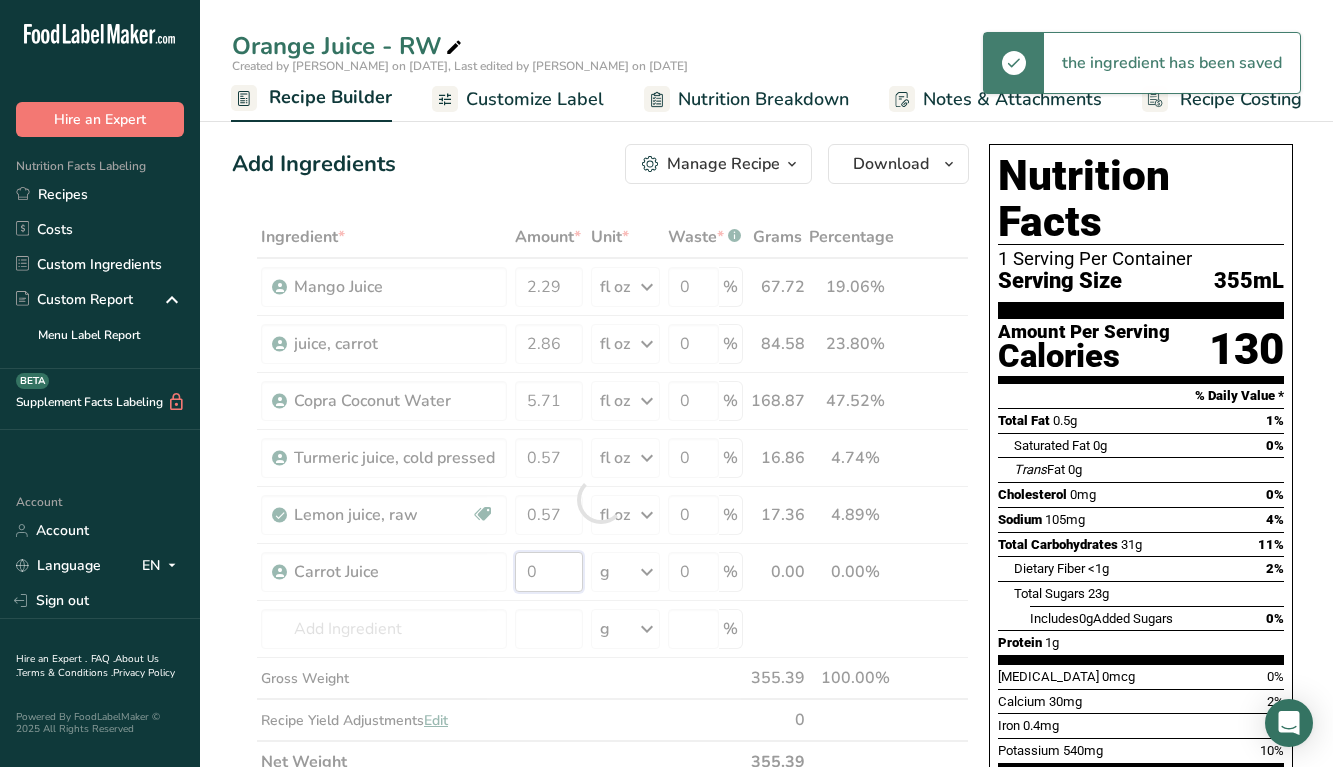 drag, startPoint x: 556, startPoint y: 556, endPoint x: 458, endPoint y: 557, distance: 98.005104 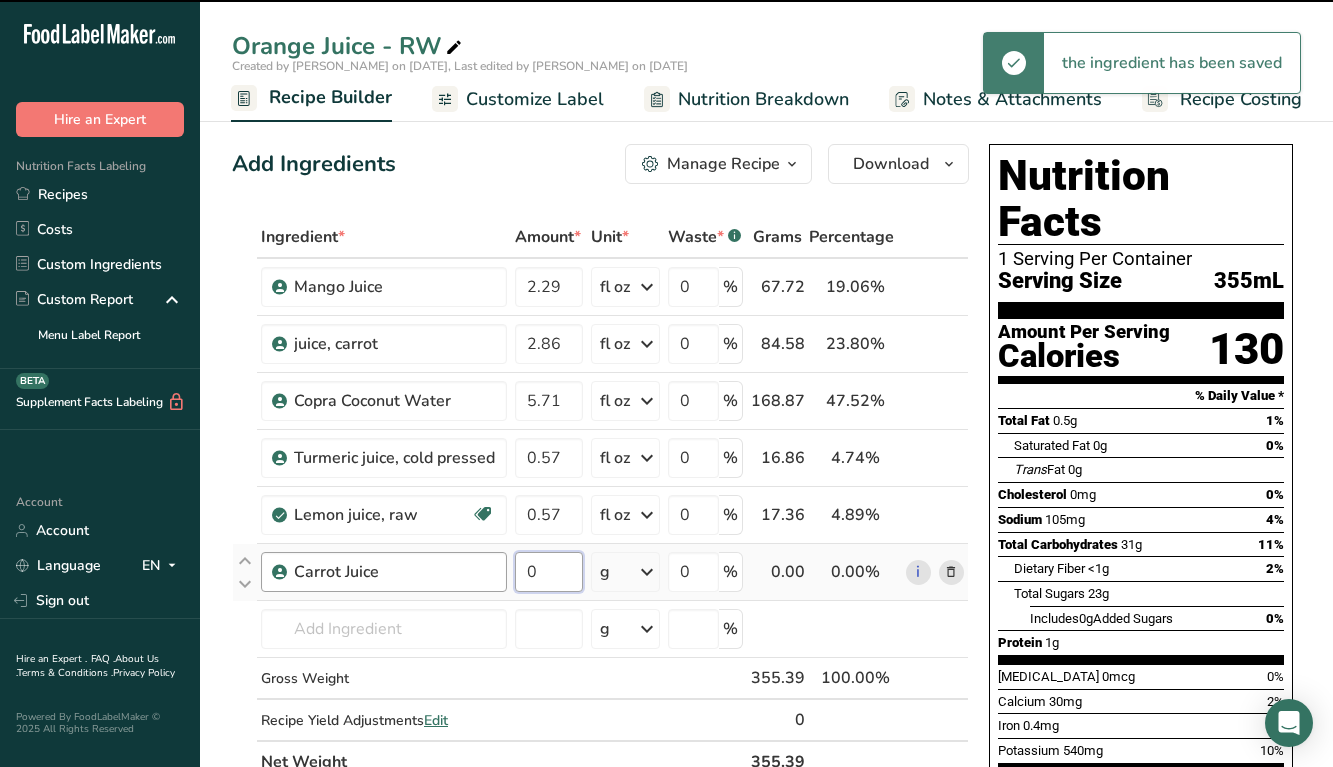 drag, startPoint x: 552, startPoint y: 566, endPoint x: 475, endPoint y: 566, distance: 77 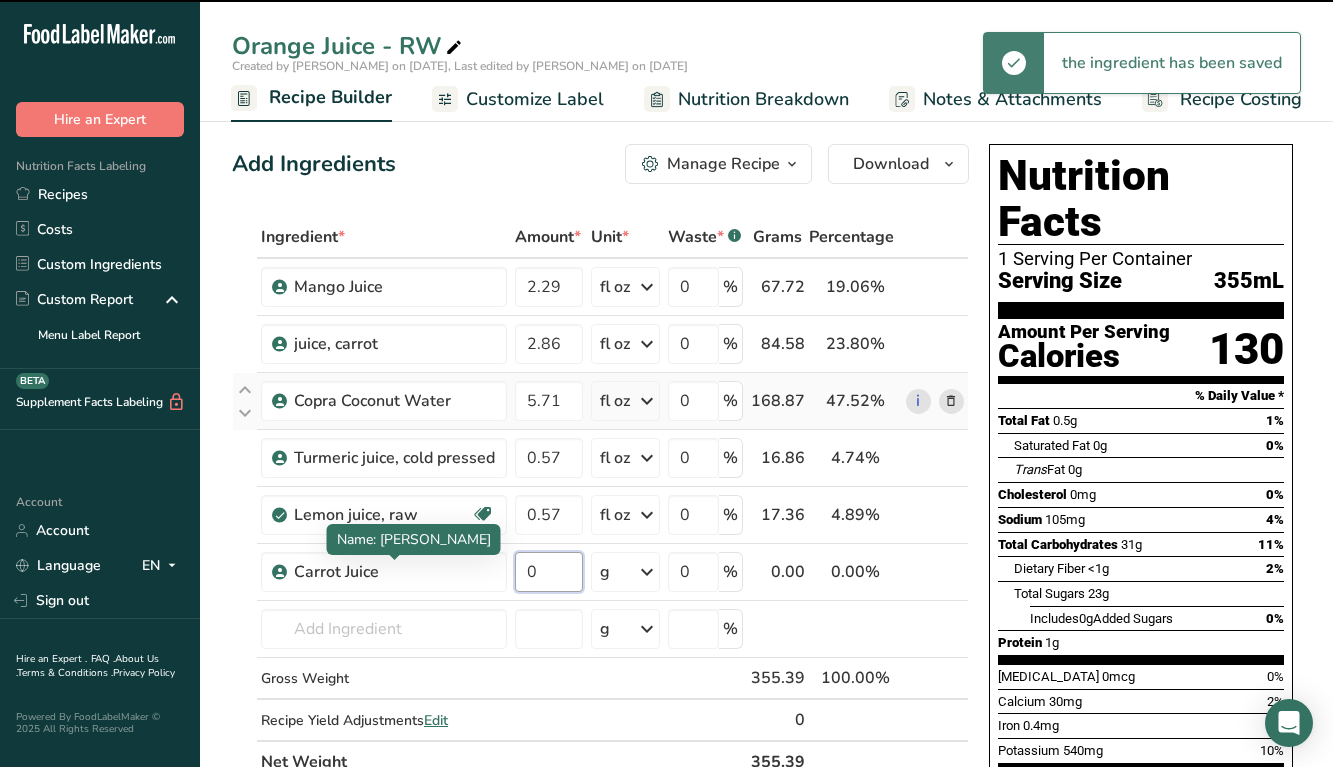 paste on "2.86" 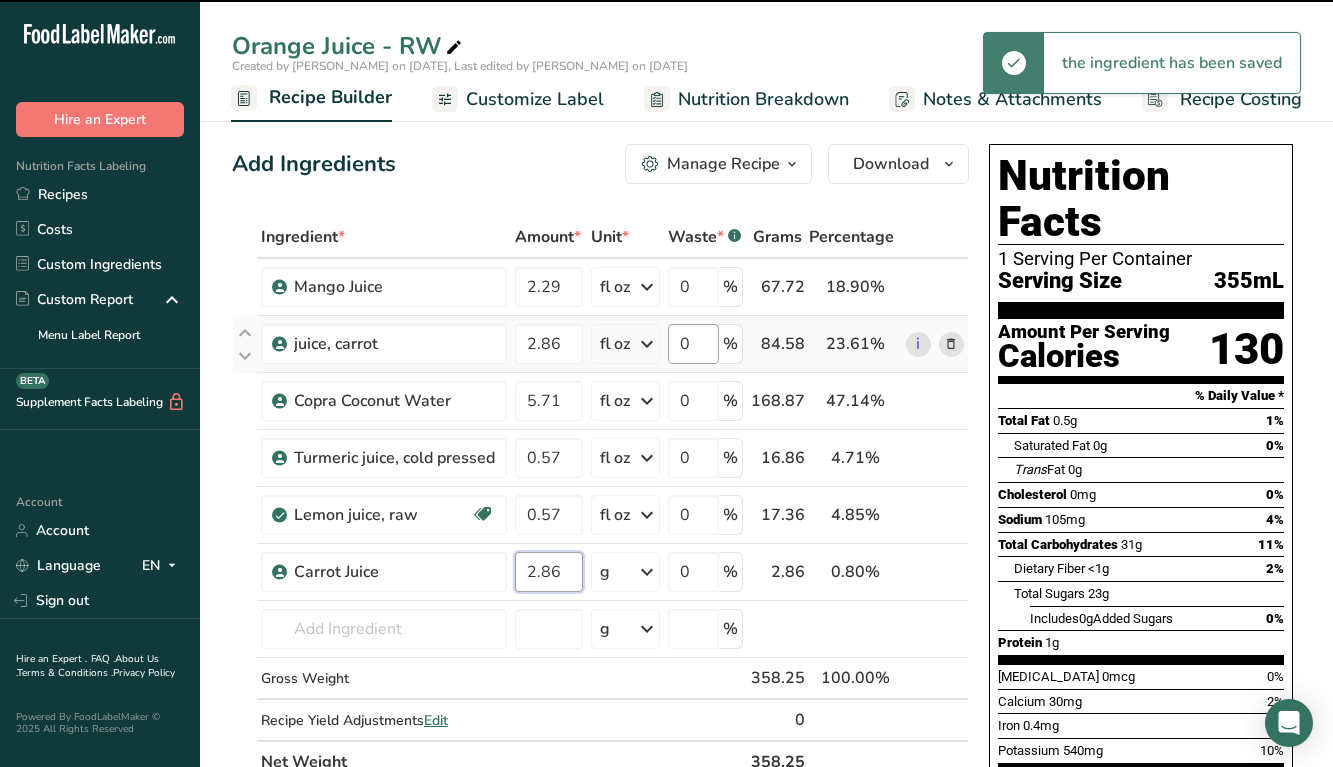 type on "0" 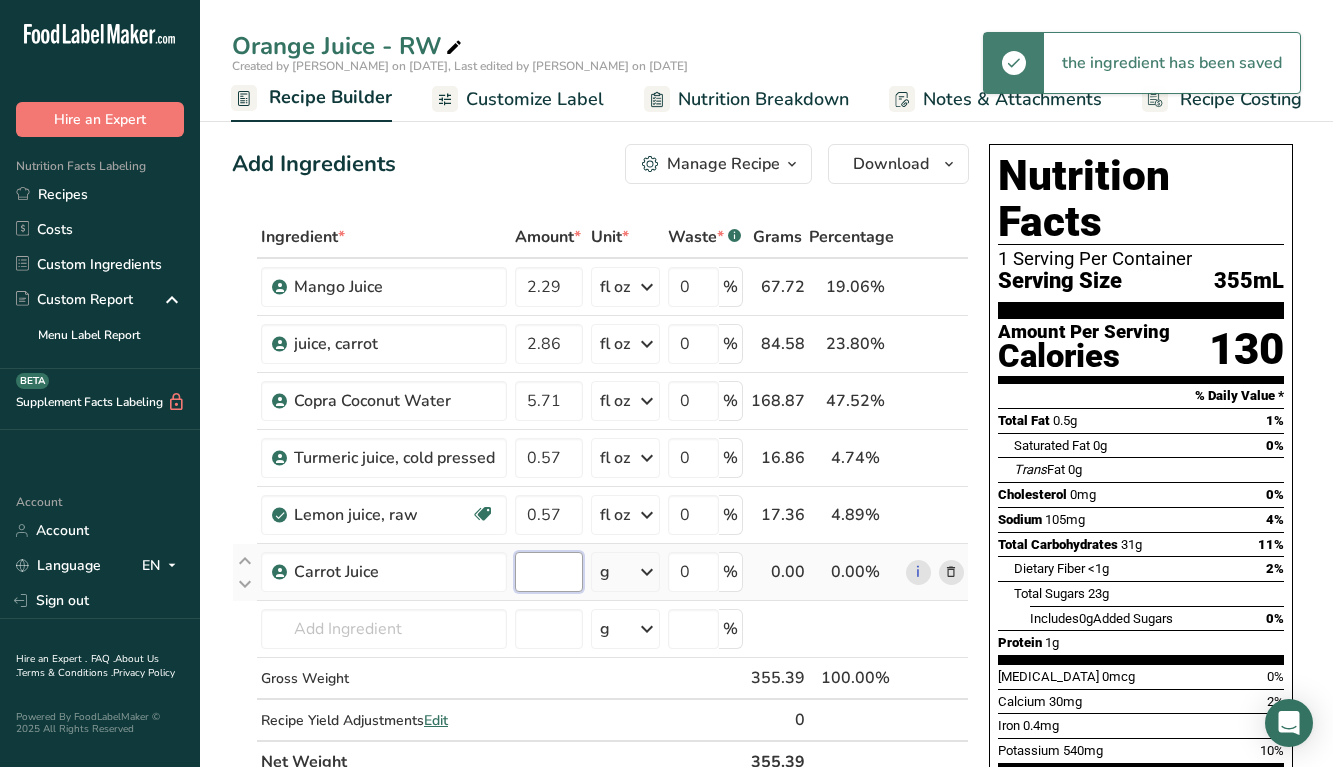 paste on "2.86" 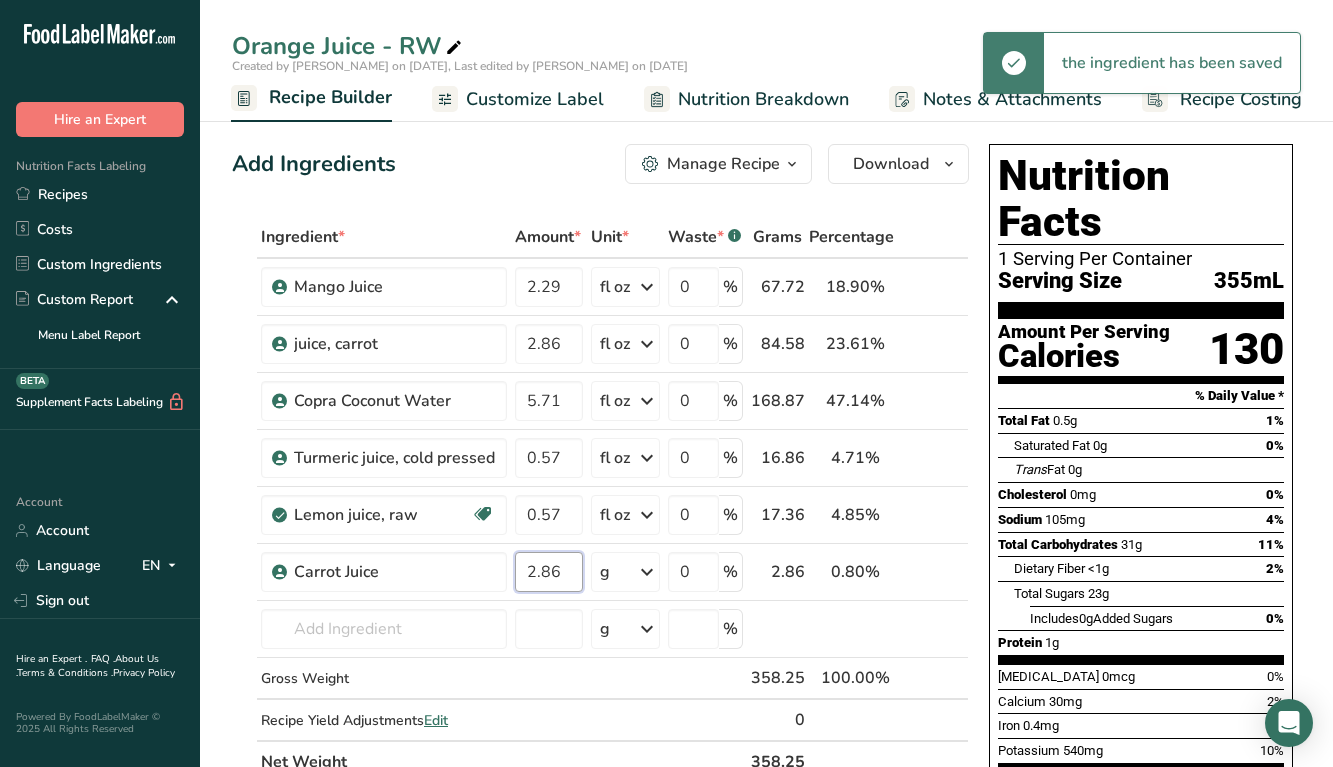 type on "2.86" 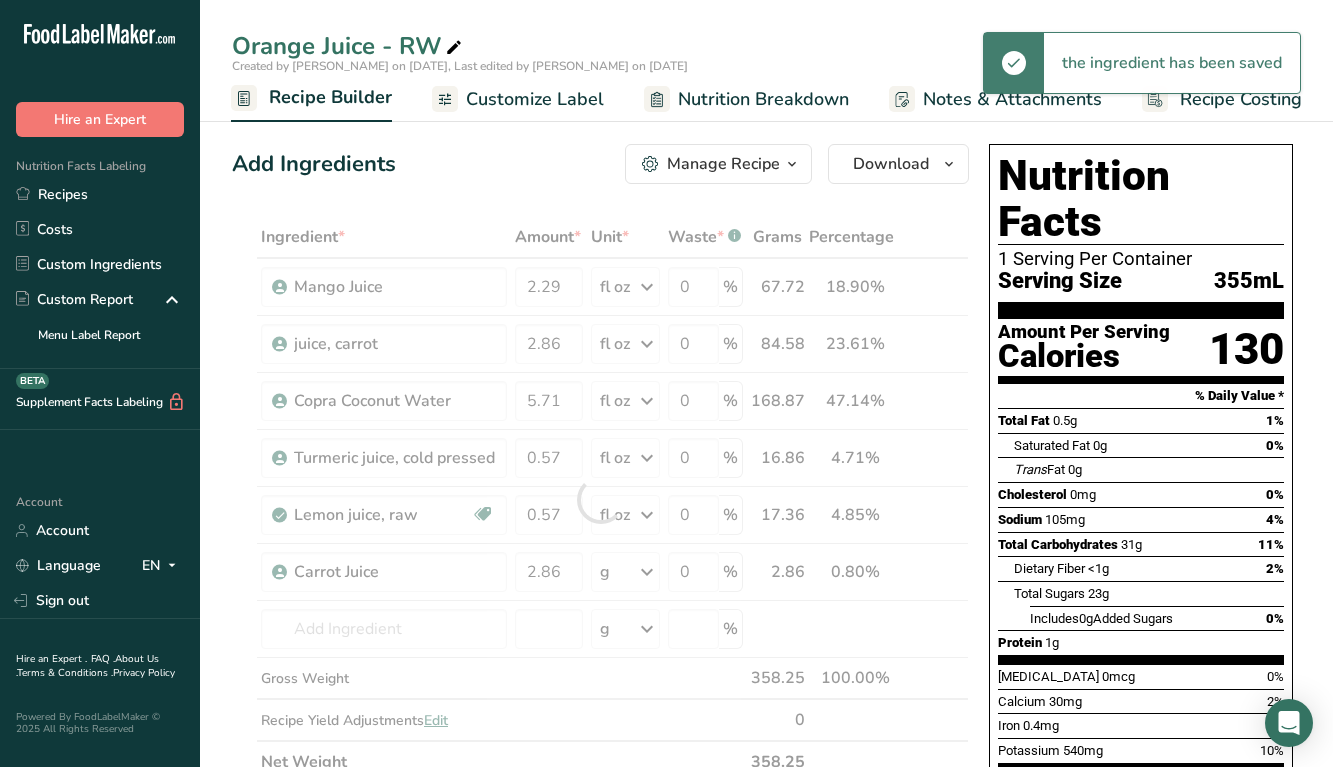 click on "Saturated Fat
0g
0%" at bounding box center (1149, 445) 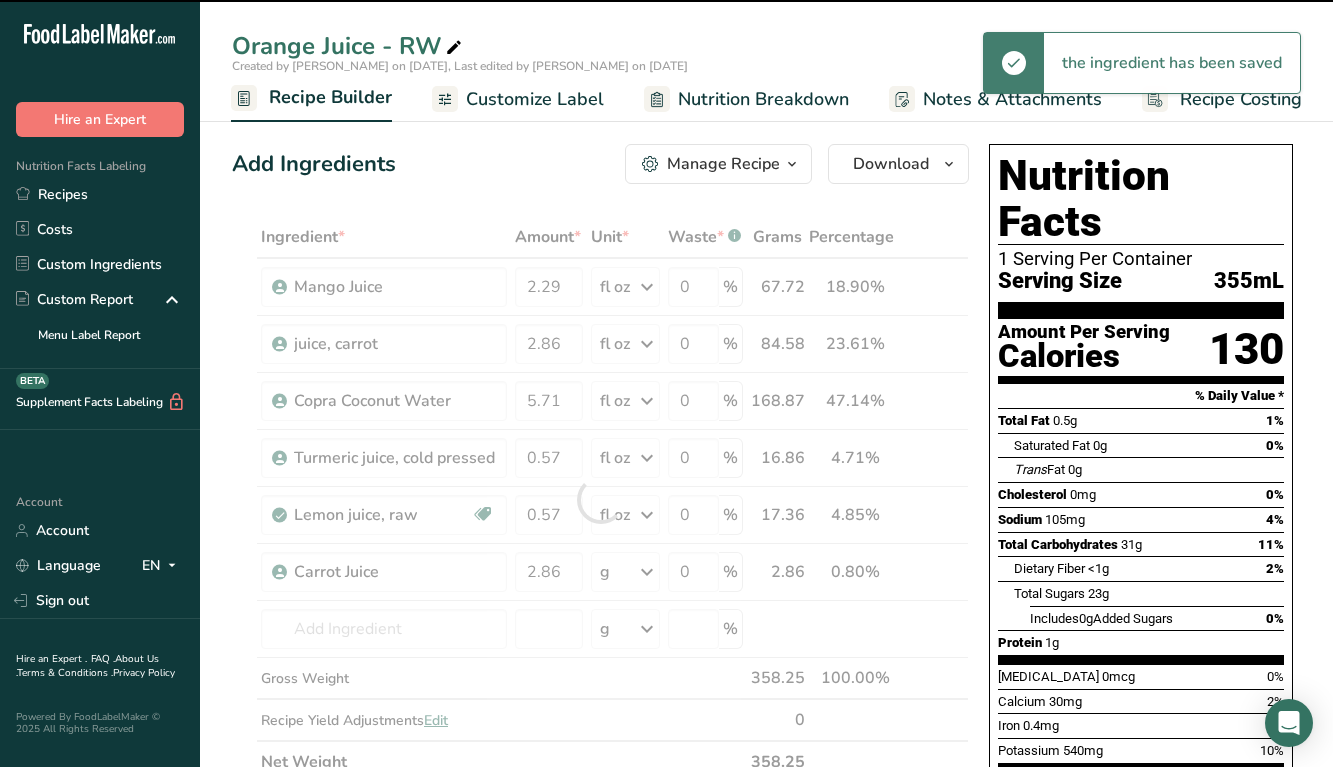 click at bounding box center [600, 499] 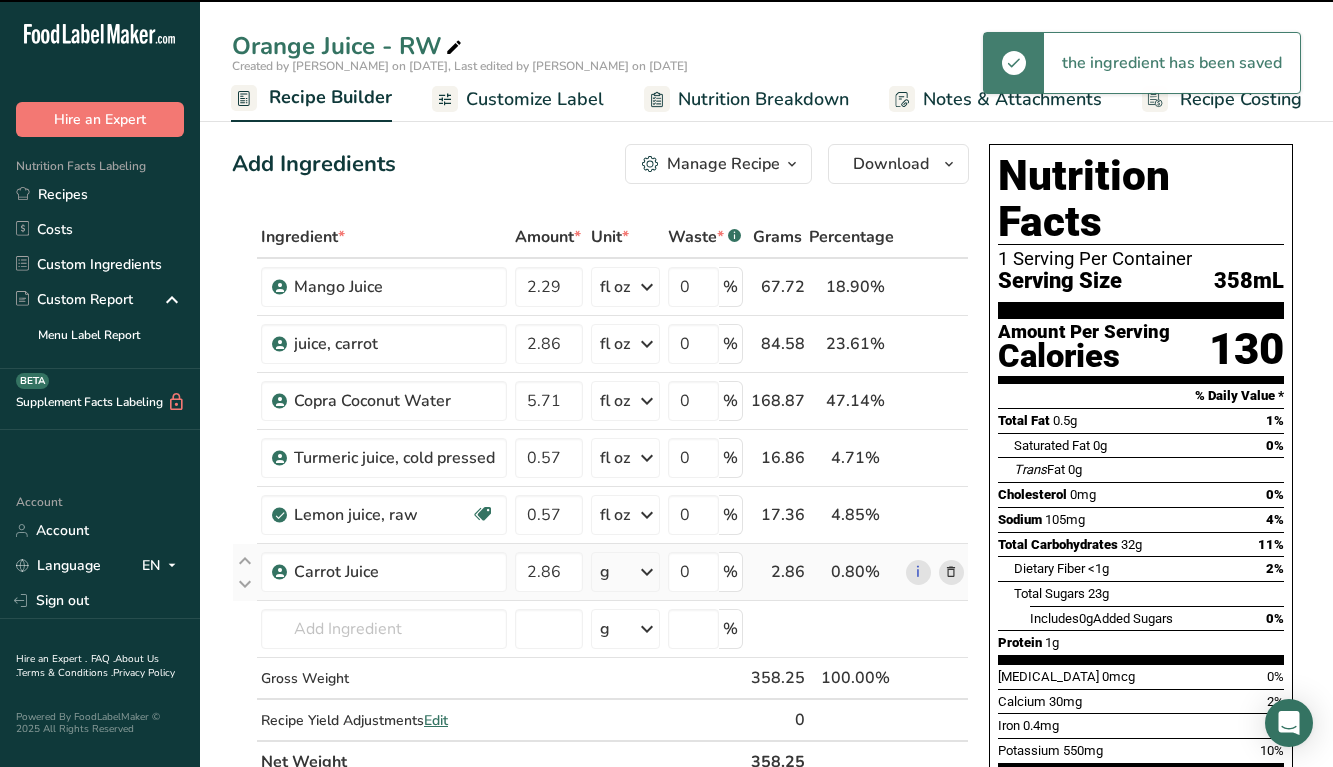 click at bounding box center (647, 572) 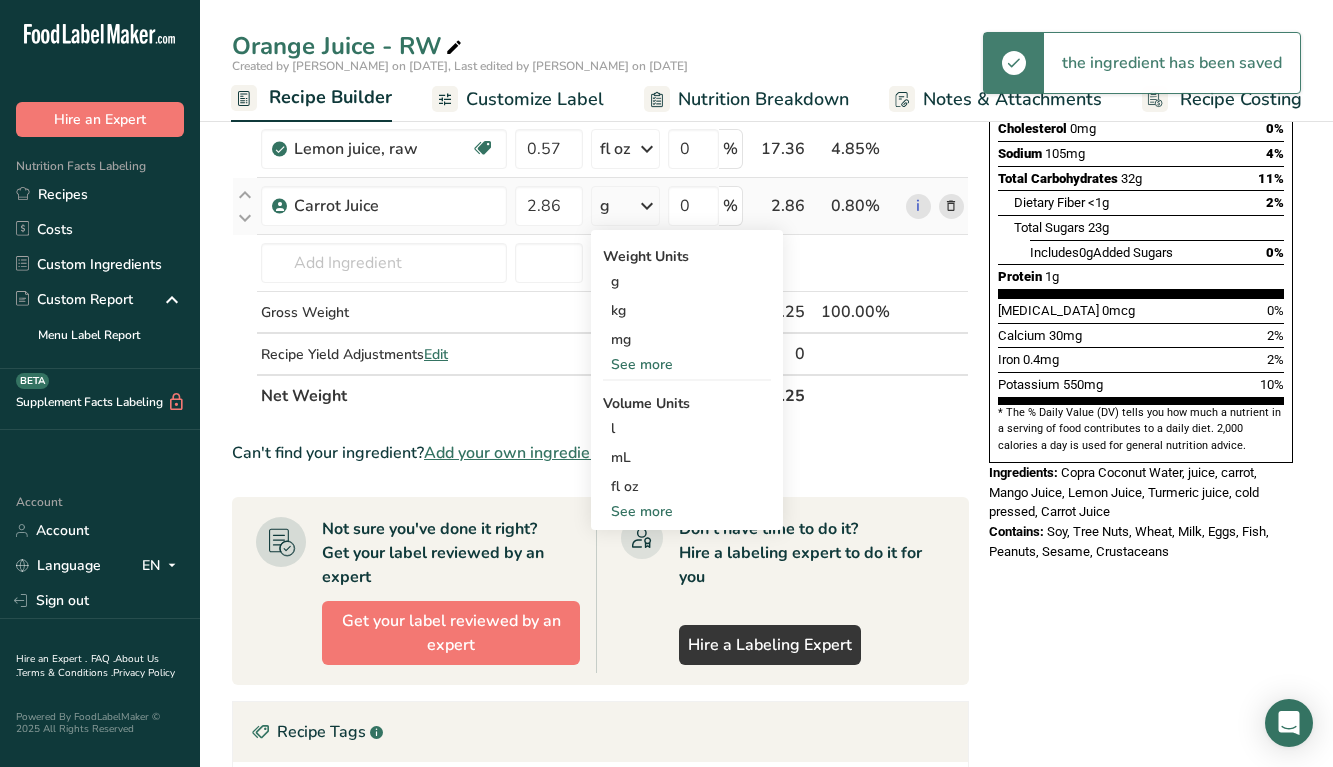 scroll, scrollTop: 535, scrollLeft: 0, axis: vertical 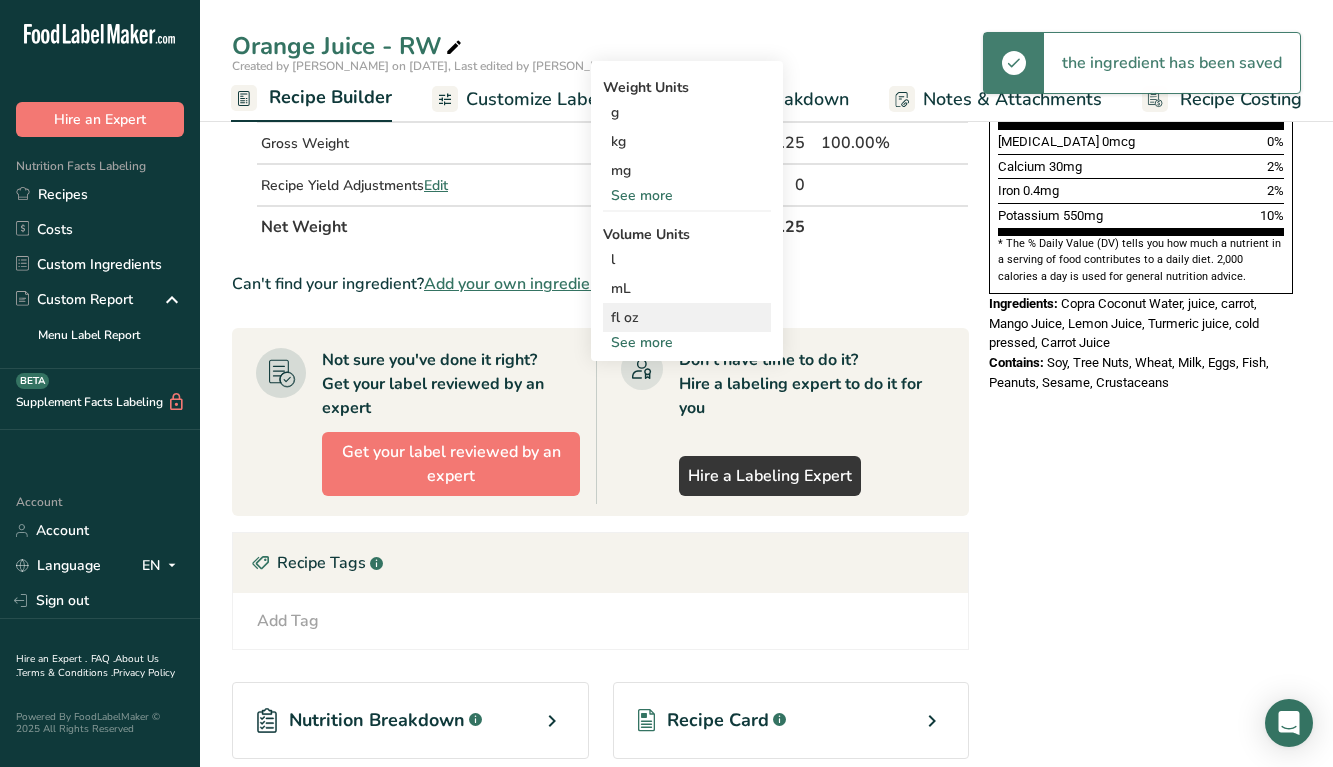 click on "fl oz" at bounding box center [687, 317] 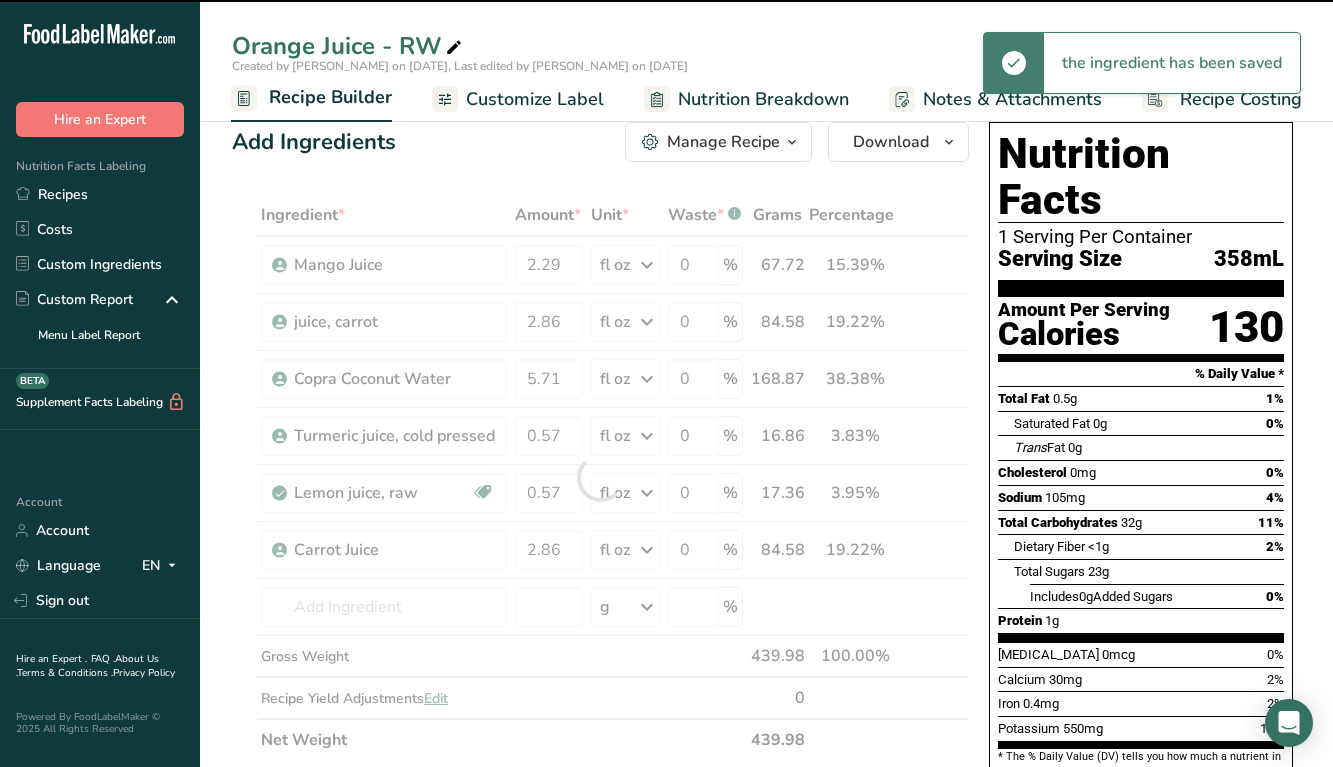 scroll, scrollTop: 6, scrollLeft: 0, axis: vertical 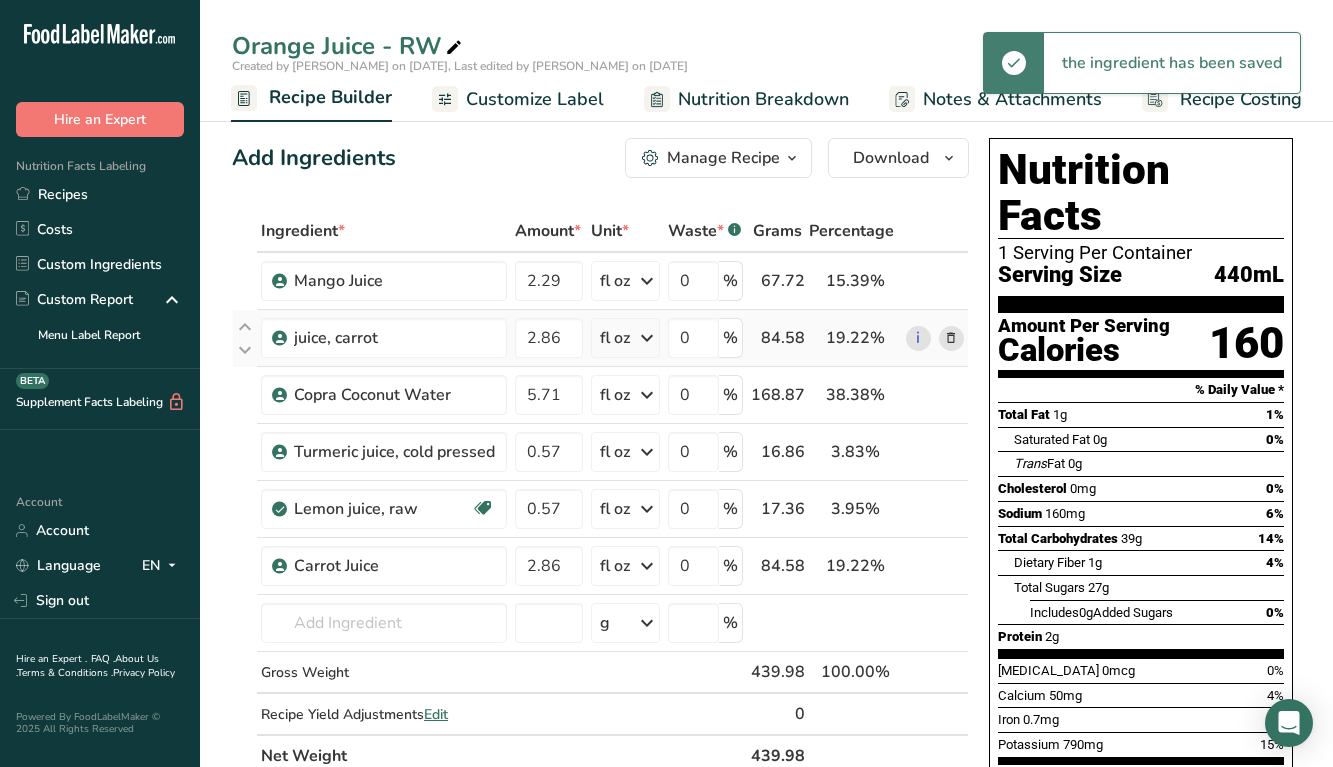 click at bounding box center (951, 338) 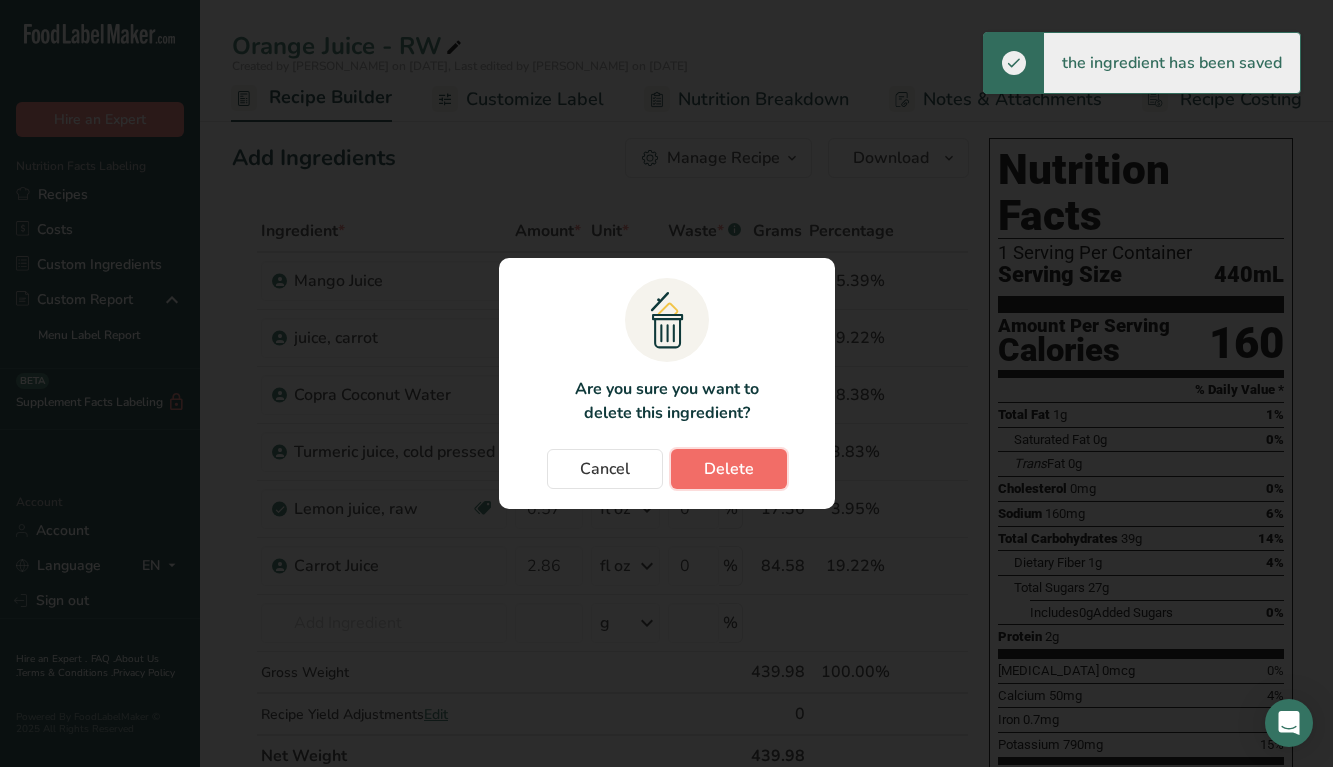click on "Delete" at bounding box center [729, 469] 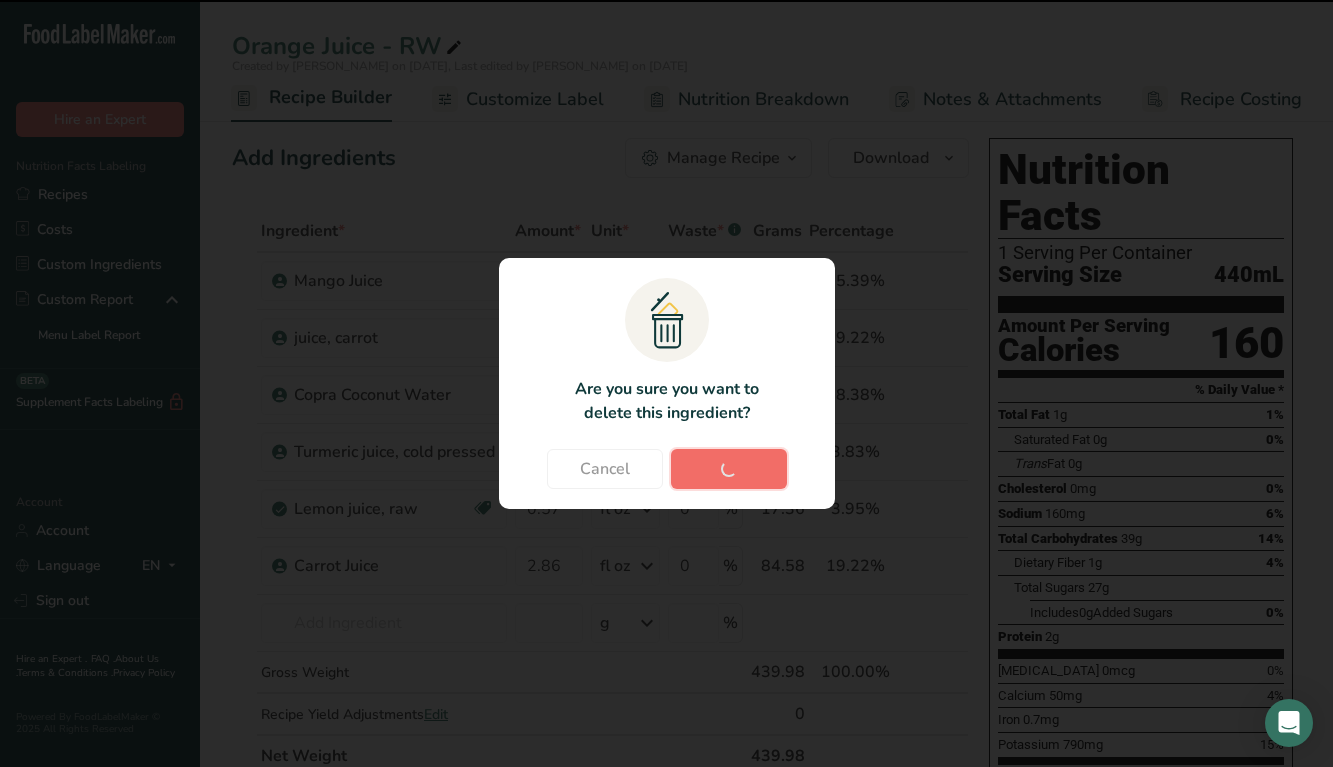 type on "5.71" 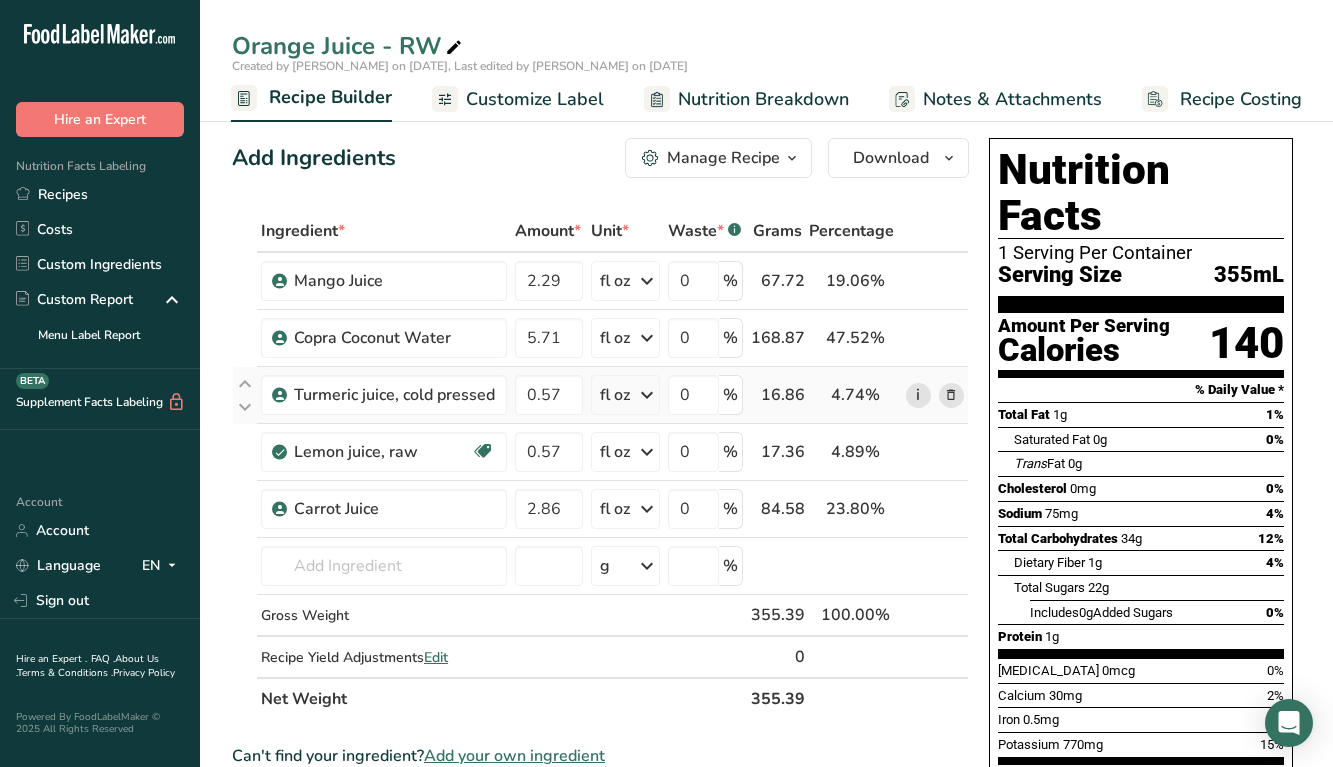 click on "i" at bounding box center (918, 395) 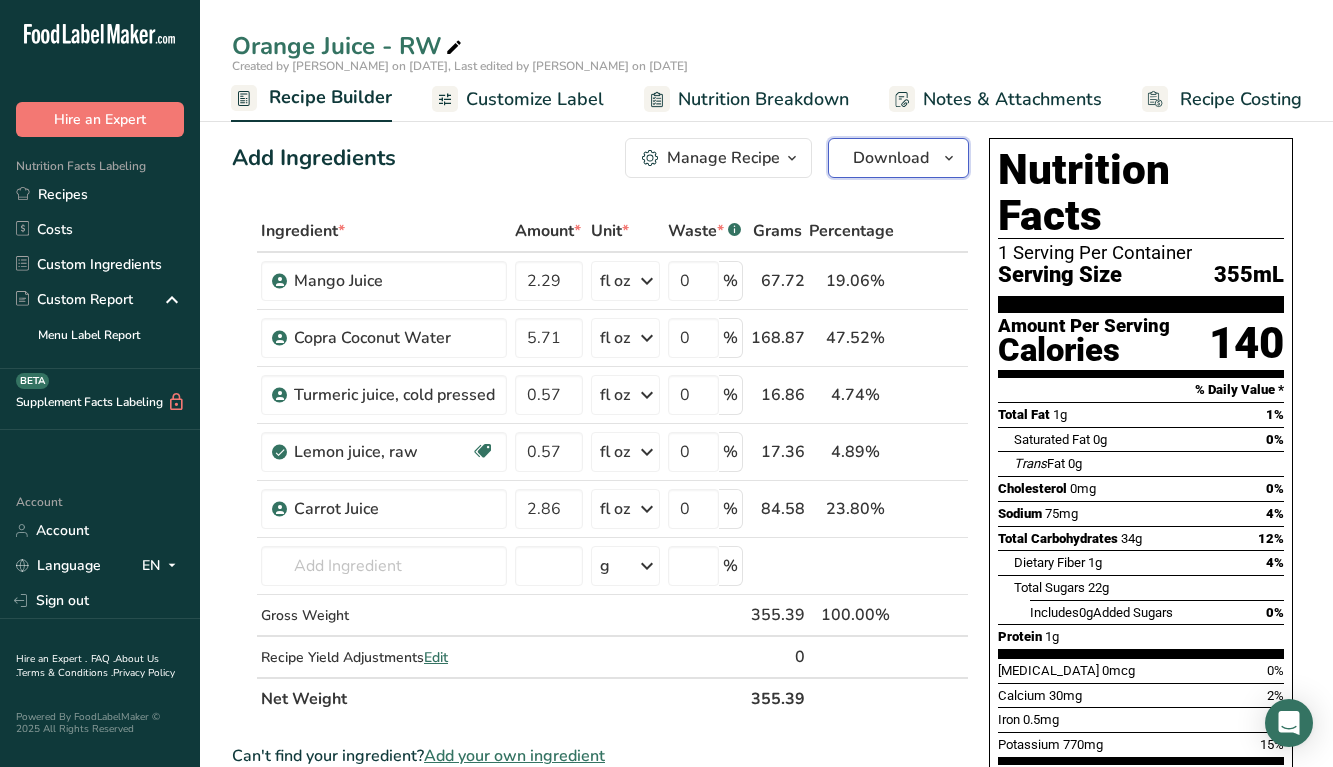 click on "Download" at bounding box center (891, 158) 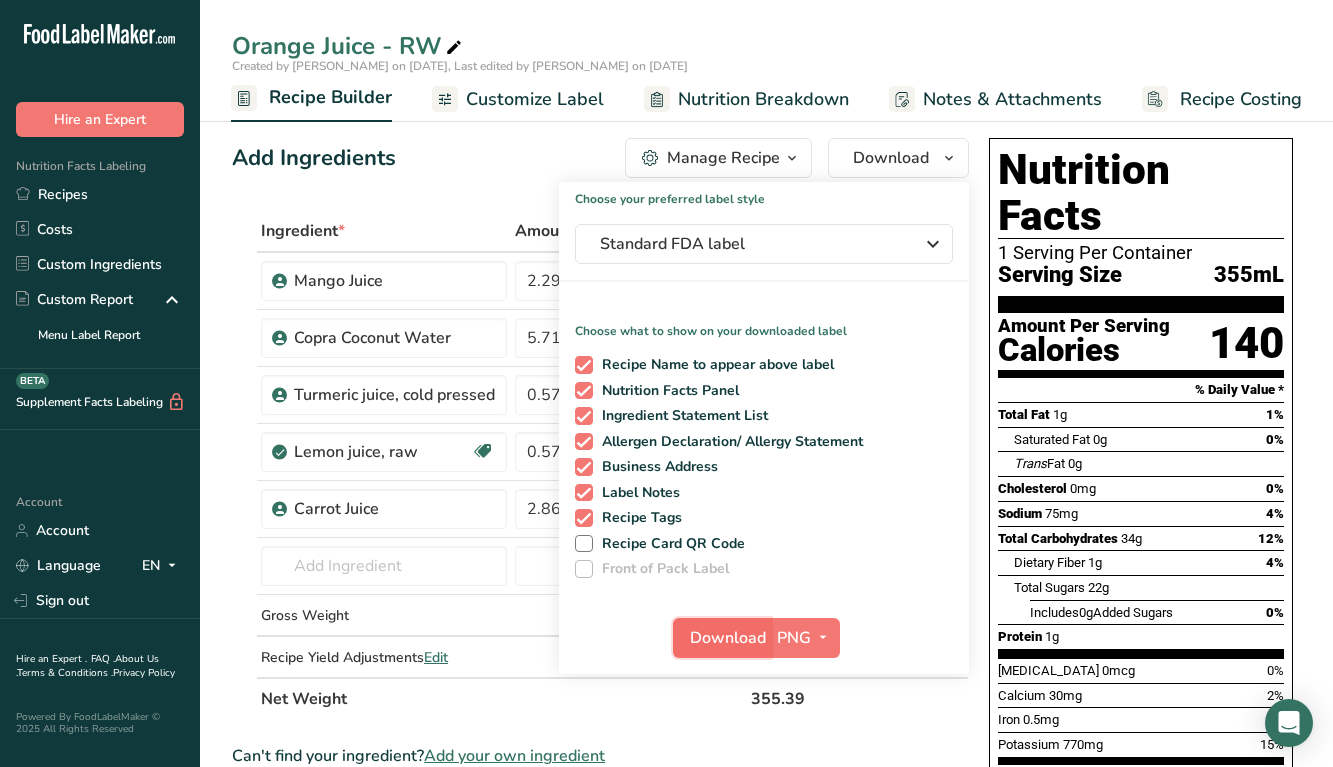 click on "Download" at bounding box center [728, 638] 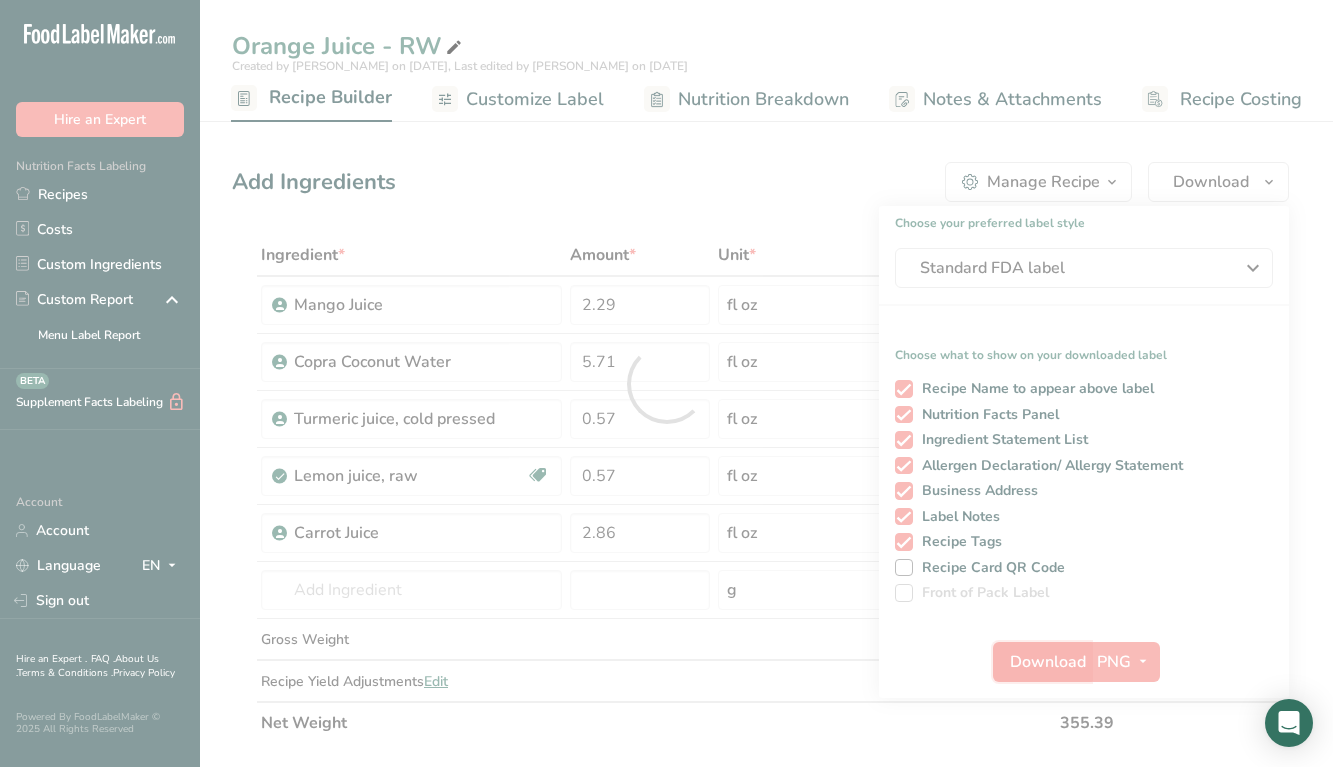 scroll, scrollTop: 0, scrollLeft: 0, axis: both 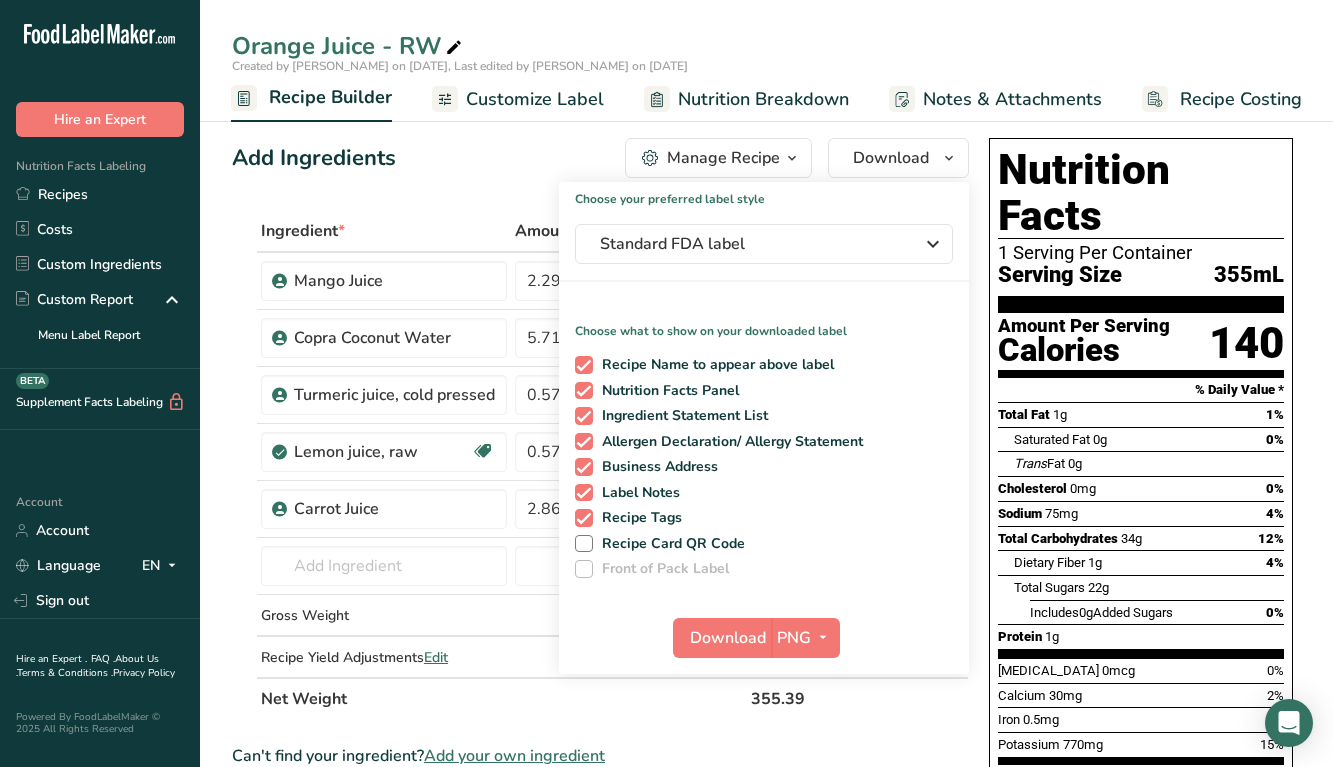 click on "Nutrition Breakdown" at bounding box center [763, 99] 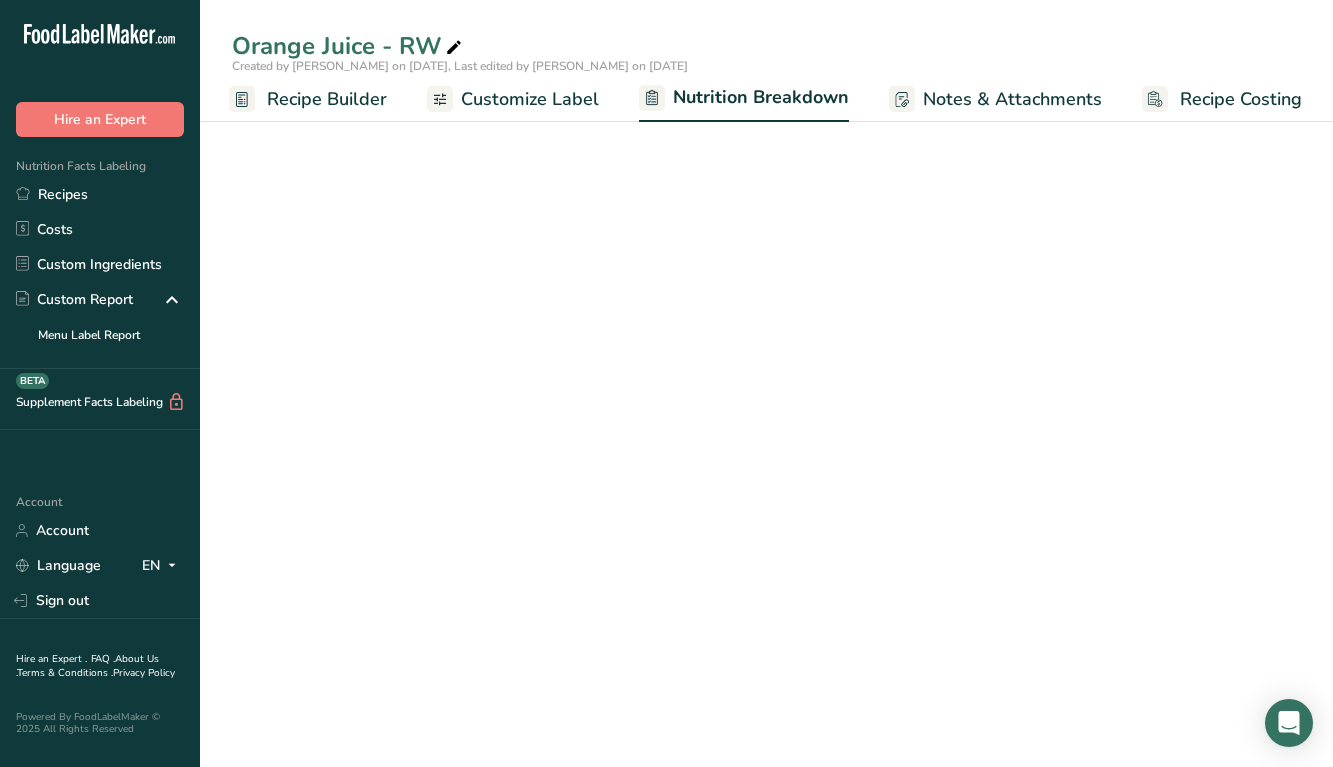 select on "Calories" 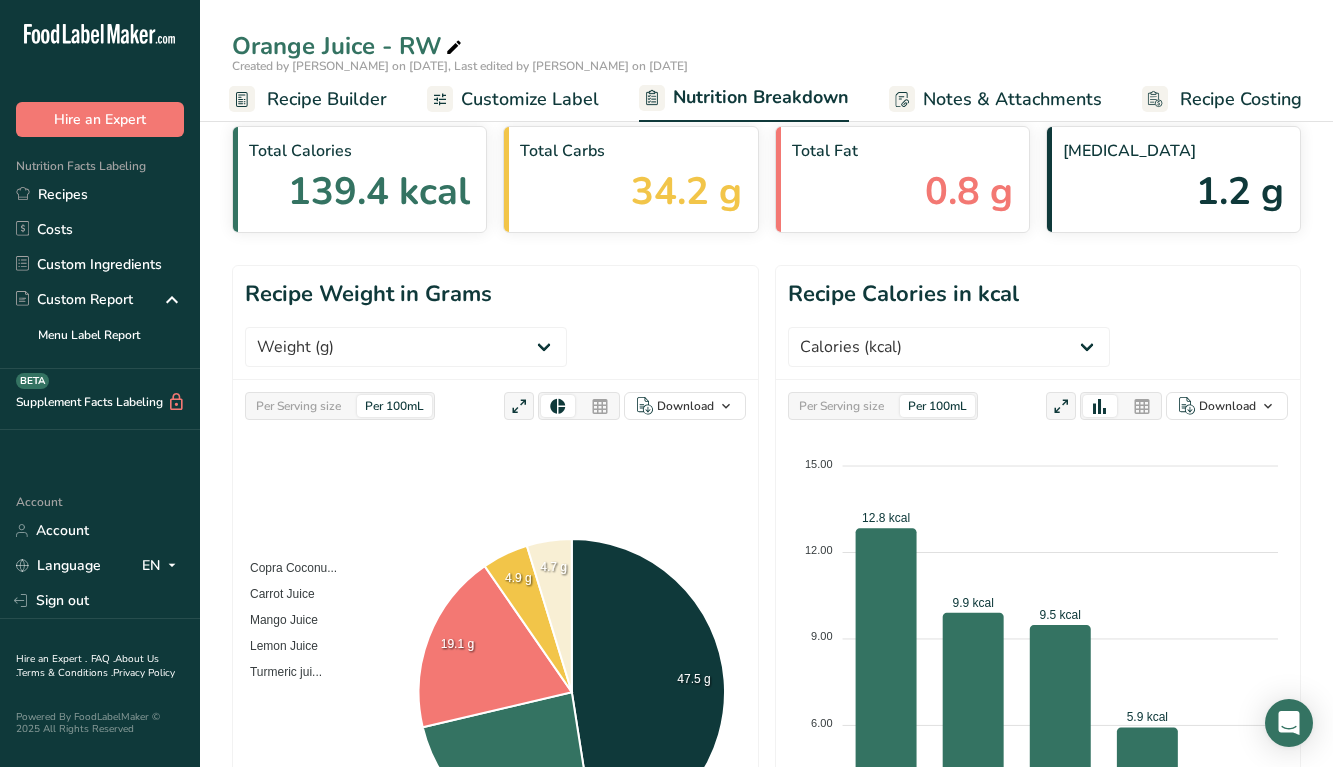 scroll, scrollTop: 0, scrollLeft: 0, axis: both 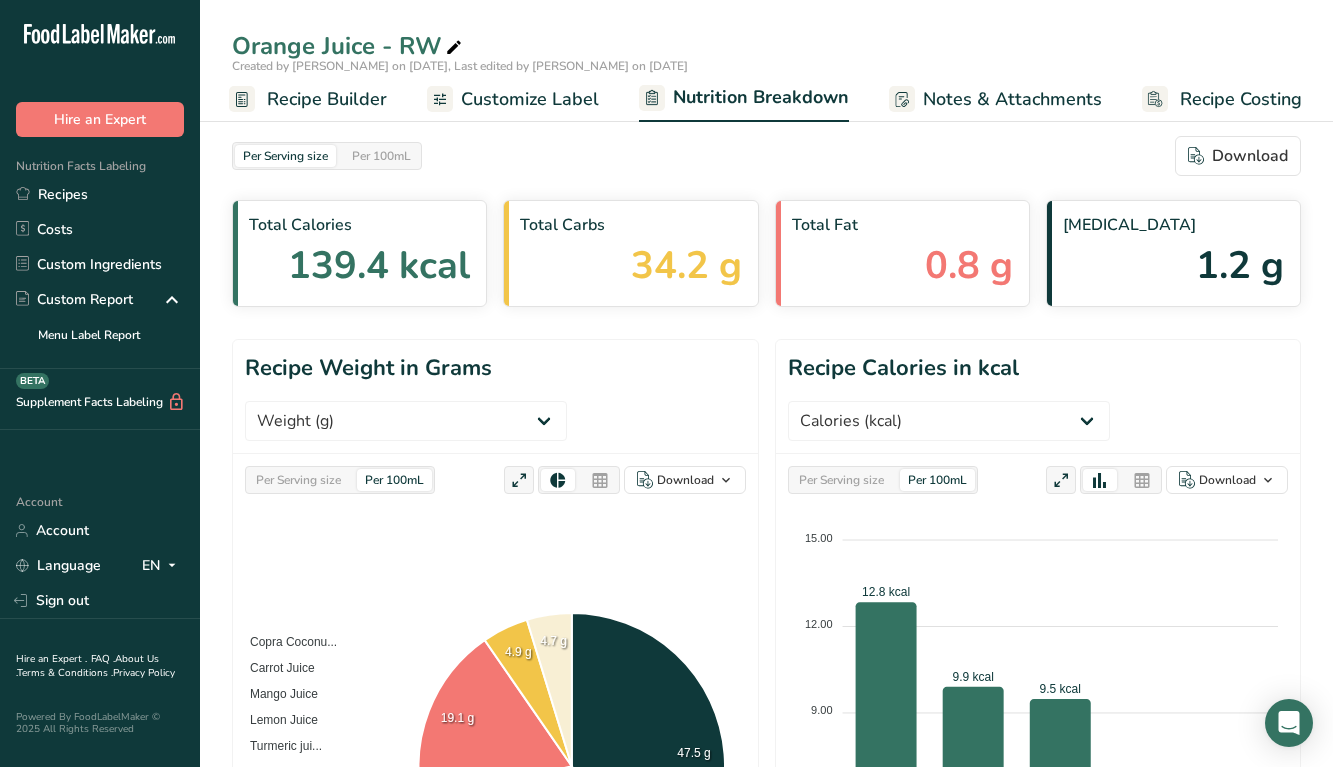click on "Recipe Builder" at bounding box center (327, 99) 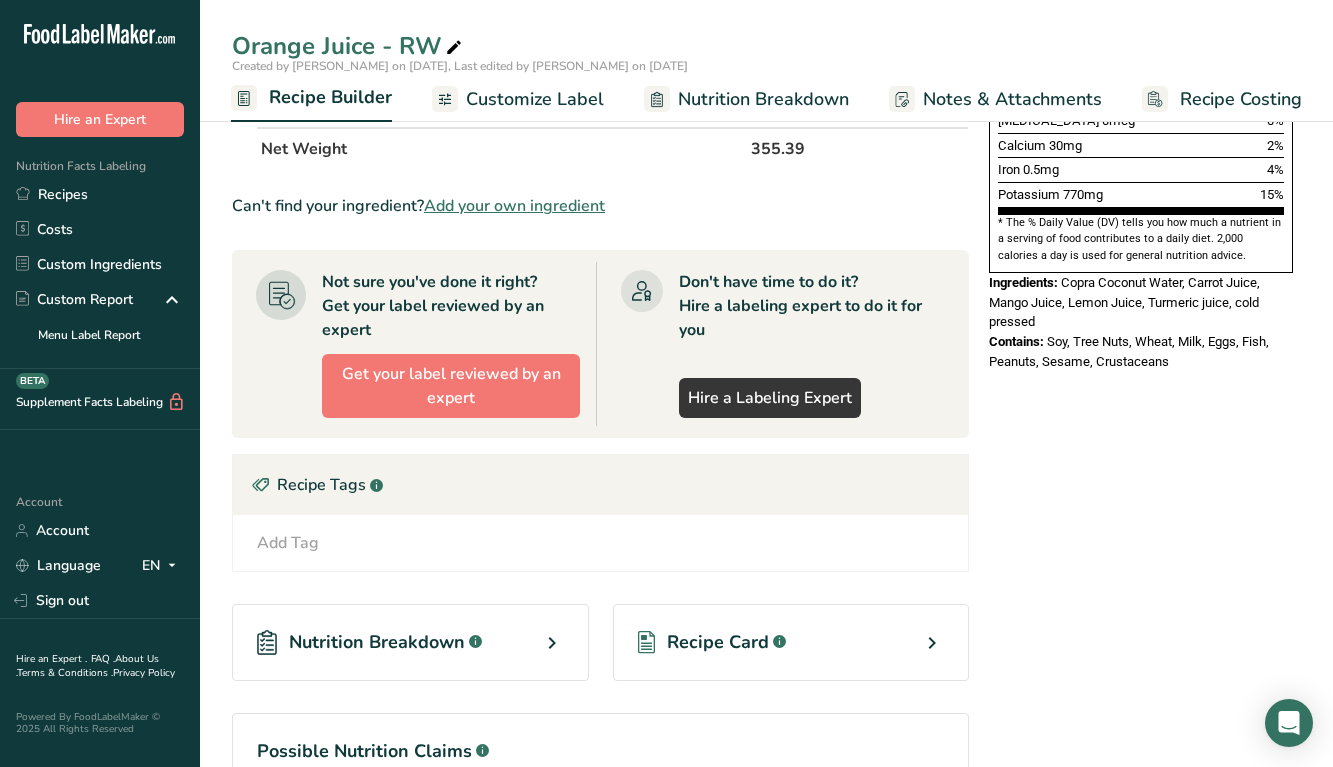 scroll, scrollTop: 729, scrollLeft: 0, axis: vertical 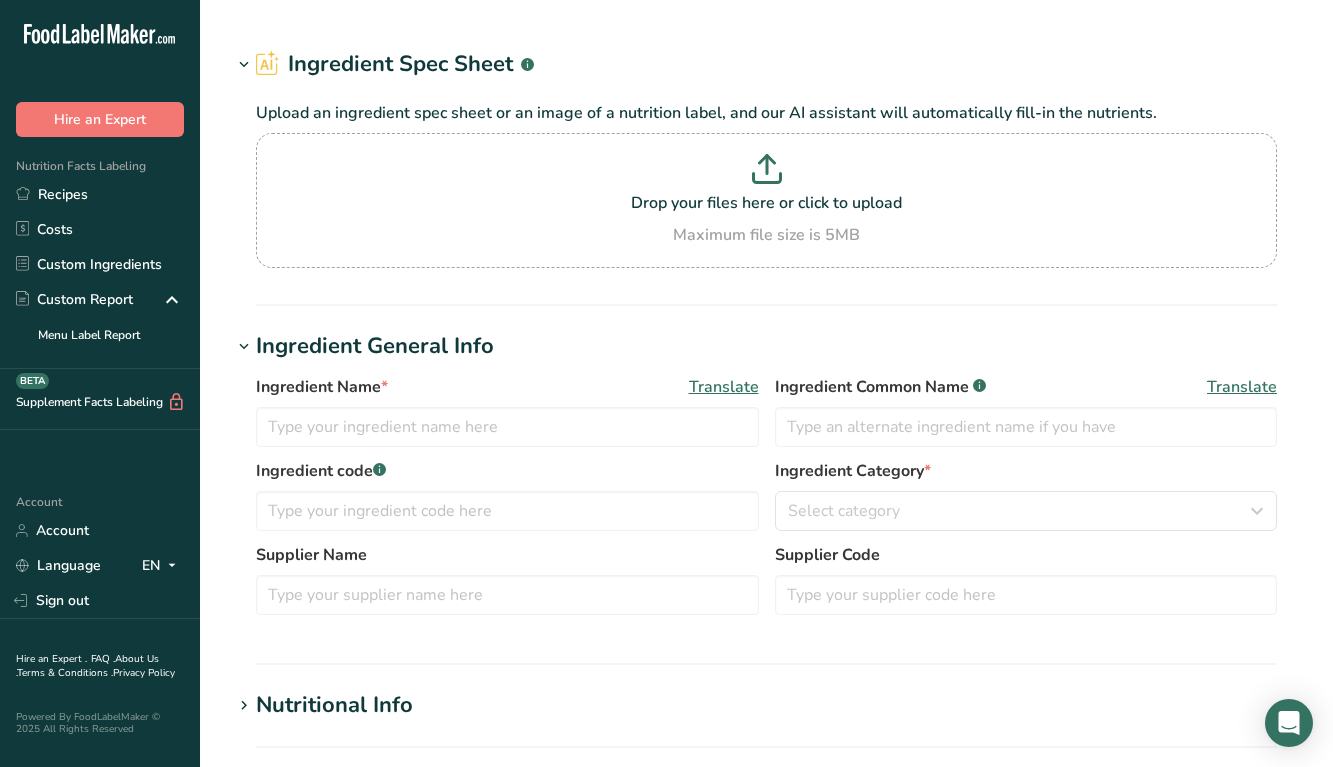 type on "Organic Blackberry Juice" 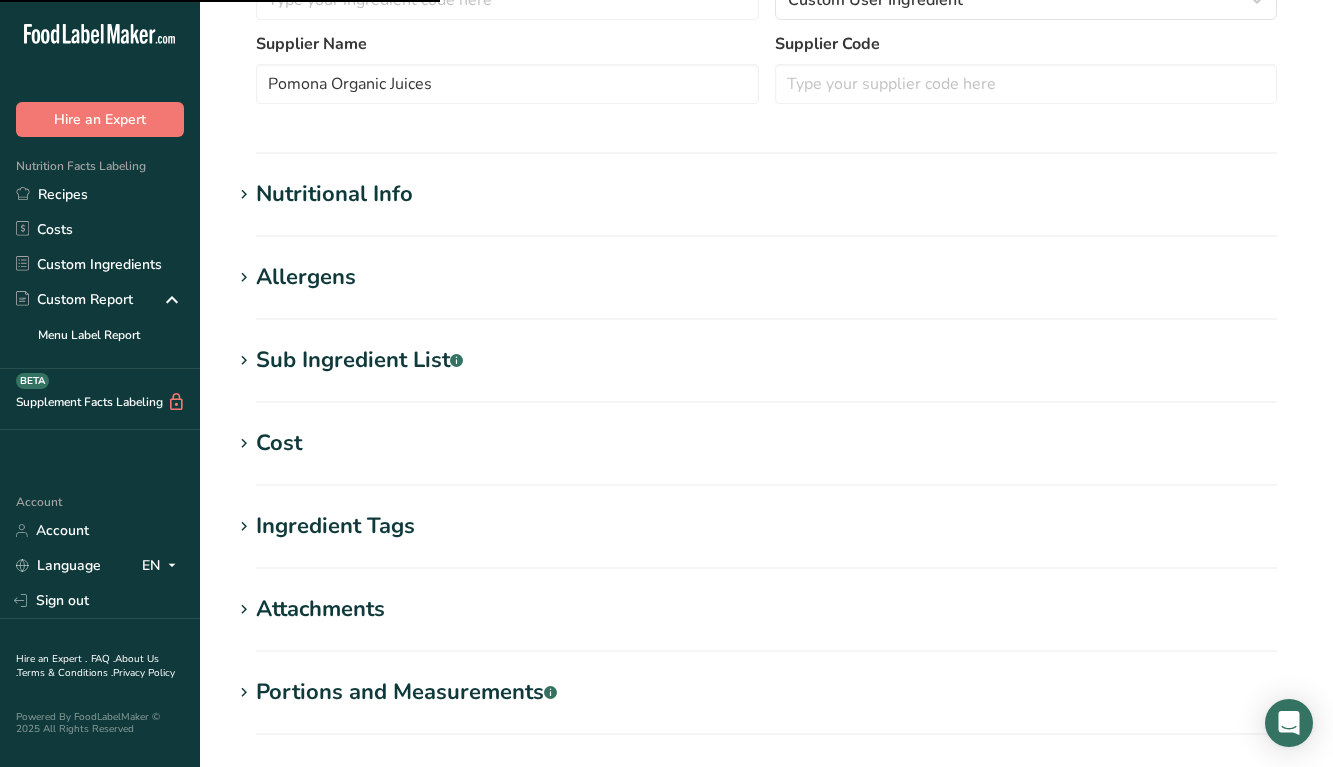 scroll, scrollTop: 595, scrollLeft: 0, axis: vertical 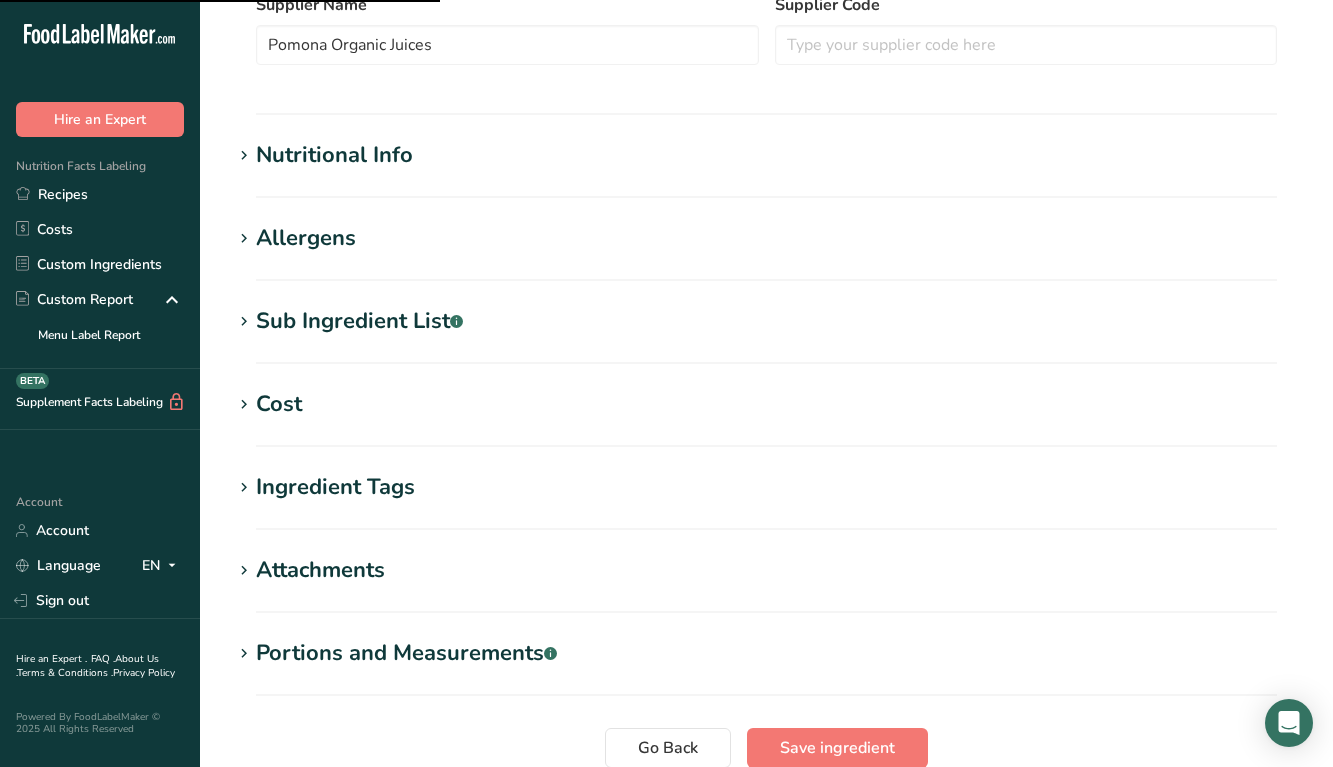 click on "Nutritional Info" at bounding box center (766, 155) 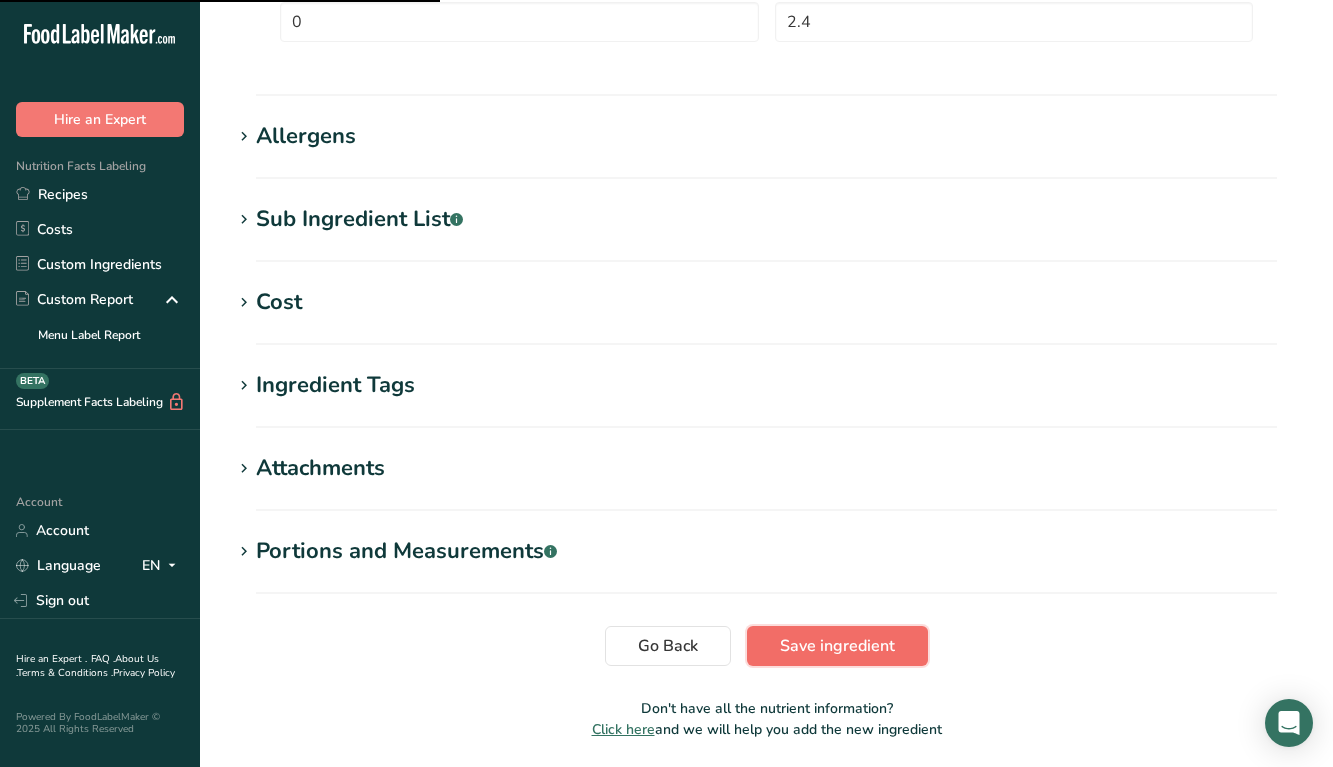 click on "Save ingredient" at bounding box center [837, 646] 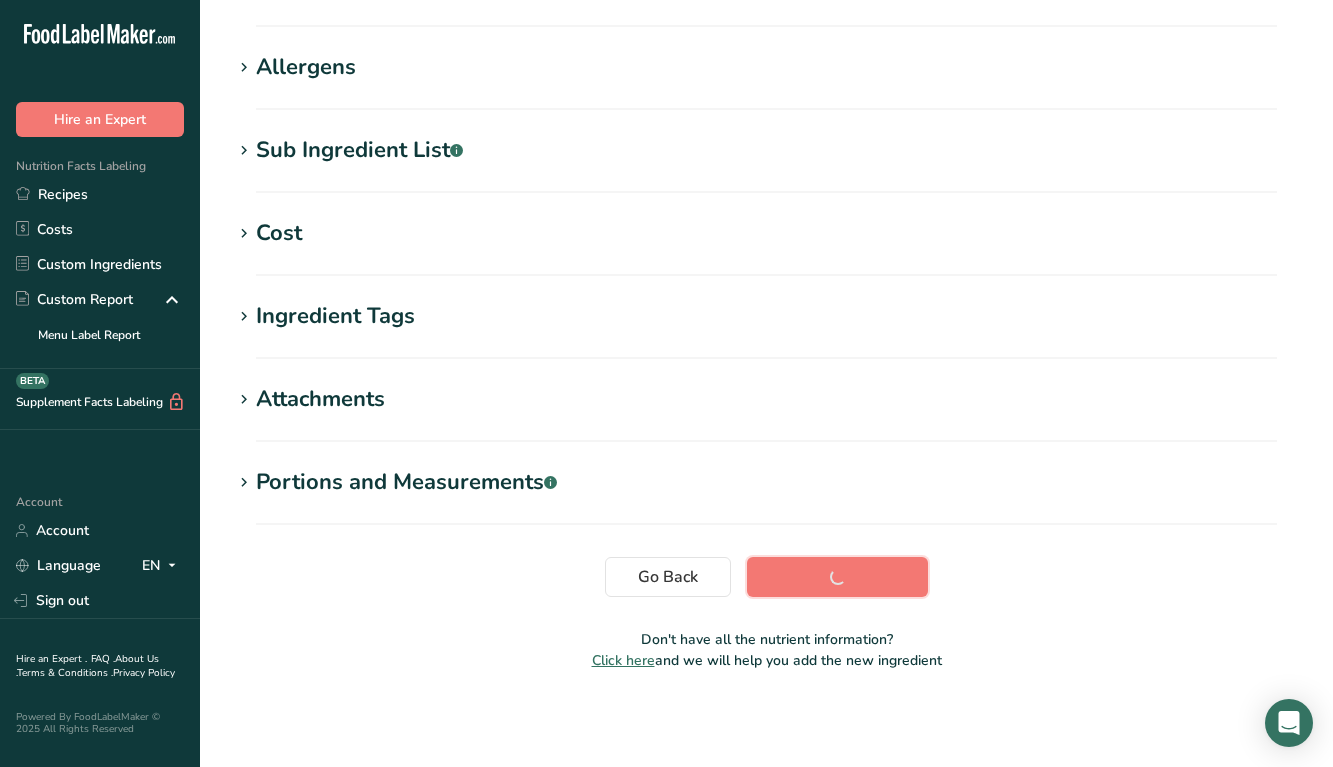 scroll, scrollTop: 0, scrollLeft: 0, axis: both 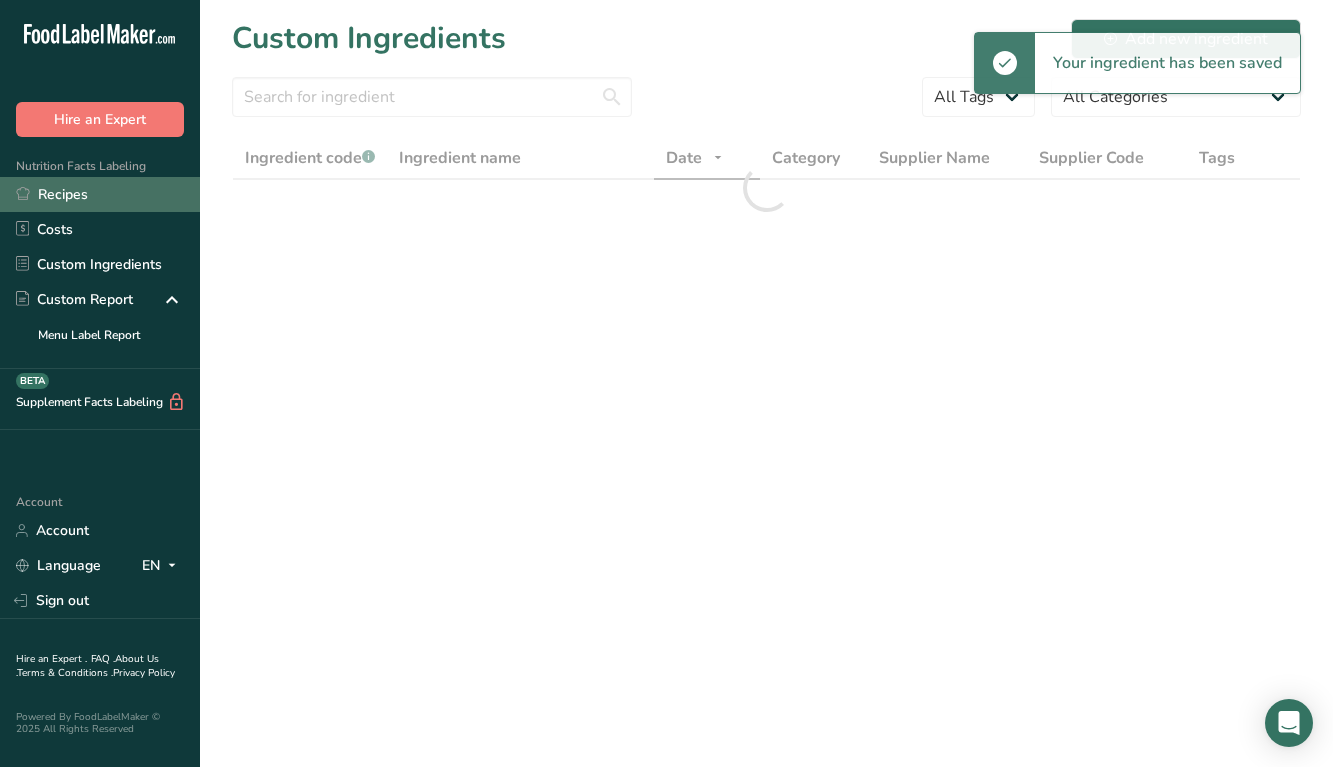 click on "Recipes" at bounding box center (100, 194) 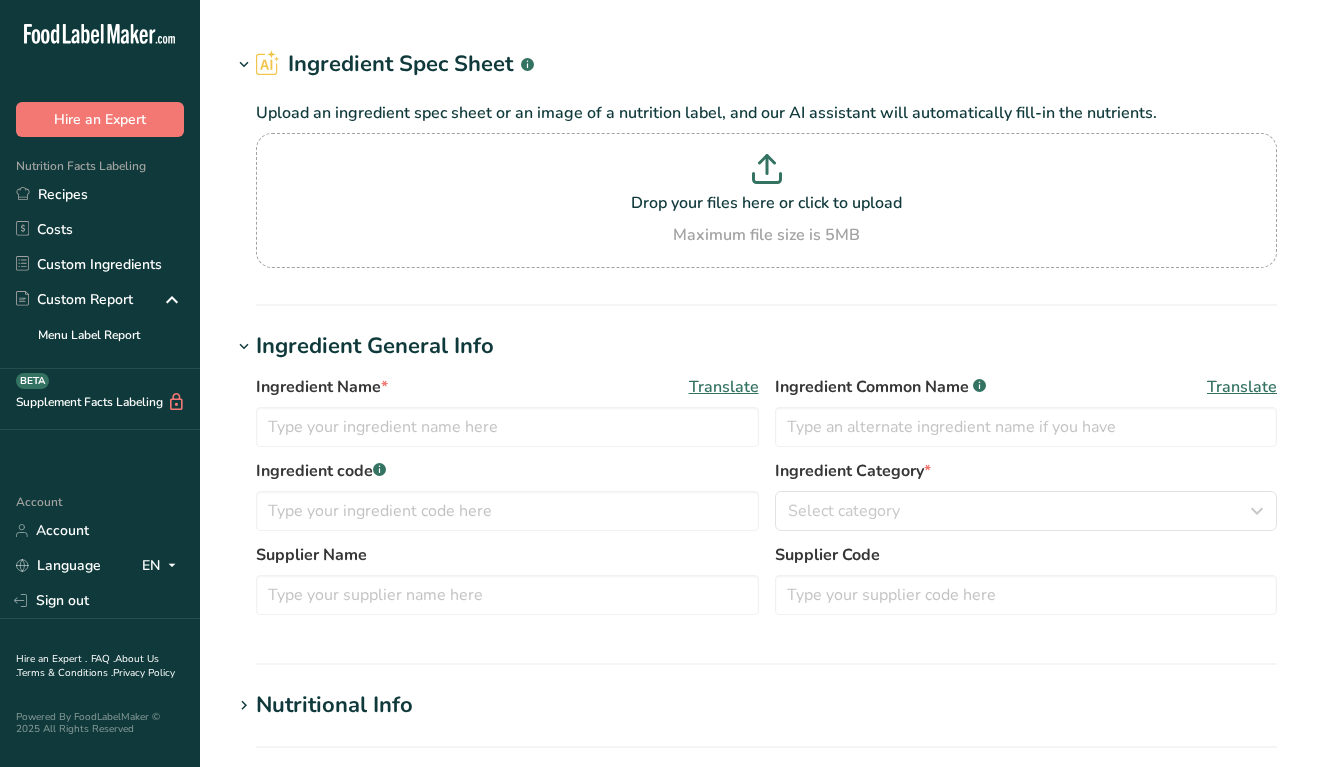 scroll, scrollTop: 0, scrollLeft: 0, axis: both 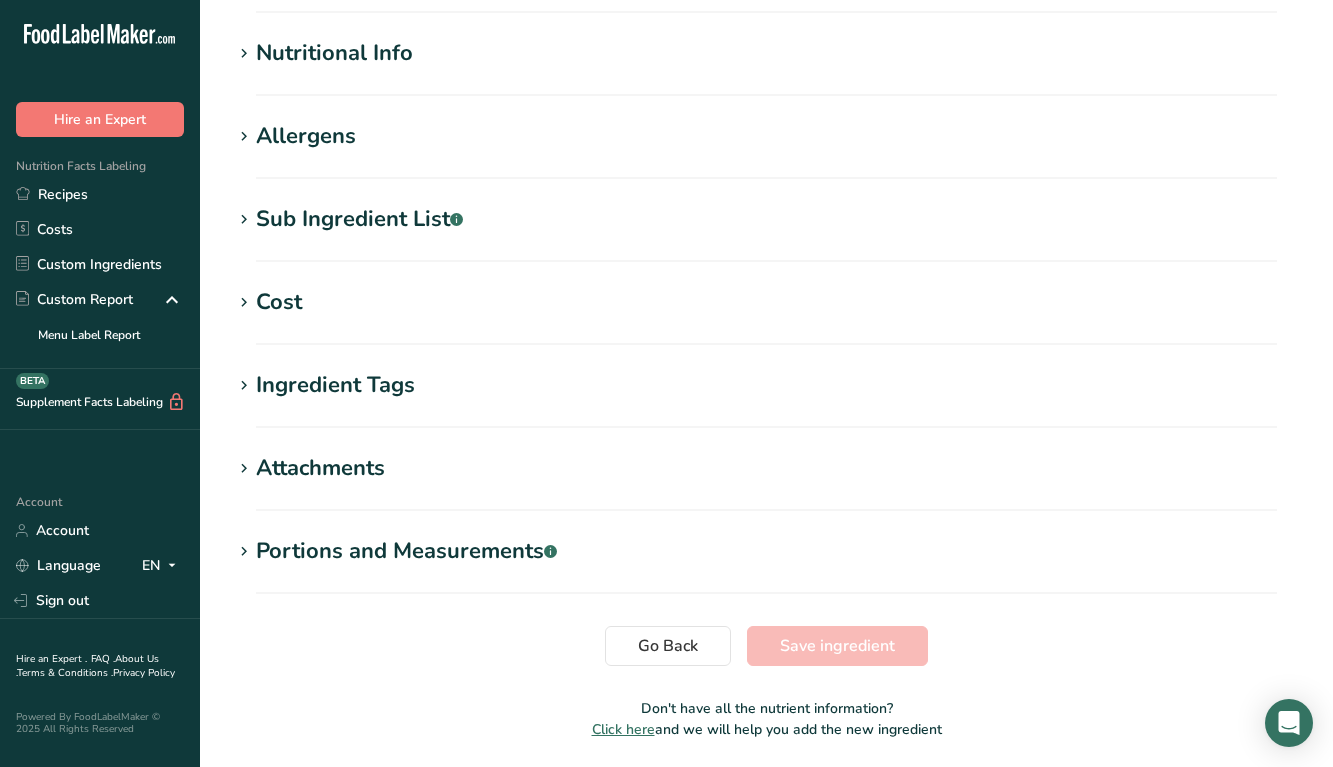type on "juice, carrot" 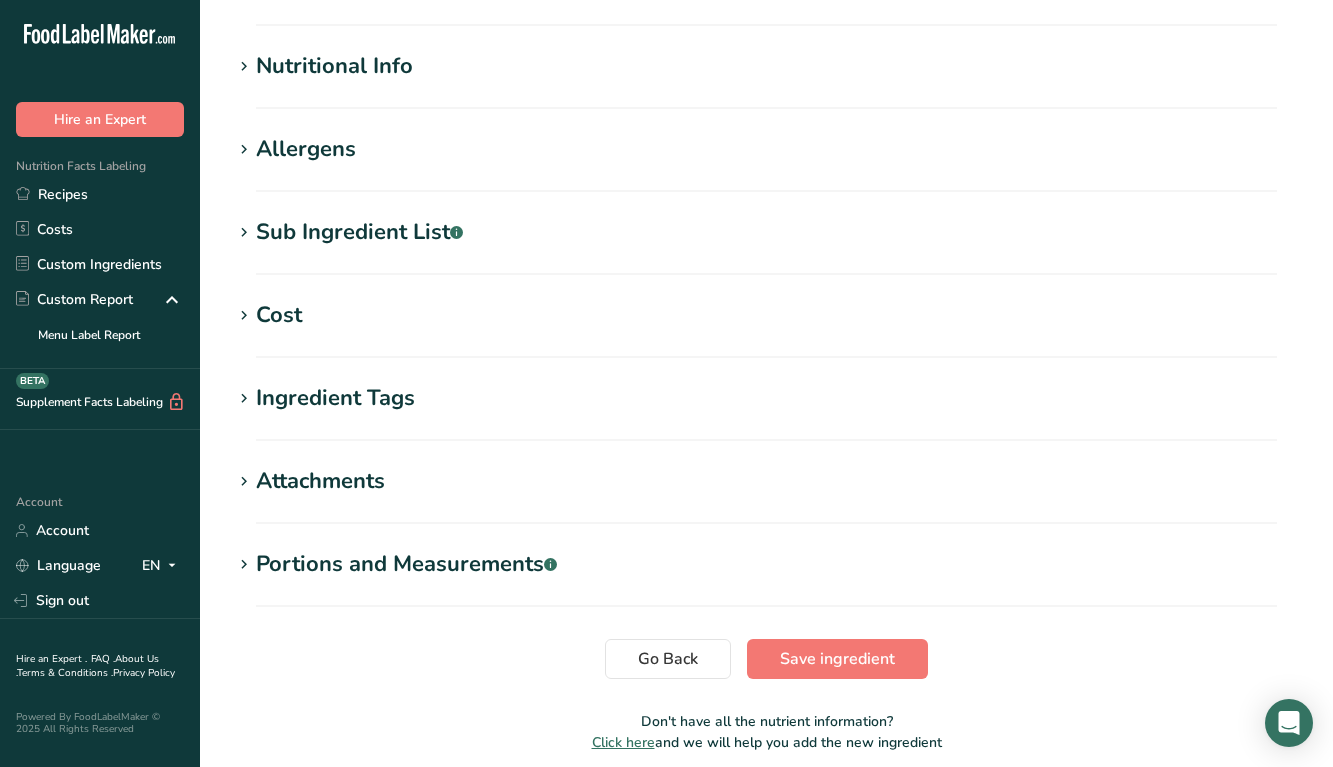 scroll, scrollTop: 766, scrollLeft: 0, axis: vertical 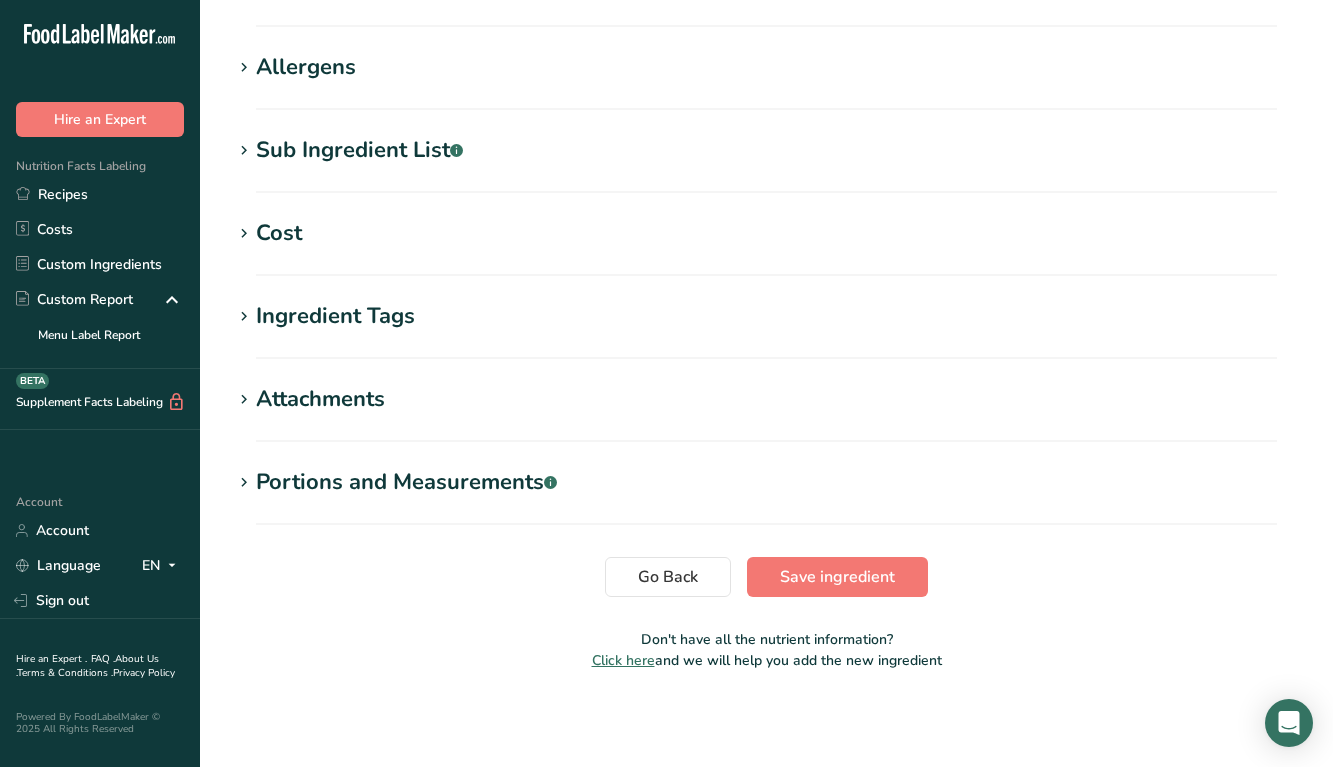 click on "Allergens" at bounding box center [306, 67] 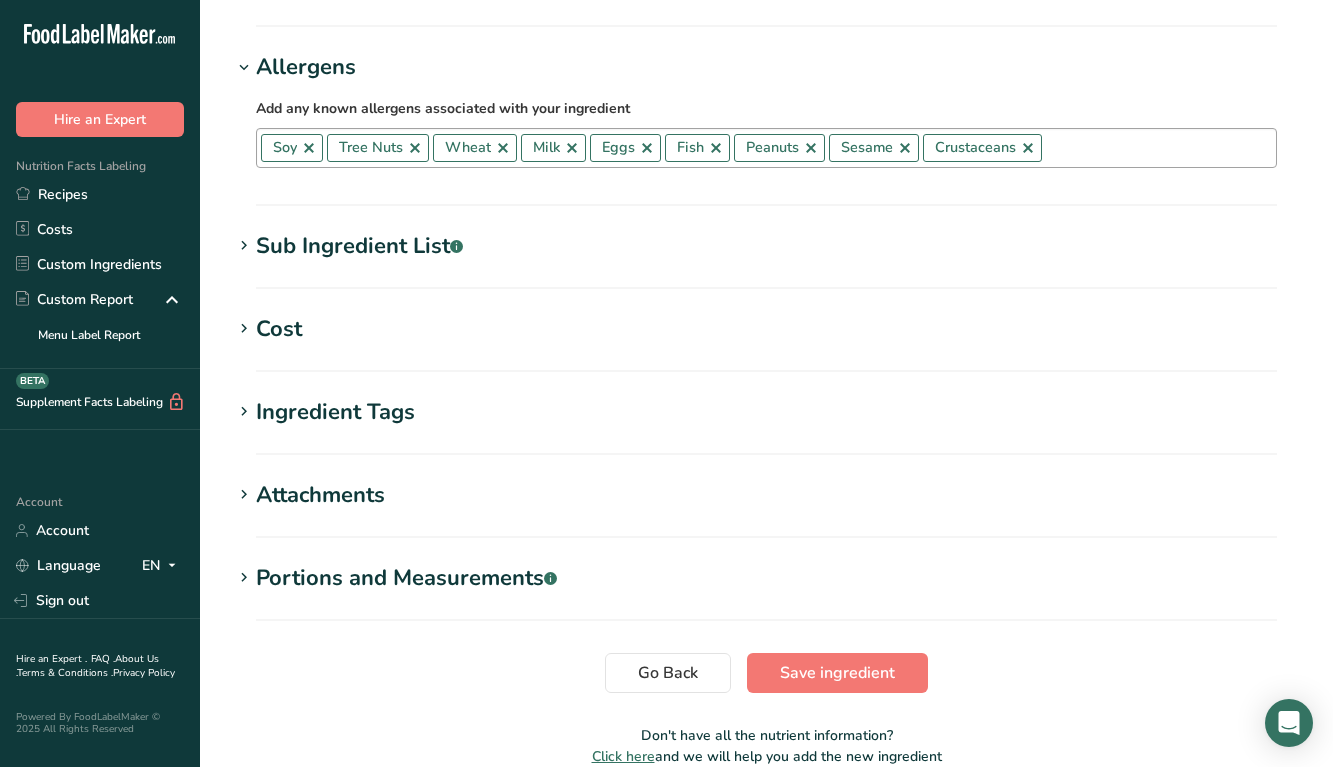 click at bounding box center [309, 148] 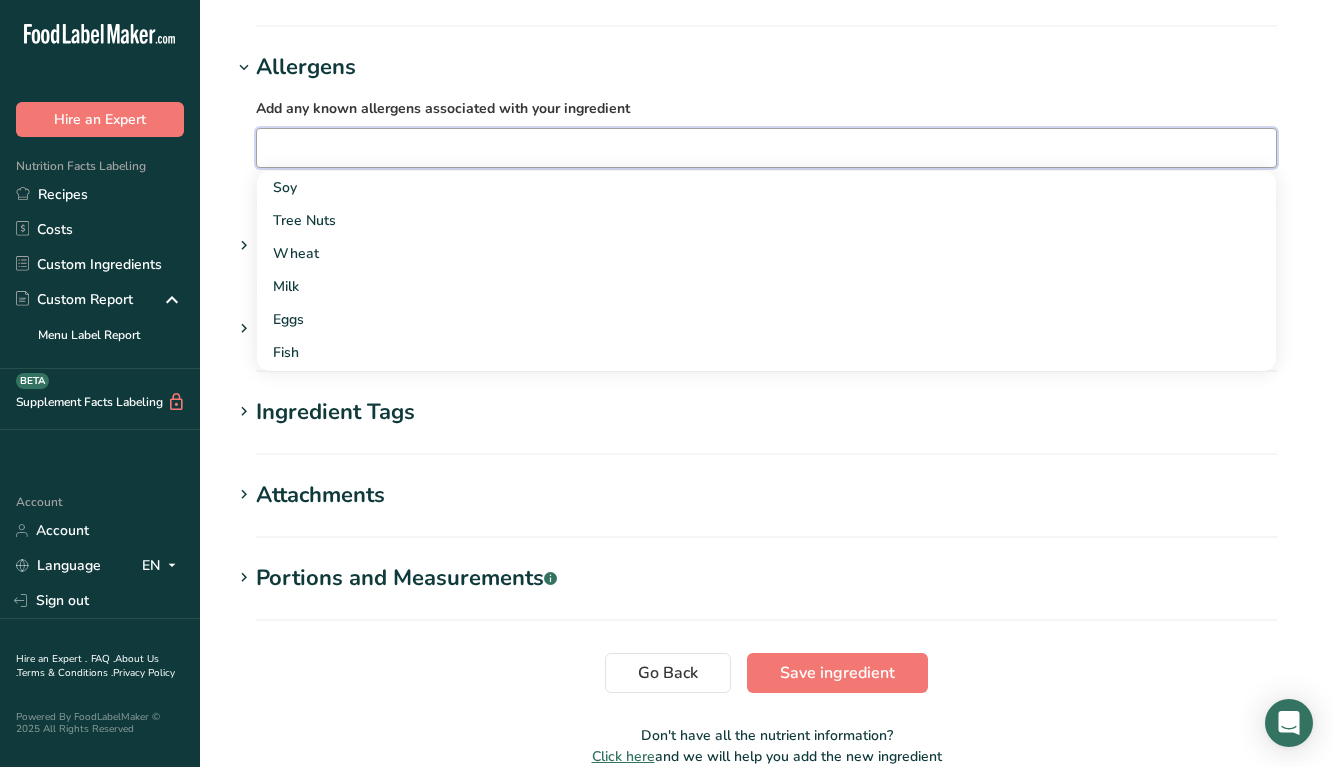 click on "Edit juice, carrot
Ingredient Spec Sheet
.a-a{fill:#347362;}.b-a{fill:#fff;}
Upload an ingredient spec sheet or an image of a nutrition label, and our AI assistant will automatically fill-in the nutrients.
Drop your files here or click to upload
Maximum file size is 5MB
Ingredient General Info
Ingredient Name *
Translate
juice, carrot
Ingredient Common Name
.a-a{fill:#347362;}.b-a{fill:#fff;}
Translate
Ingredient code
.a-a{fill:#347362;}.b-a{fill:#fff;}
Ingredient Category *
Custom User Ingredient
Standard Categories
Custom Categories" at bounding box center [766, 16] 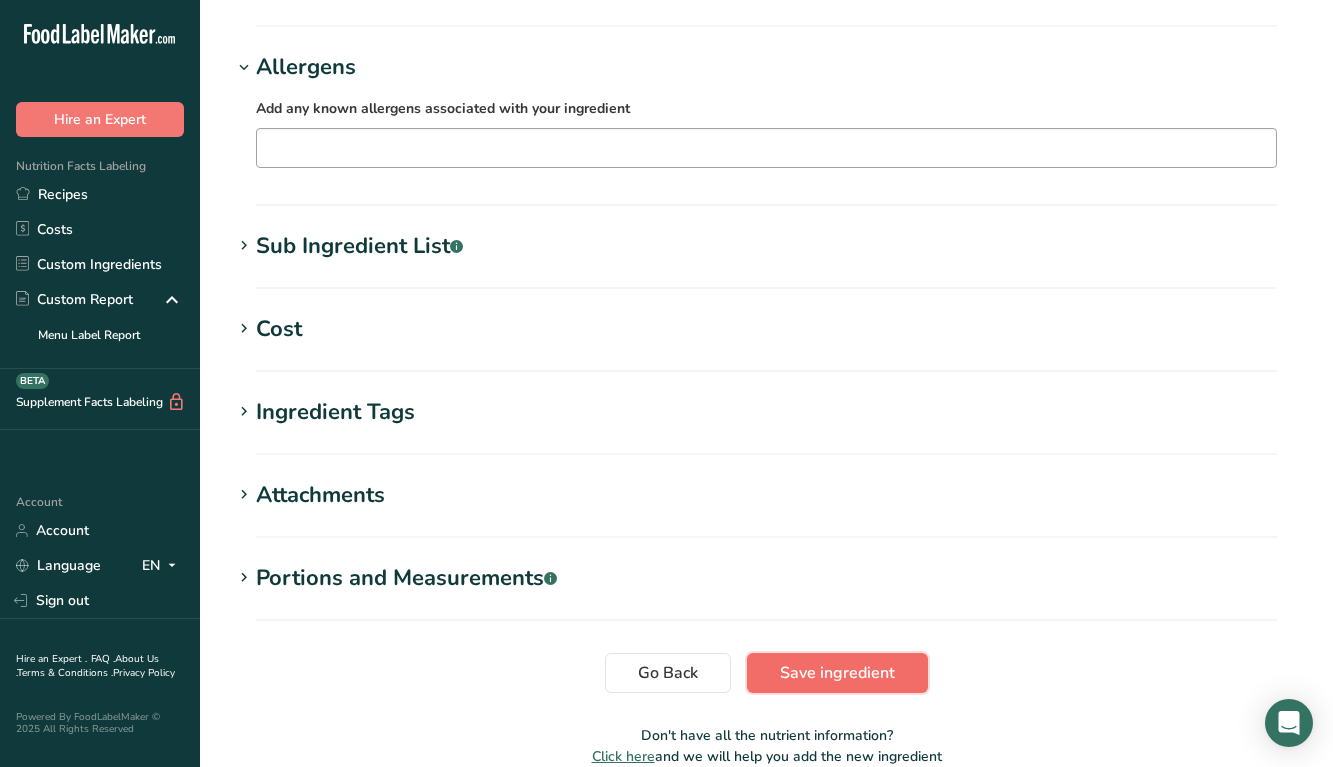 click on "Save ingredient" at bounding box center [837, 673] 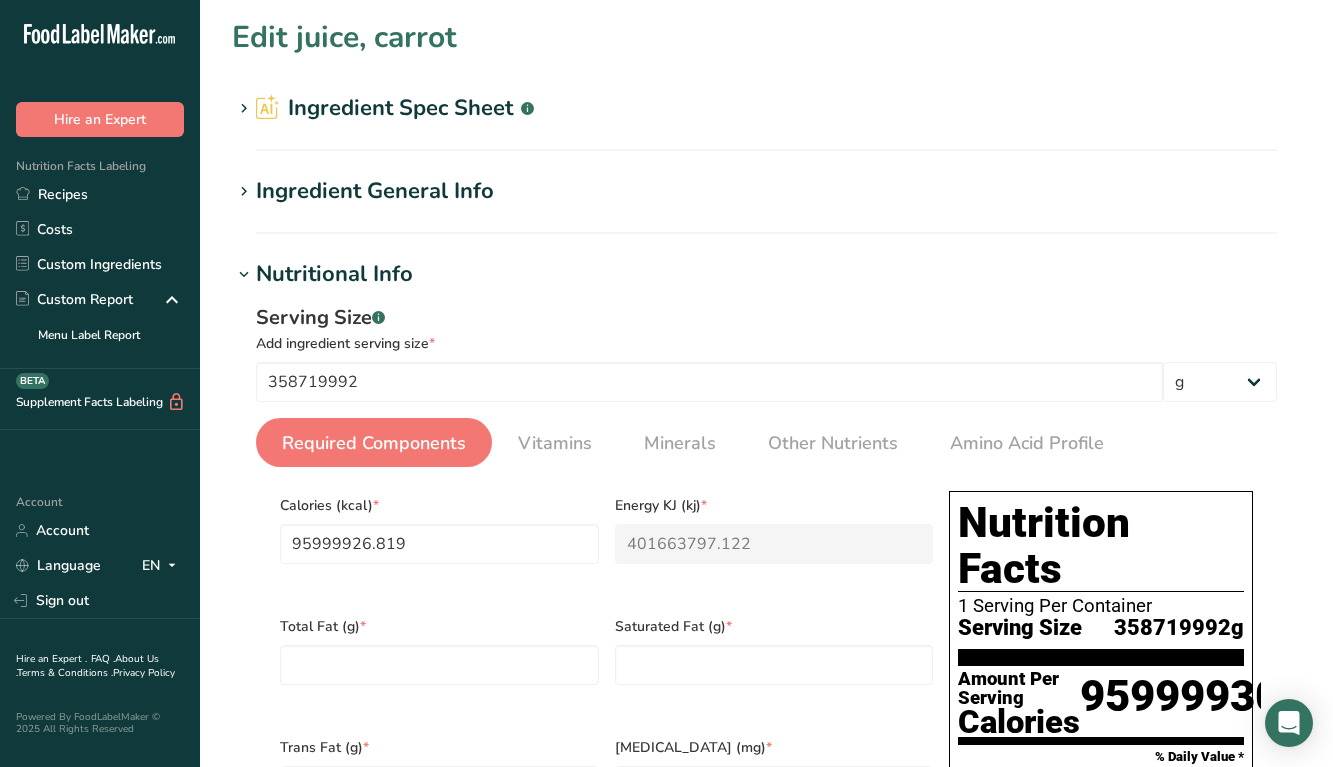 scroll, scrollTop: 0, scrollLeft: 0, axis: both 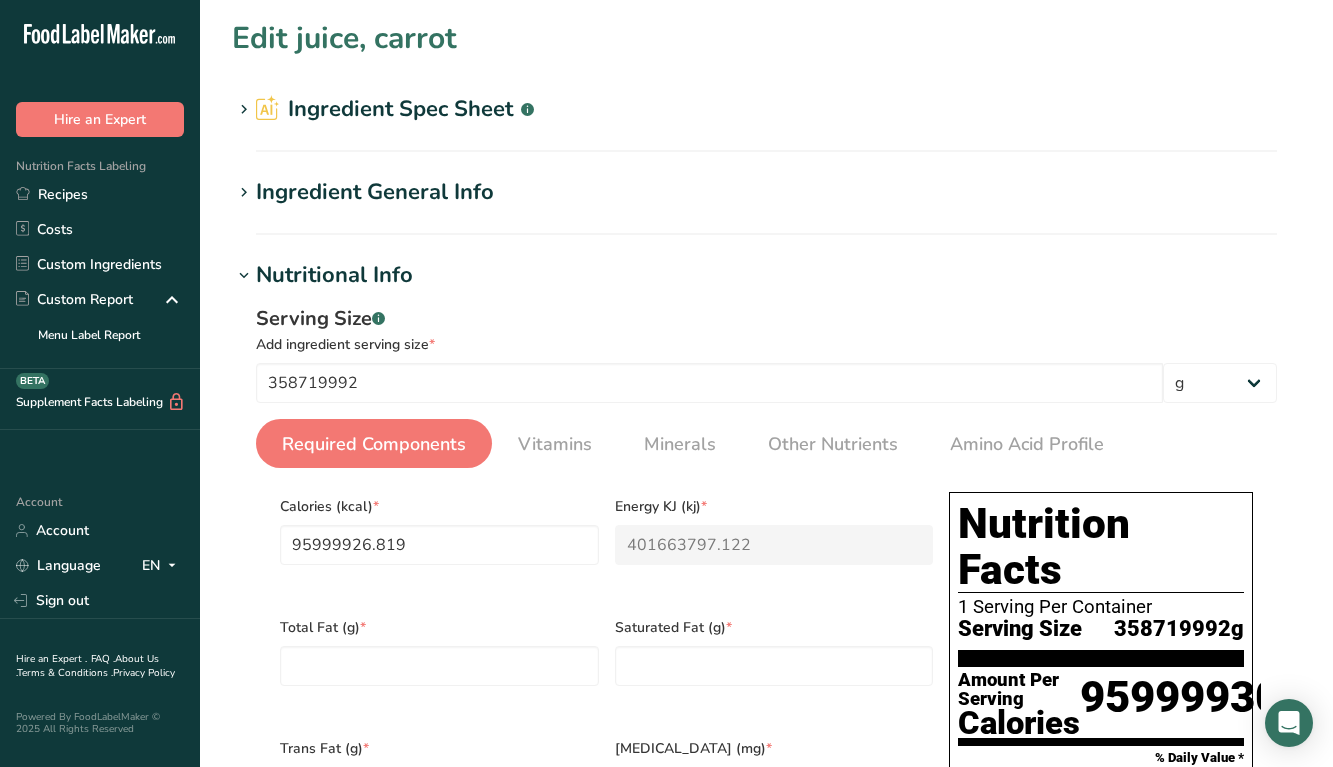 click on "Ingredient General Info" at bounding box center [375, 192] 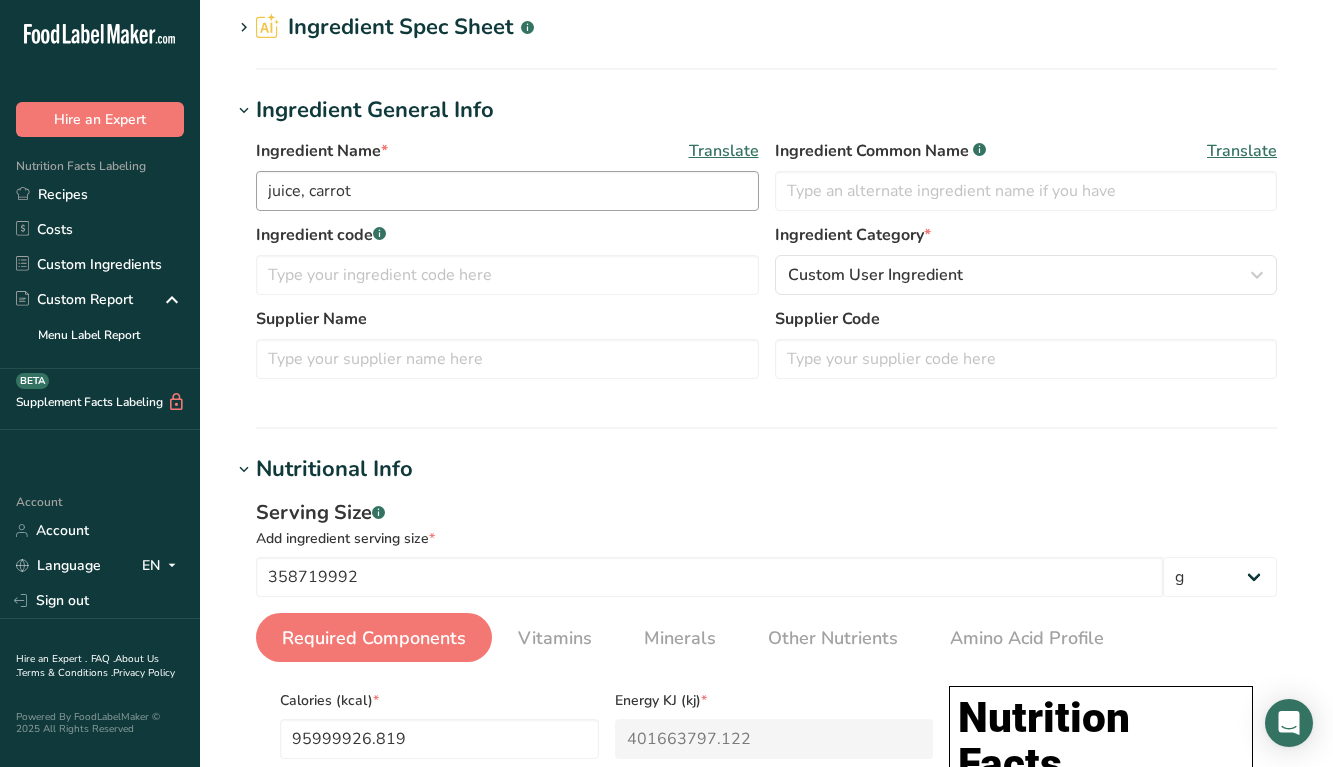 scroll, scrollTop: 0, scrollLeft: 0, axis: both 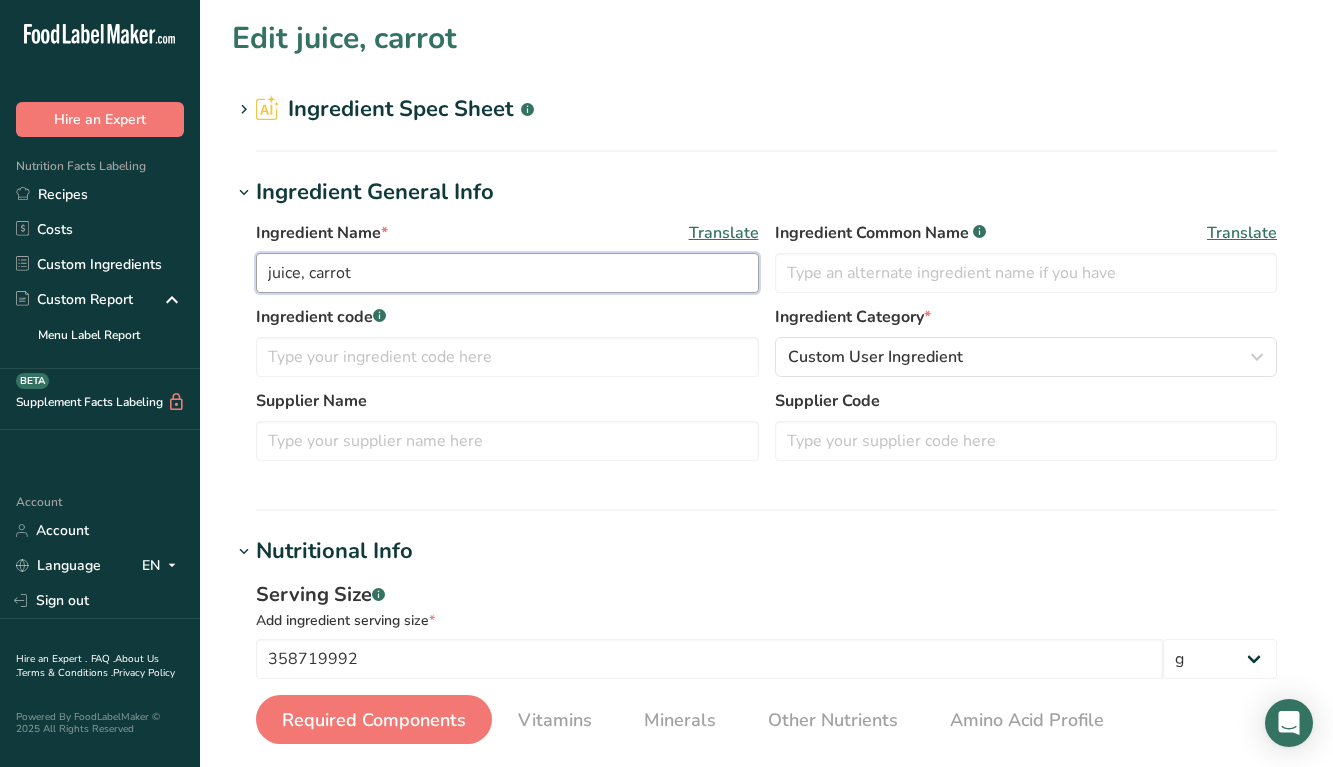 click on "juice, carrot" at bounding box center [507, 273] 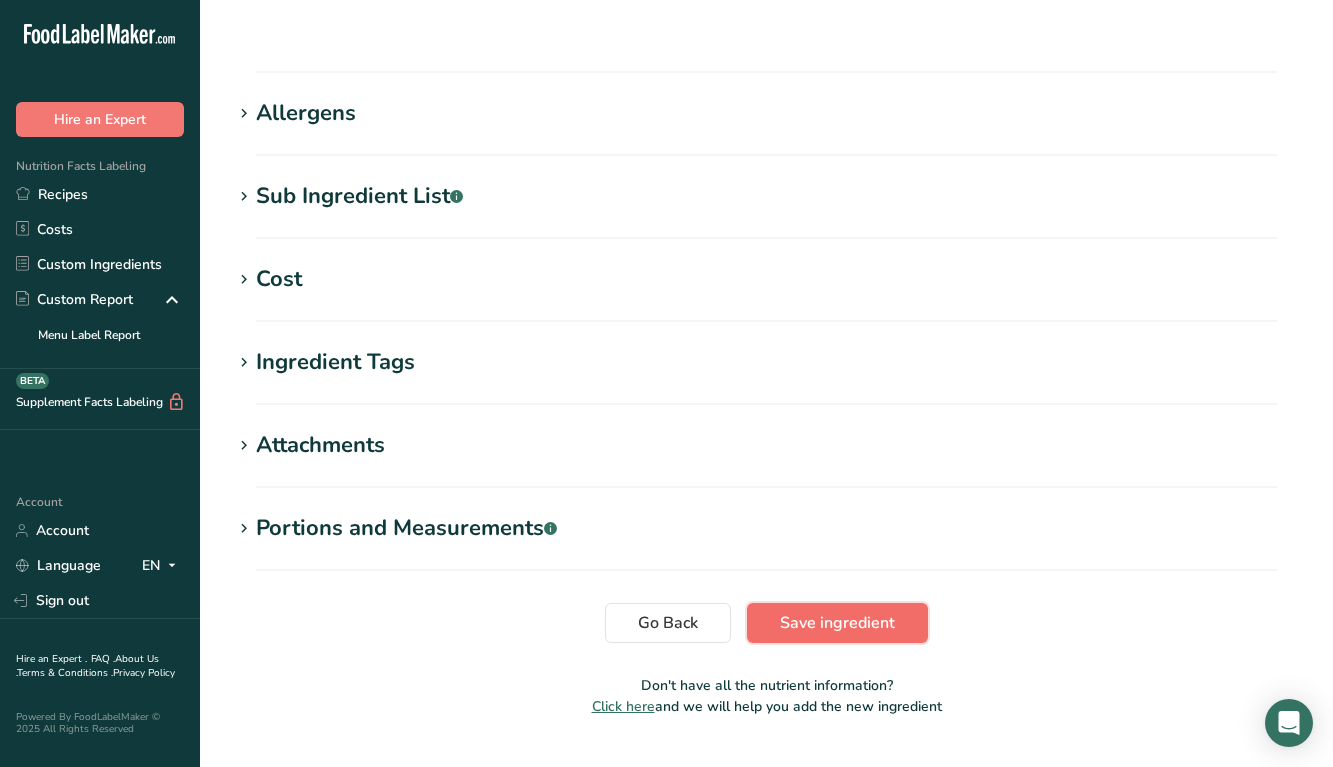 click on "Save ingredient" at bounding box center (837, 623) 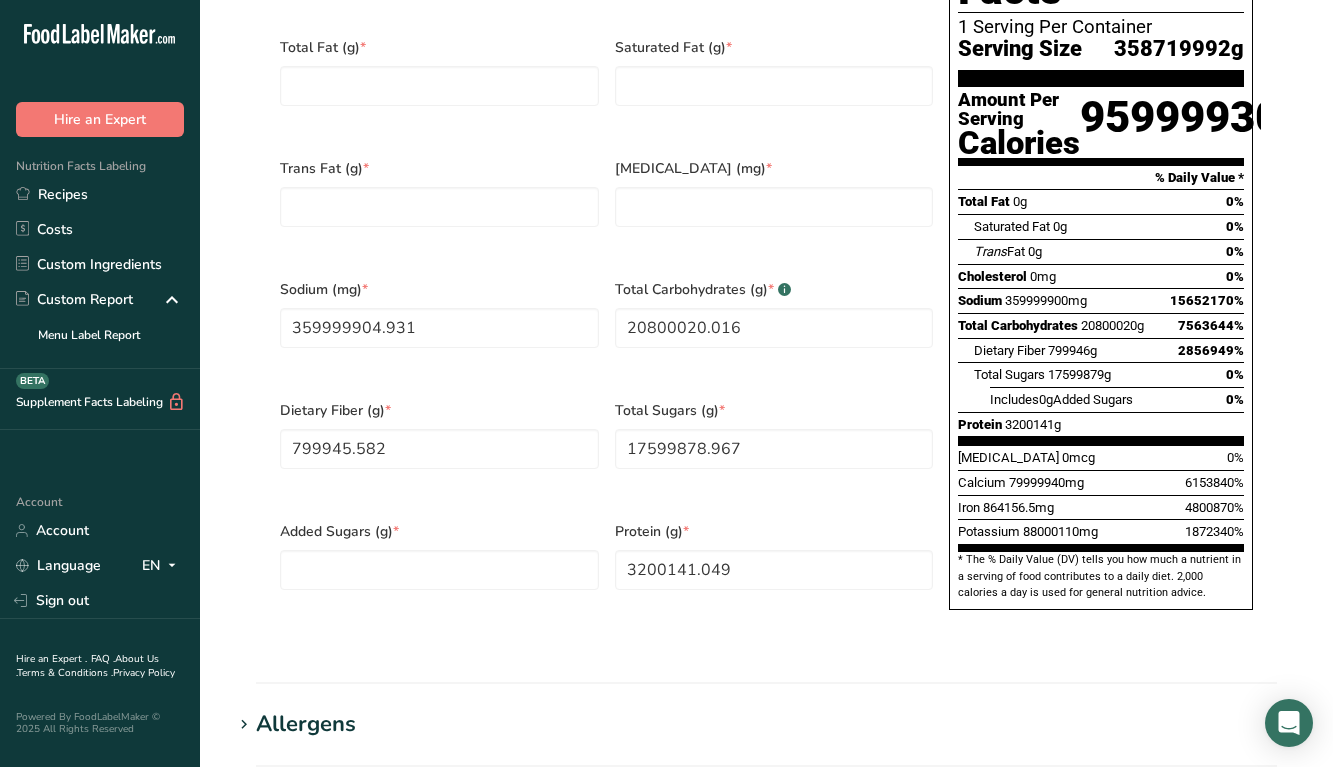 scroll, scrollTop: 535, scrollLeft: 0, axis: vertical 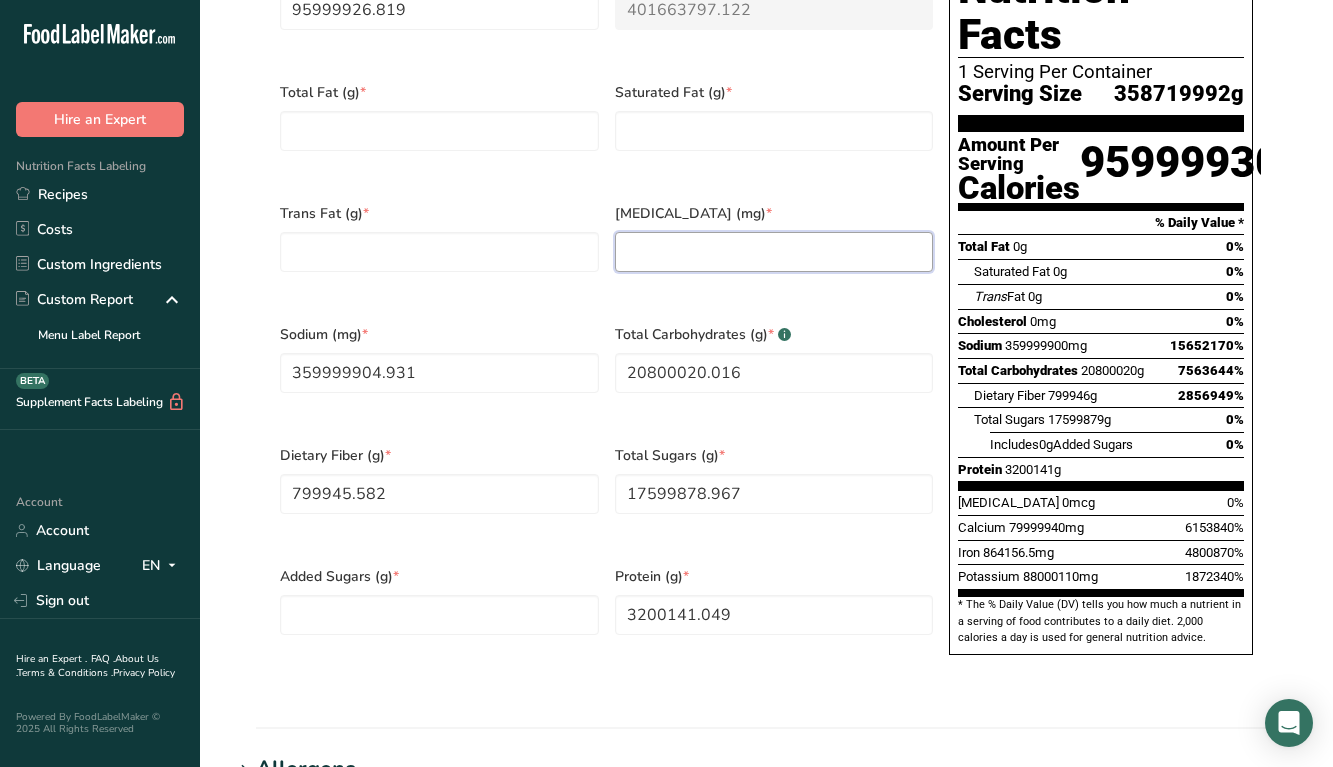 click at bounding box center (774, 252) 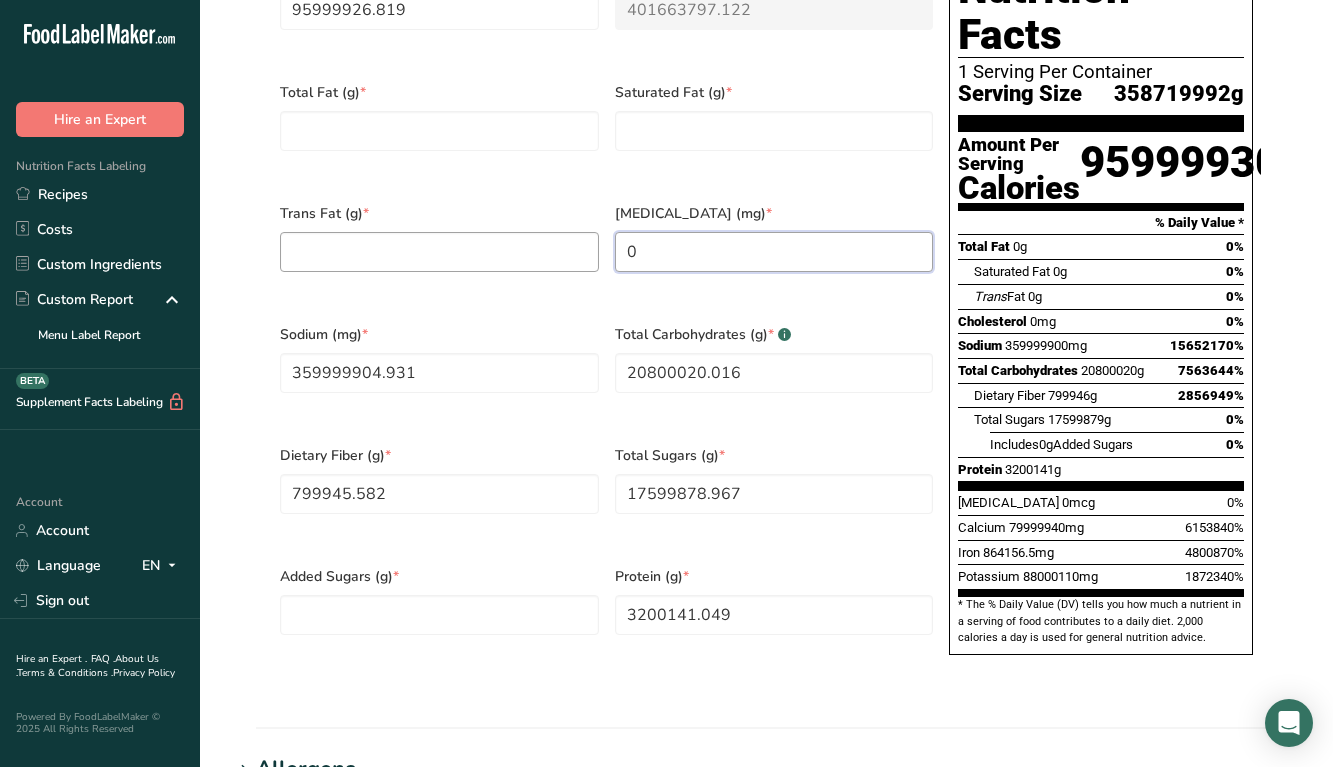type on "0" 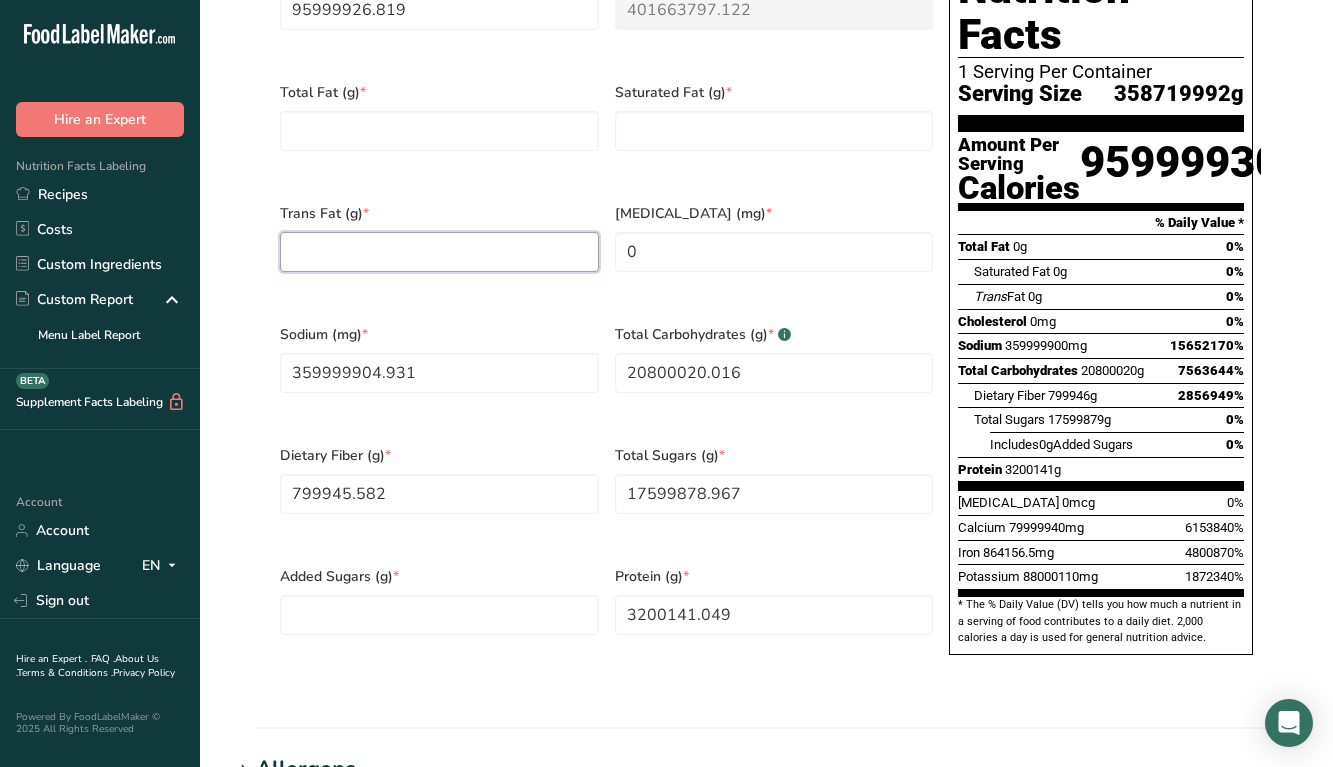 click at bounding box center (439, 252) 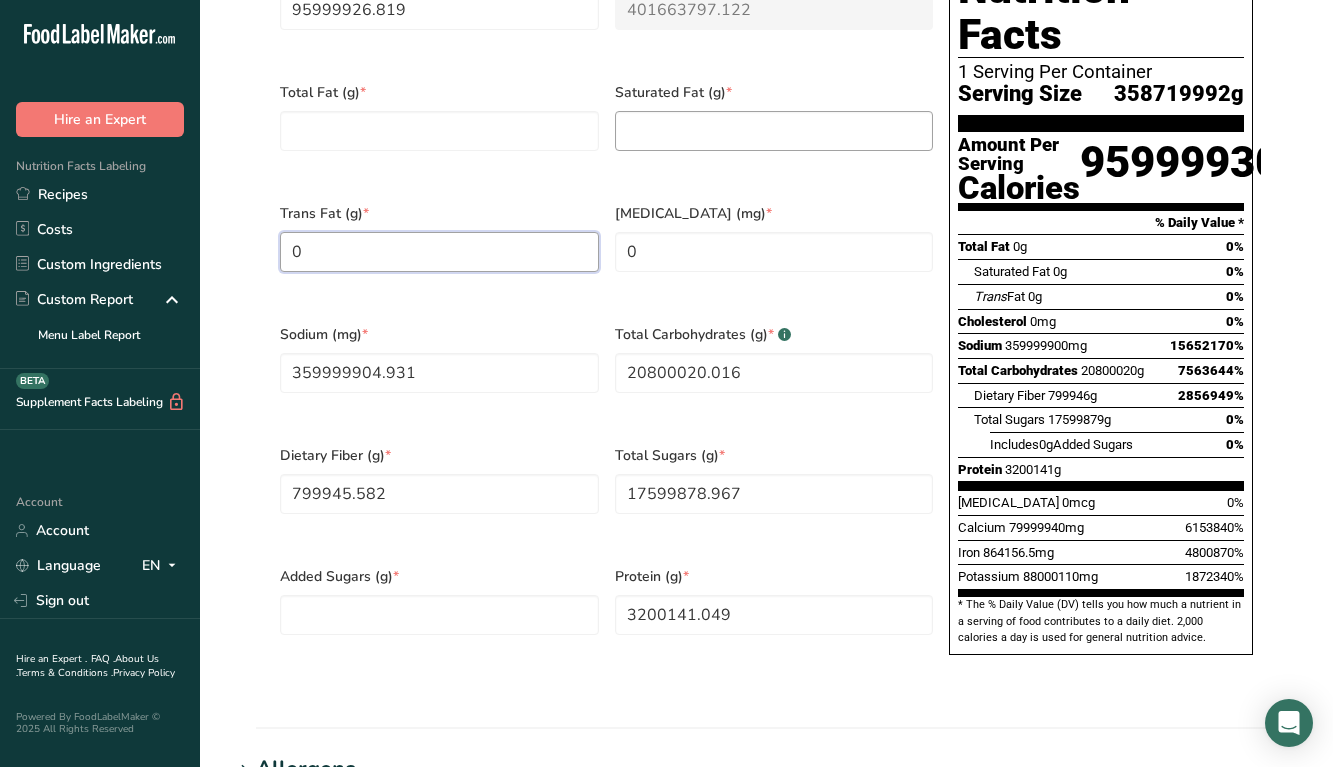 type on "0" 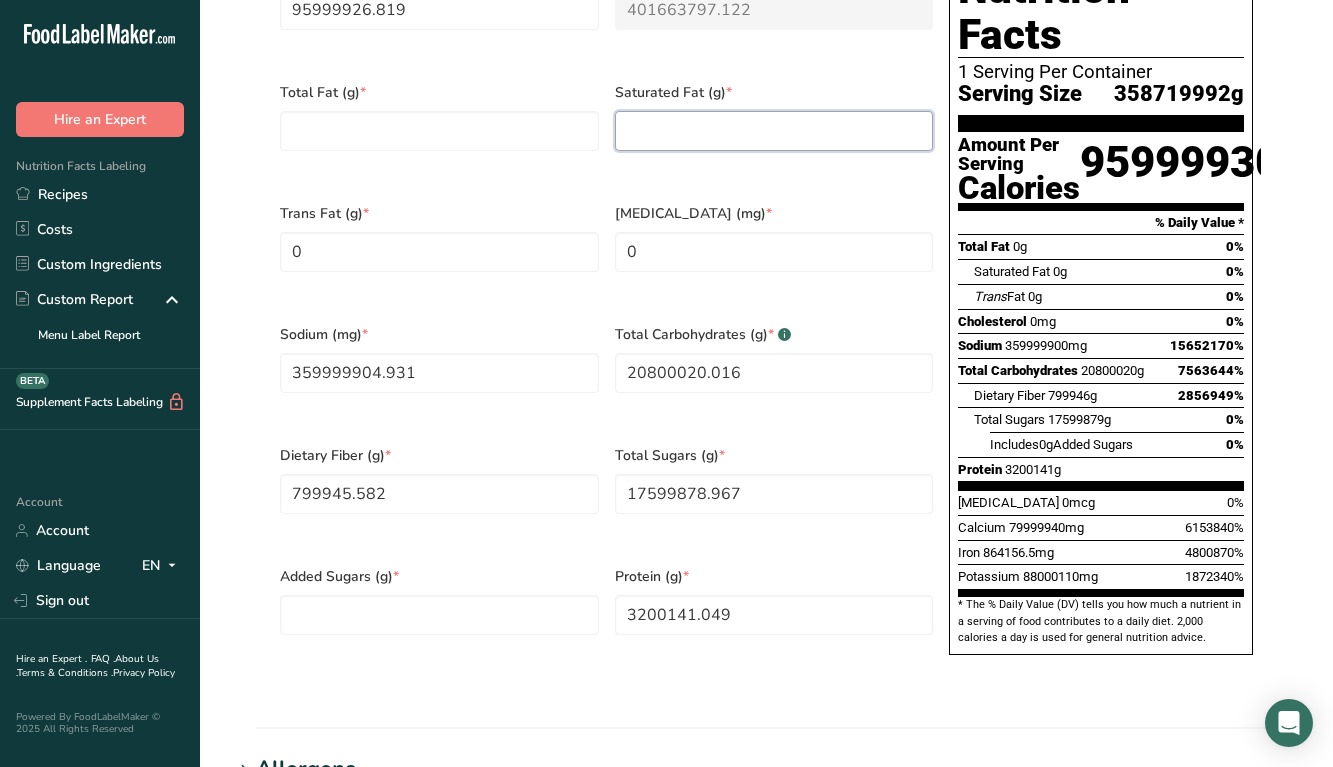 click at bounding box center (774, 131) 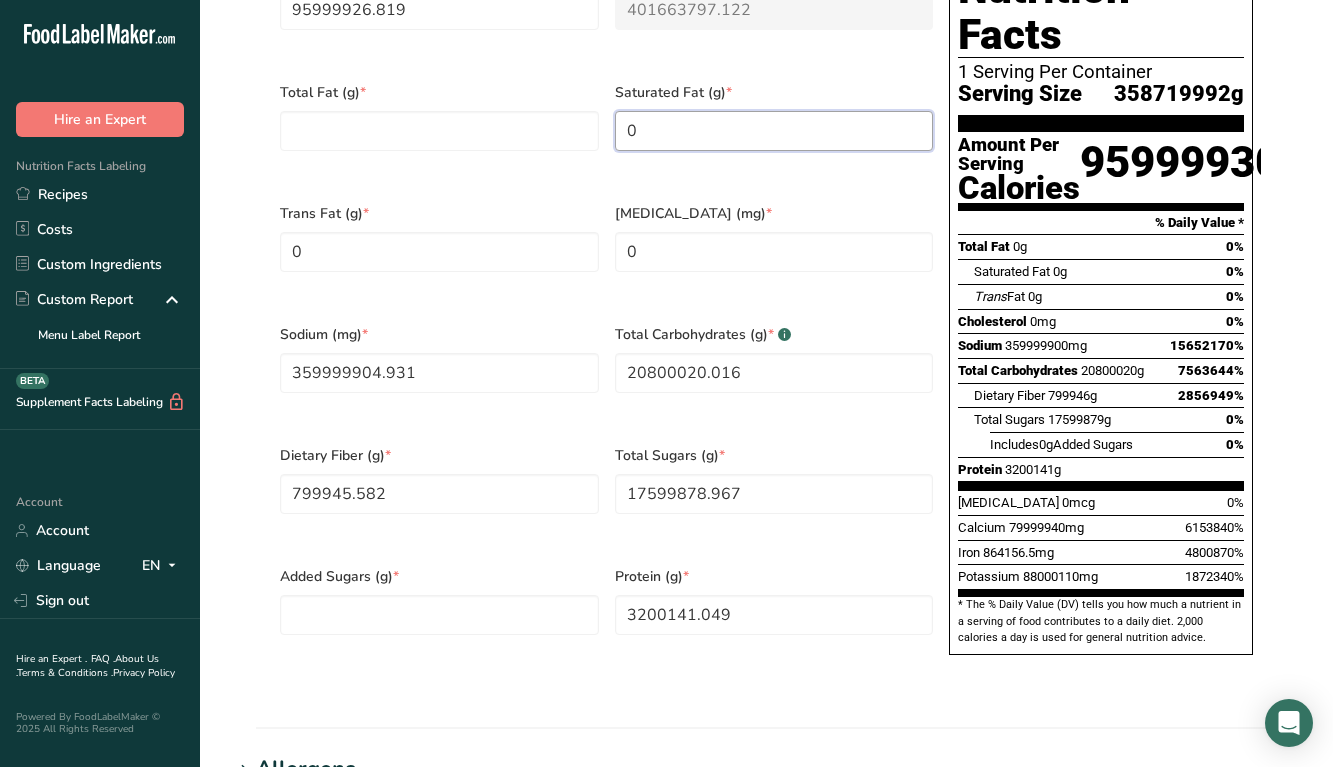 type on "0" 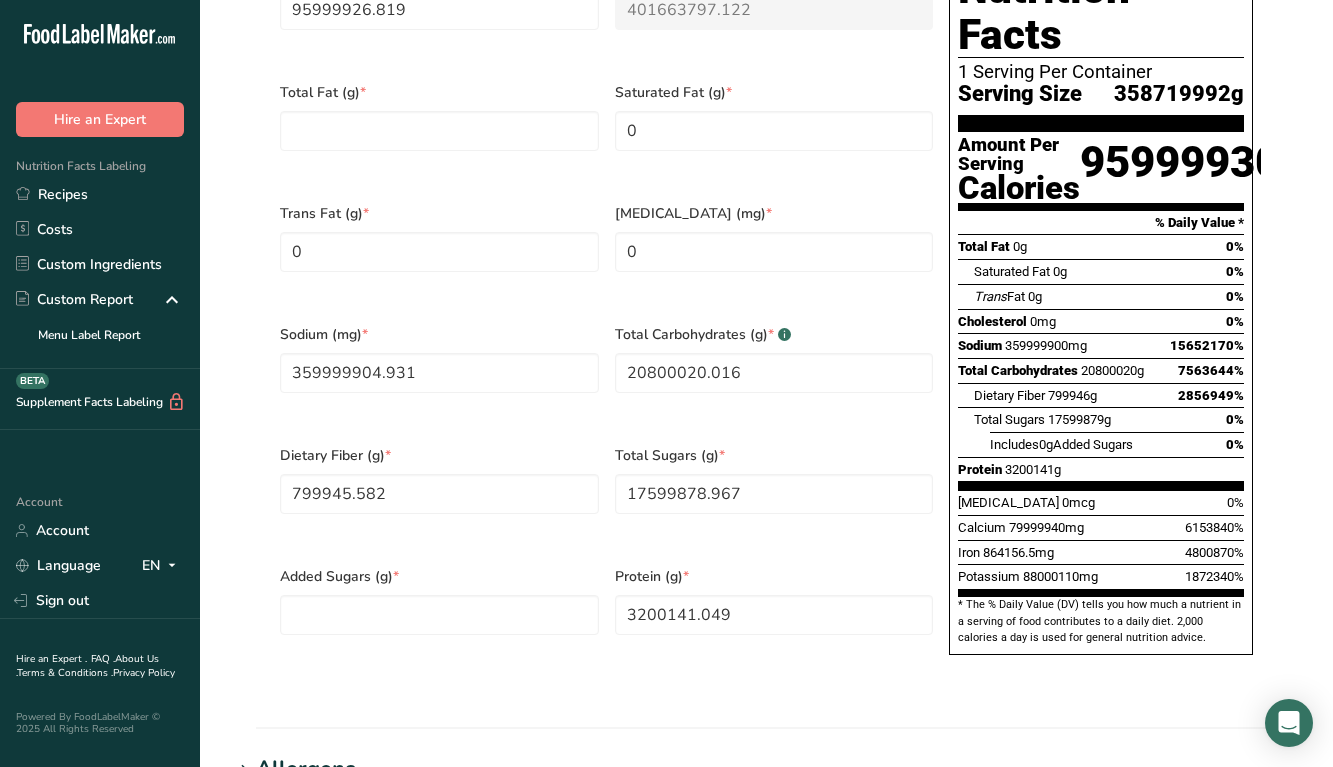 click on "Total Fat
(g) *" at bounding box center (439, 130) 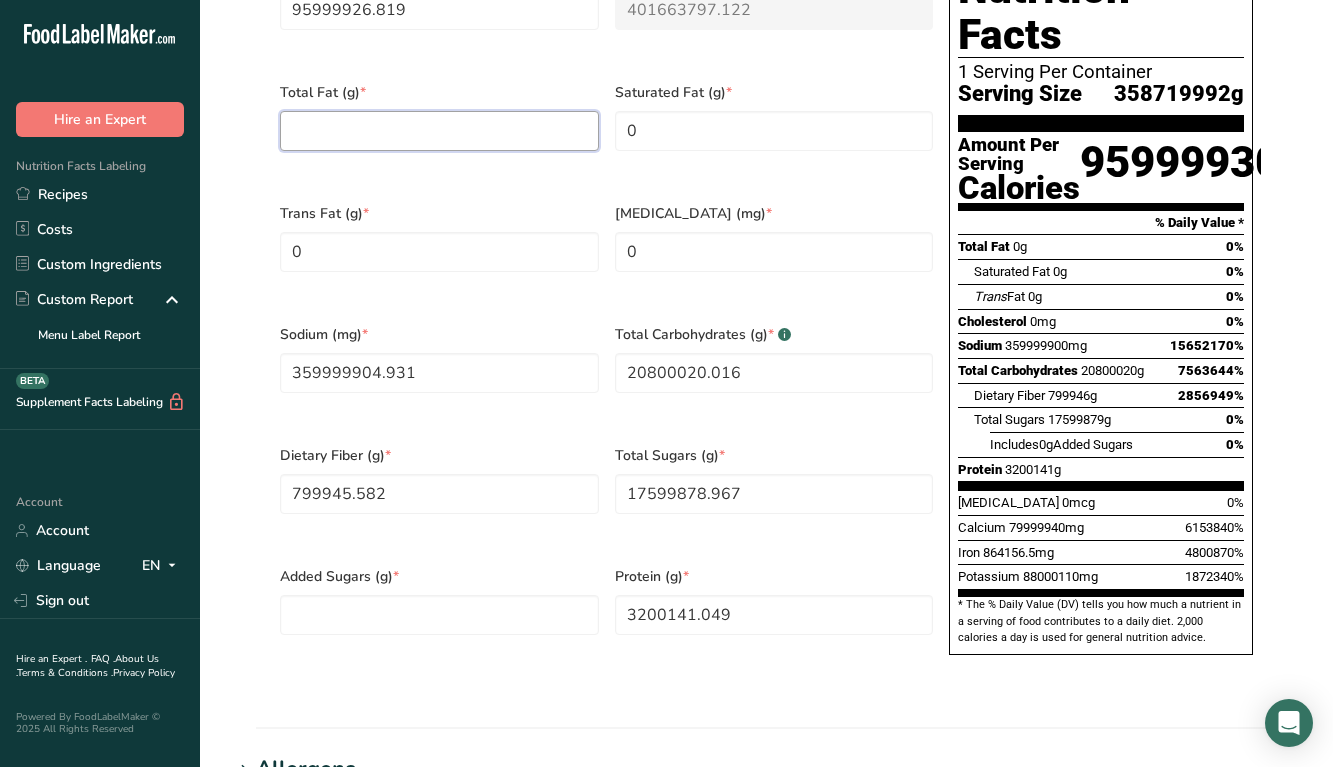 click at bounding box center (439, 131) 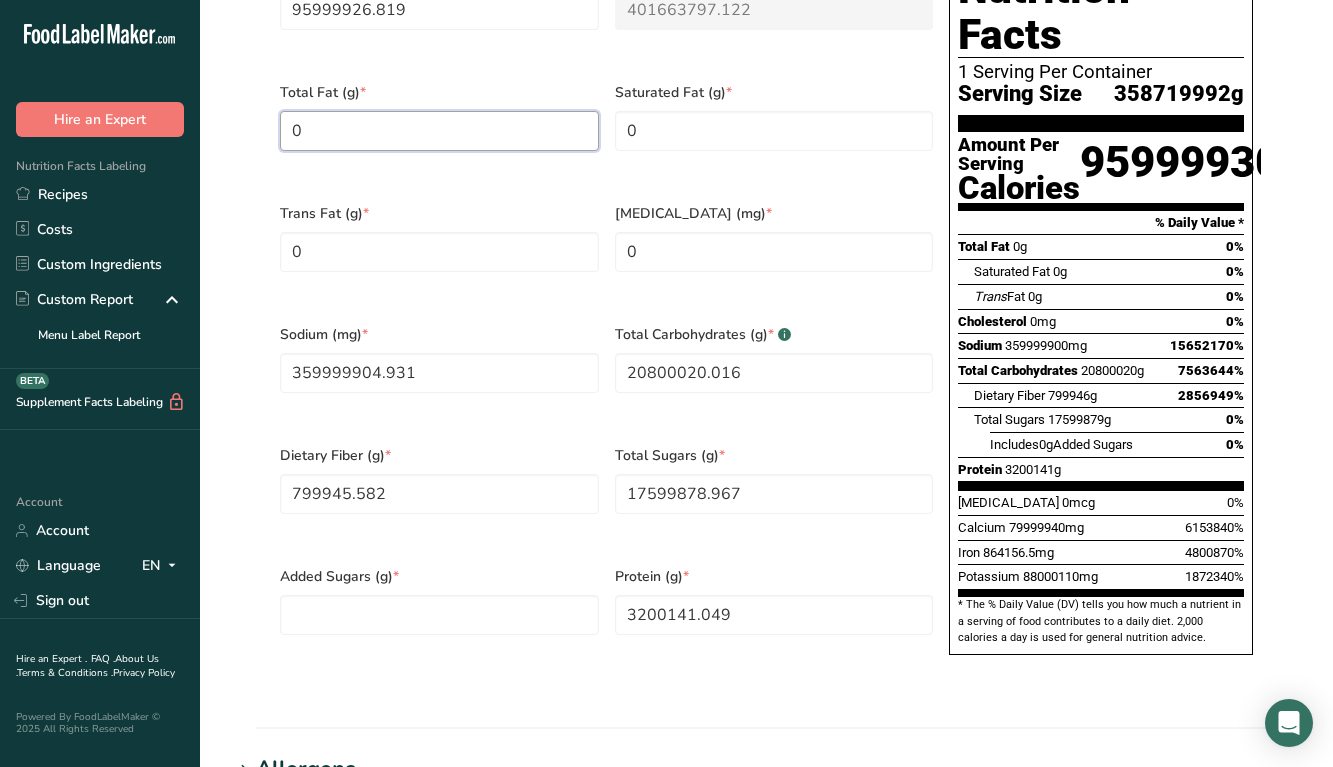 scroll, scrollTop: 496, scrollLeft: 0, axis: vertical 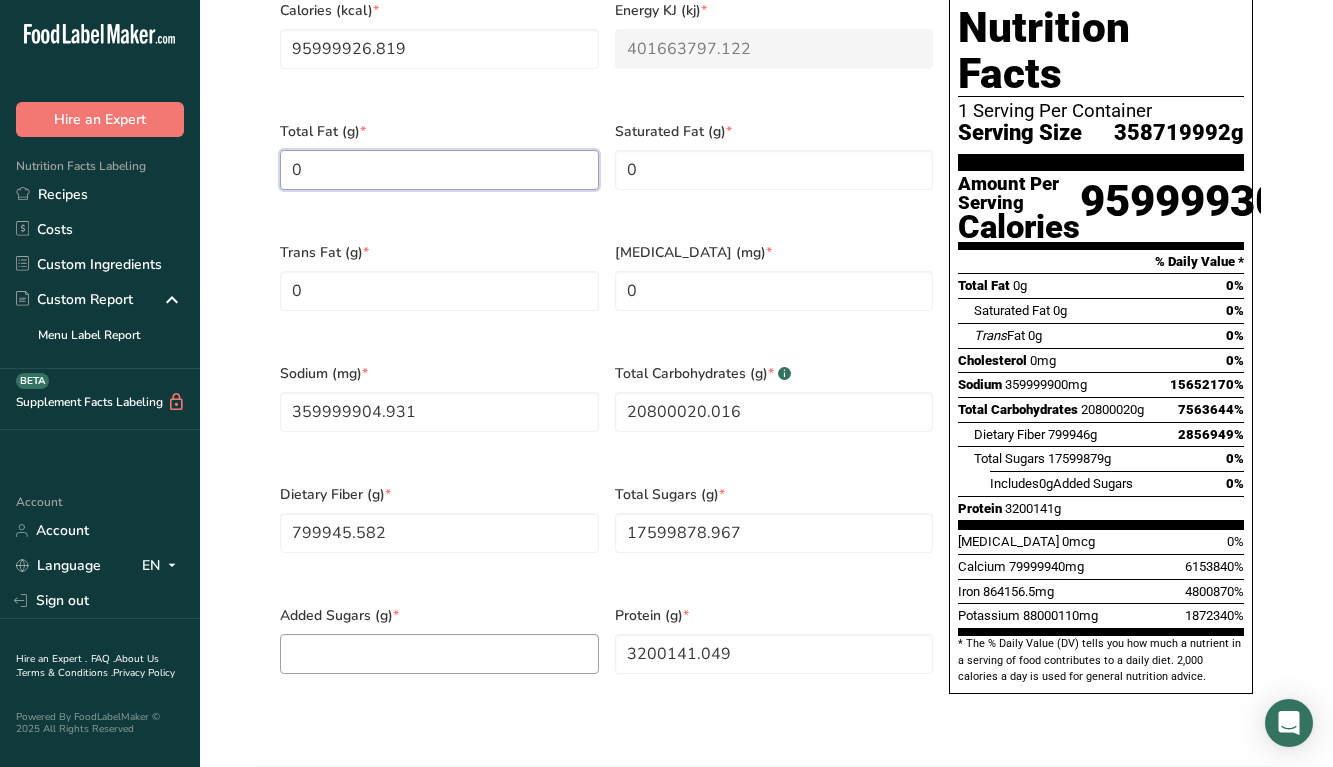 type on "0" 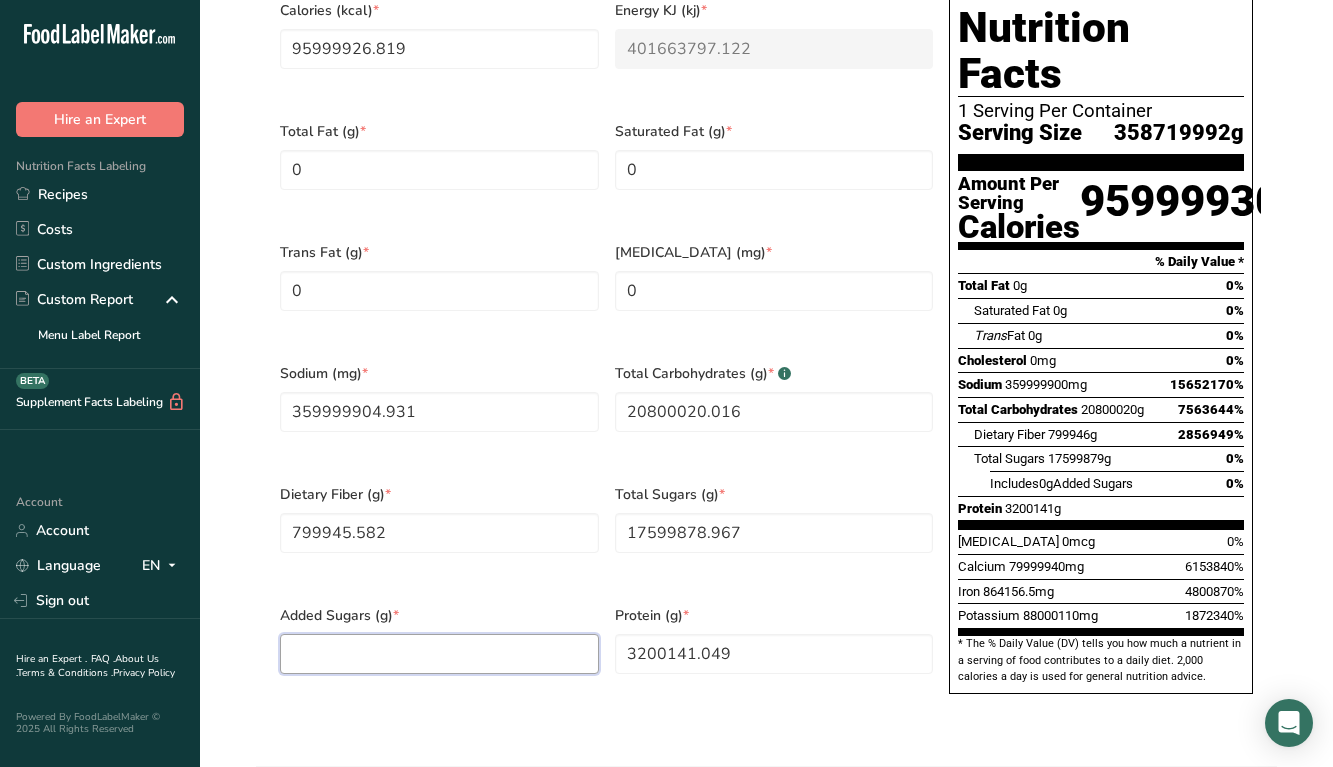 click at bounding box center [439, 654] 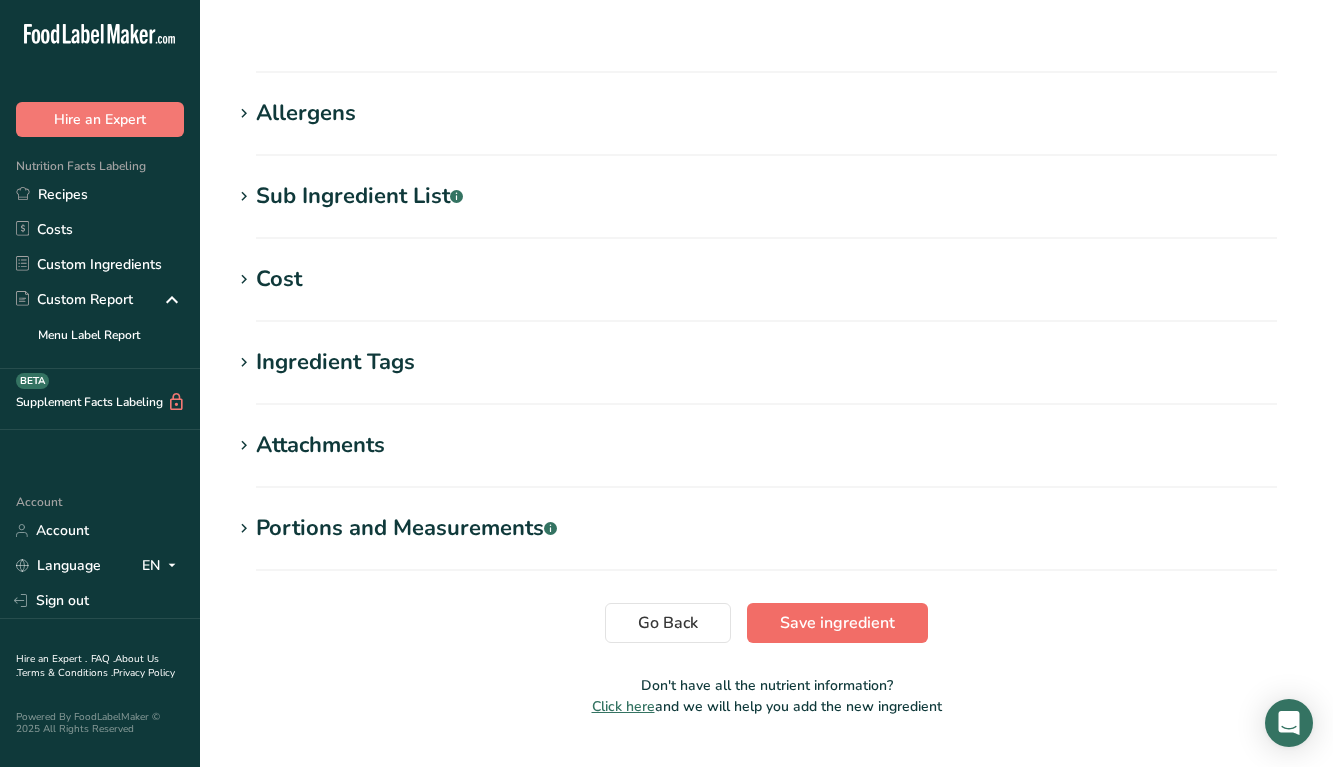 type on "0.0002" 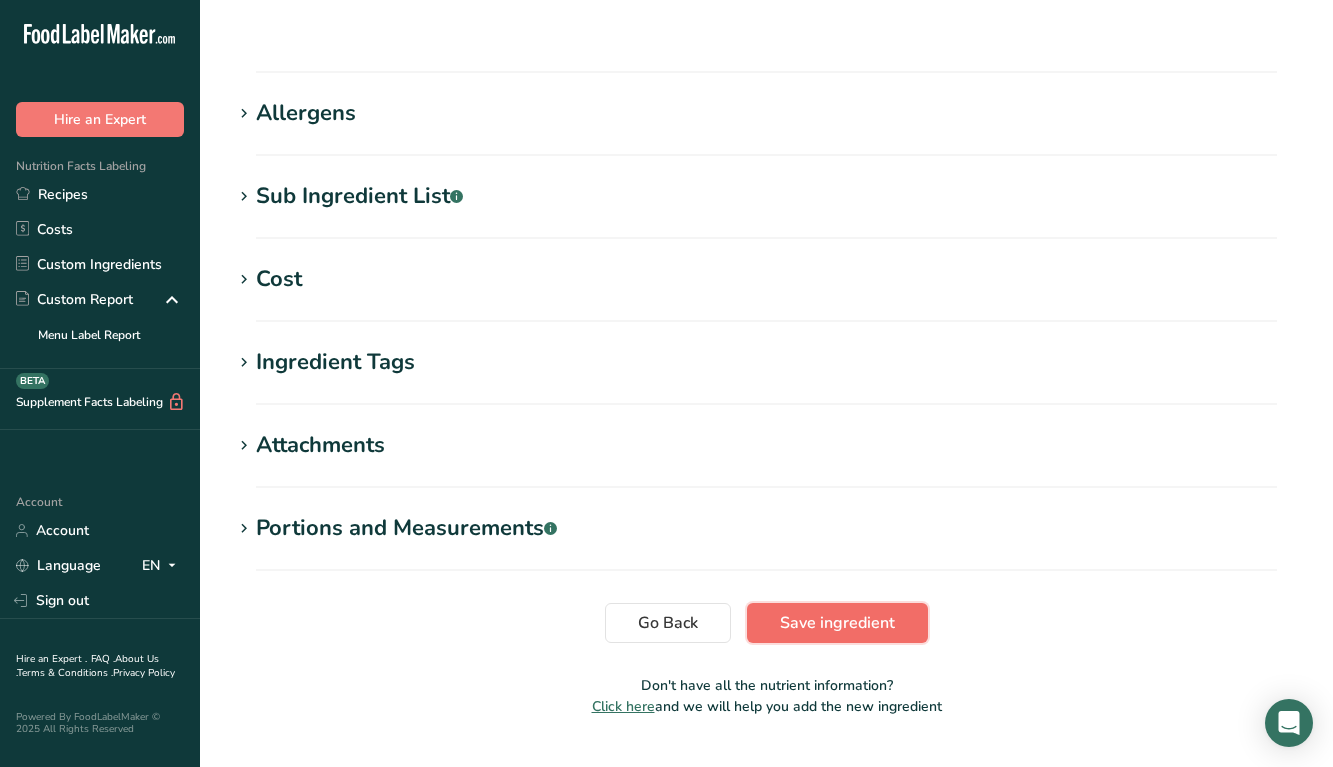 click on "Save ingredient" at bounding box center [837, 623] 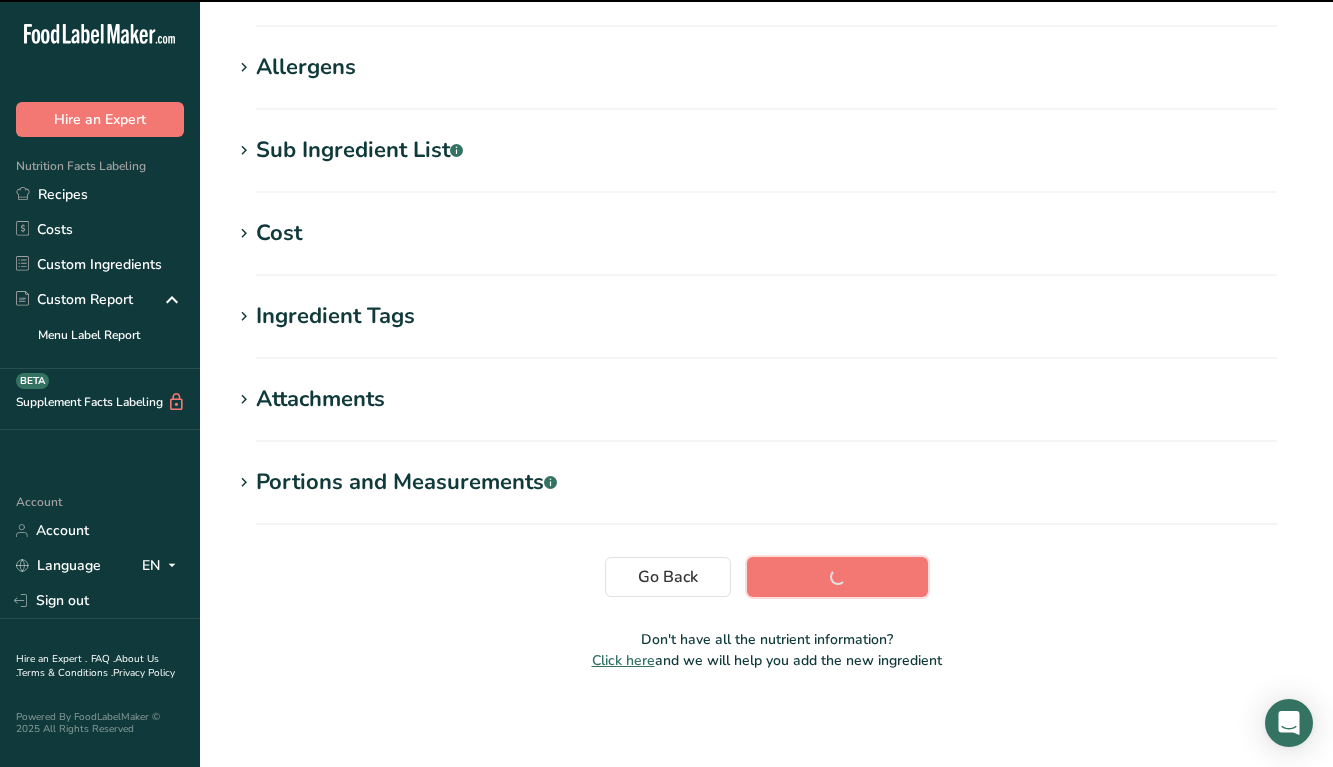 scroll, scrollTop: 0, scrollLeft: 0, axis: both 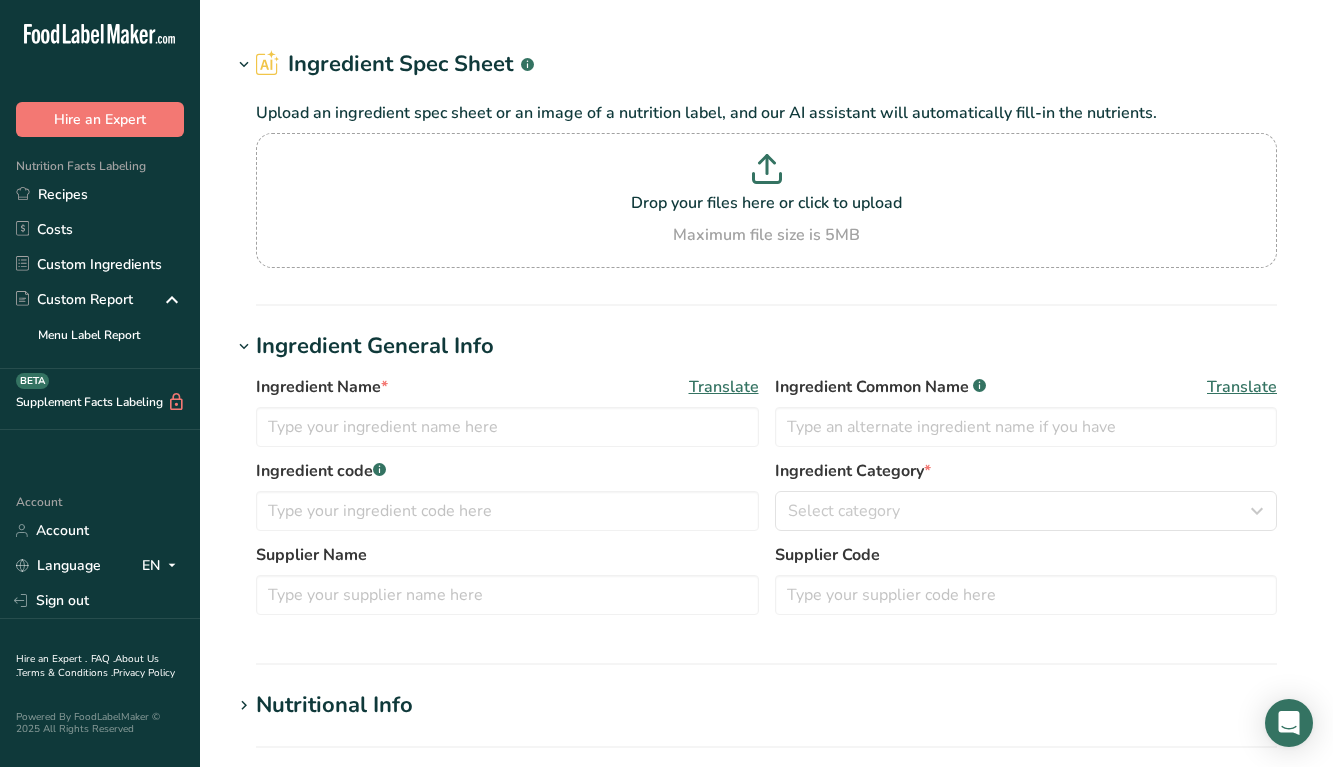type on "Turmeric juice, cold pressed" 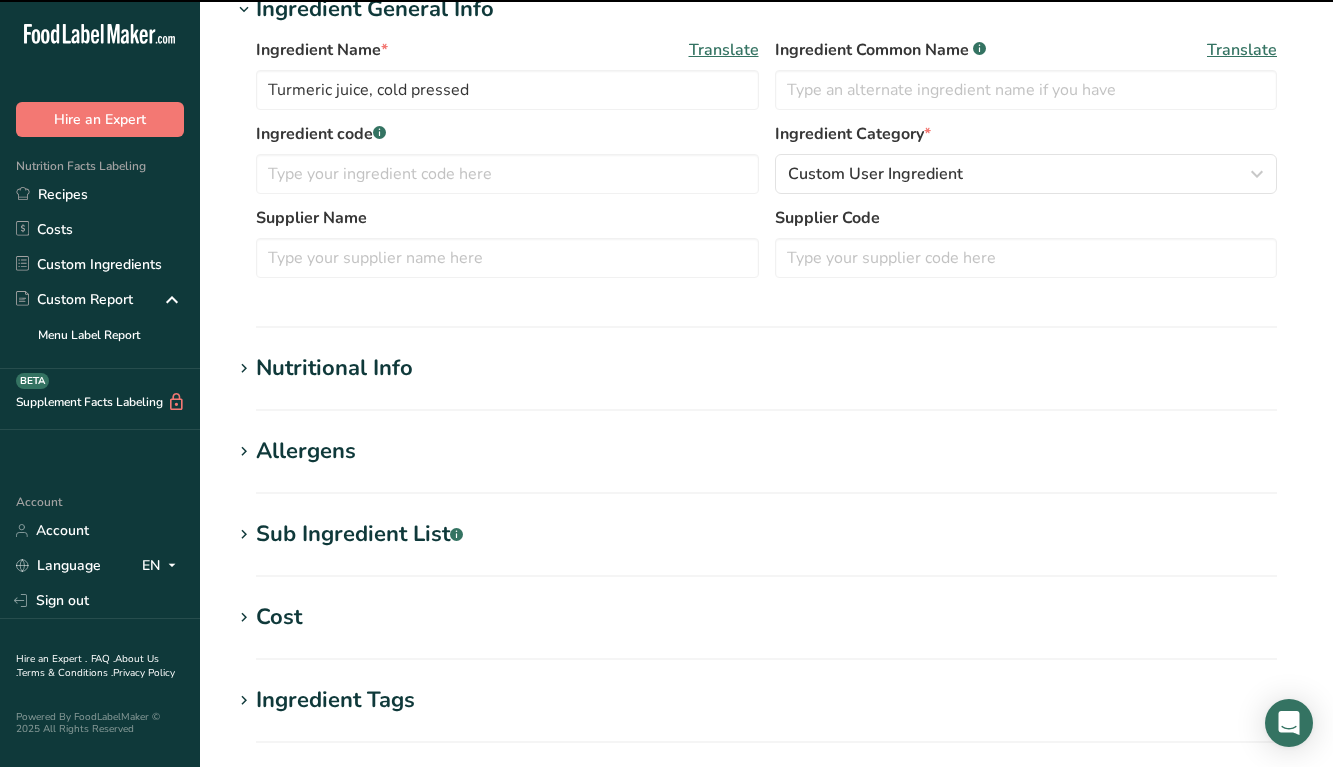 click on "Allergens" at bounding box center (766, 451) 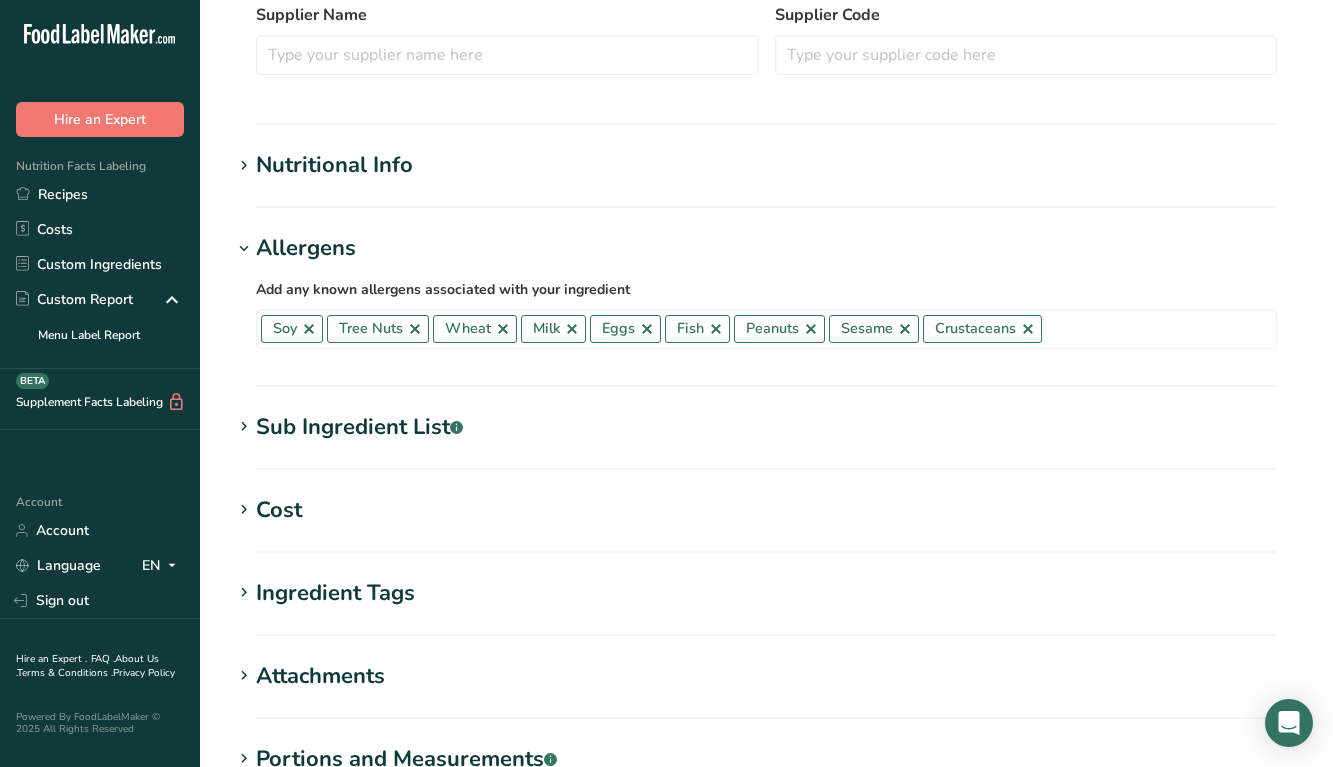 scroll, scrollTop: 700, scrollLeft: 0, axis: vertical 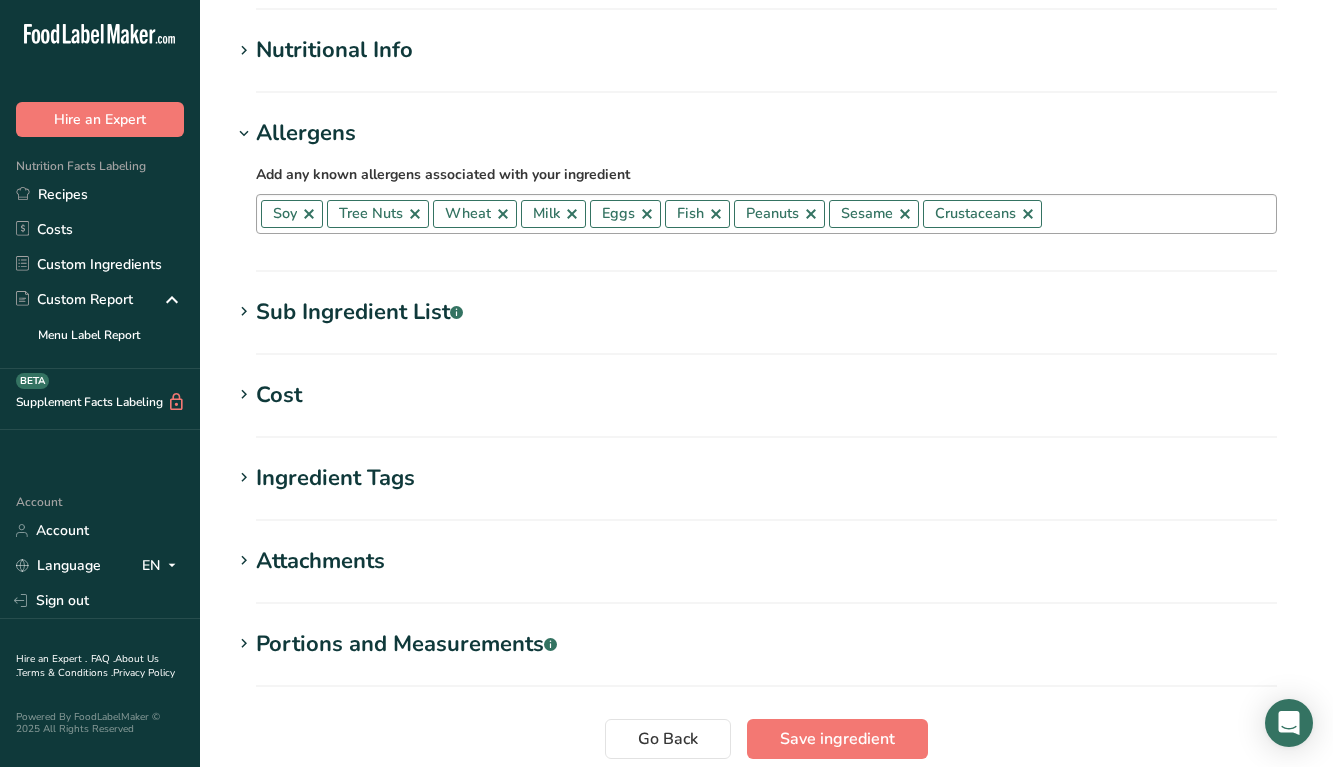 click at bounding box center [309, 214] 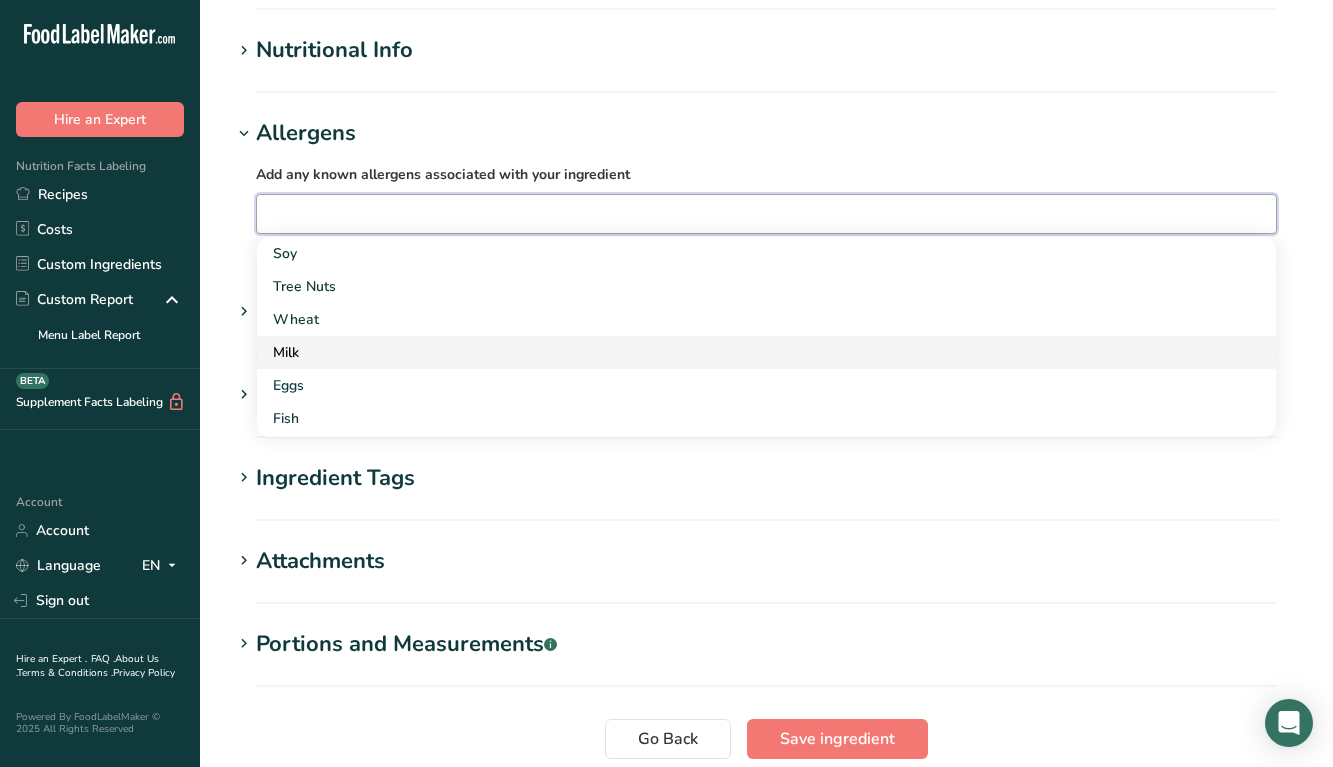 scroll, scrollTop: 143, scrollLeft: 0, axis: vertical 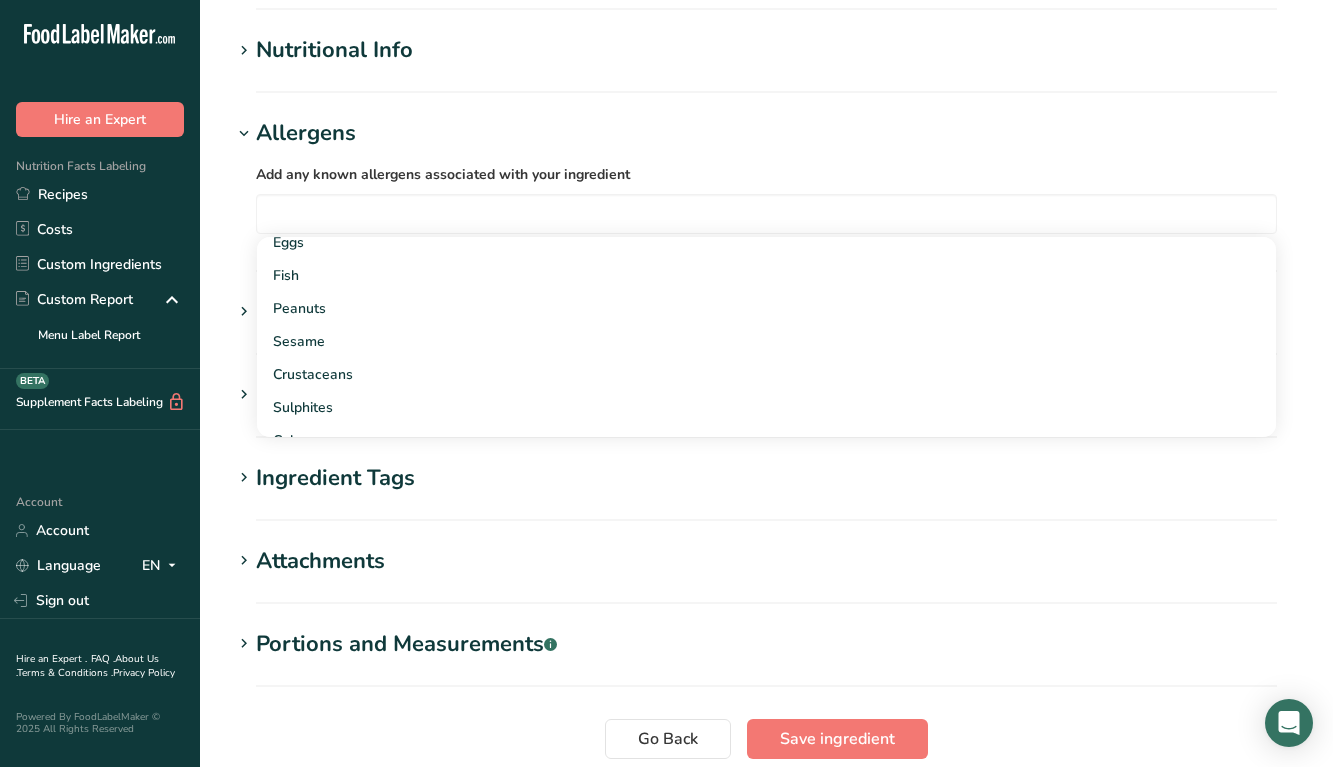 click on "Edit Turmeric juice, cold pressed
Ingredient Spec Sheet
.a-a{fill:#347362;}.b-a{fill:#fff;}
Upload an ingredient spec sheet or an image of a nutrition label, and our AI assistant will automatically fill-in the nutrients.
Drop your files here or click to upload
Maximum file size is 5MB
Ingredient General Info
Ingredient Name *
Translate
Turmeric juice, cold pressed
Ingredient Common Name
.a-a{fill:#347362;}.b-a{fill:#fff;}
Translate
Ingredient code
.a-a{fill:#347362;}.b-a{fill:#fff;}
Ingredient Category *
Custom User Ingredient
Standard Categories" at bounding box center (766, 82) 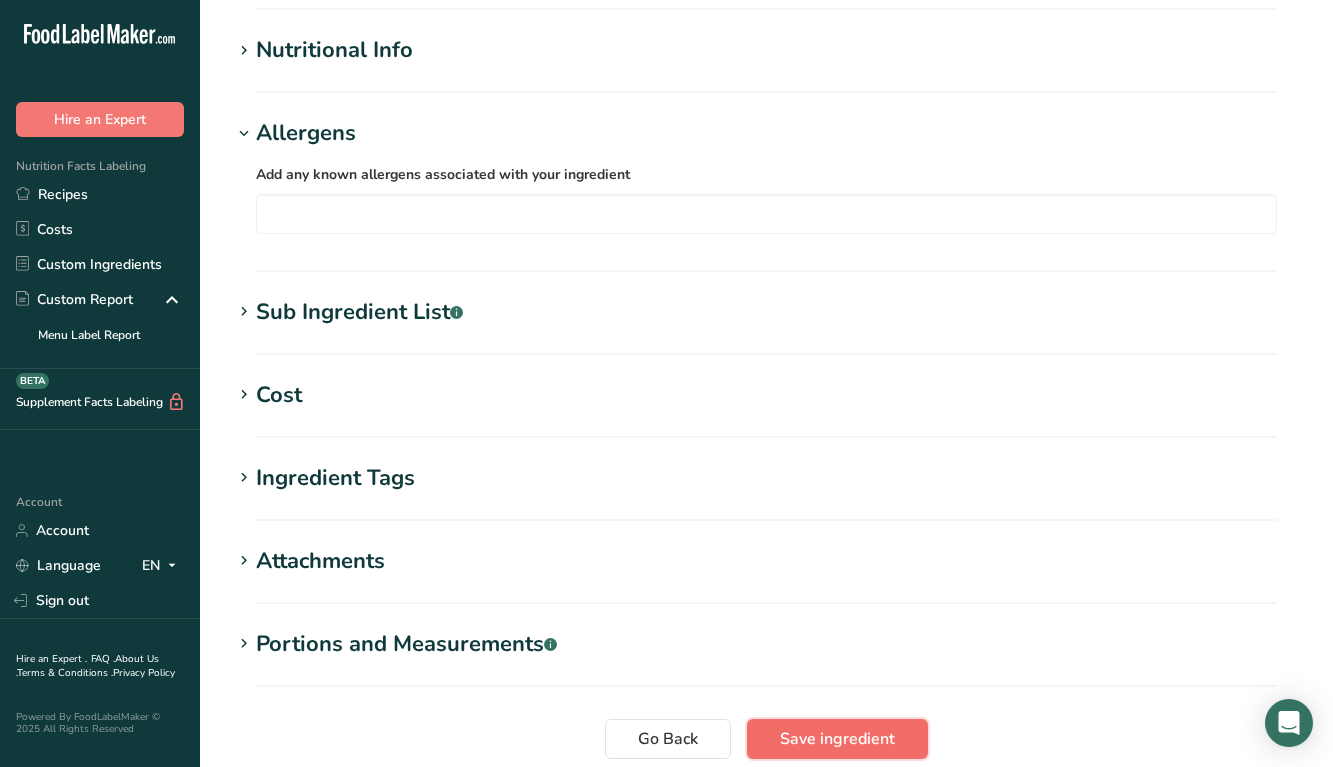 click on "Save ingredient" at bounding box center [837, 739] 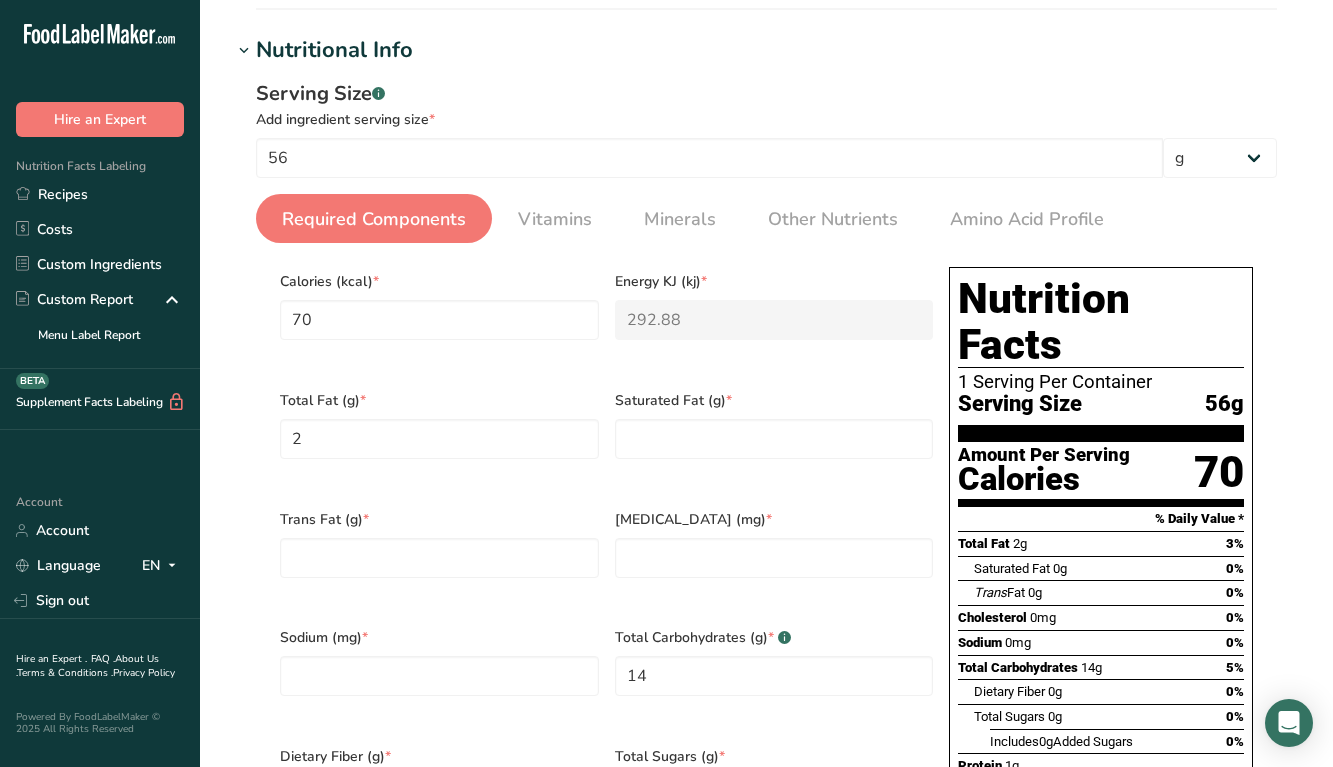 scroll, scrollTop: 259, scrollLeft: 0, axis: vertical 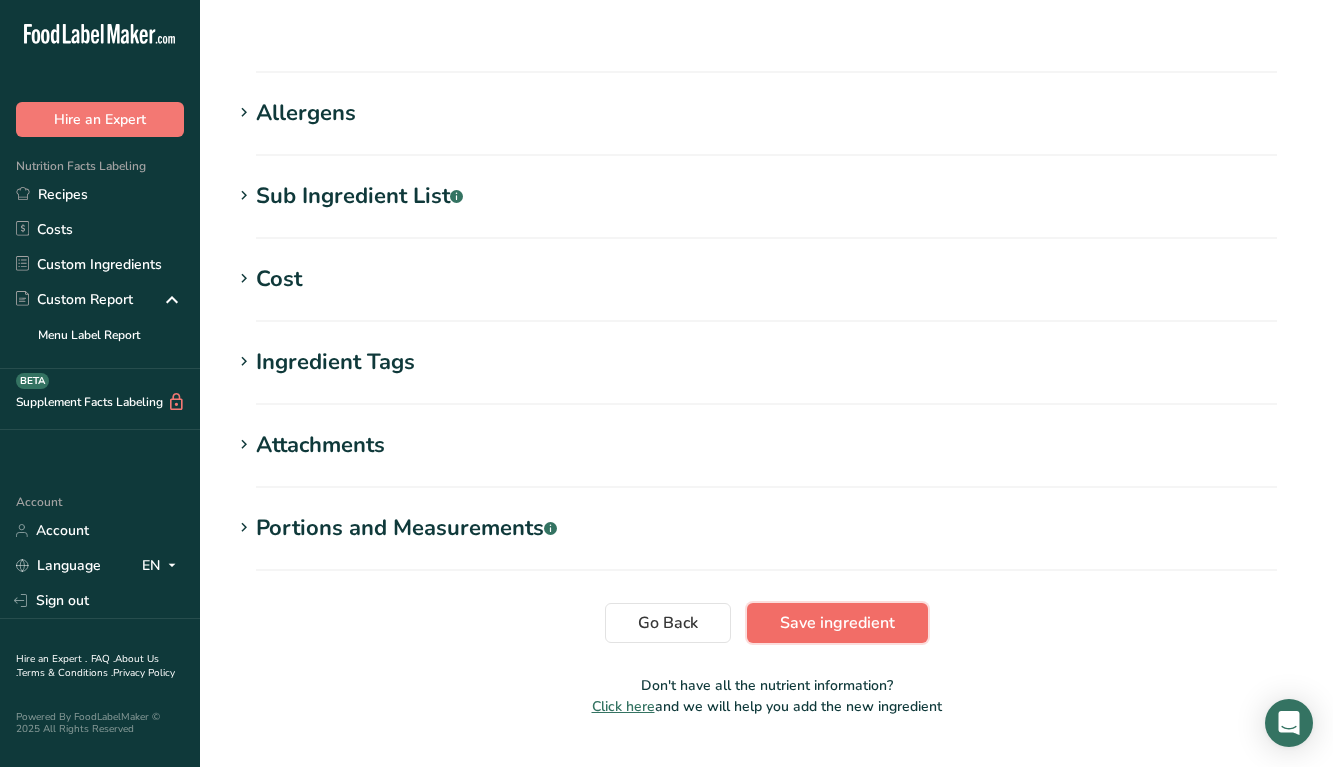 click on "Save ingredient" at bounding box center (837, 623) 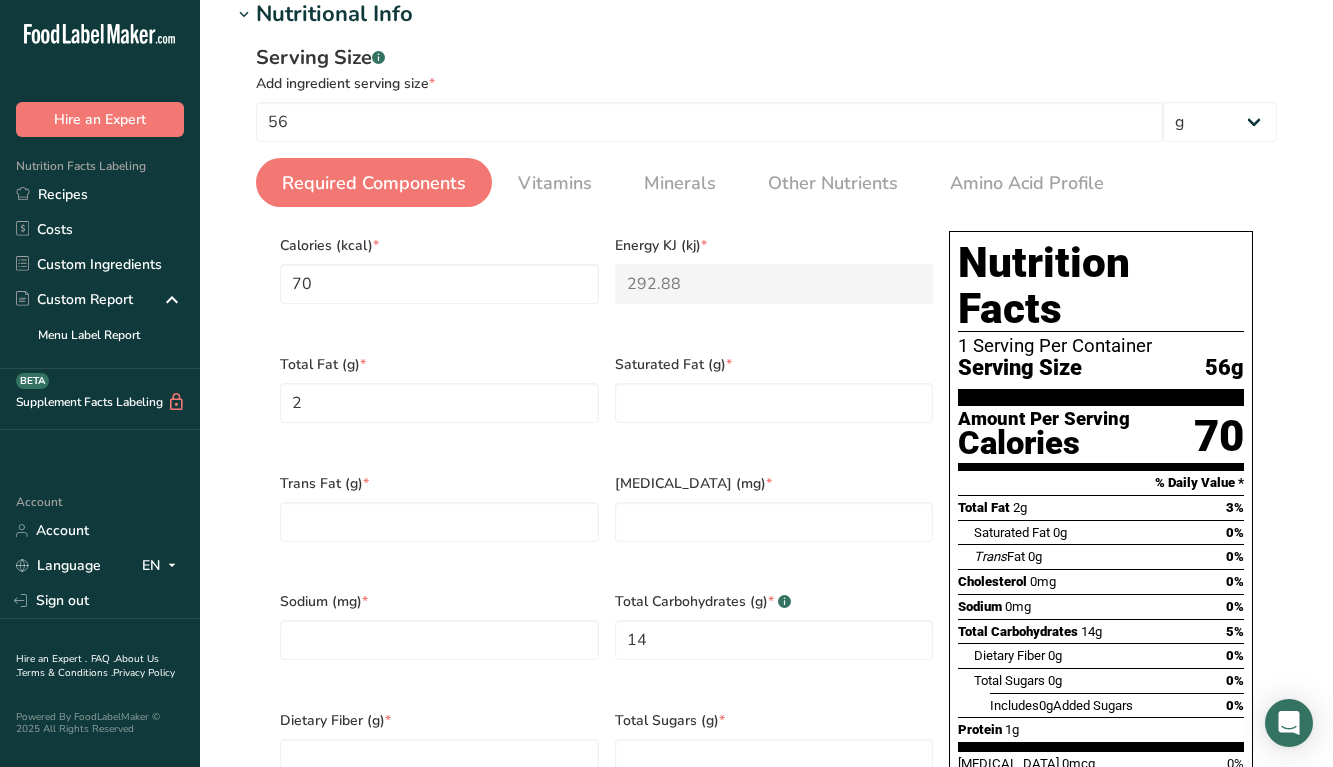 scroll, scrollTop: 259, scrollLeft: 0, axis: vertical 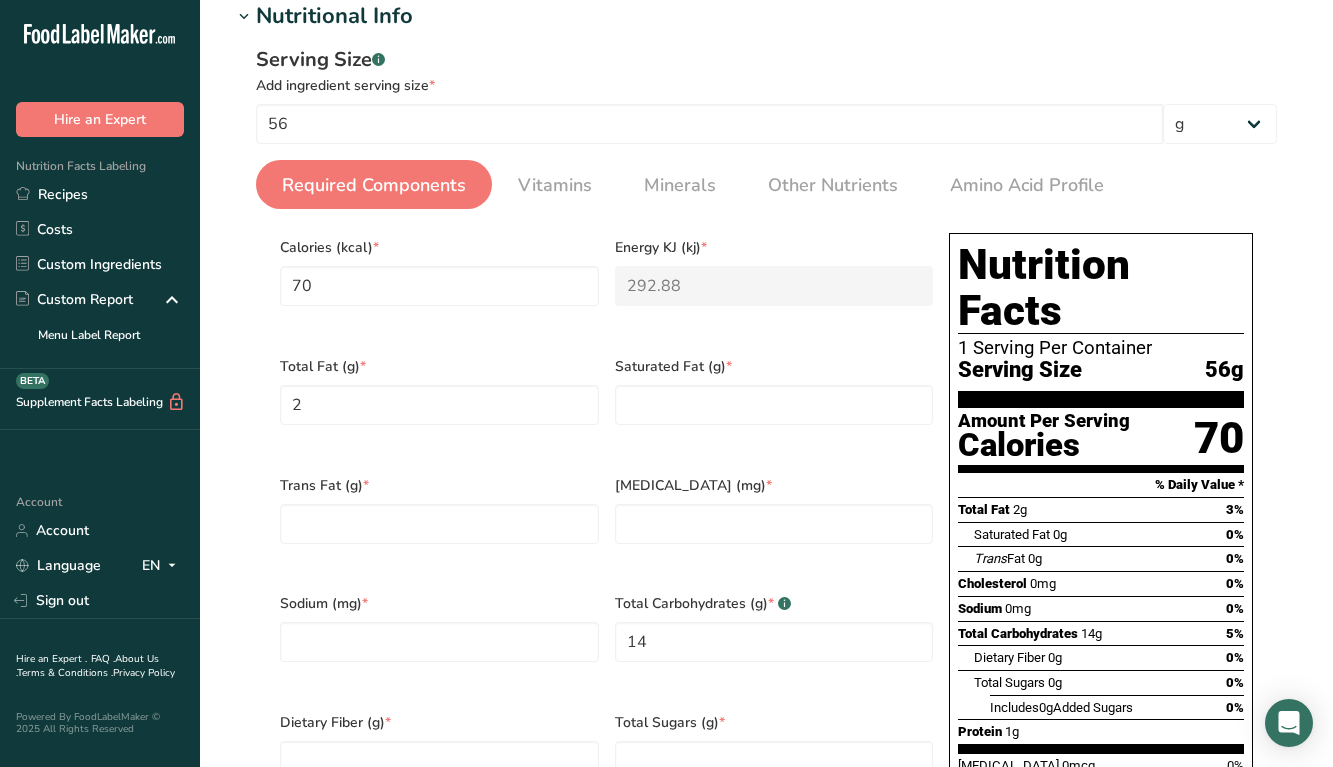 click on "Saturated Fat
(g) *" at bounding box center [774, 403] 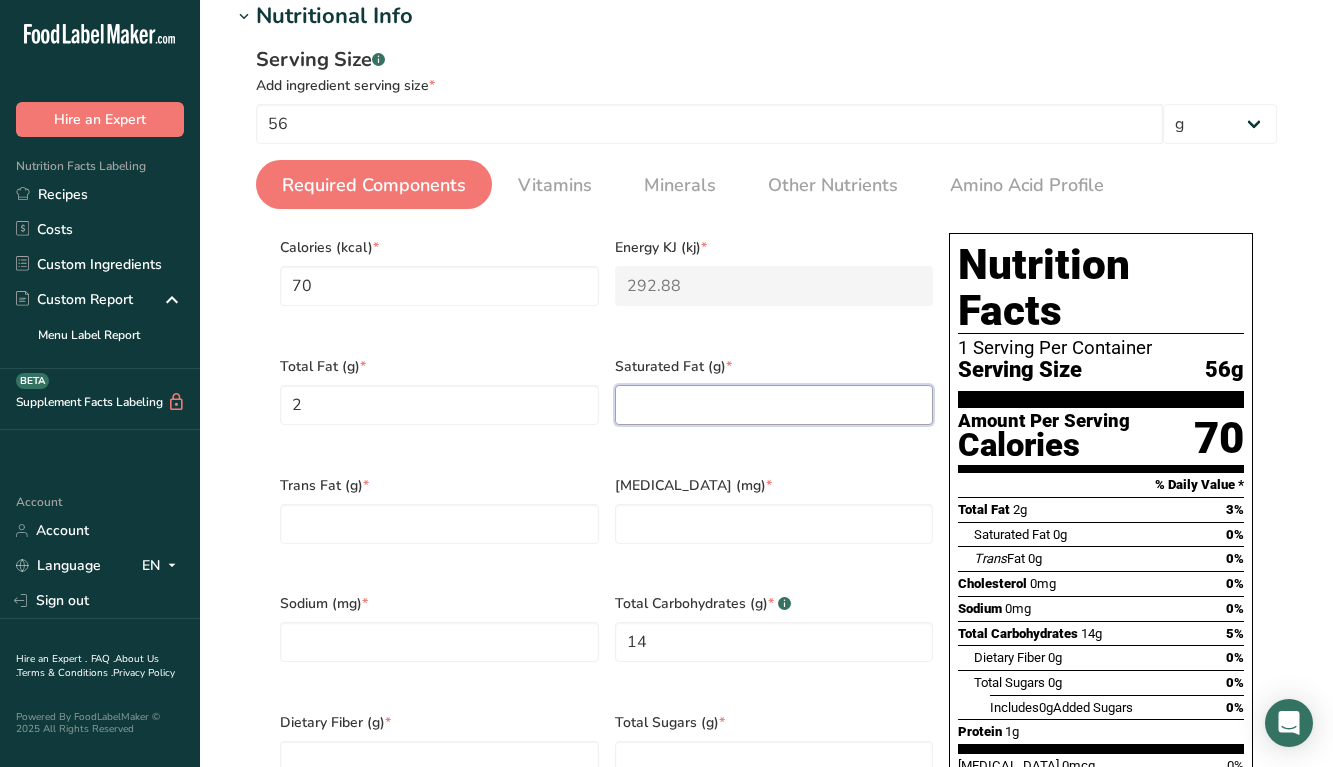 click at bounding box center (774, 405) 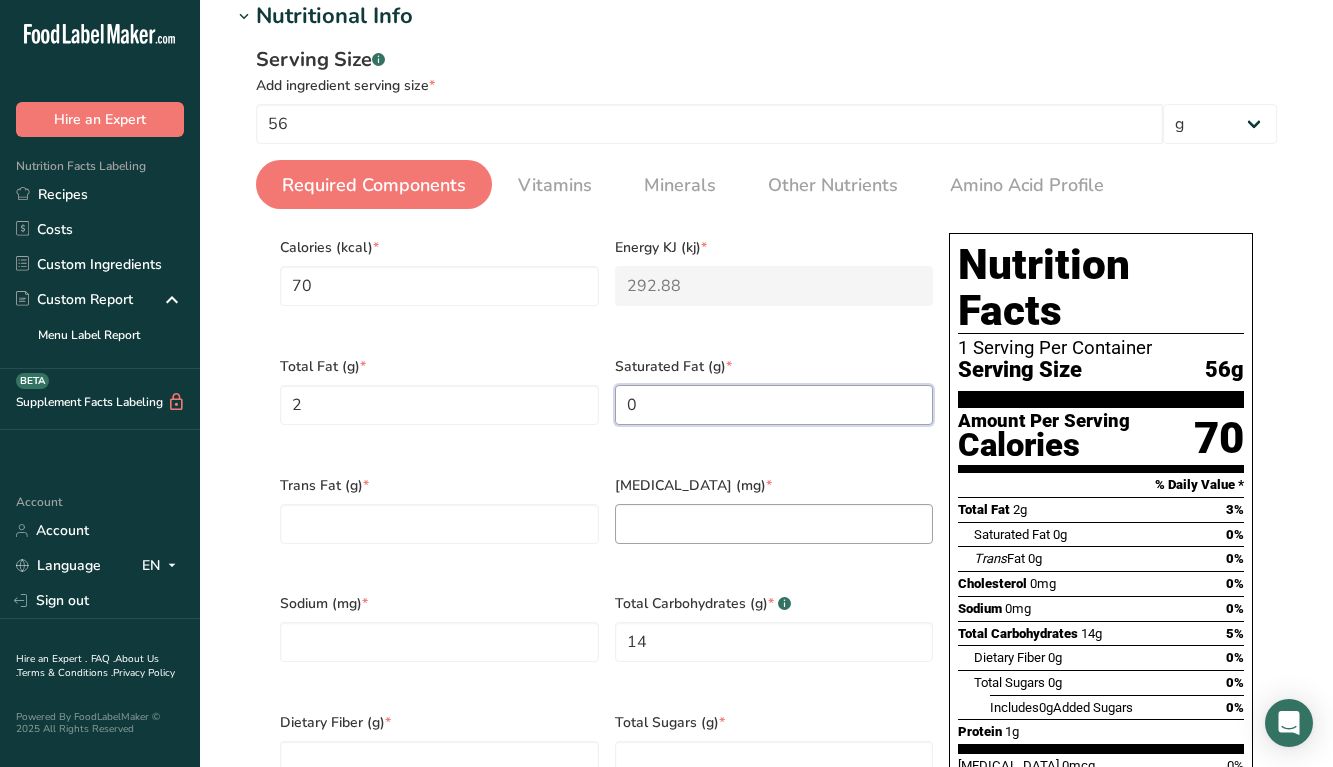 type on "0" 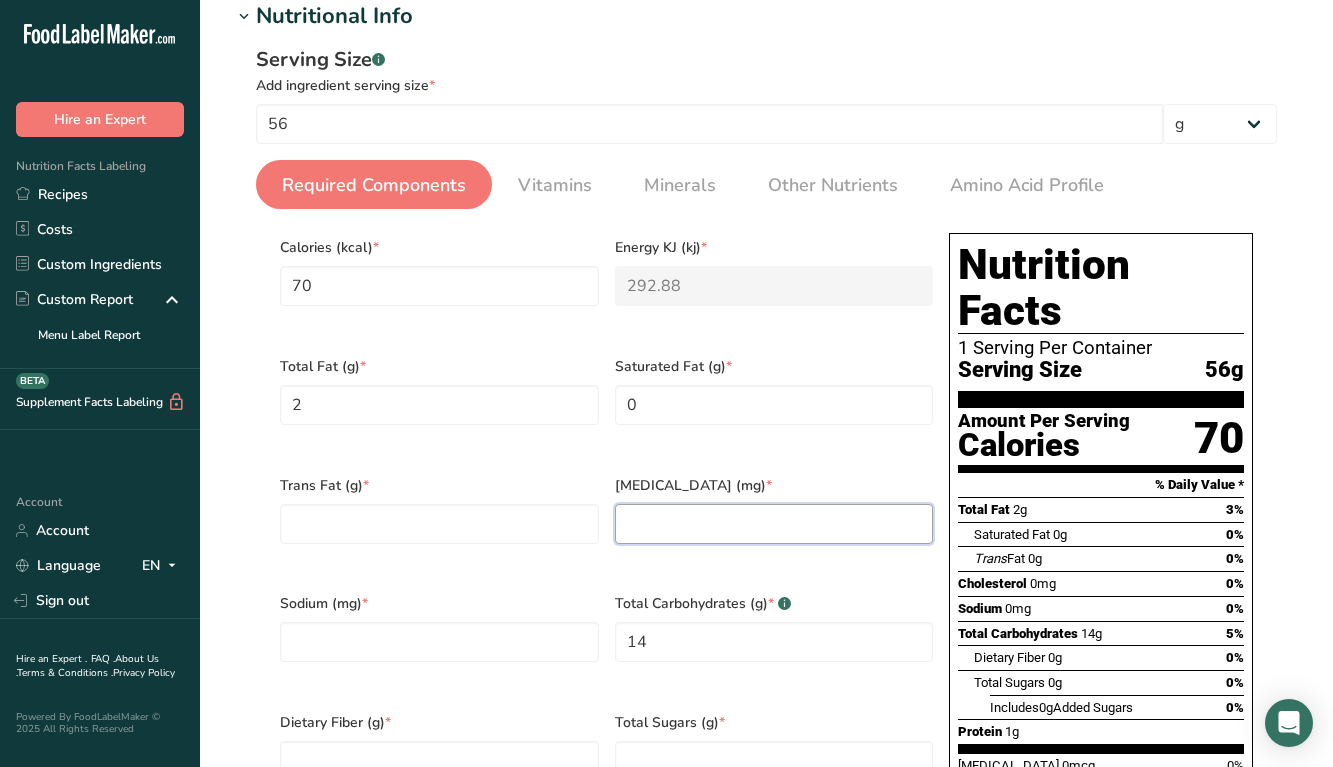 click at bounding box center (774, 524) 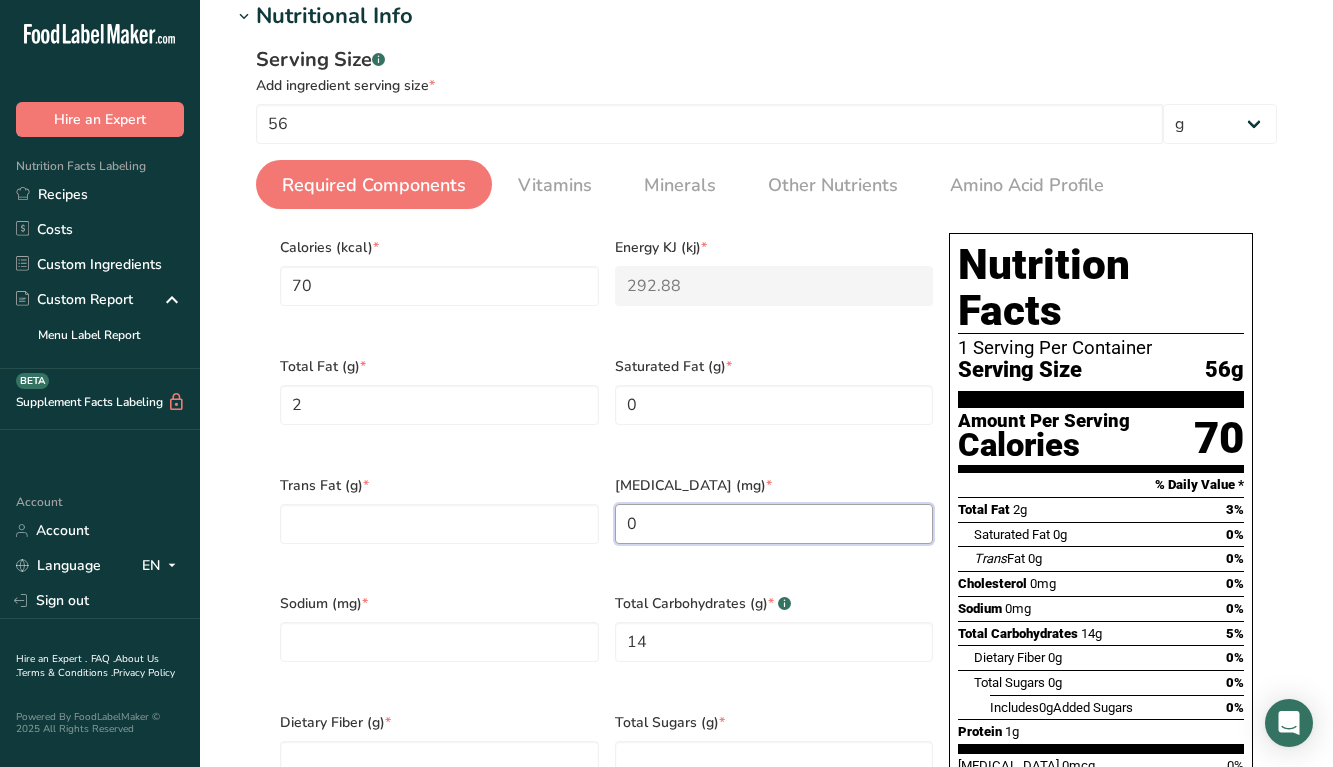 type on "0" 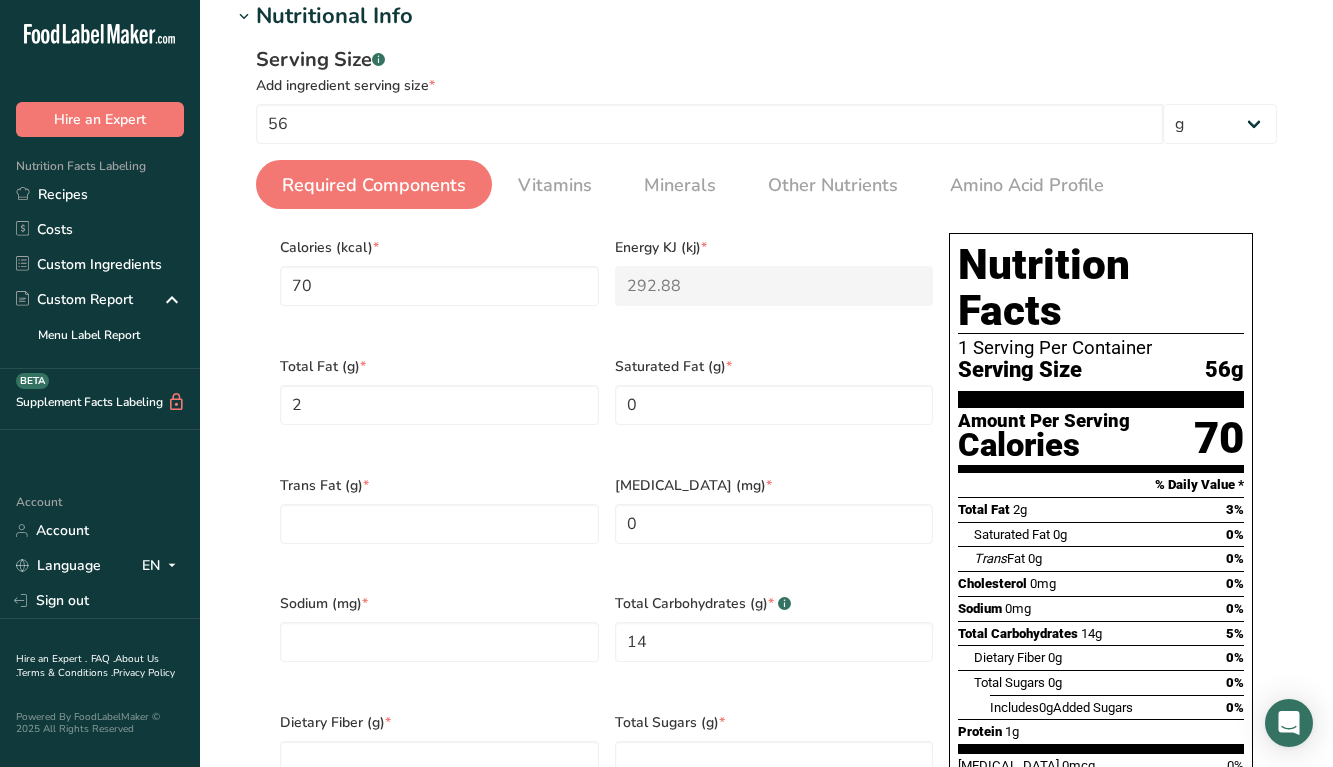 click on "Trans Fat
(g) *" at bounding box center [439, 485] 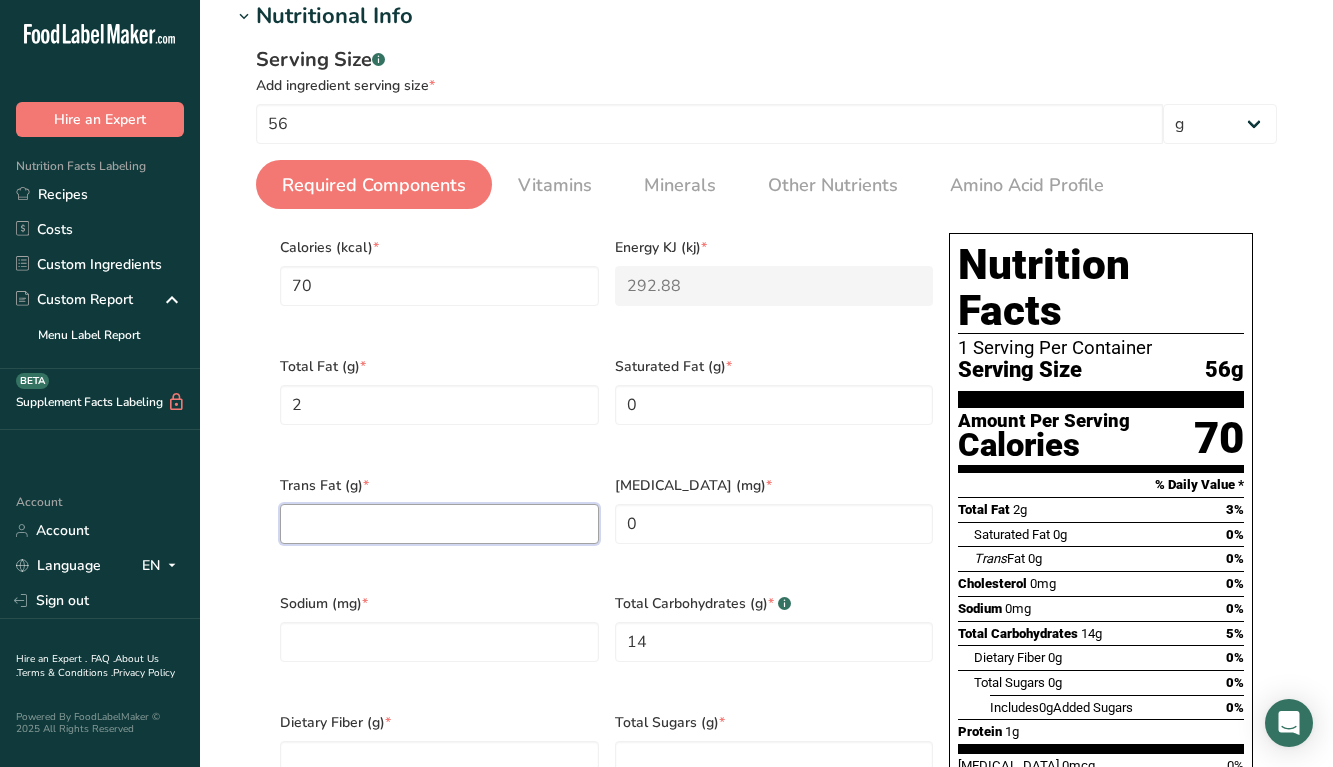 click at bounding box center (439, 524) 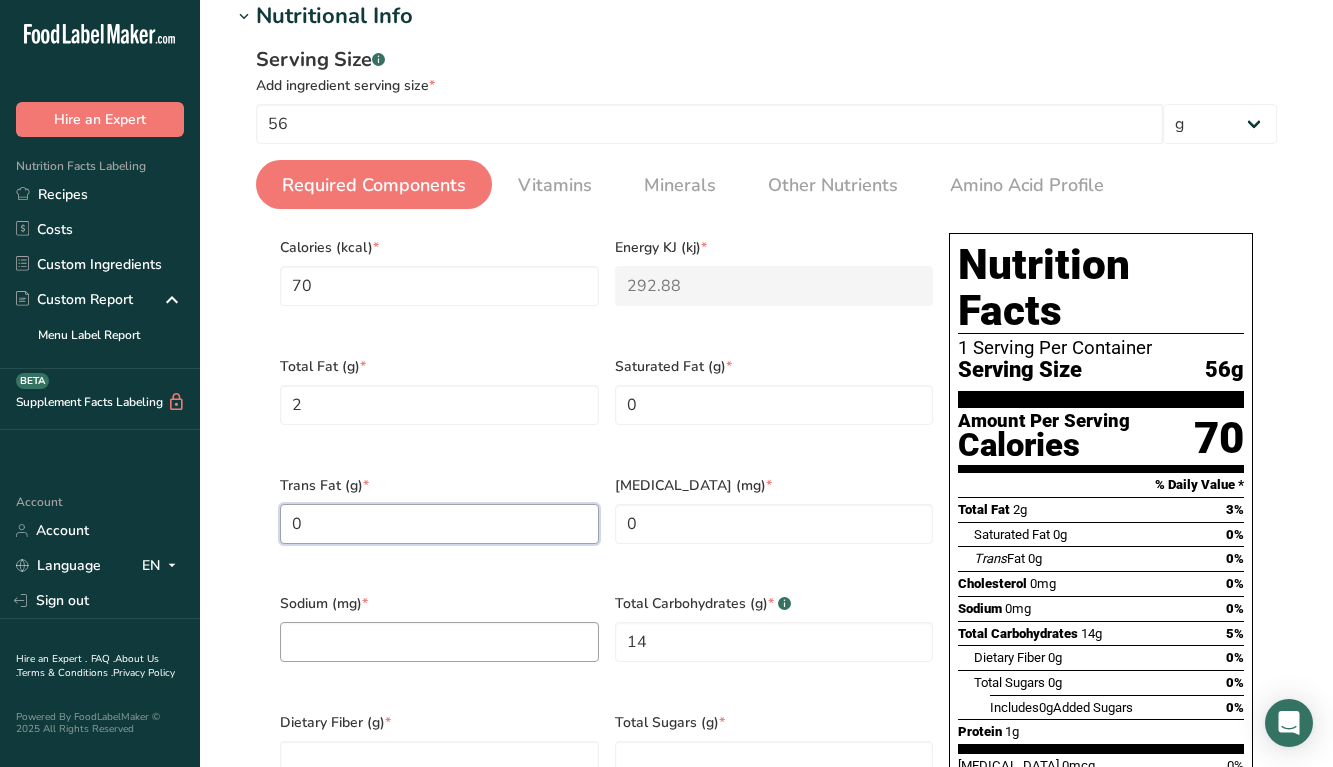 type on "0" 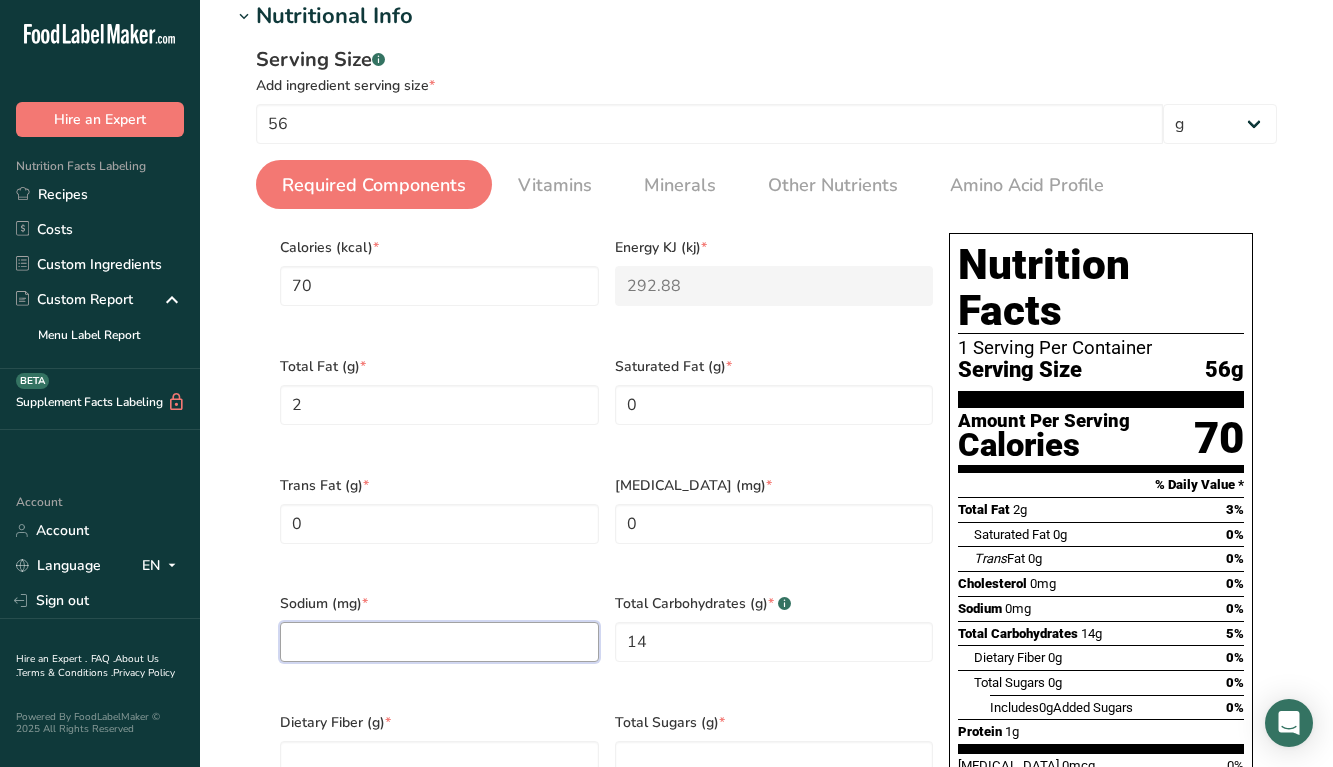 click at bounding box center (439, 642) 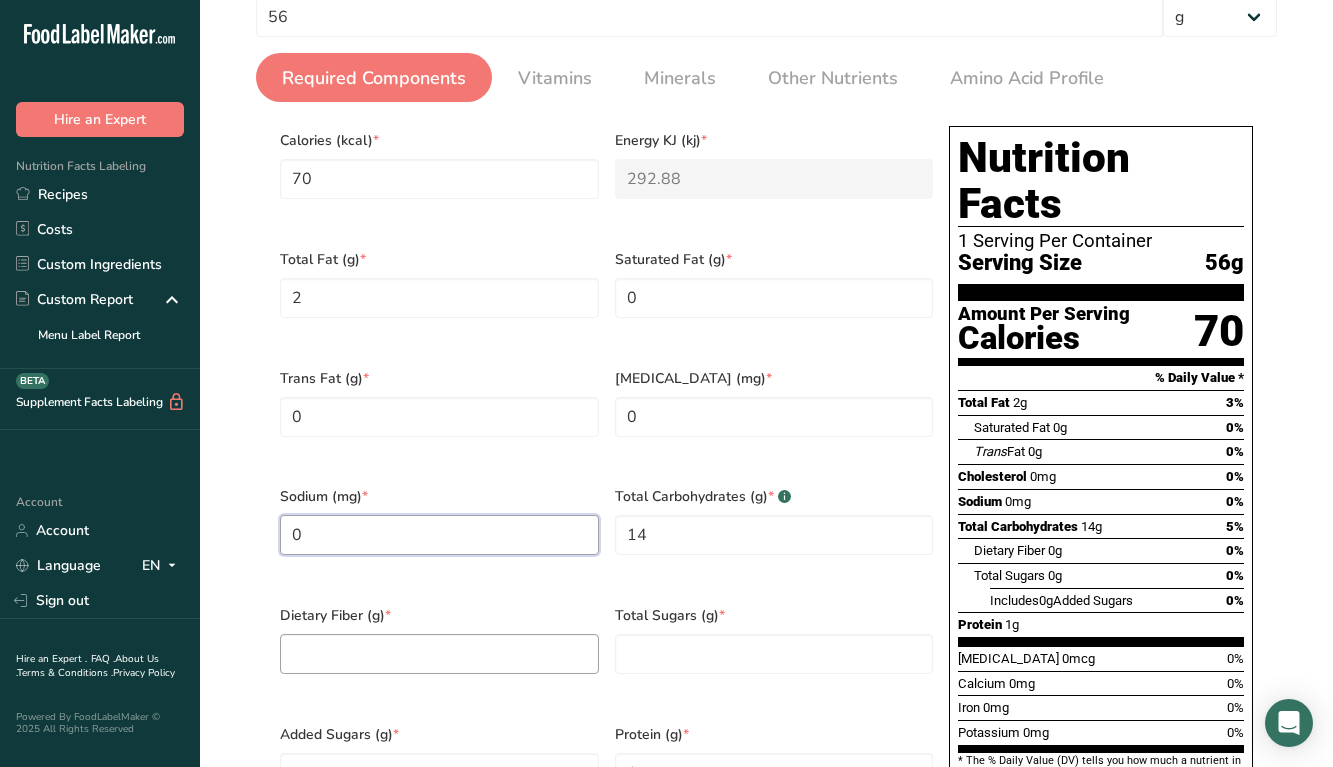 scroll, scrollTop: 381, scrollLeft: 0, axis: vertical 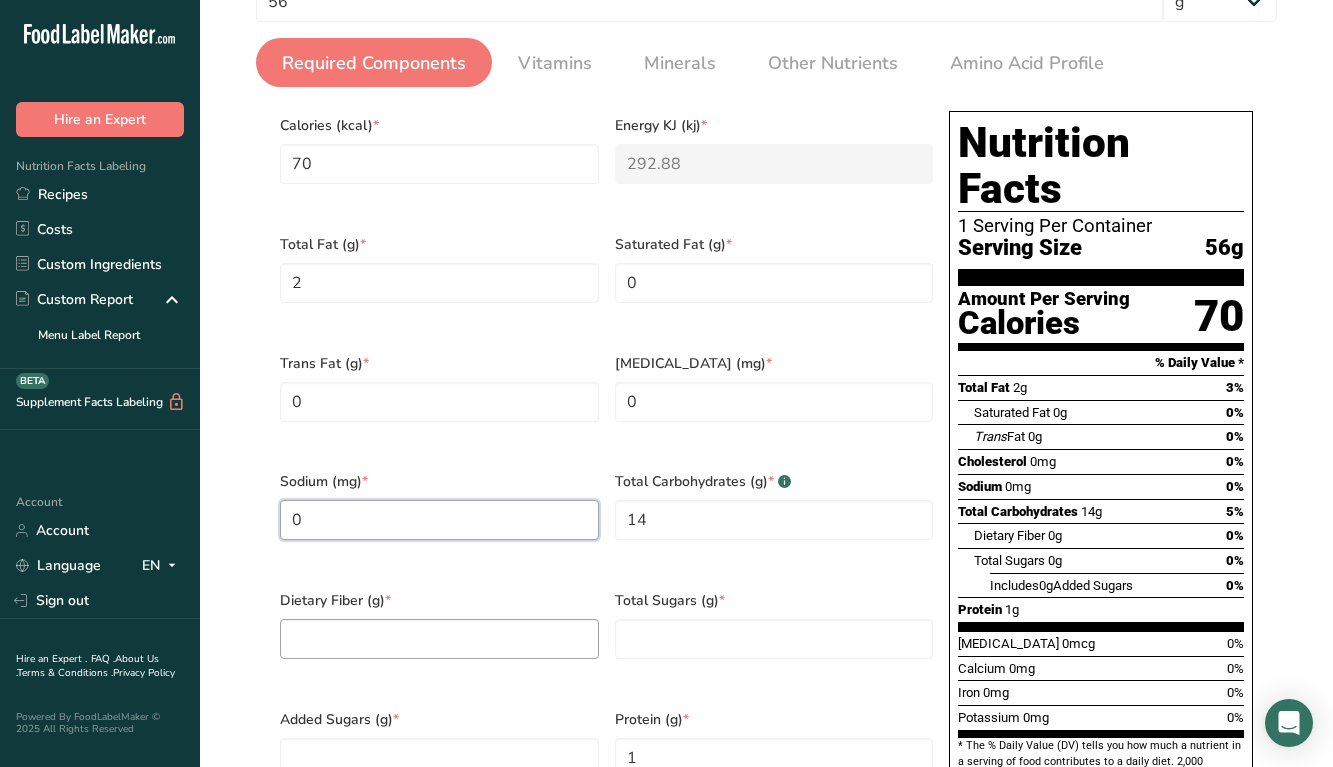type on "0" 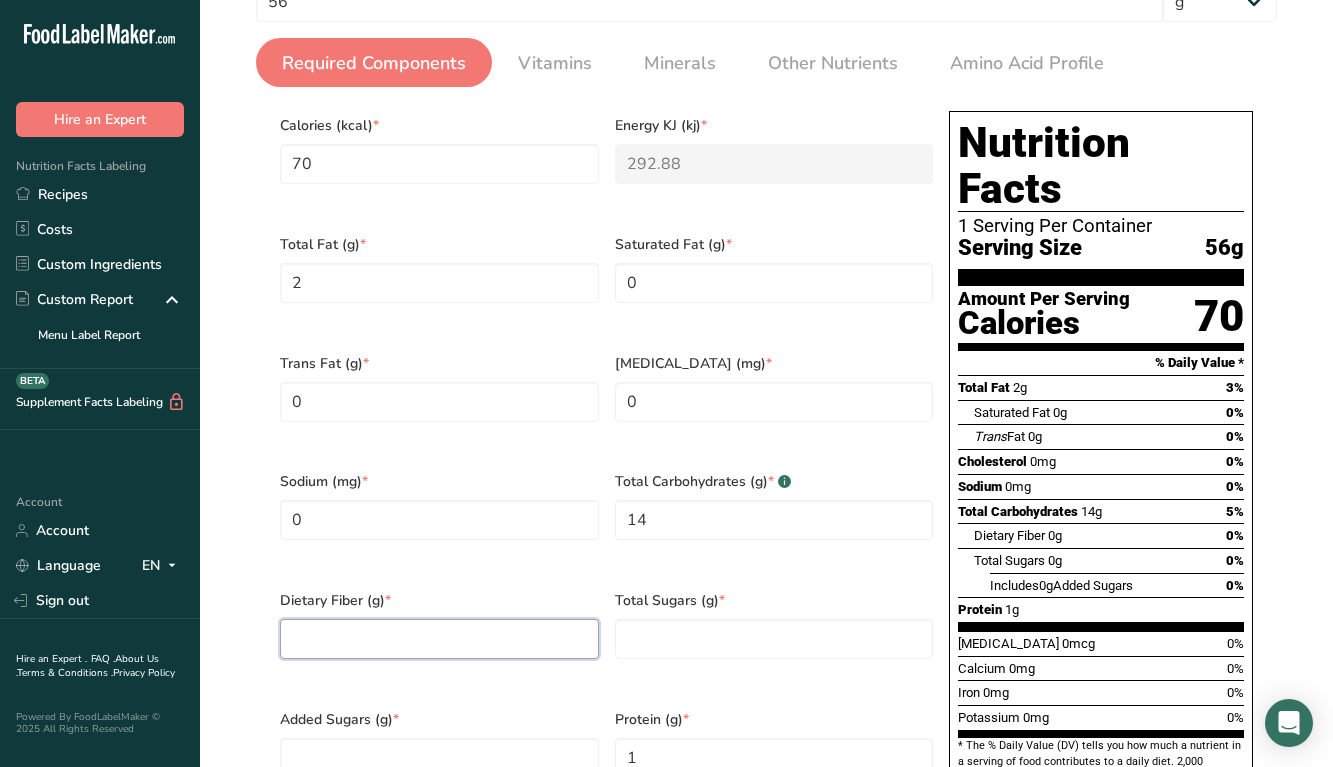 click at bounding box center [439, 639] 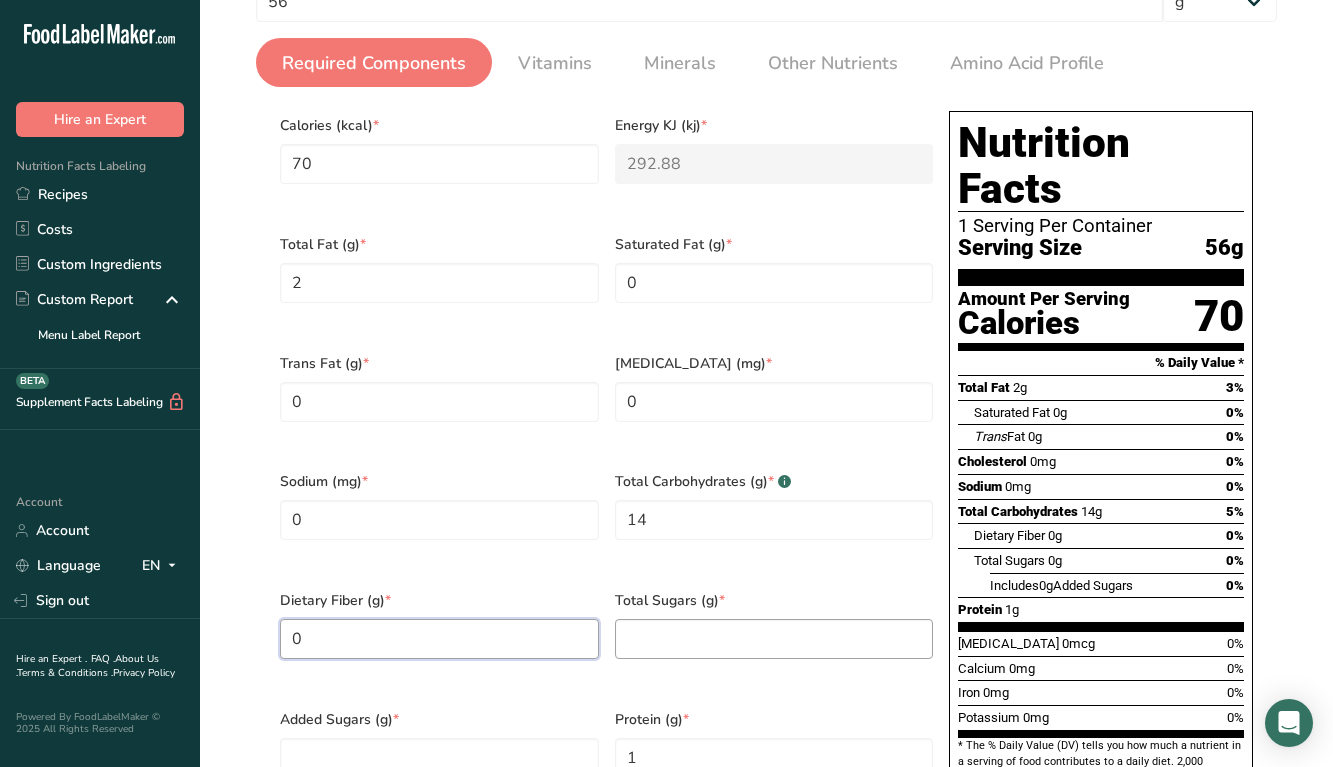 type on "0" 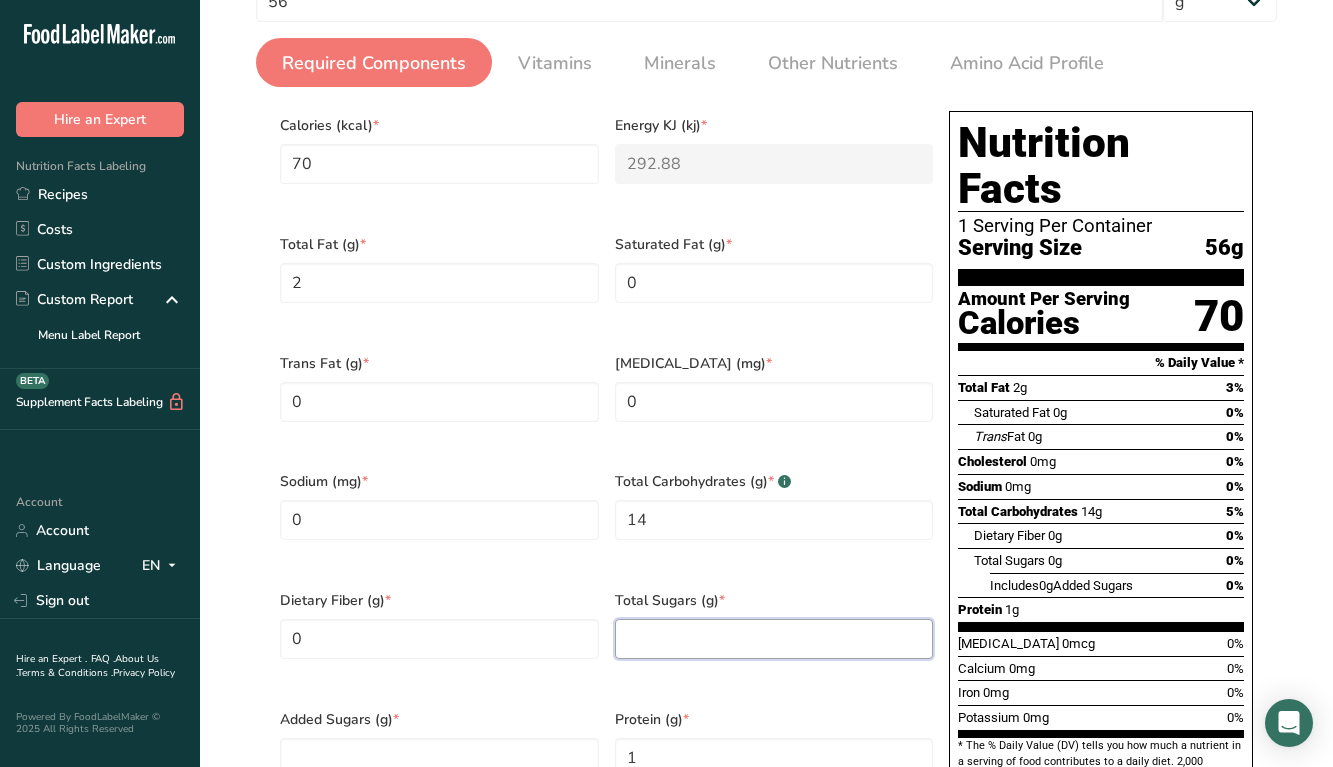 click at bounding box center [774, 639] 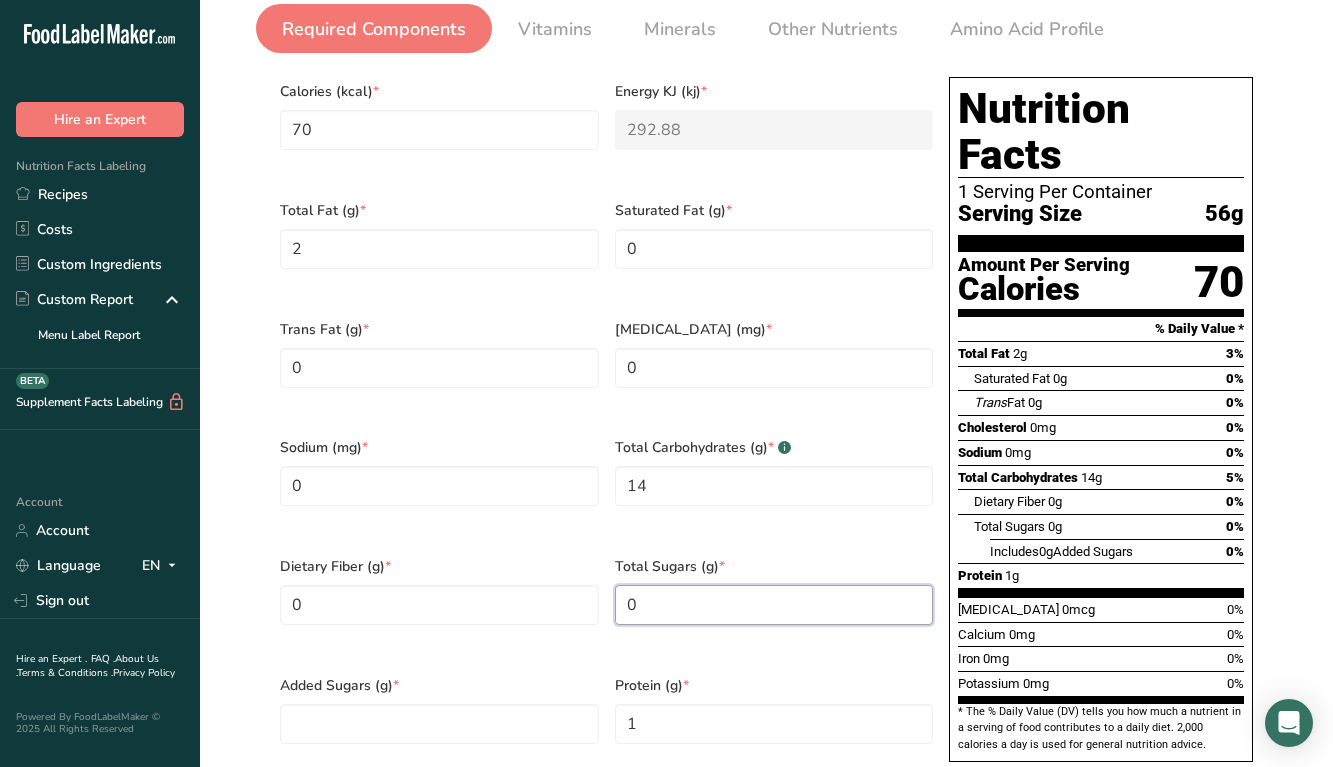 scroll, scrollTop: 441, scrollLeft: 0, axis: vertical 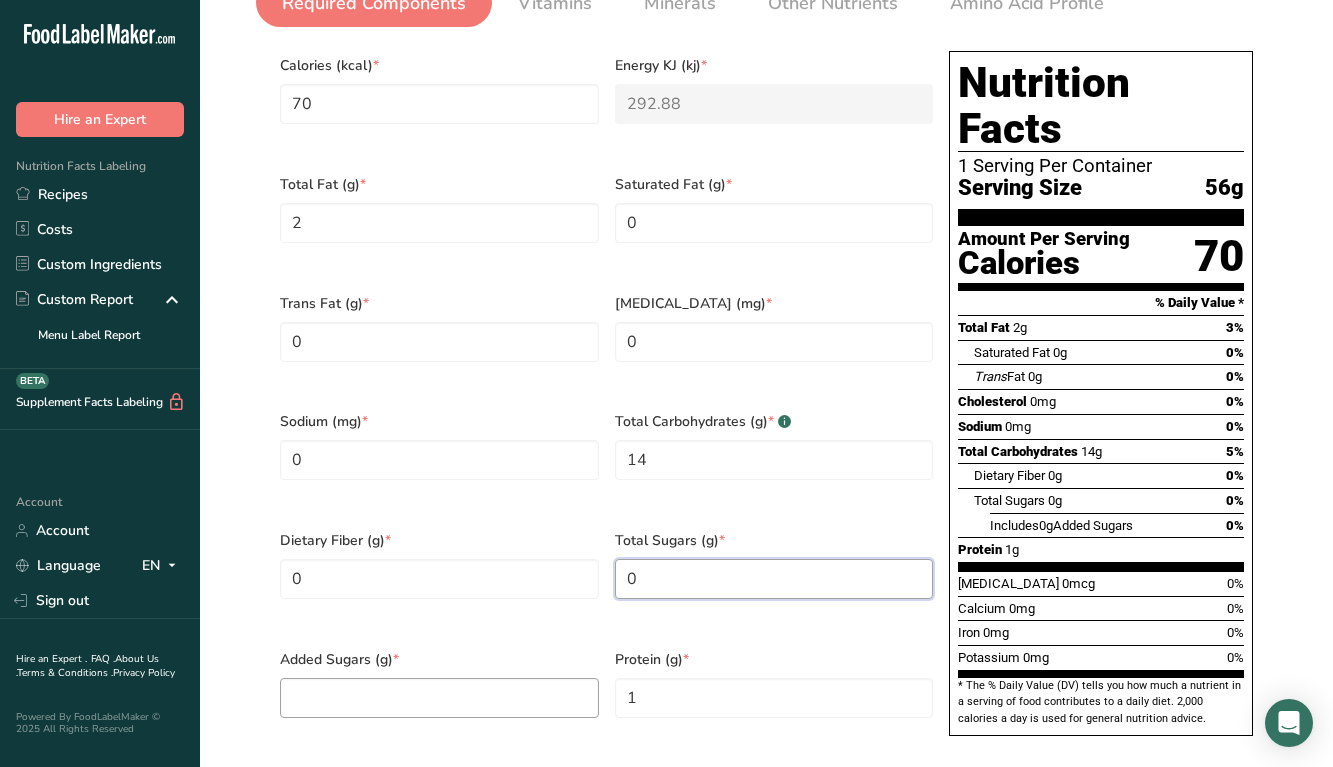 type on "0" 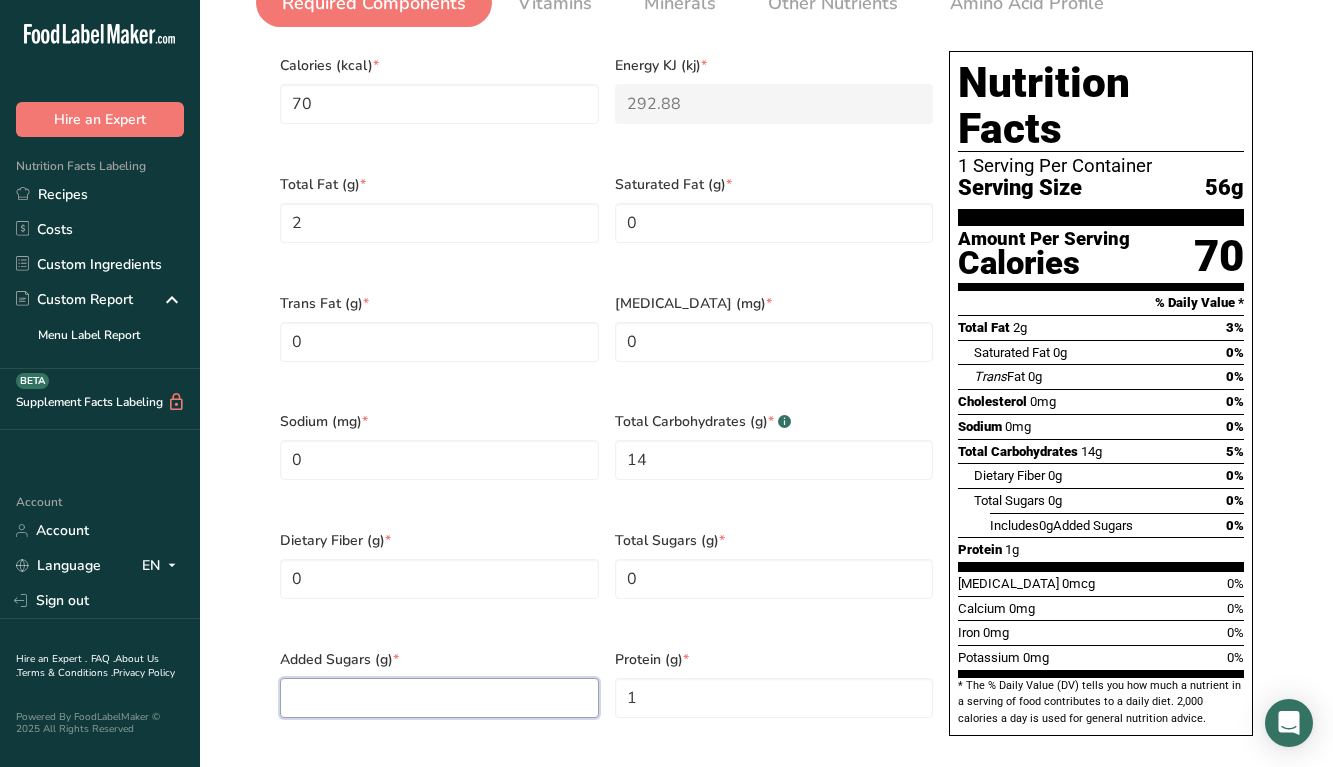 click at bounding box center [439, 698] 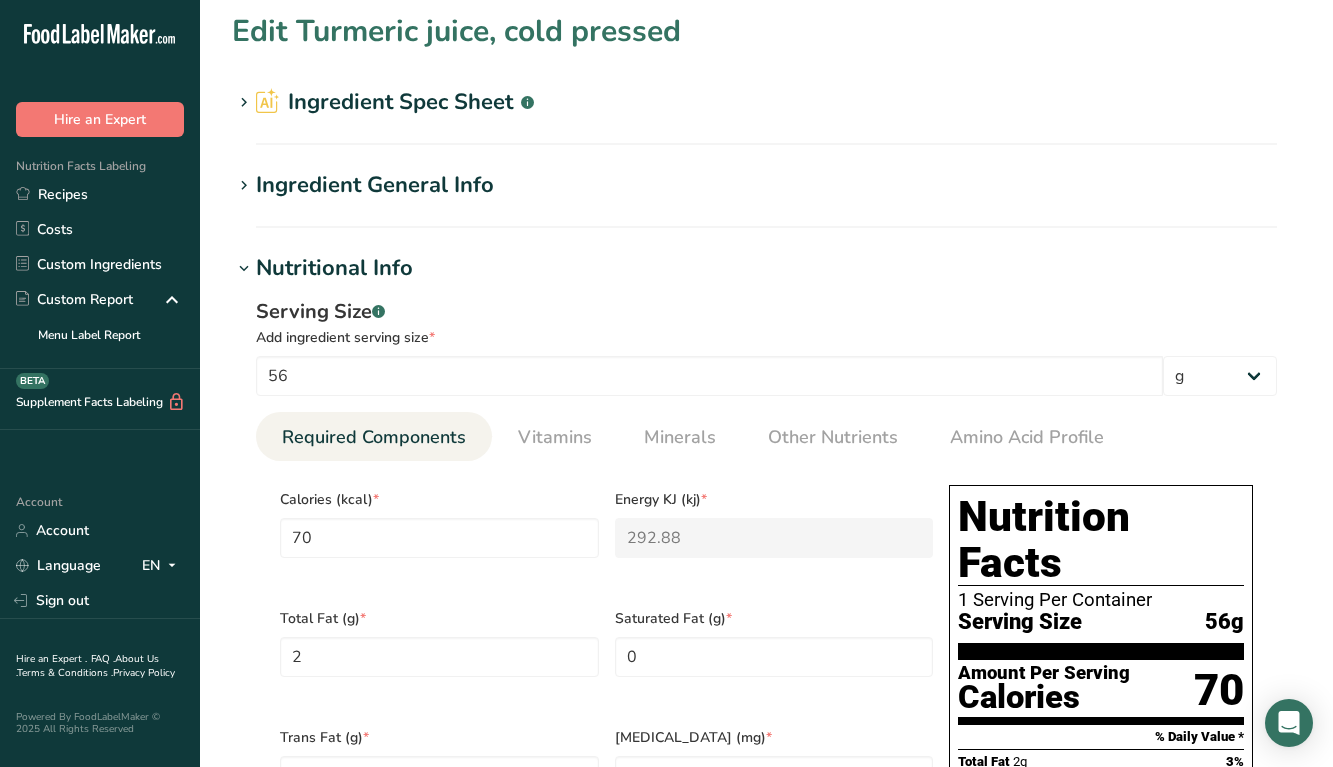 scroll, scrollTop: 0, scrollLeft: 0, axis: both 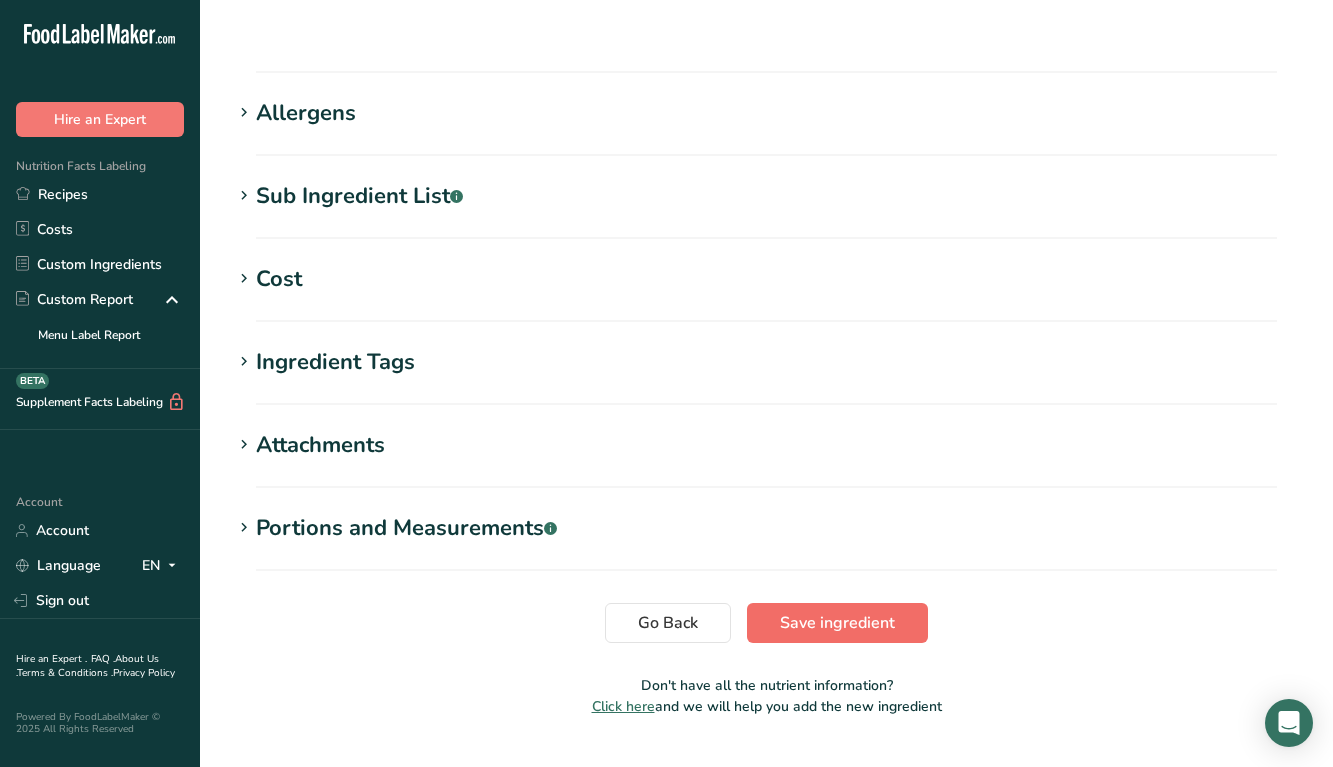type on "0" 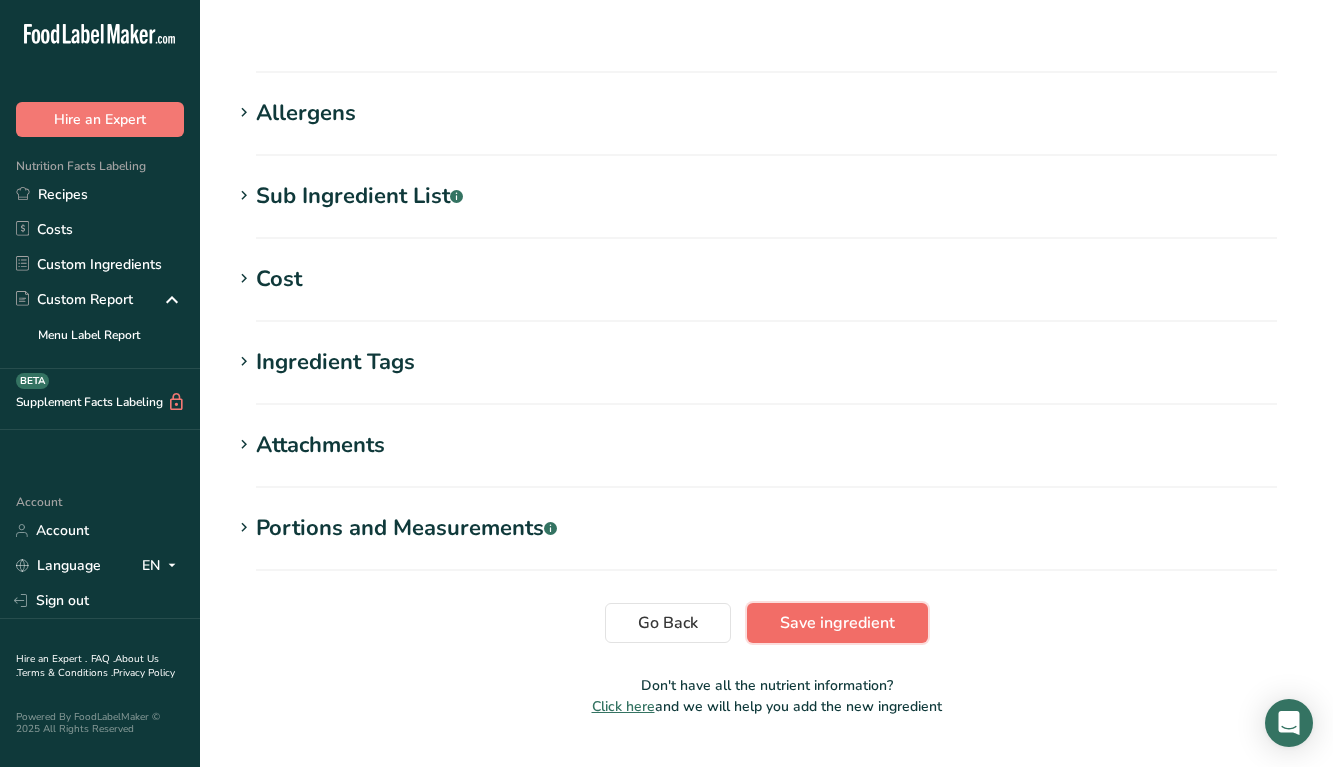 click on "Save ingredient" at bounding box center (837, 623) 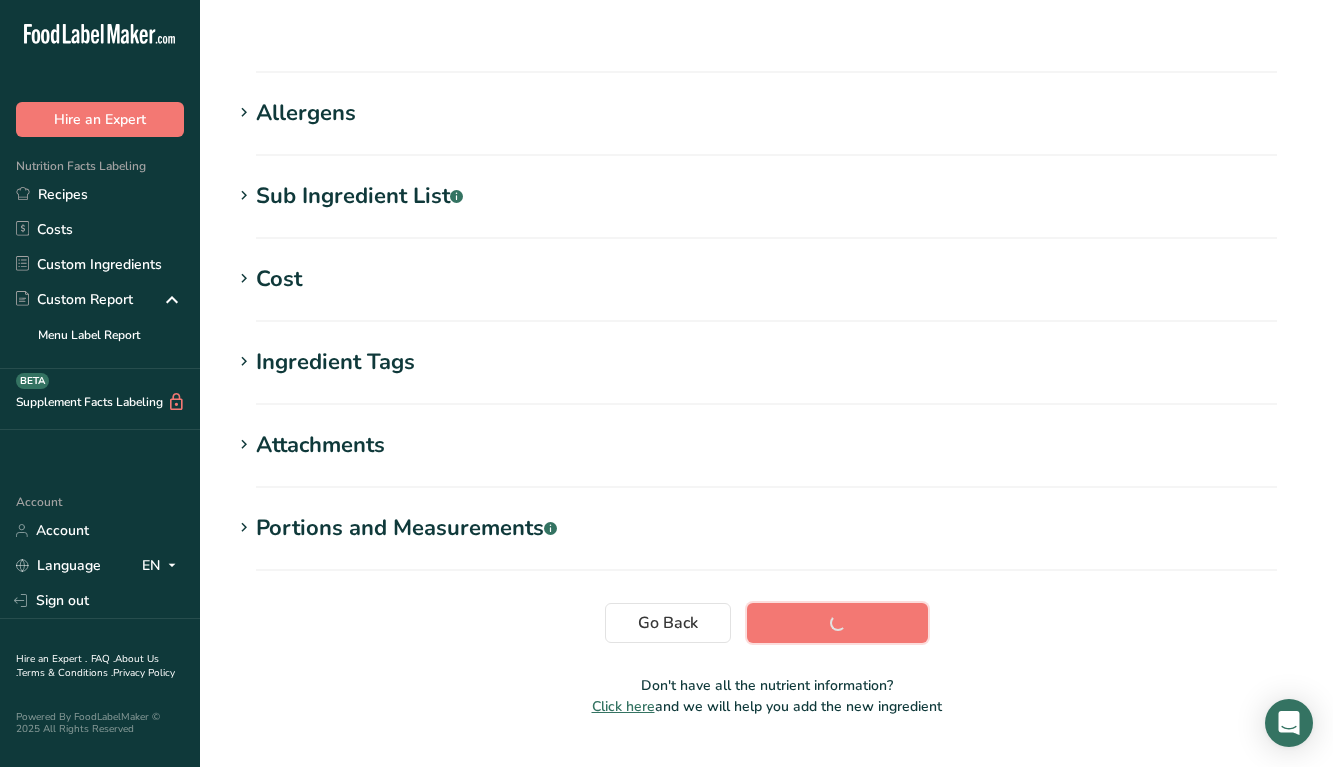 scroll, scrollTop: 291, scrollLeft: 0, axis: vertical 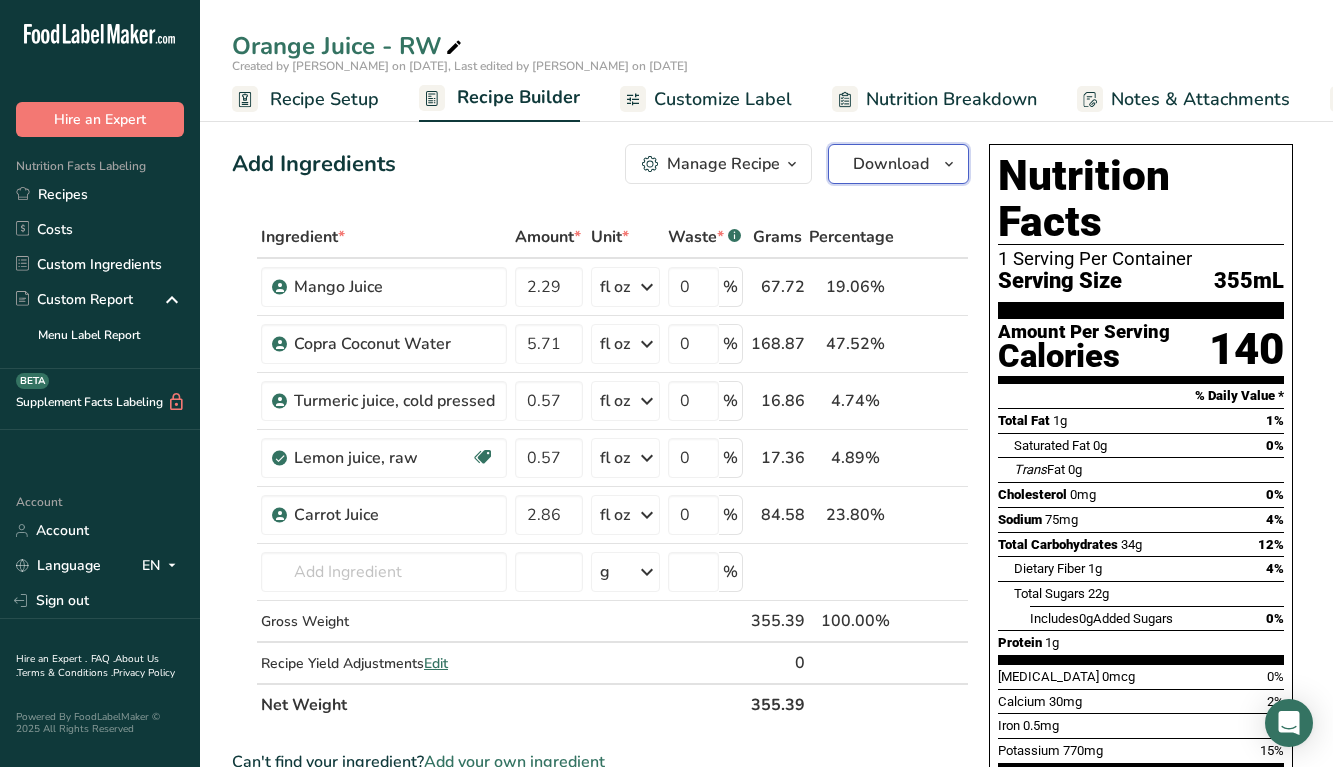 click on "Download" at bounding box center (891, 164) 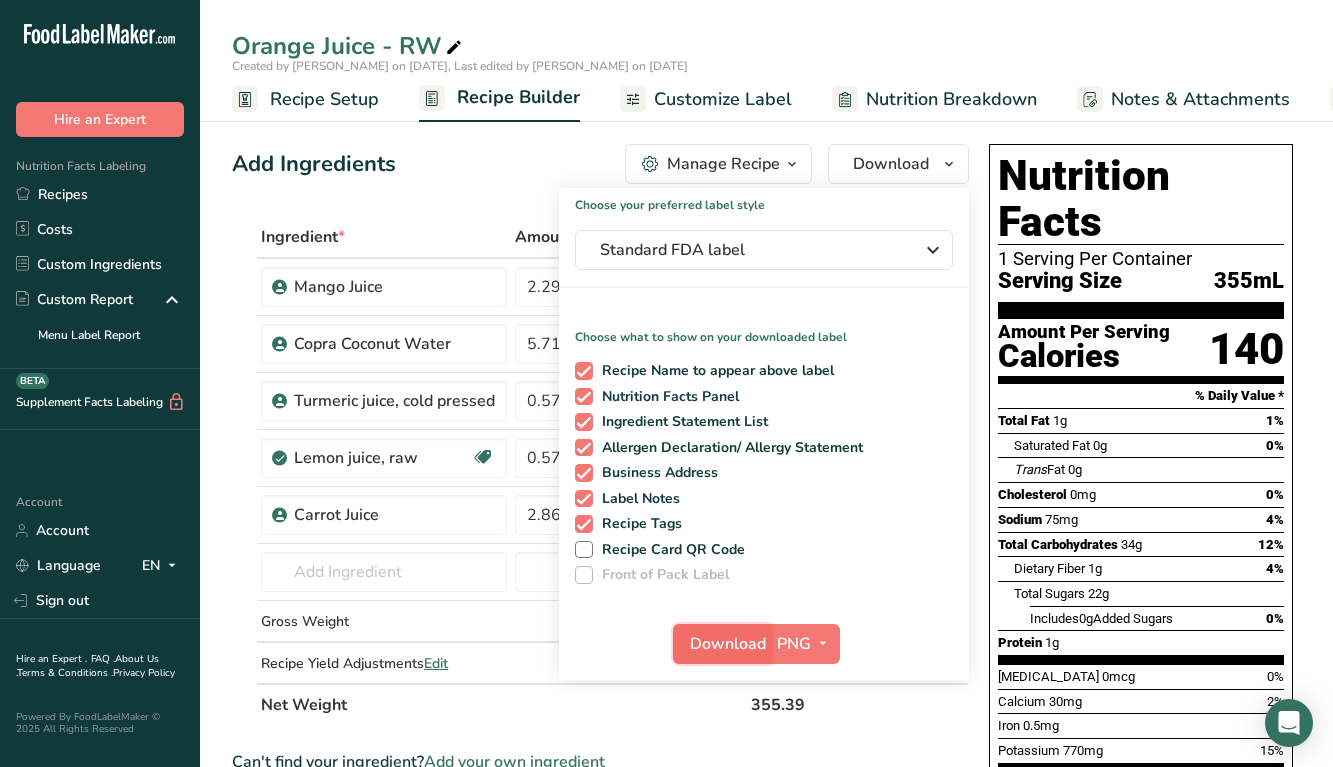 click on "Download" at bounding box center (728, 644) 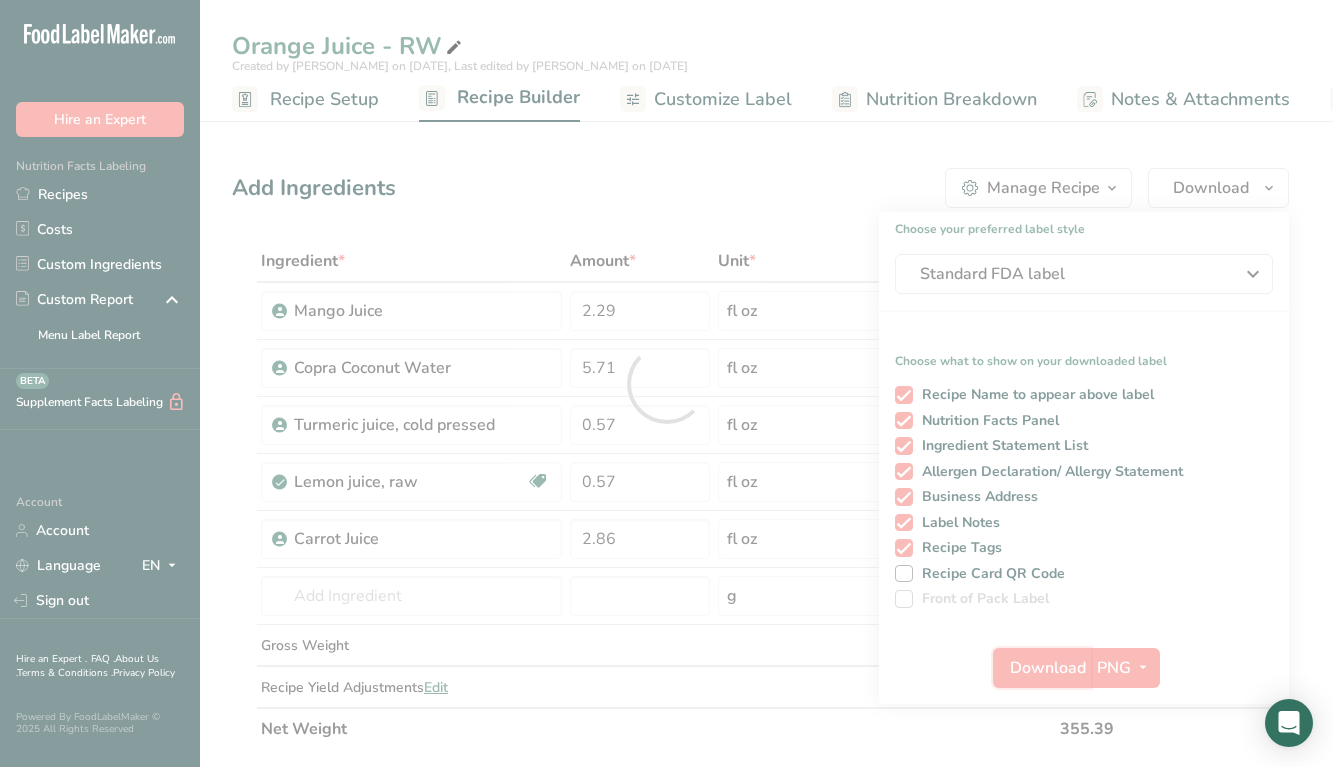 scroll, scrollTop: 0, scrollLeft: 0, axis: both 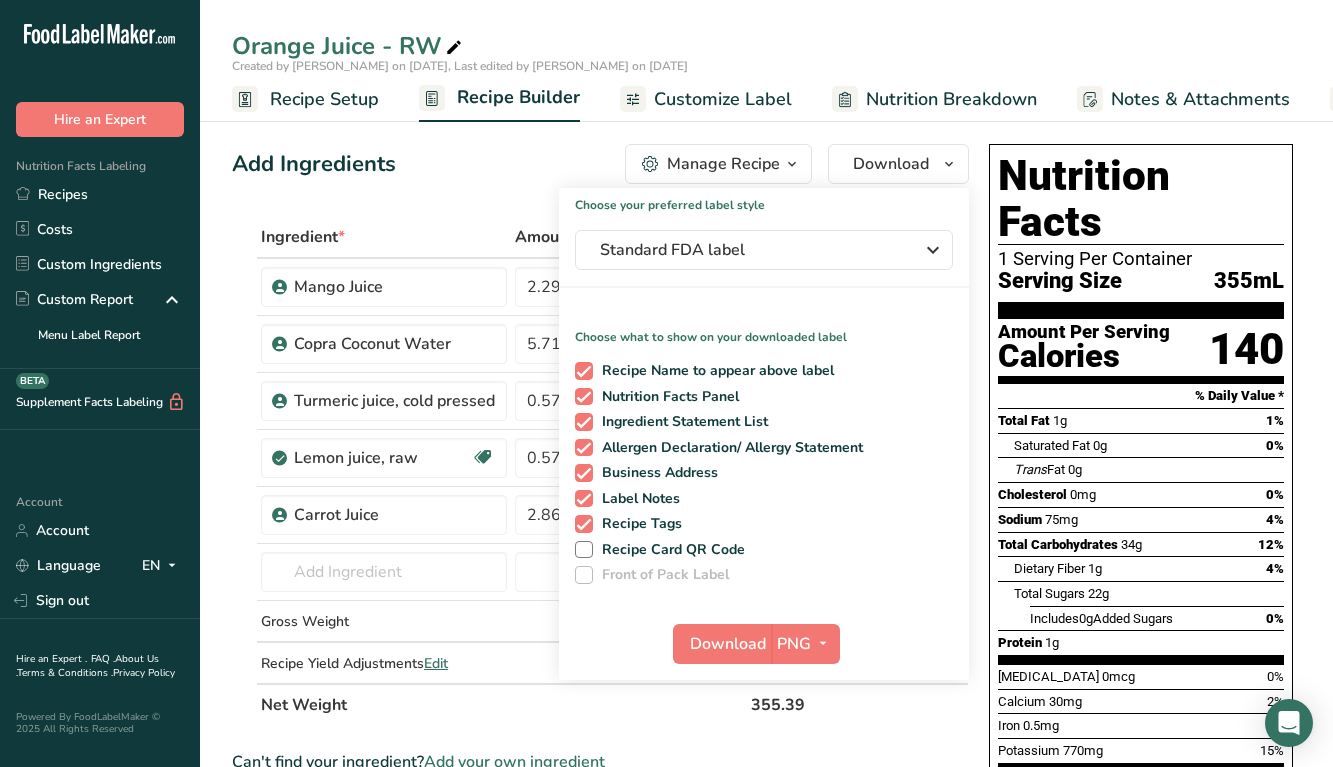 click on "Nutrition Breakdown" at bounding box center (951, 99) 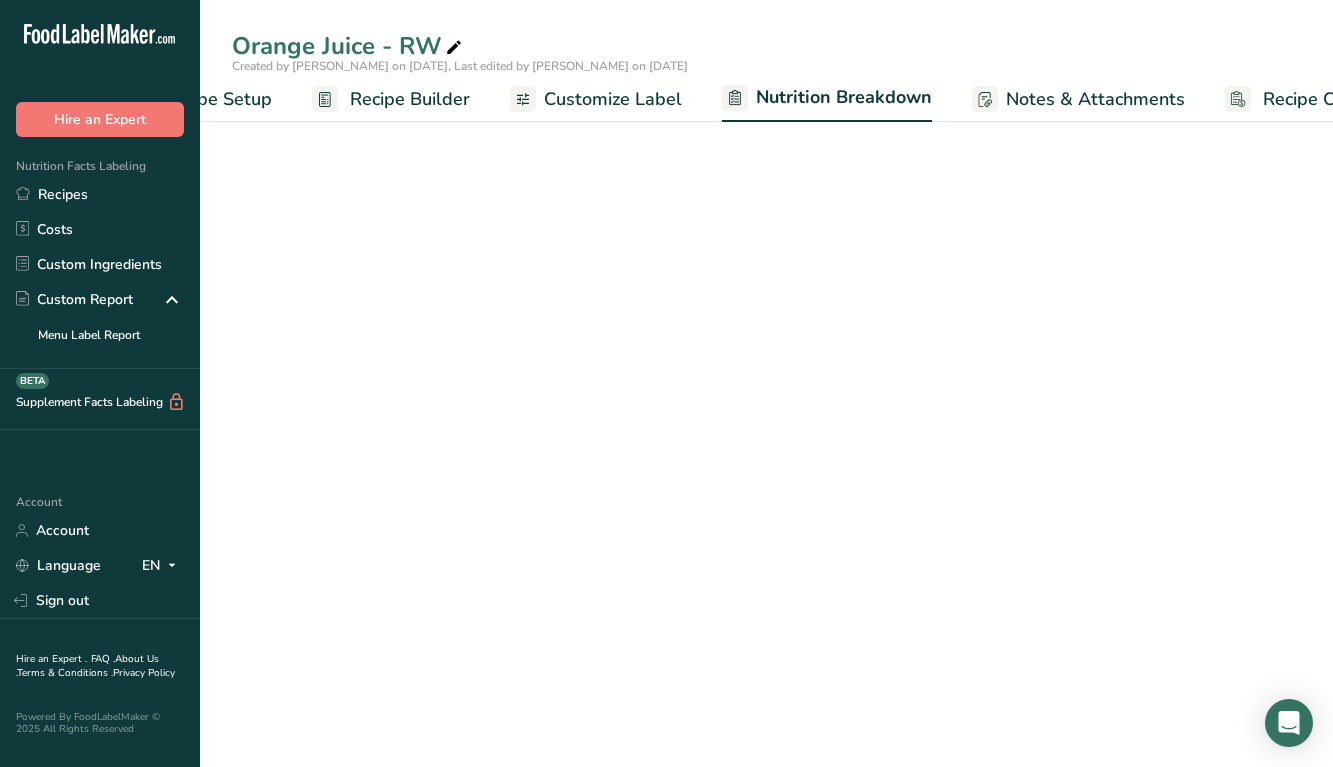 scroll, scrollTop: 0, scrollLeft: 190, axis: horizontal 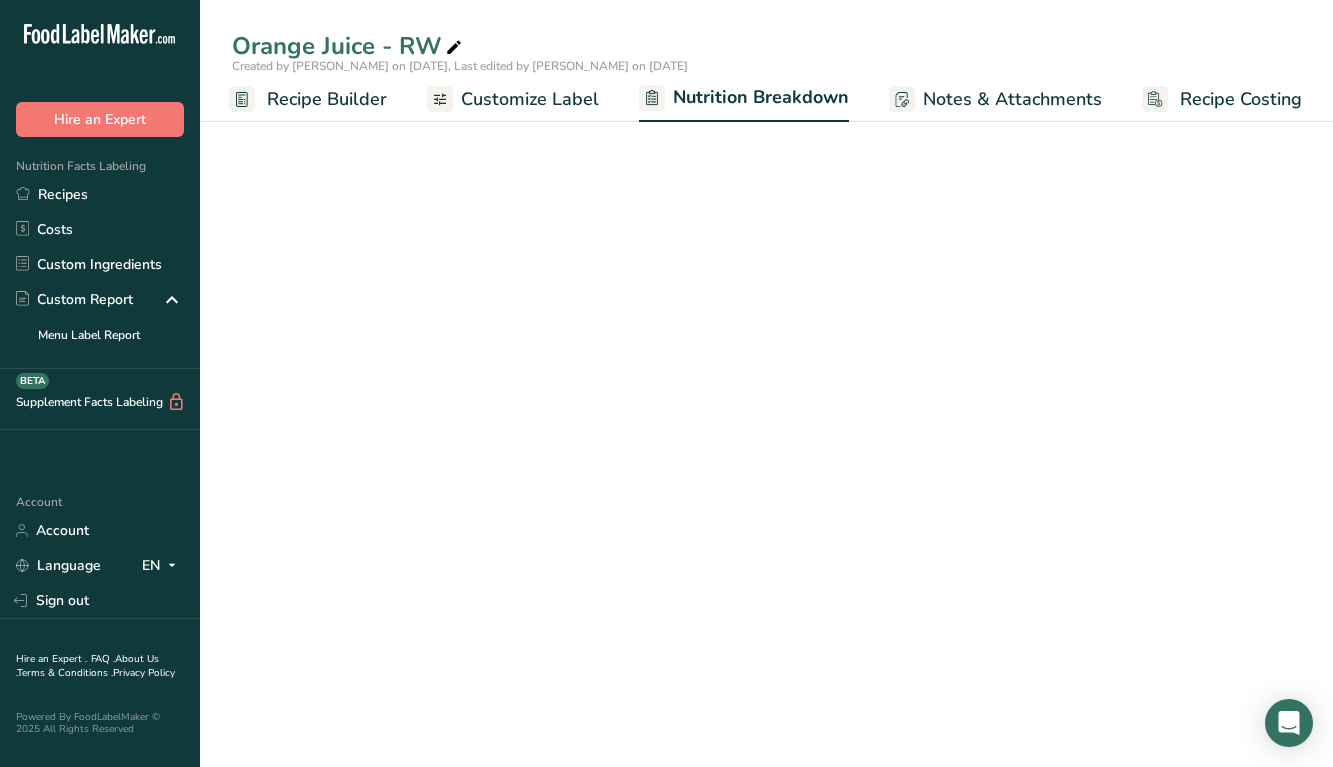 select on "Calories" 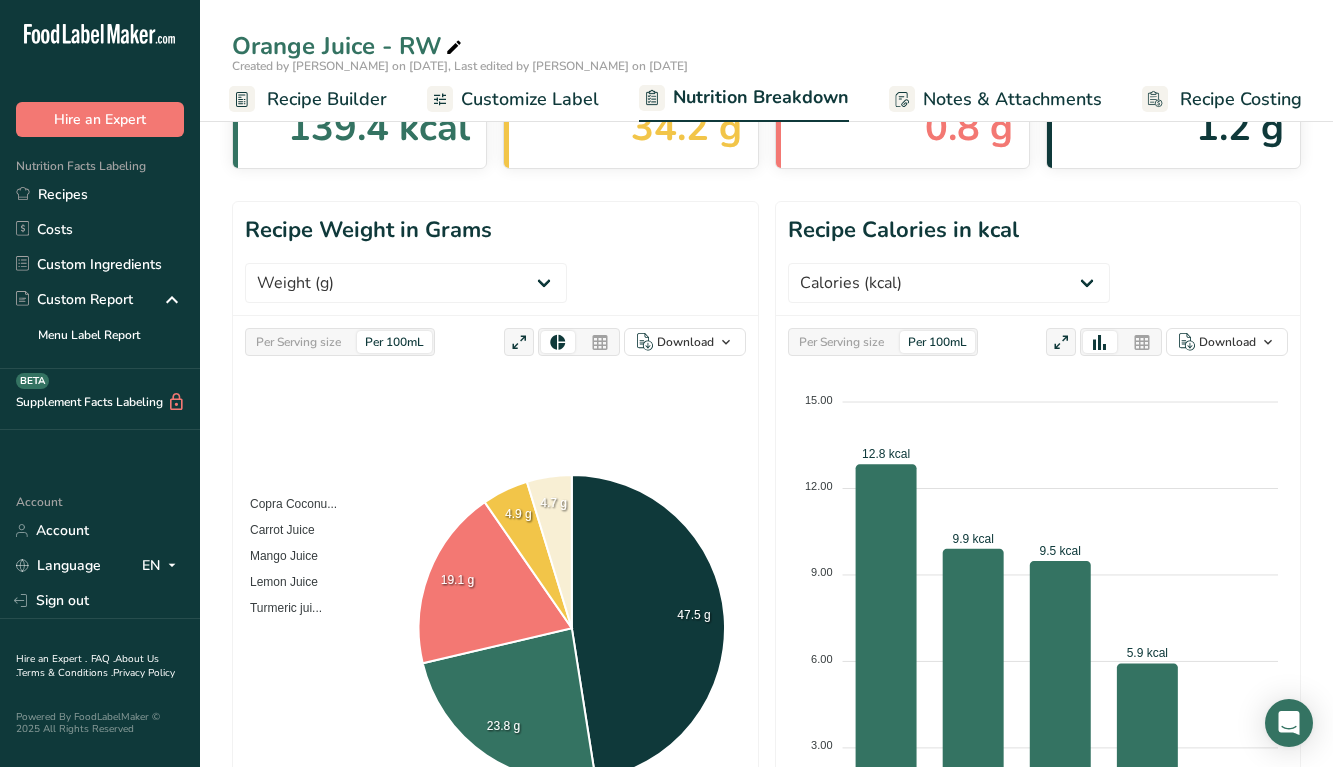 scroll, scrollTop: 0, scrollLeft: 0, axis: both 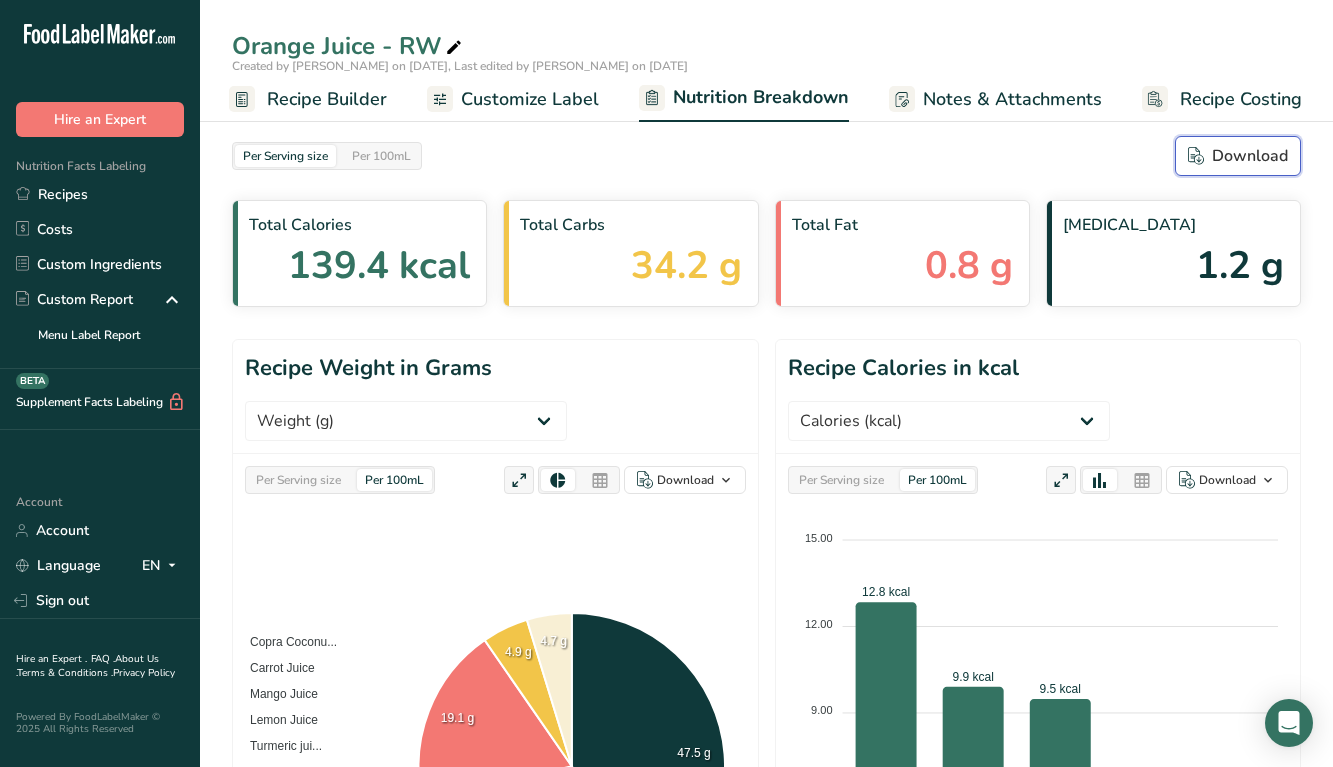click on "Download" at bounding box center [1238, 156] 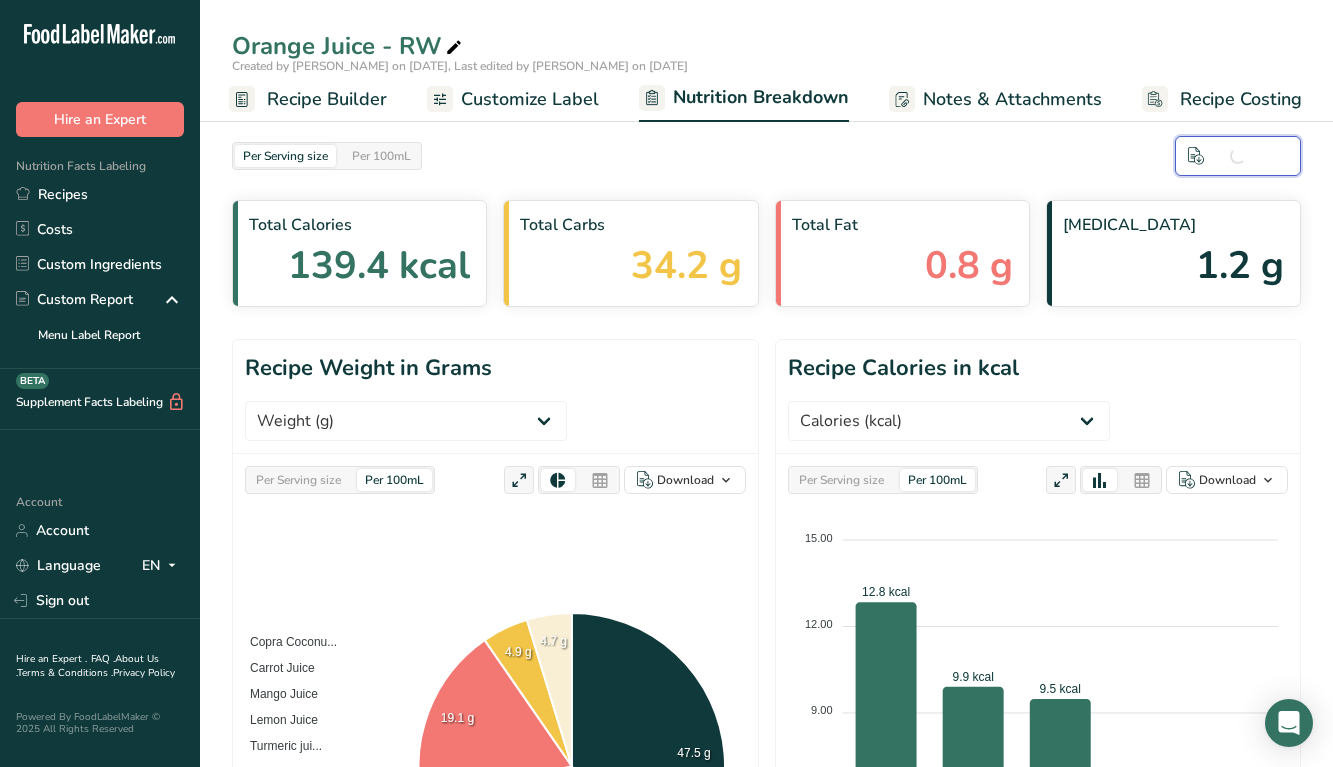 scroll, scrollTop: 0, scrollLeft: 0, axis: both 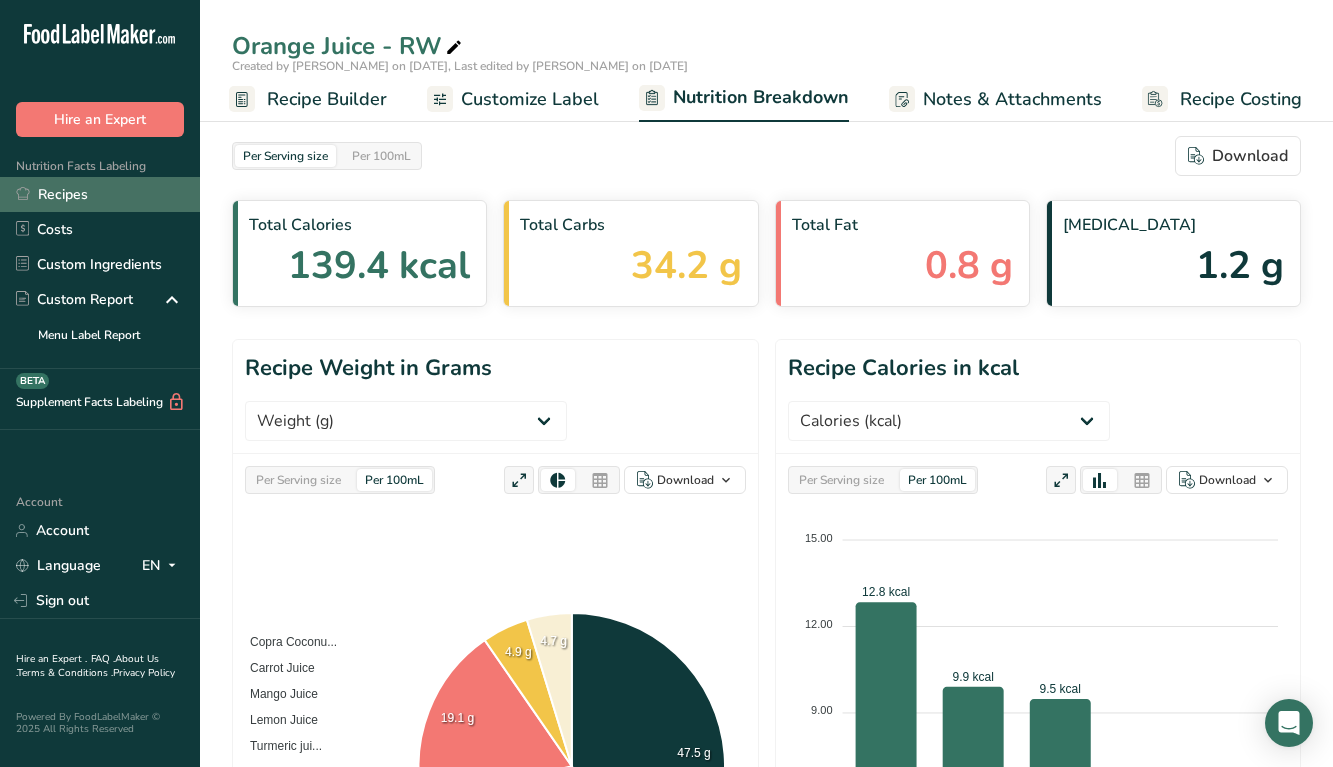 click on "Recipes" at bounding box center (100, 194) 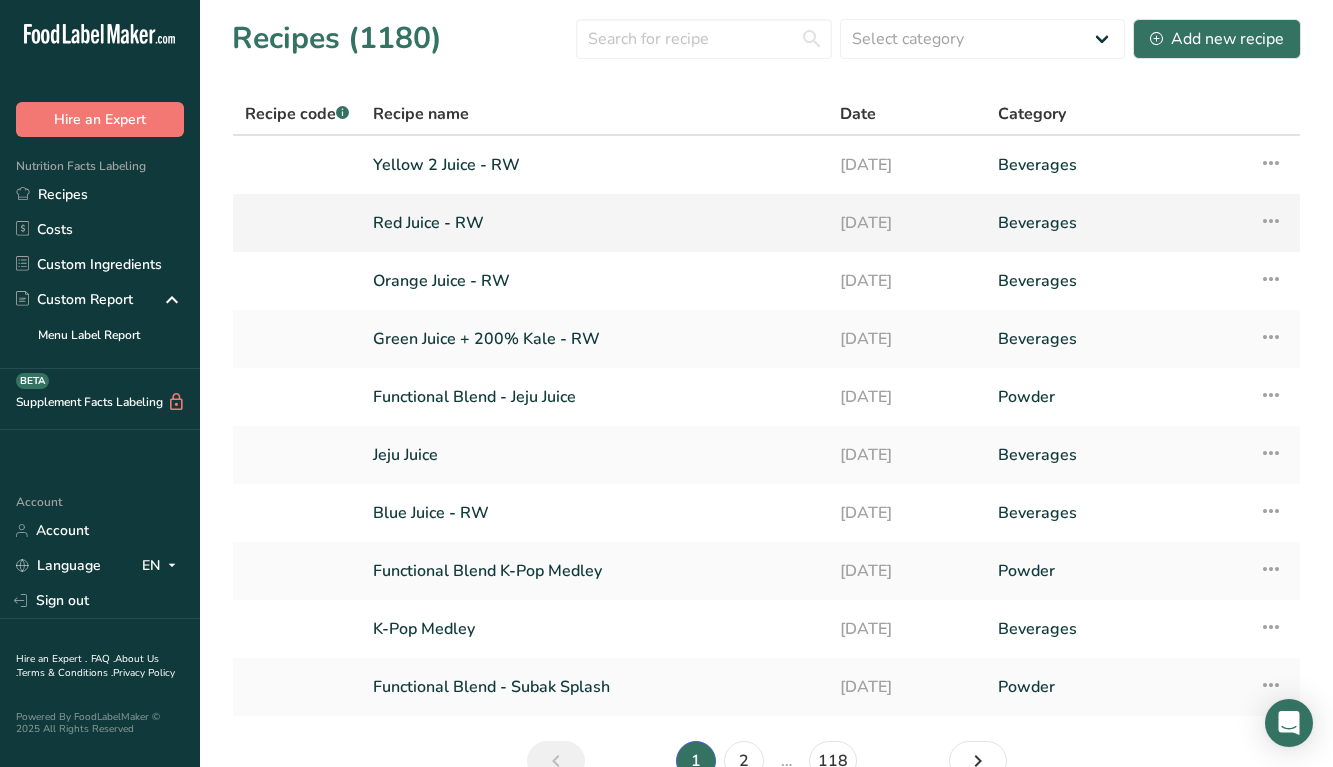 click on "Red Juice - RW" at bounding box center (594, 223) 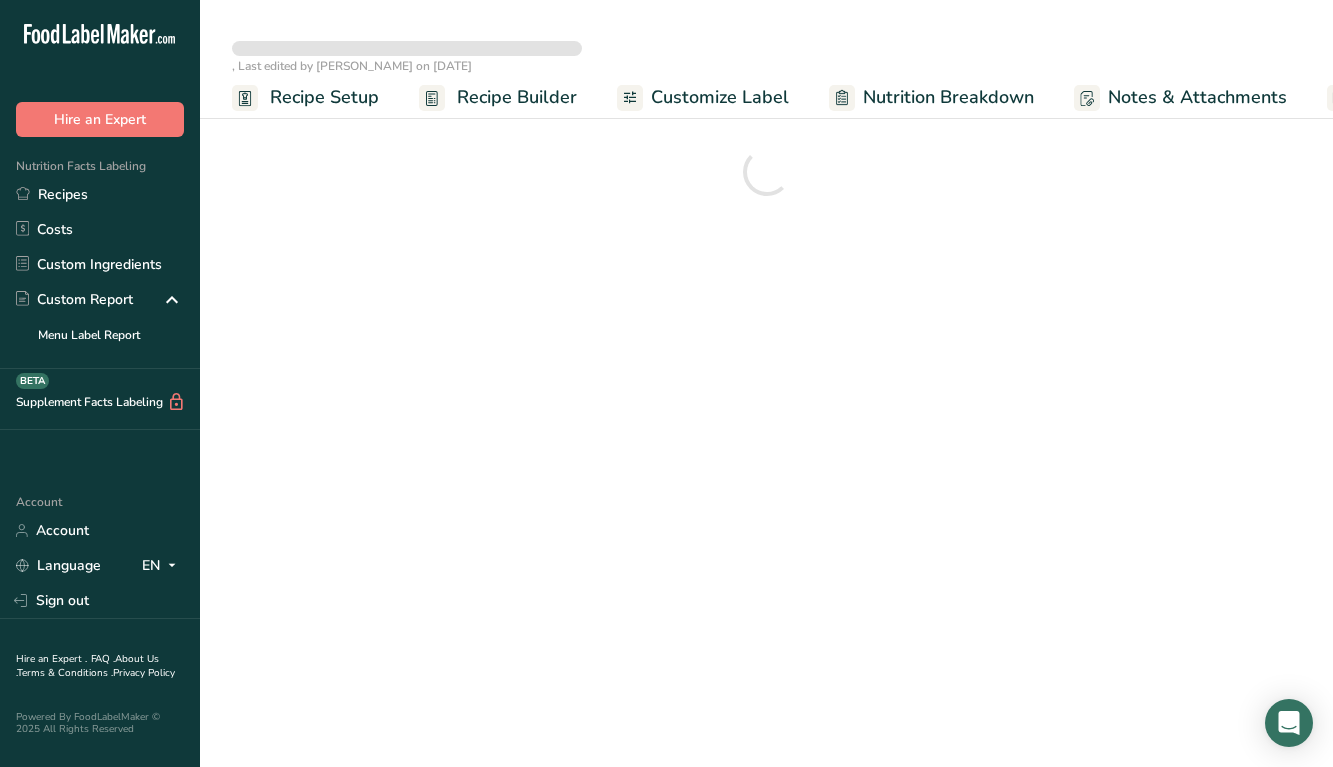 click on "Nutrition Breakdown" at bounding box center [931, 97] 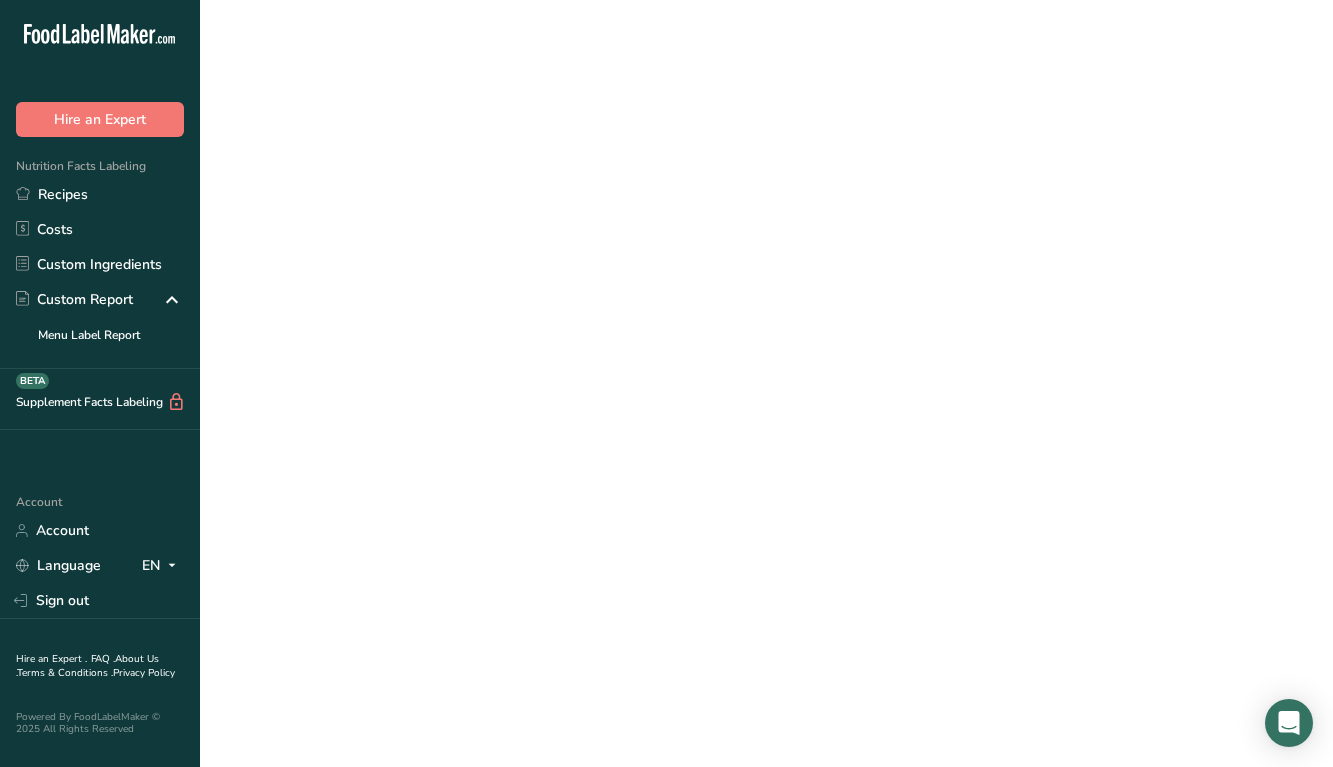 scroll, scrollTop: 0, scrollLeft: 0, axis: both 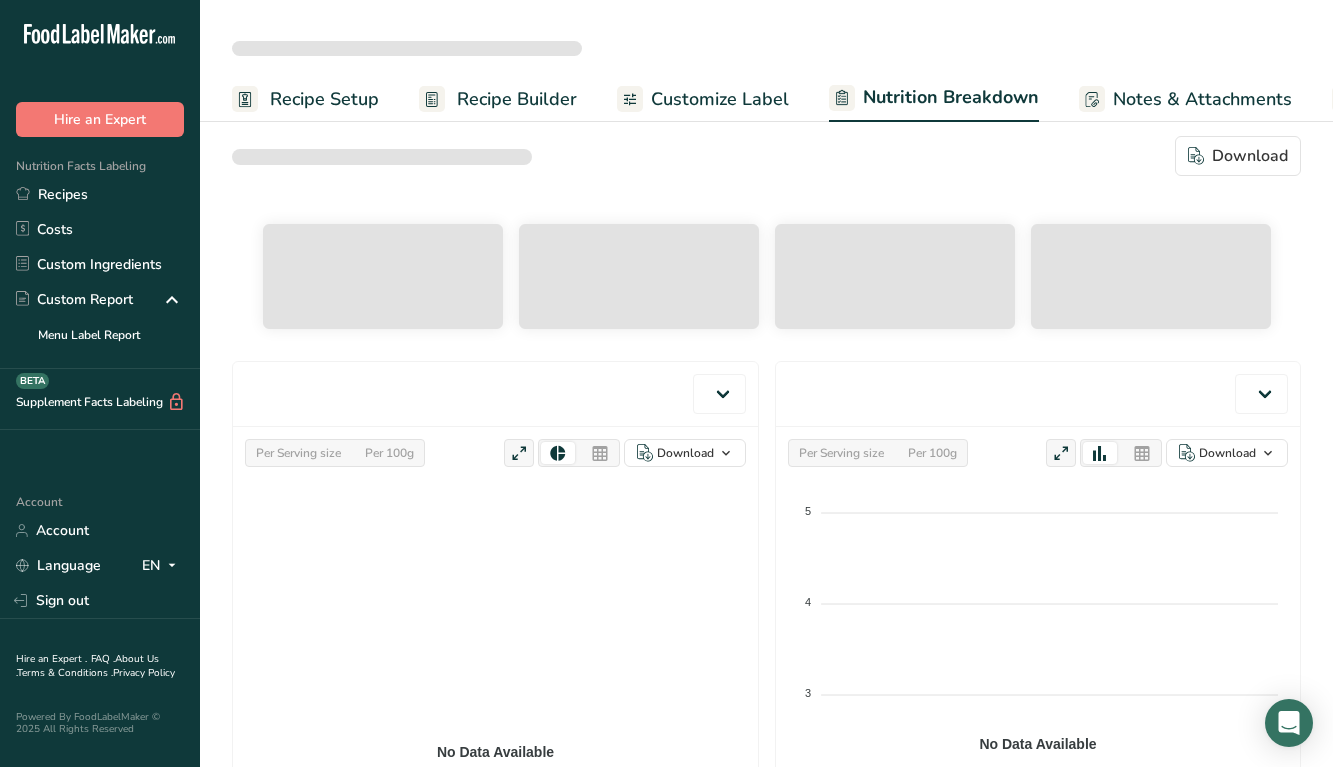 select on "Calories" 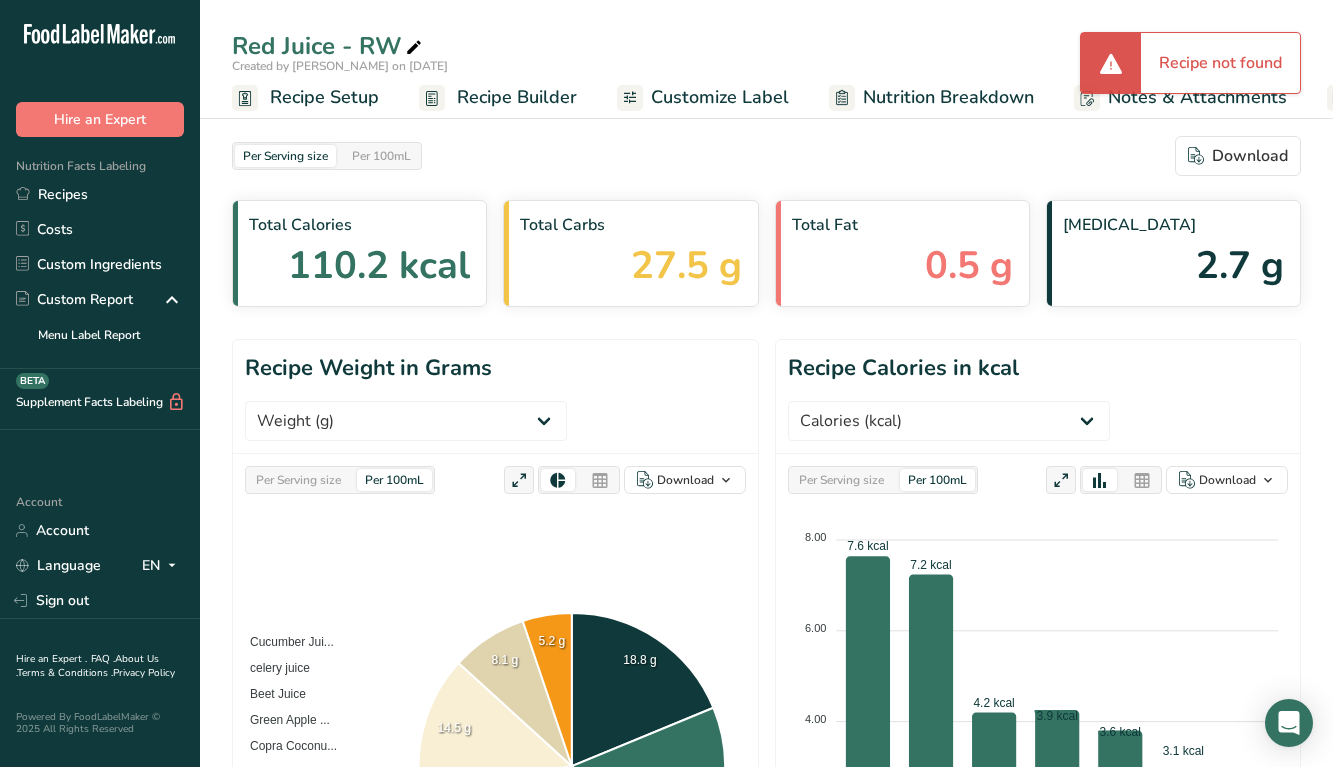 click on "Nutrition Breakdown" at bounding box center (948, 97) 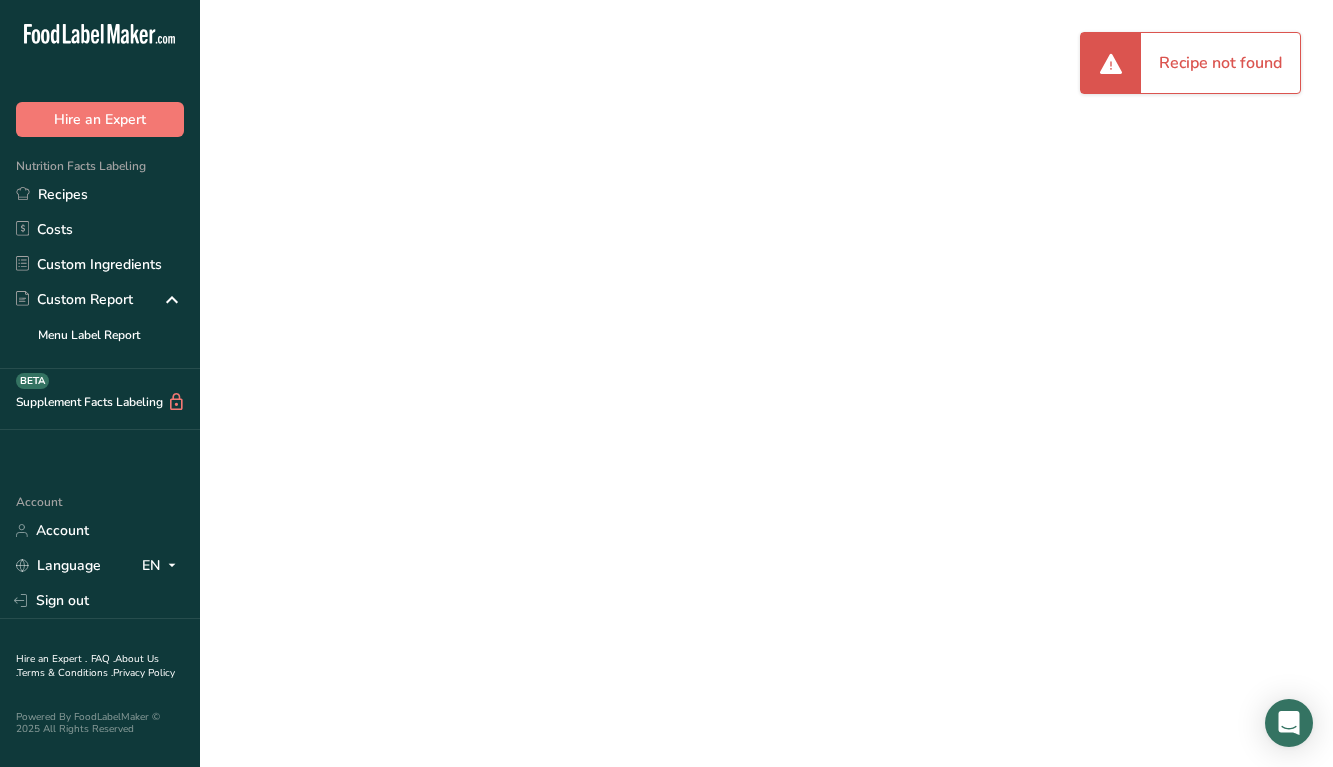 scroll, scrollTop: 0, scrollLeft: 104, axis: horizontal 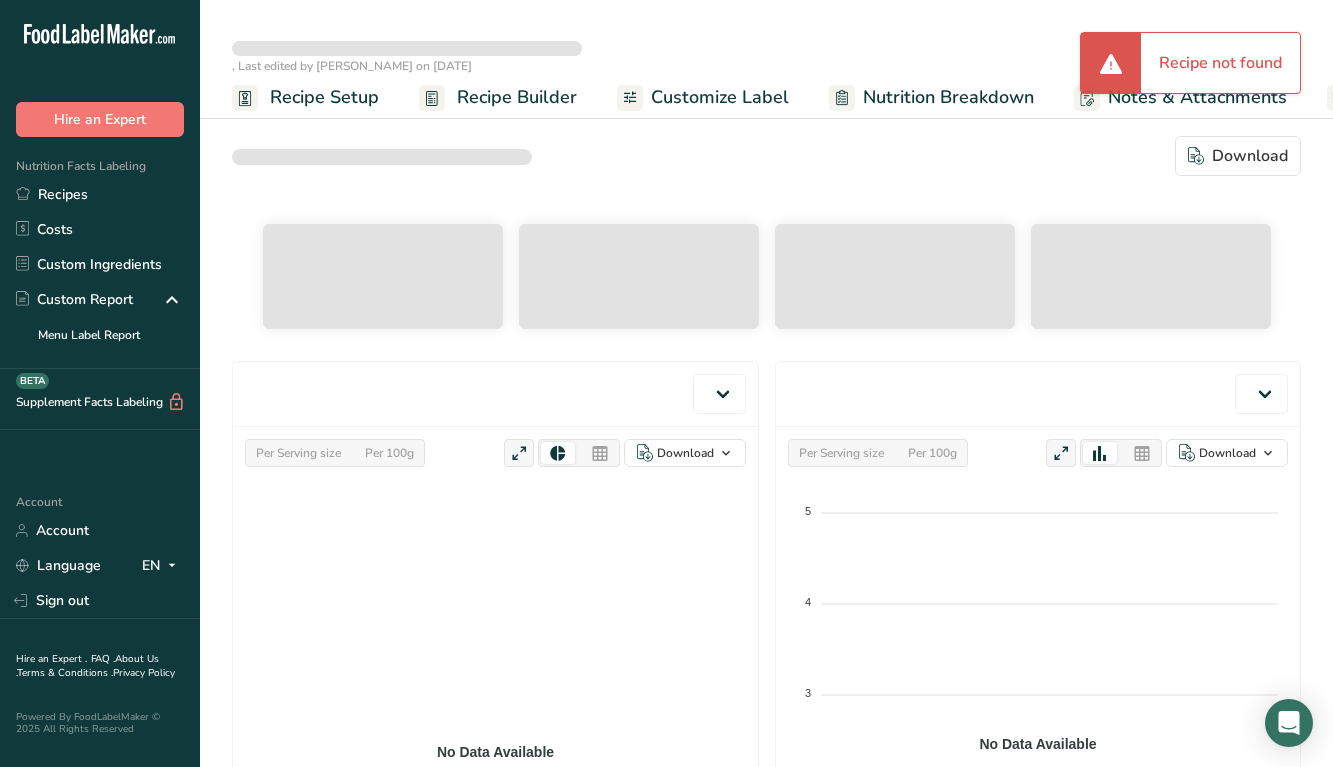 select on "Calories" 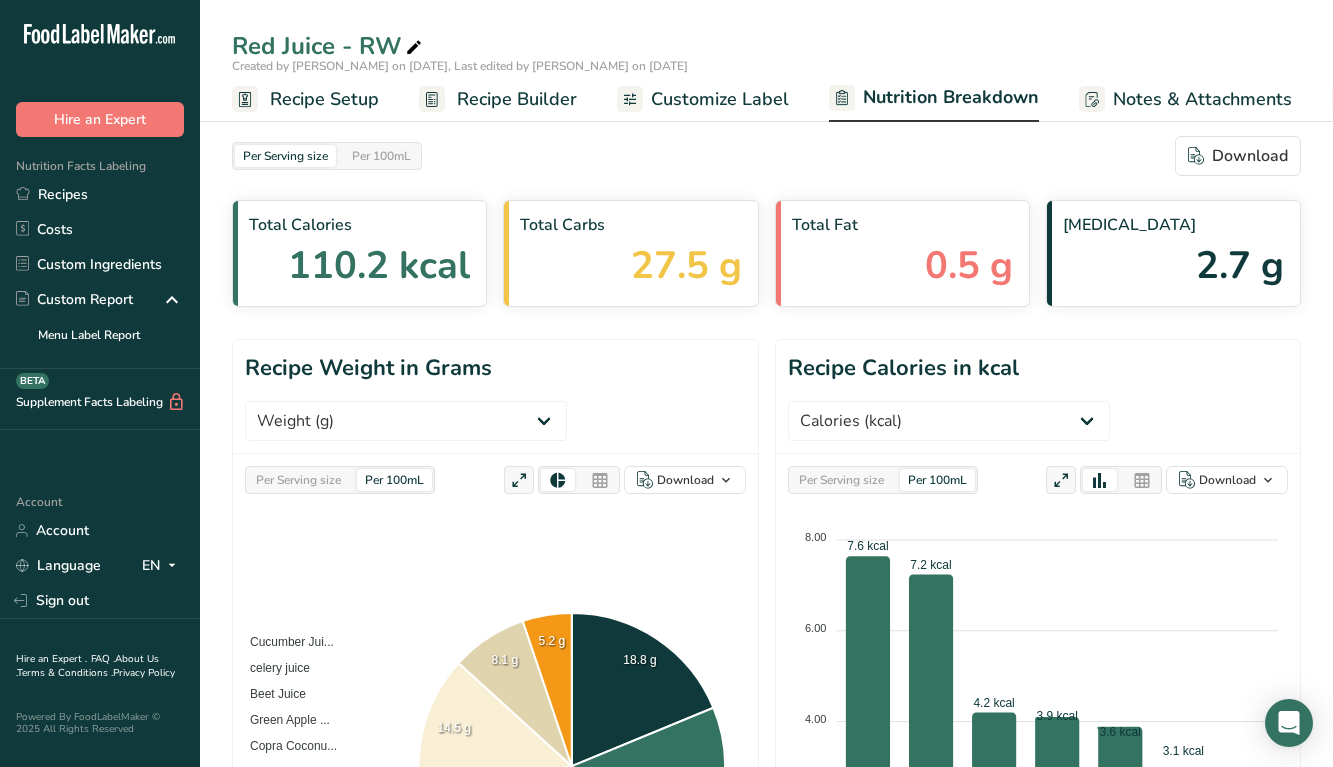 click on "Nutrition Breakdown" at bounding box center (934, 99) 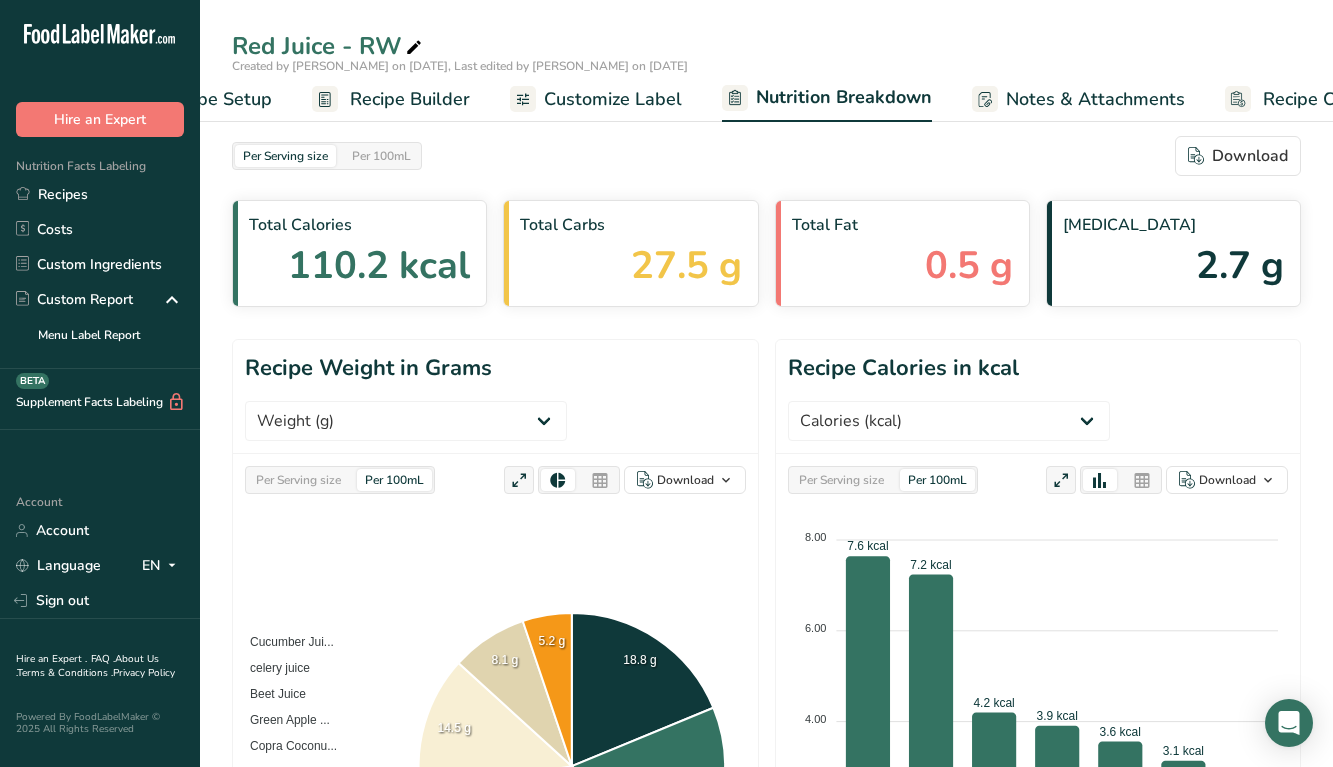 scroll, scrollTop: 0, scrollLeft: 190, axis: horizontal 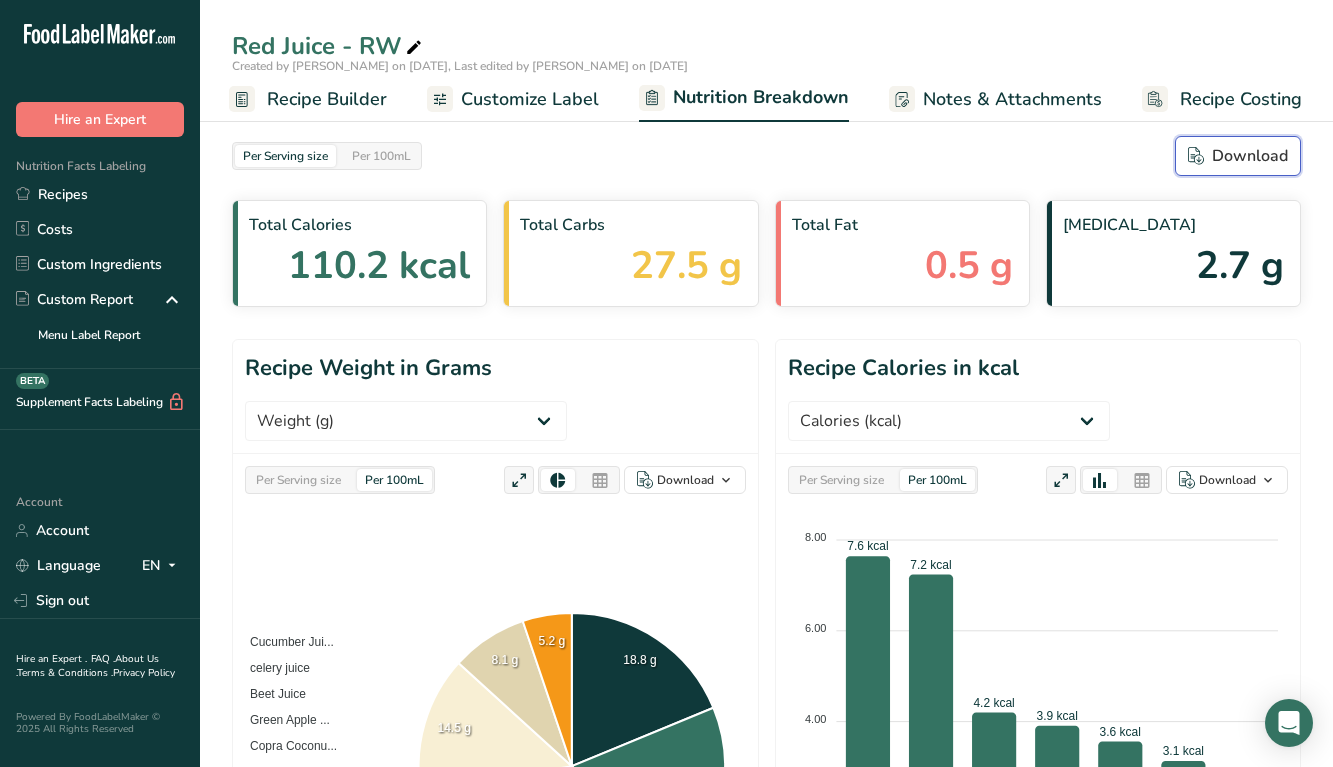 click on "Download" at bounding box center (1238, 156) 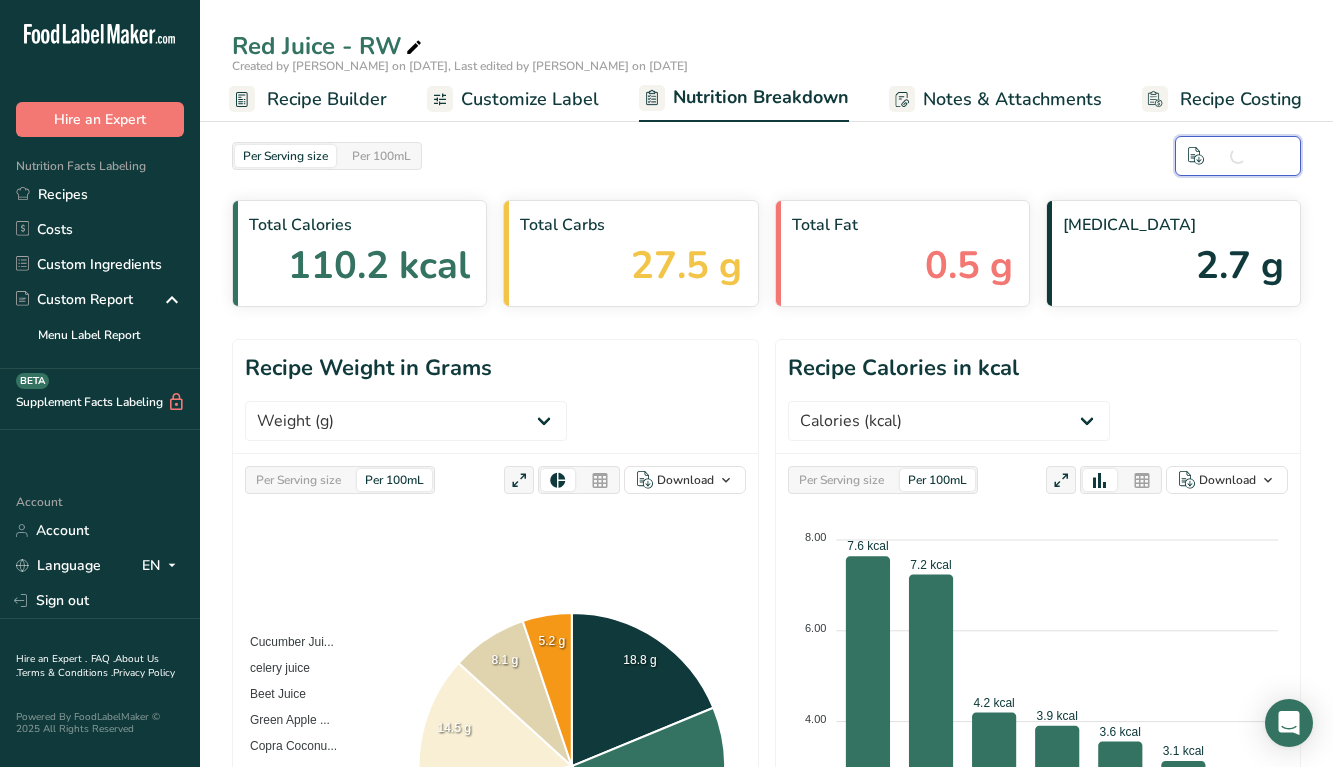 scroll, scrollTop: 0, scrollLeft: 0, axis: both 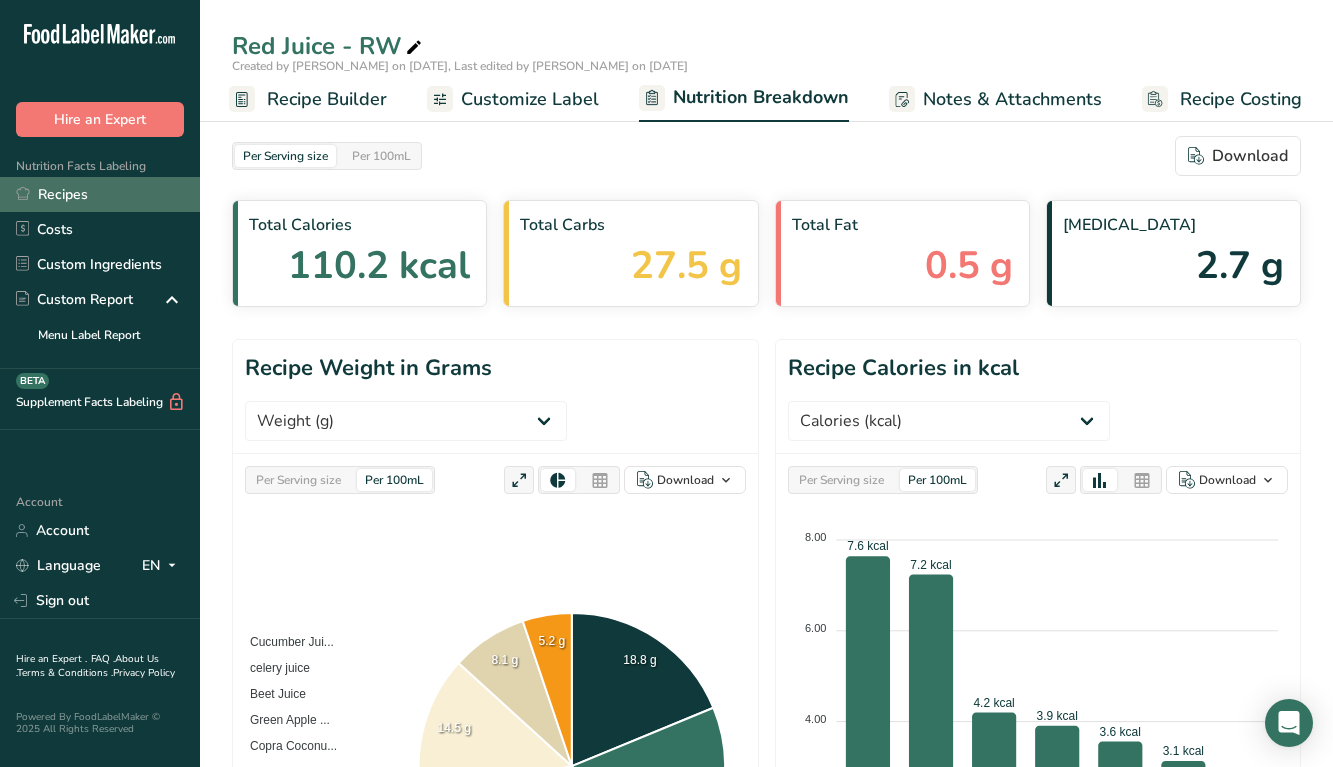 click on "Recipes" at bounding box center (100, 194) 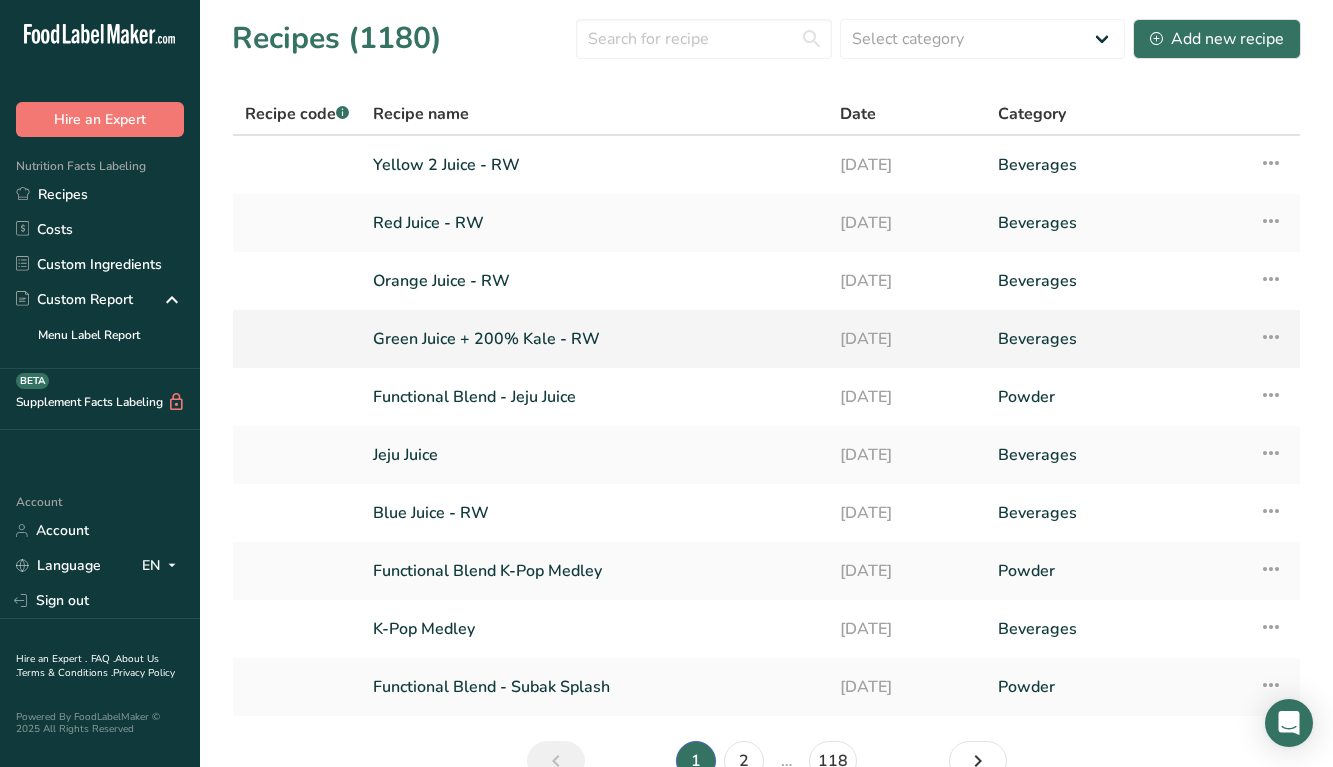 click on "Green Juice + 200% Kale - RW" at bounding box center [594, 339] 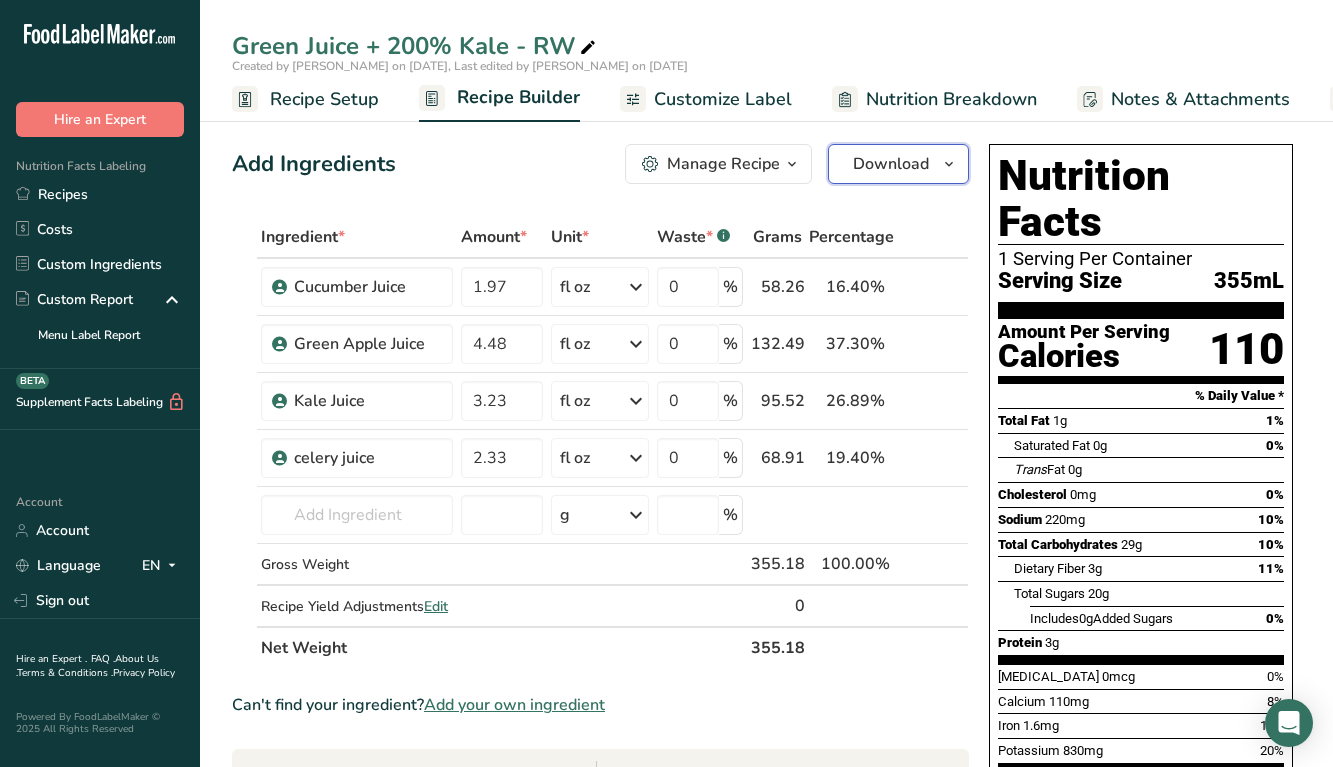 click on "Download" at bounding box center (891, 164) 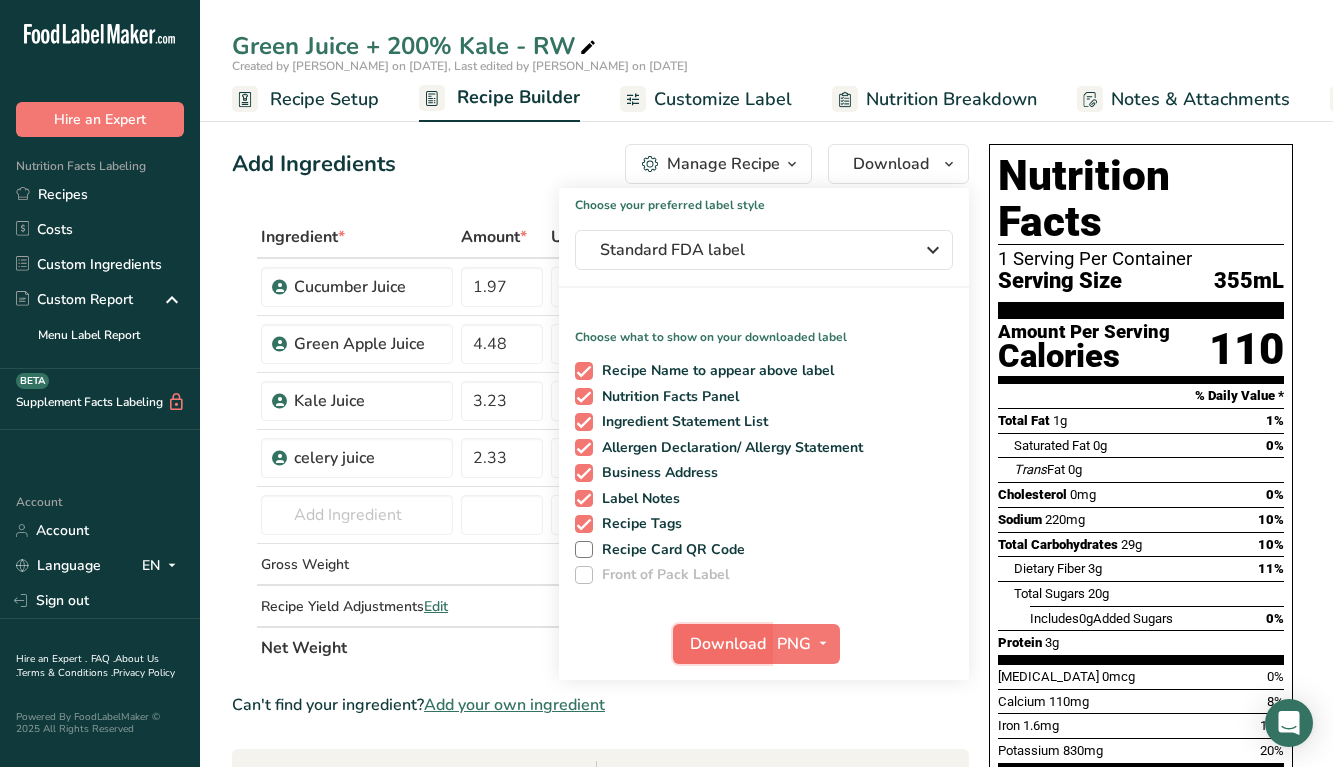 click on "Download" at bounding box center [728, 644] 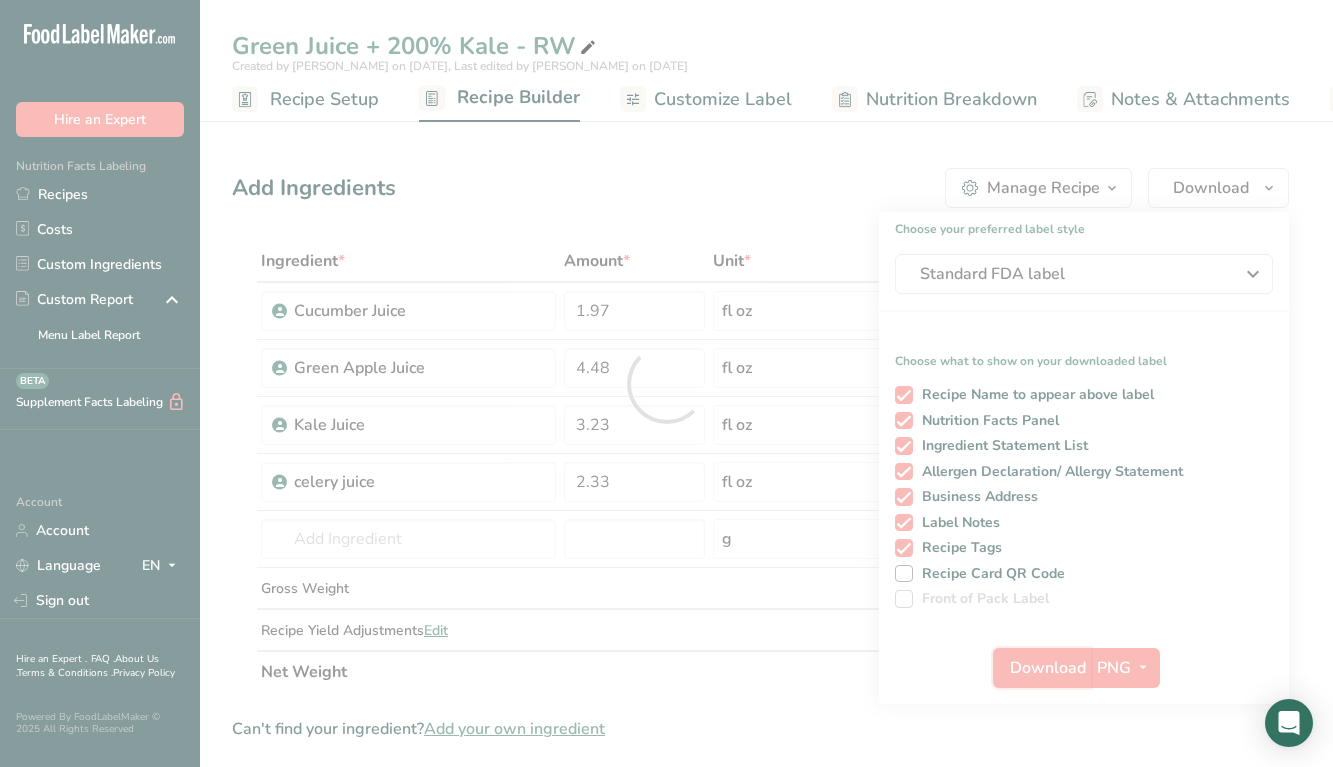 scroll, scrollTop: 0, scrollLeft: 0, axis: both 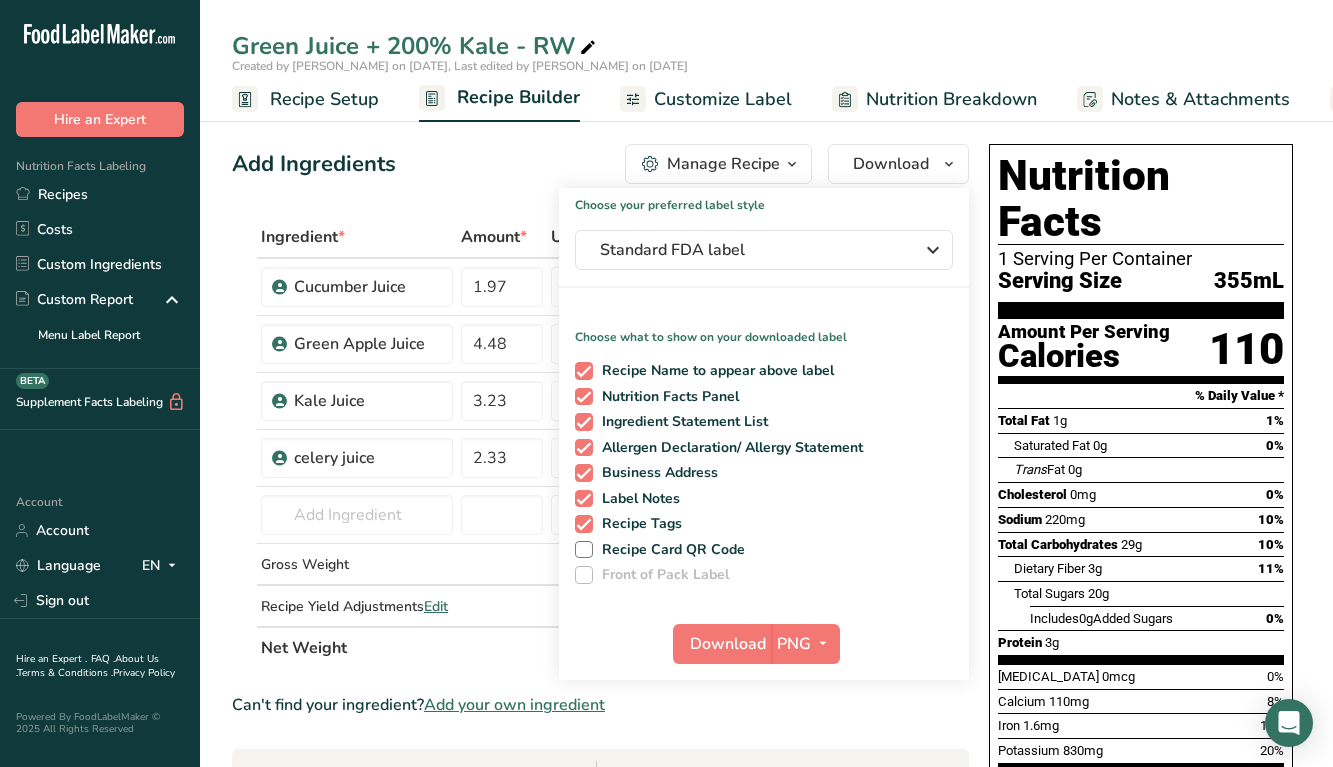 click on "Nutrition Breakdown" at bounding box center [951, 99] 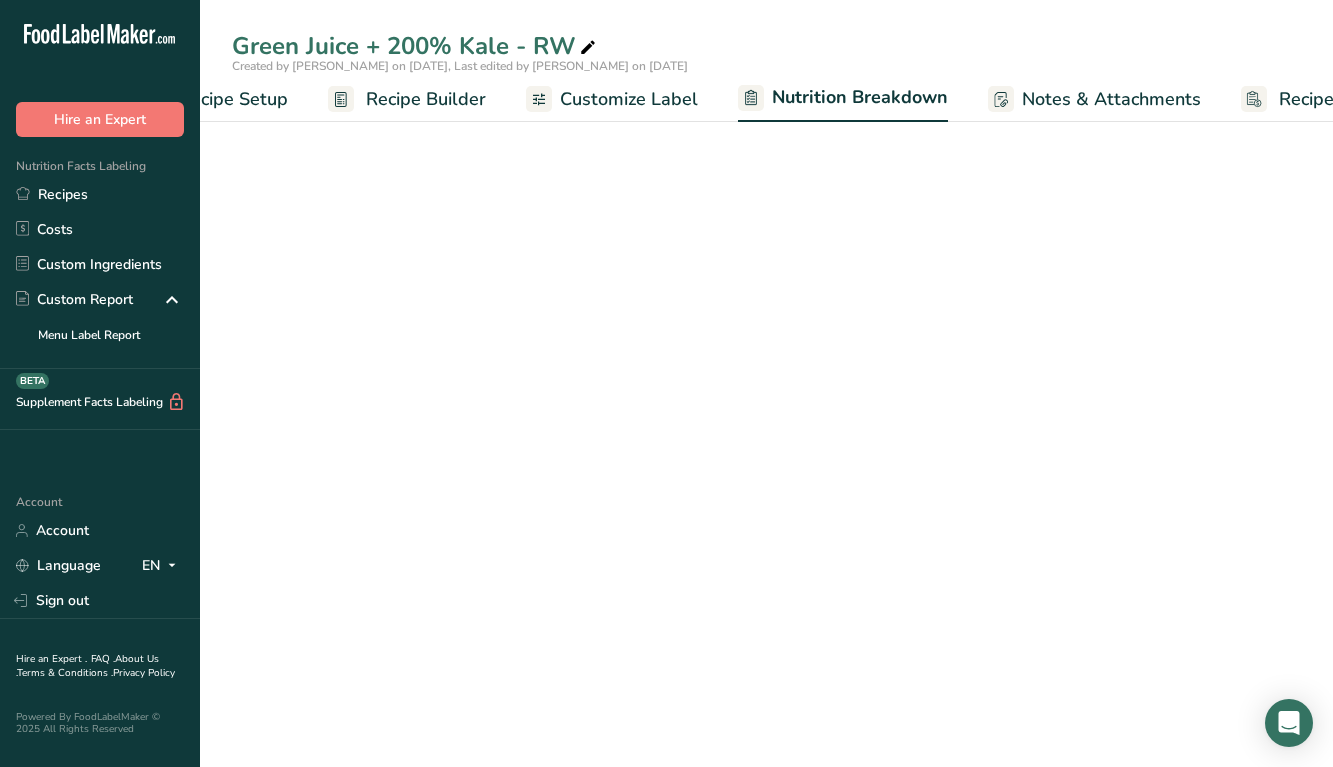 select on "Calories" 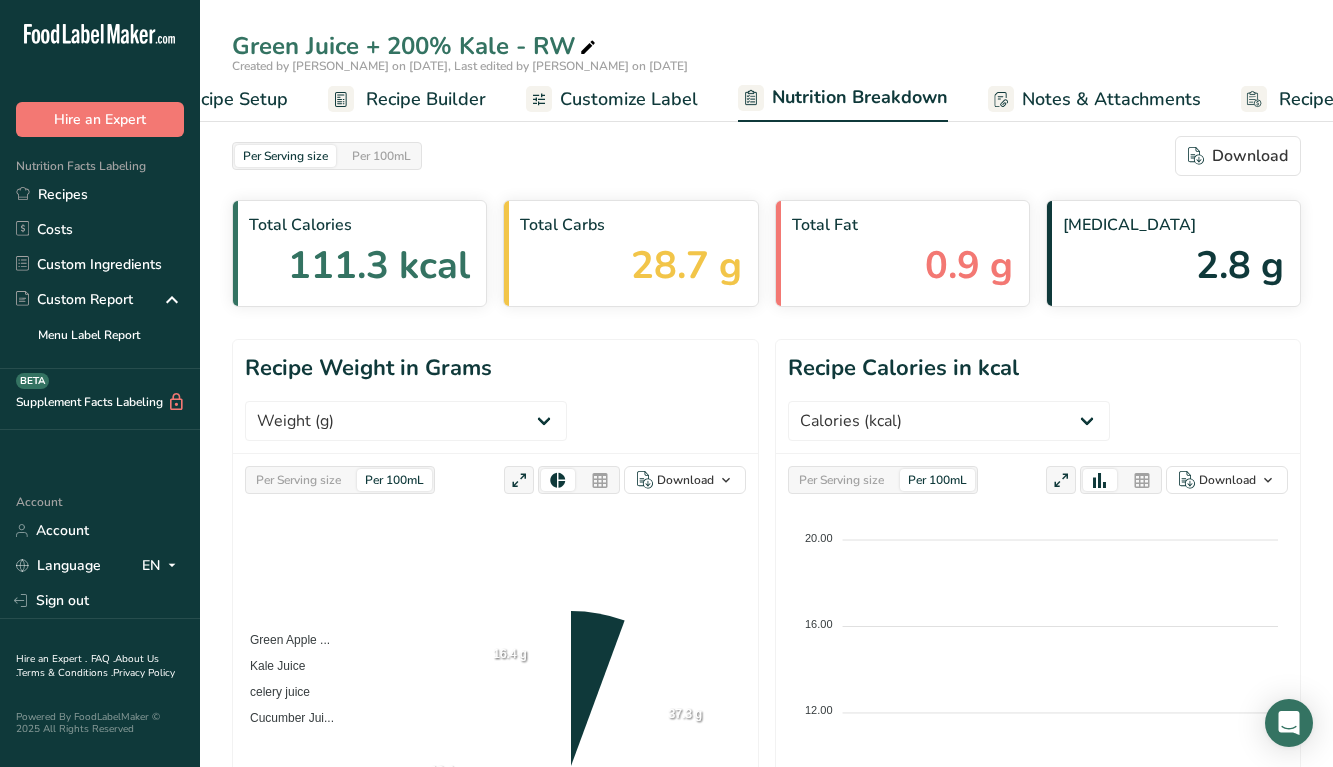 scroll, scrollTop: 0, scrollLeft: 190, axis: horizontal 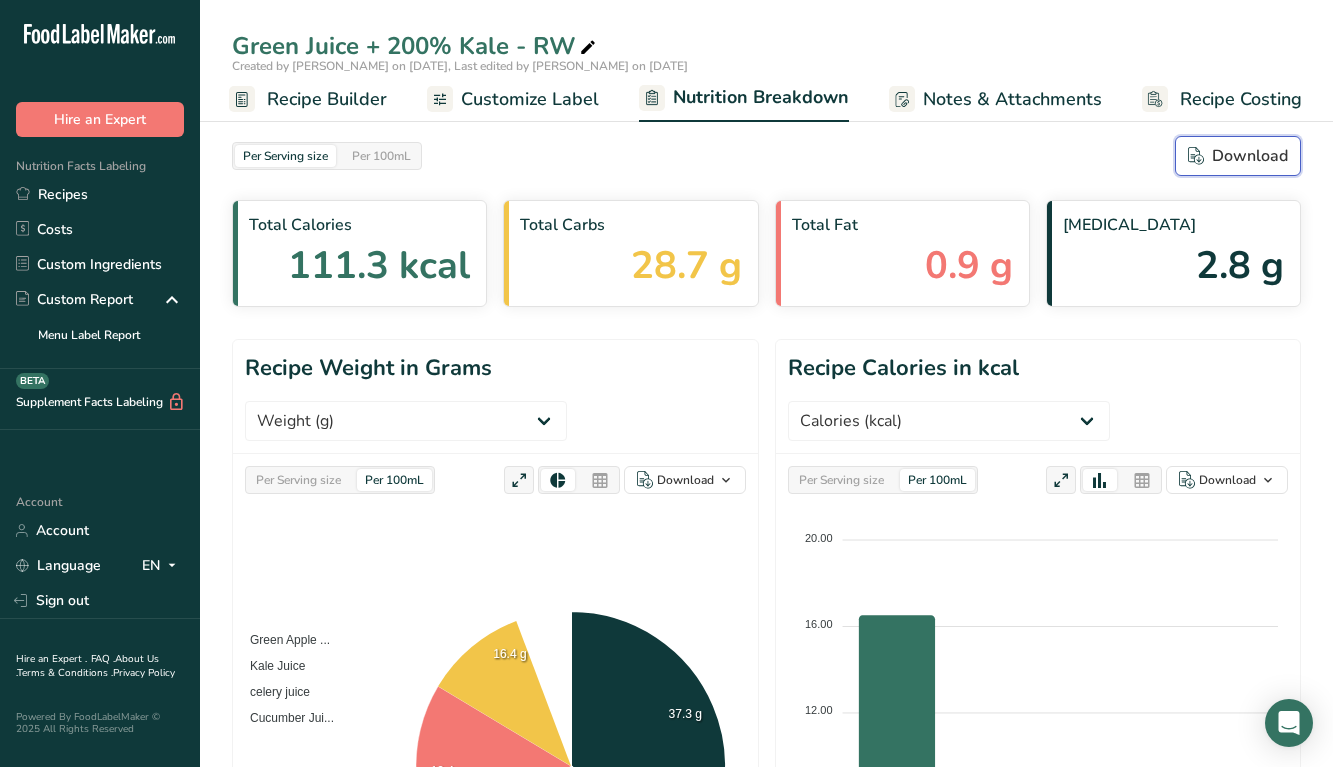 click 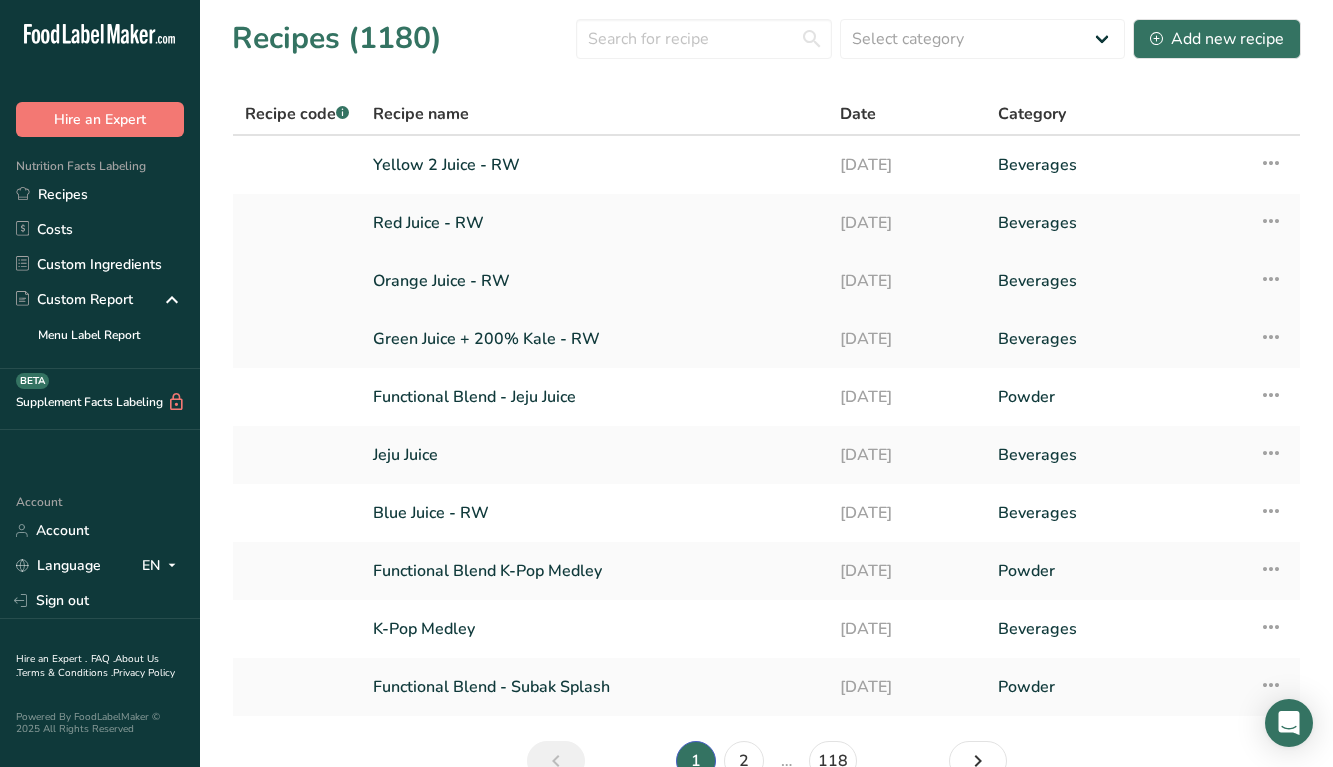 scroll, scrollTop: 0, scrollLeft: 0, axis: both 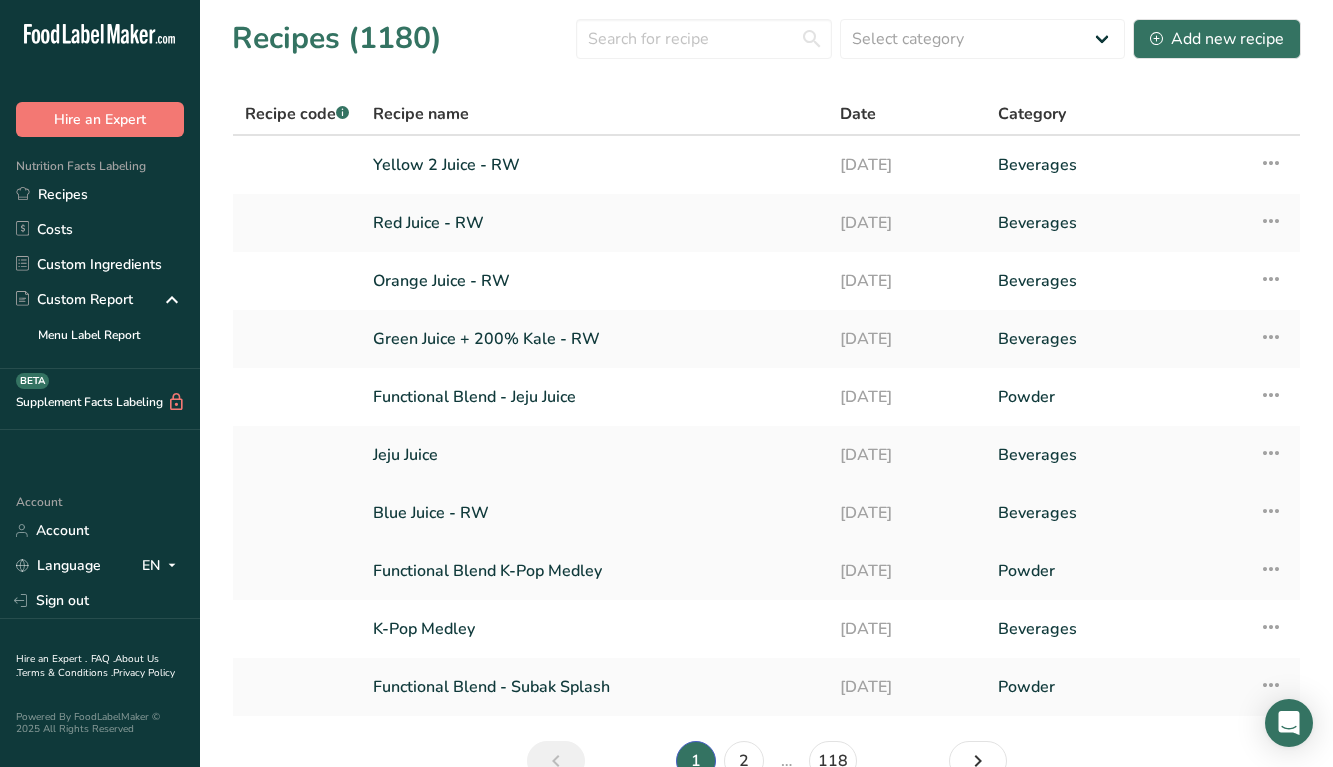 click on "Blue Juice - RW" at bounding box center [594, 513] 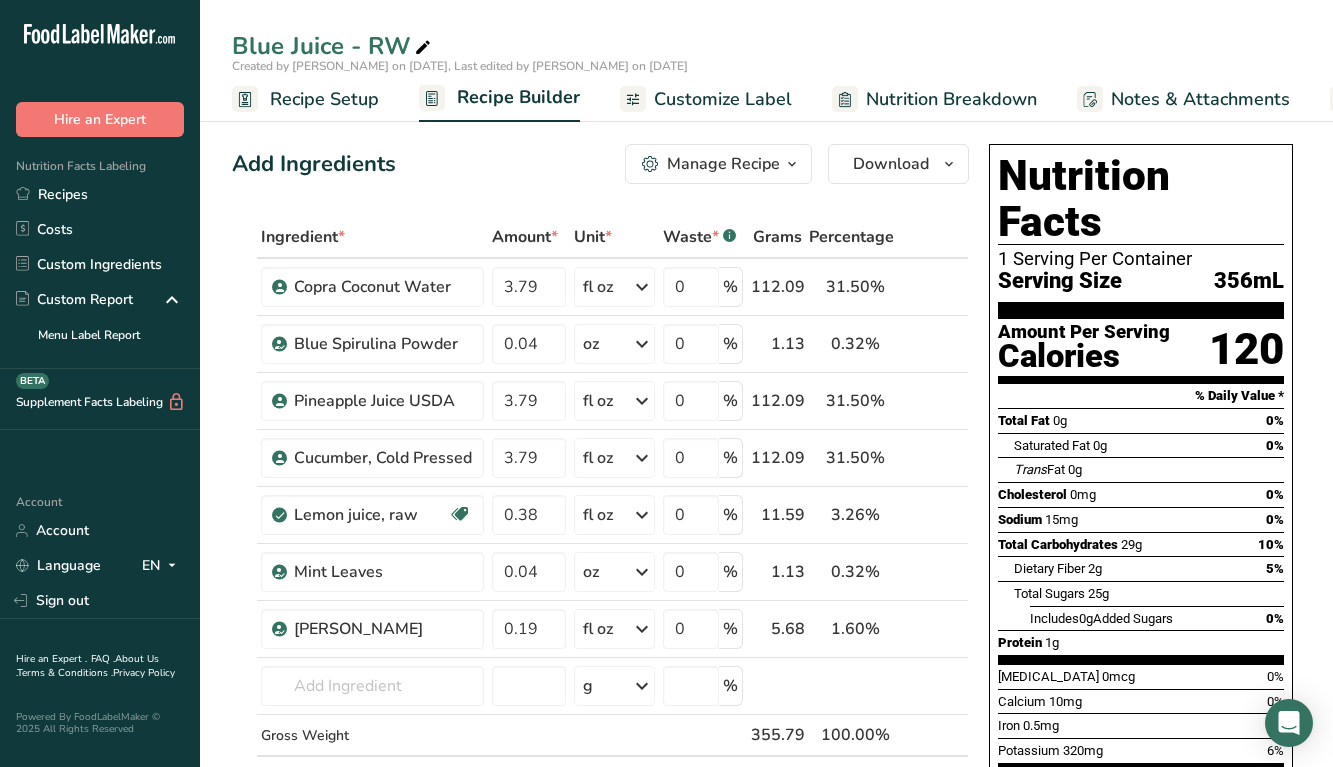 click 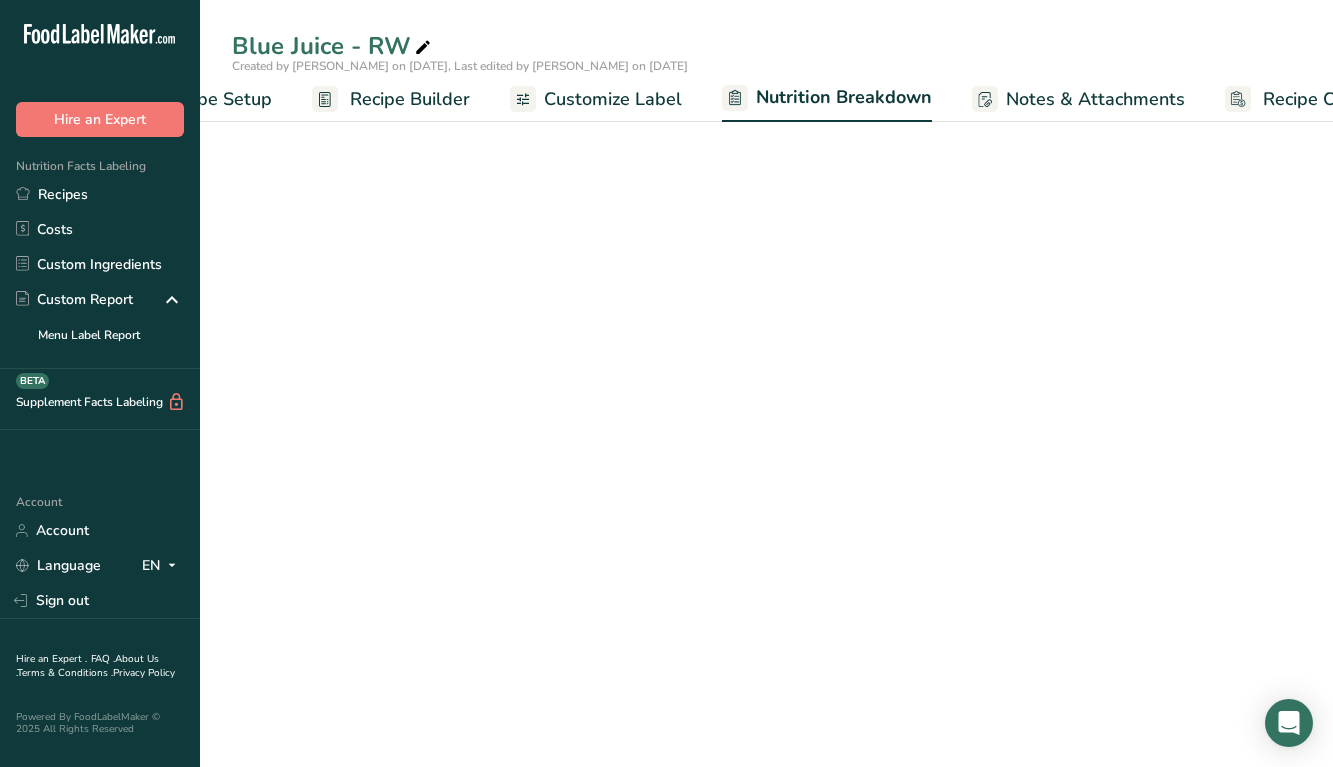 select on "Calories" 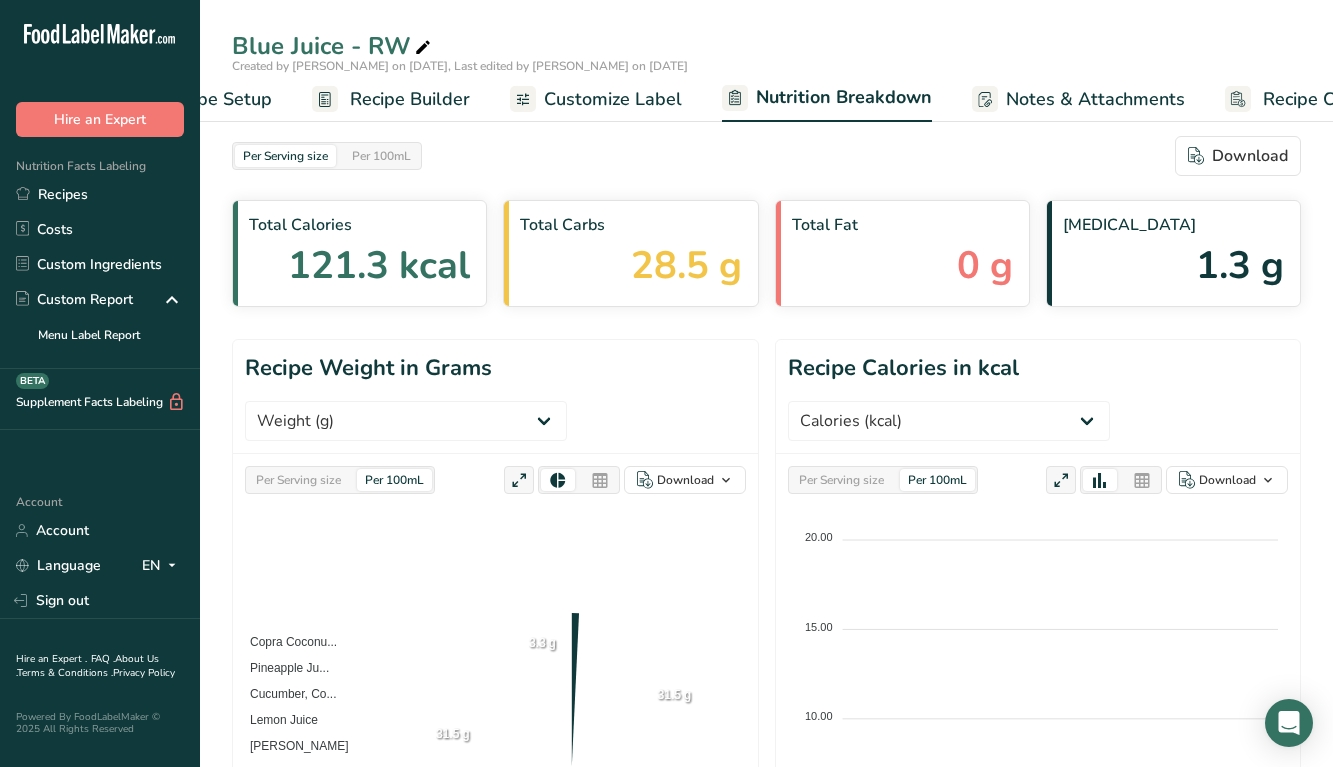 scroll, scrollTop: 0, scrollLeft: 190, axis: horizontal 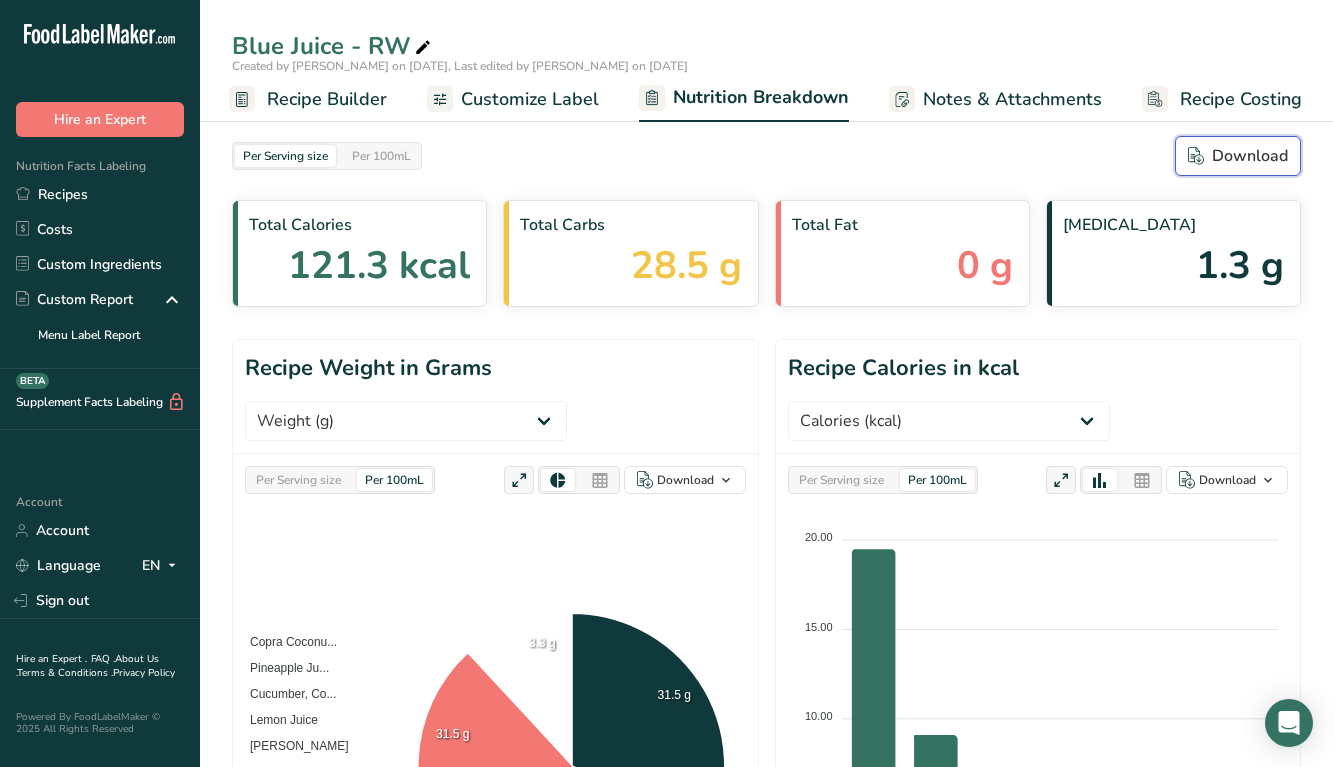click on "Download" at bounding box center (1238, 156) 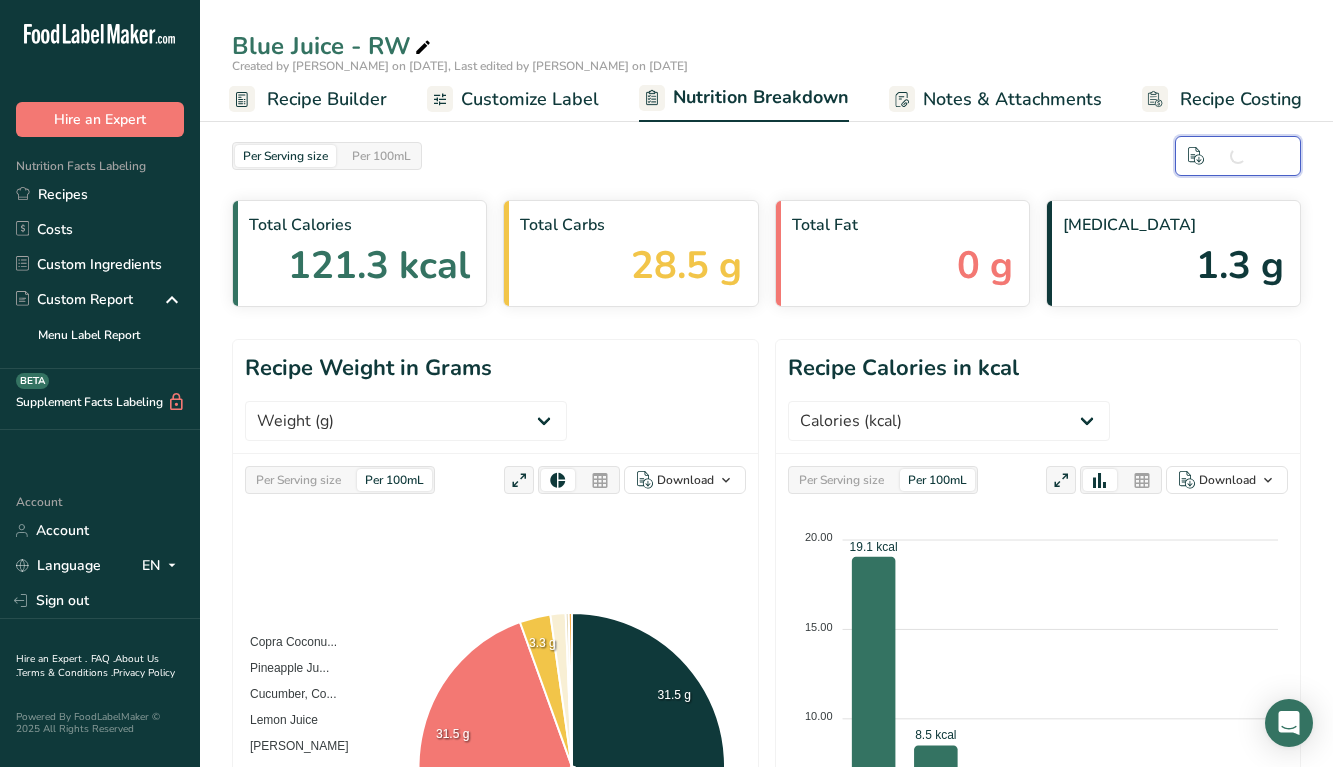 scroll, scrollTop: 0, scrollLeft: 0, axis: both 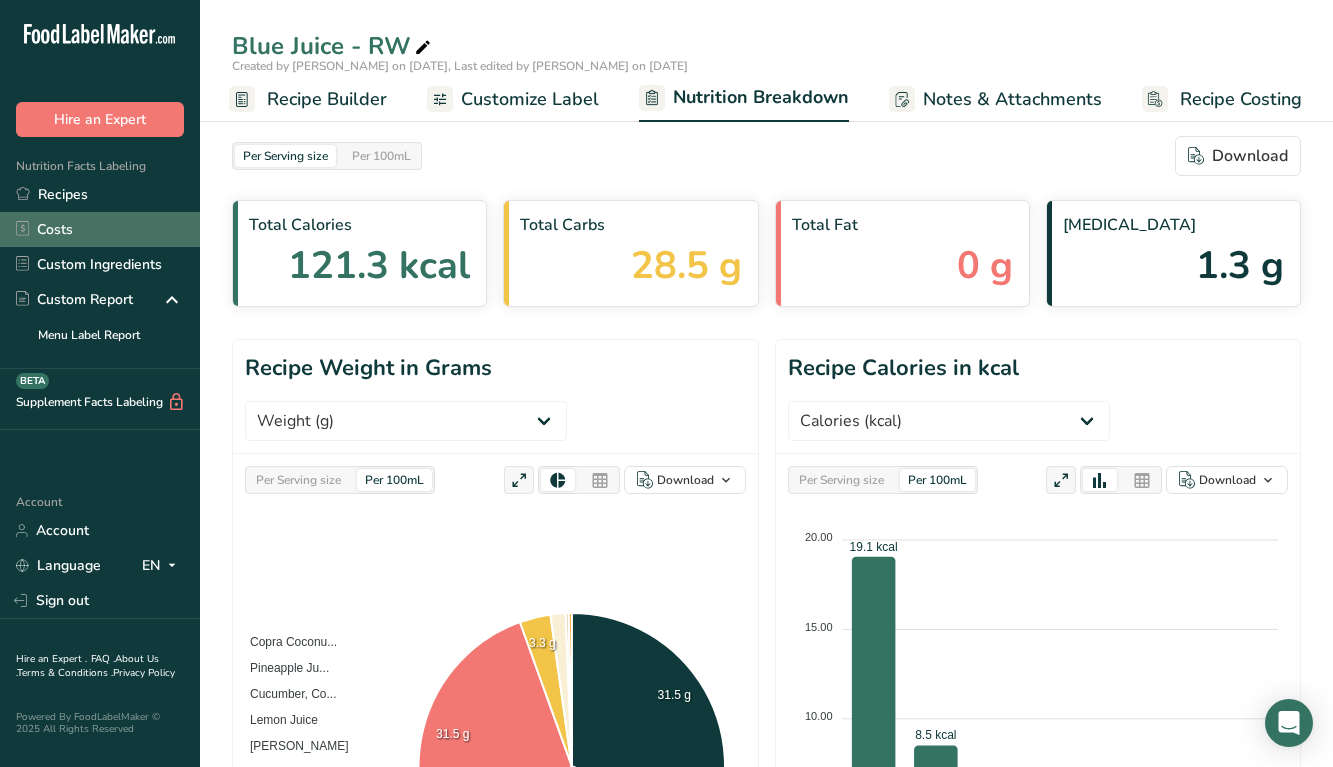 click on "Costs" at bounding box center [100, 229] 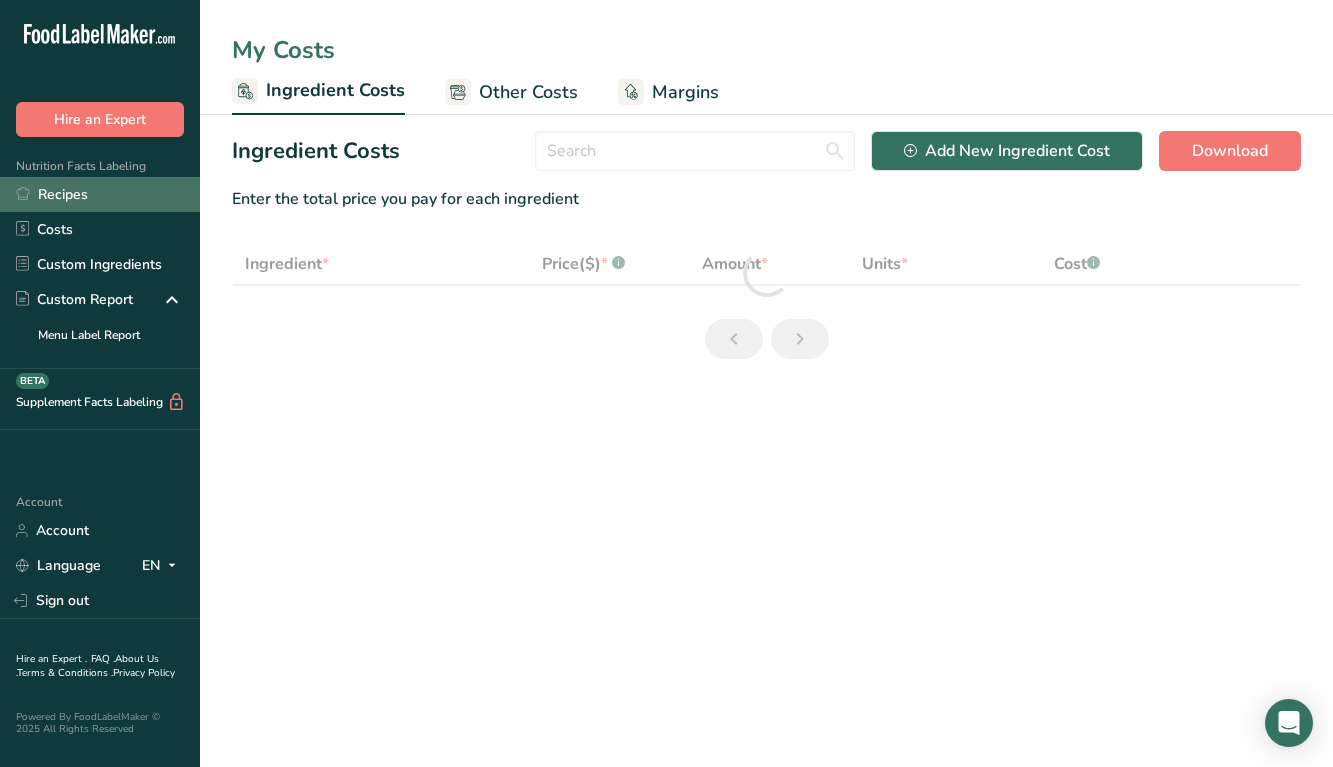 click on "Recipes" at bounding box center (100, 194) 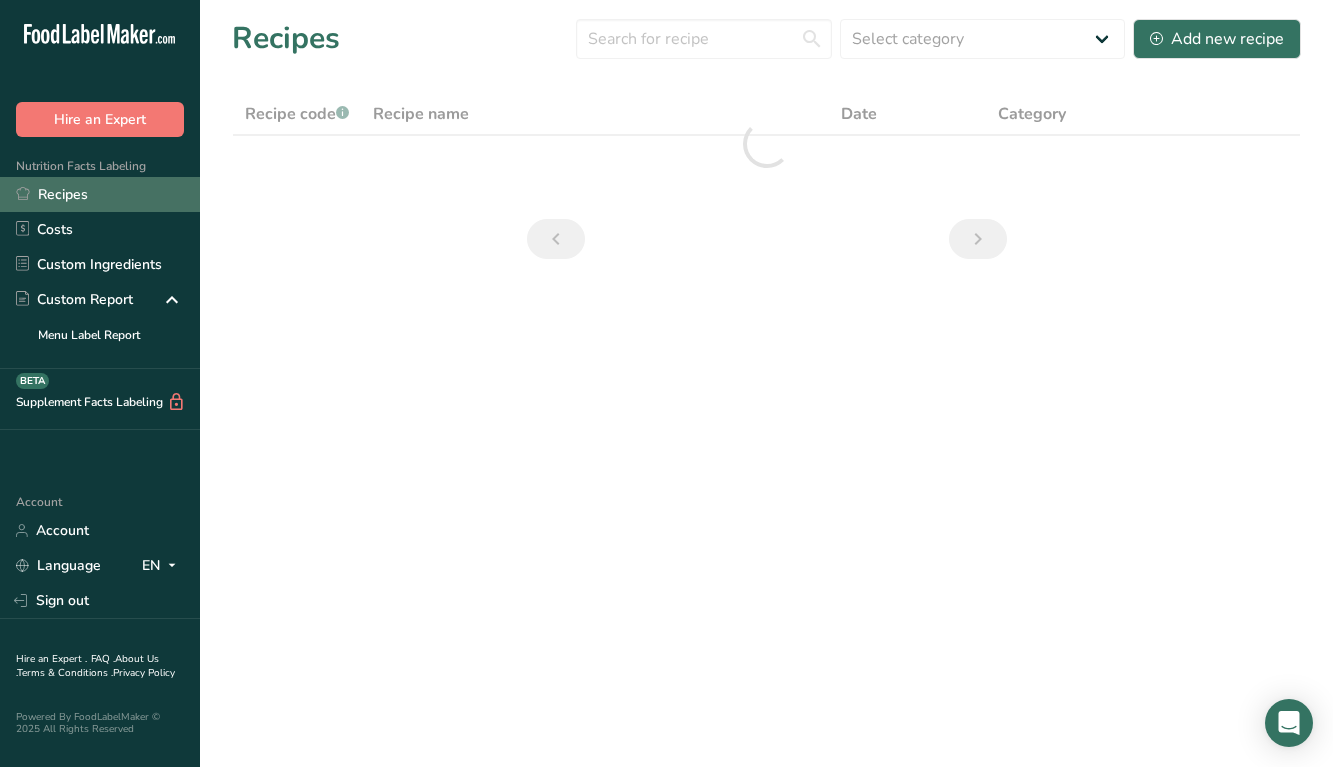 click on "Recipes" at bounding box center [100, 194] 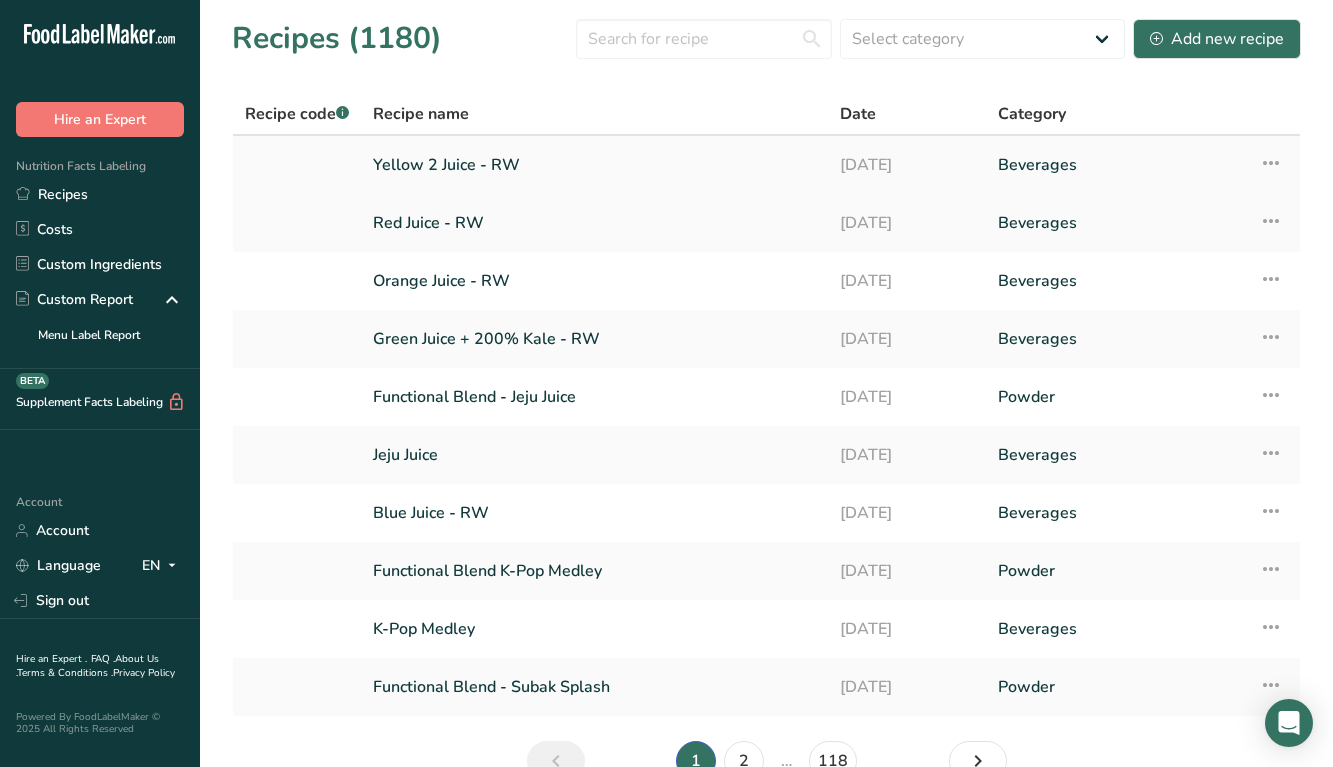 click on "Yellow 2 Juice - RW" at bounding box center [594, 165] 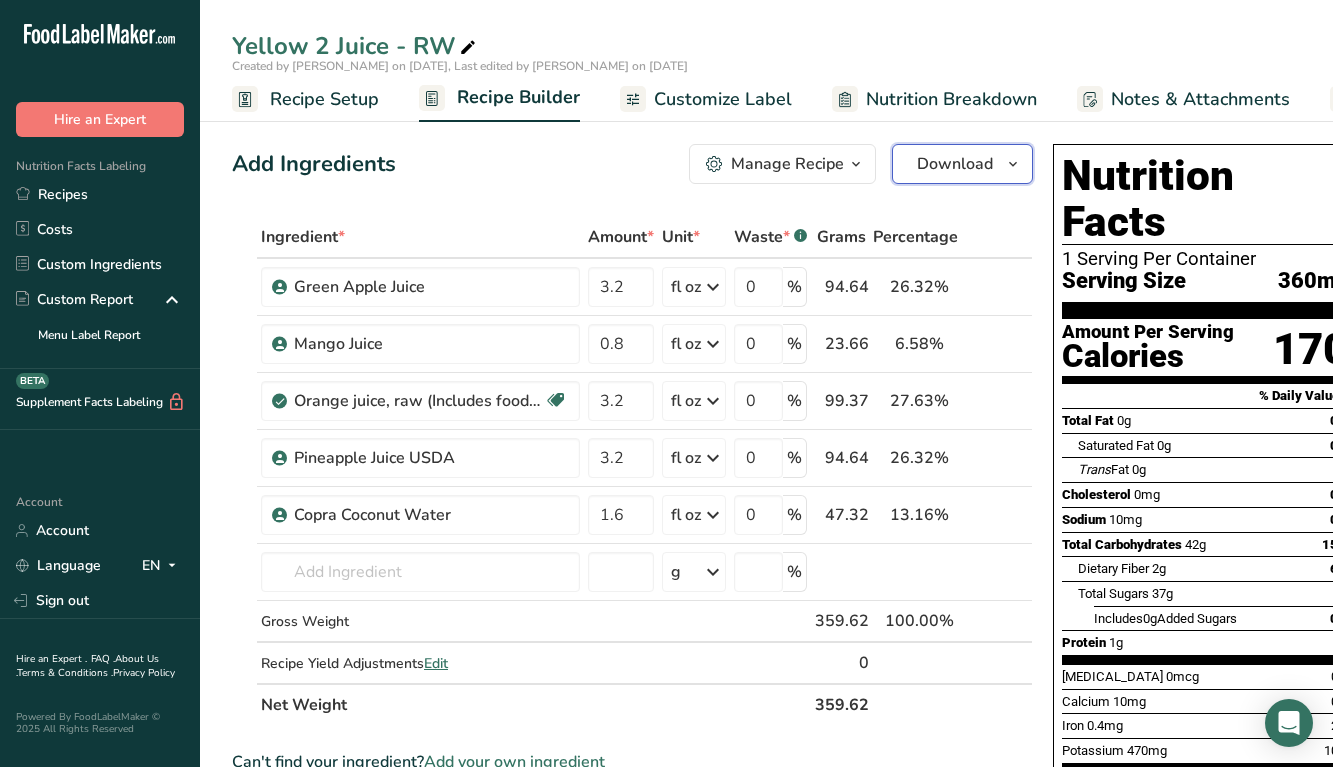 click on "Download" at bounding box center (955, 164) 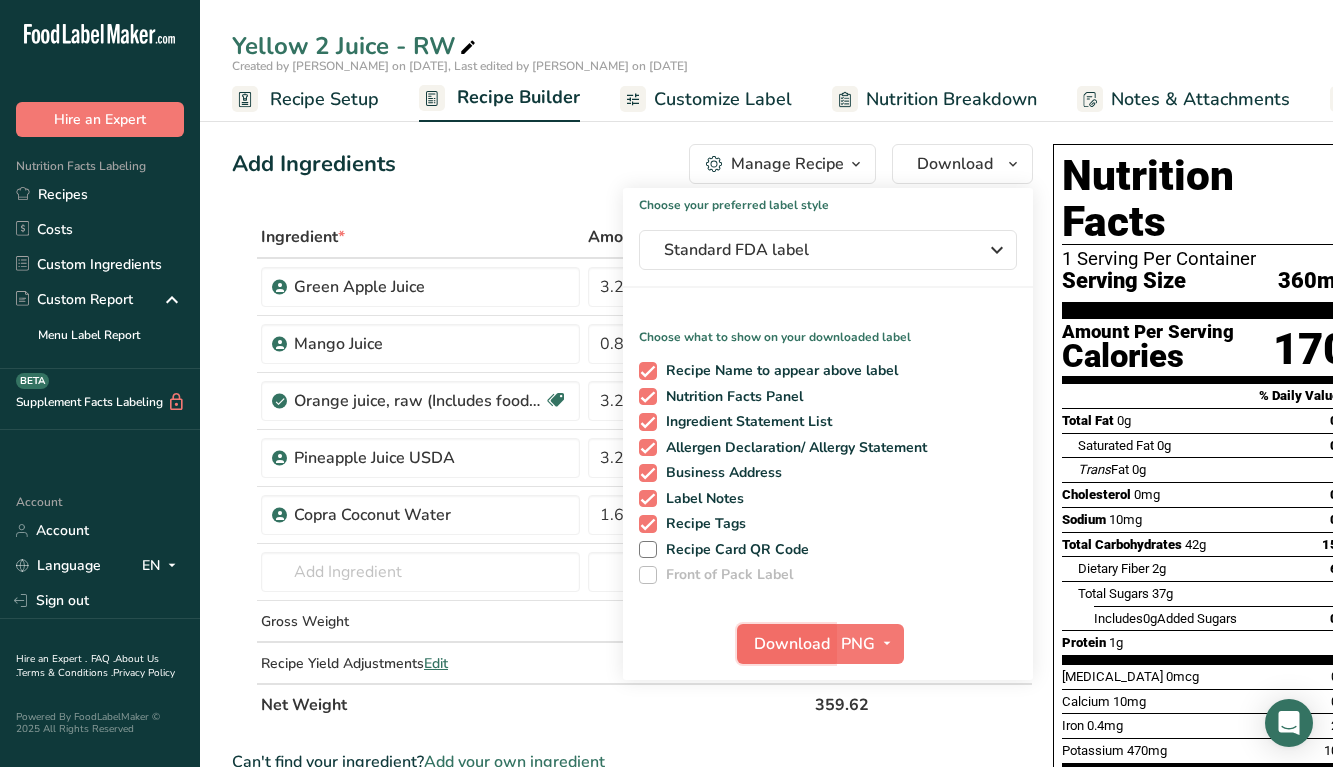 click on "Download" at bounding box center [792, 644] 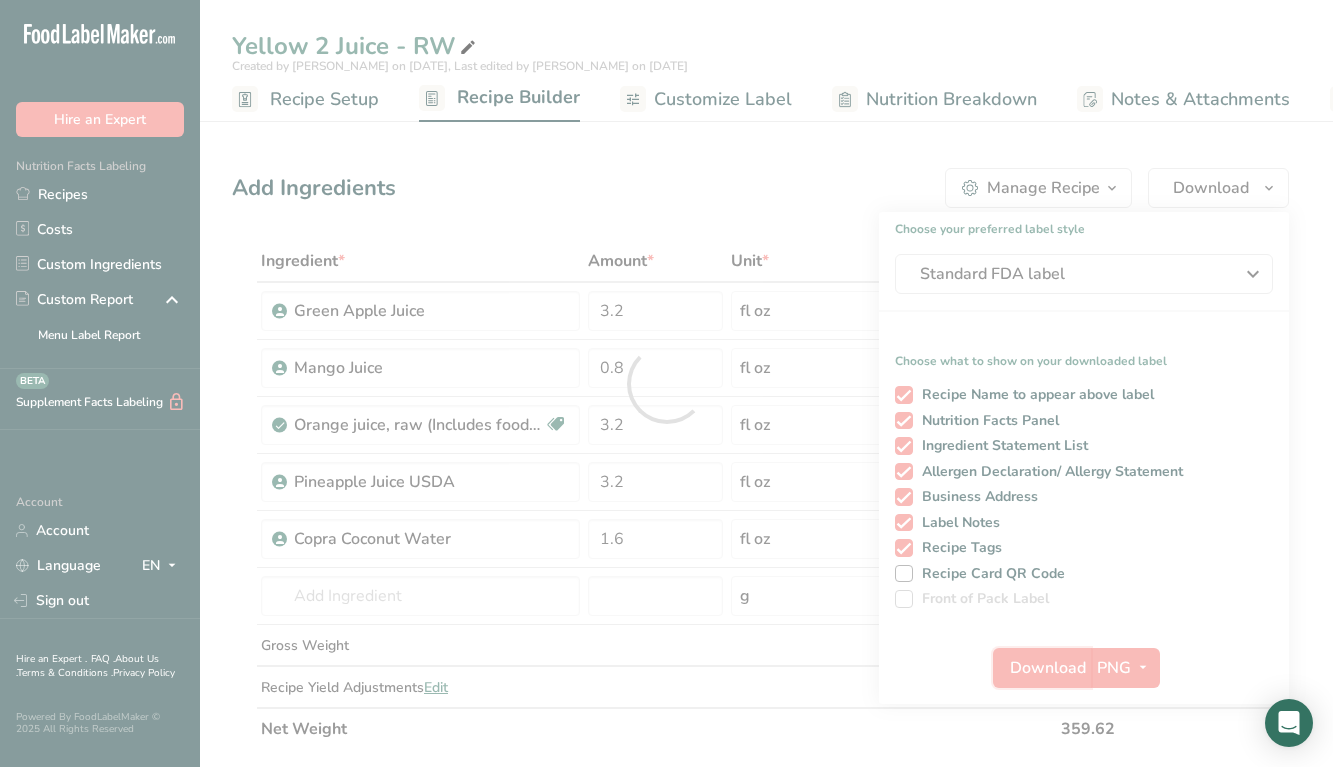 scroll, scrollTop: 0, scrollLeft: 0, axis: both 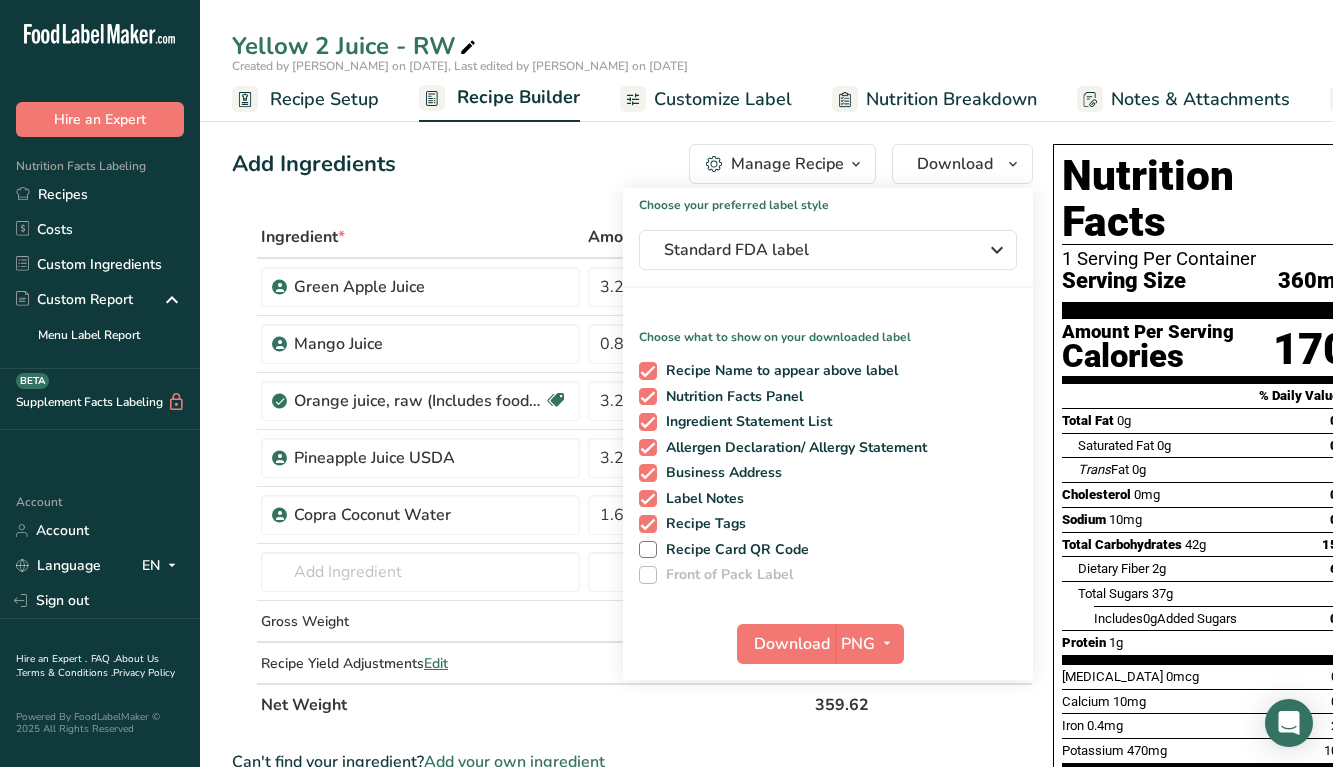 click on "Recipe Setup                       Recipe Builder   Customize Label               Nutrition Breakdown               Notes & Attachments                 Recipe Costing" at bounding box center [865, 98] 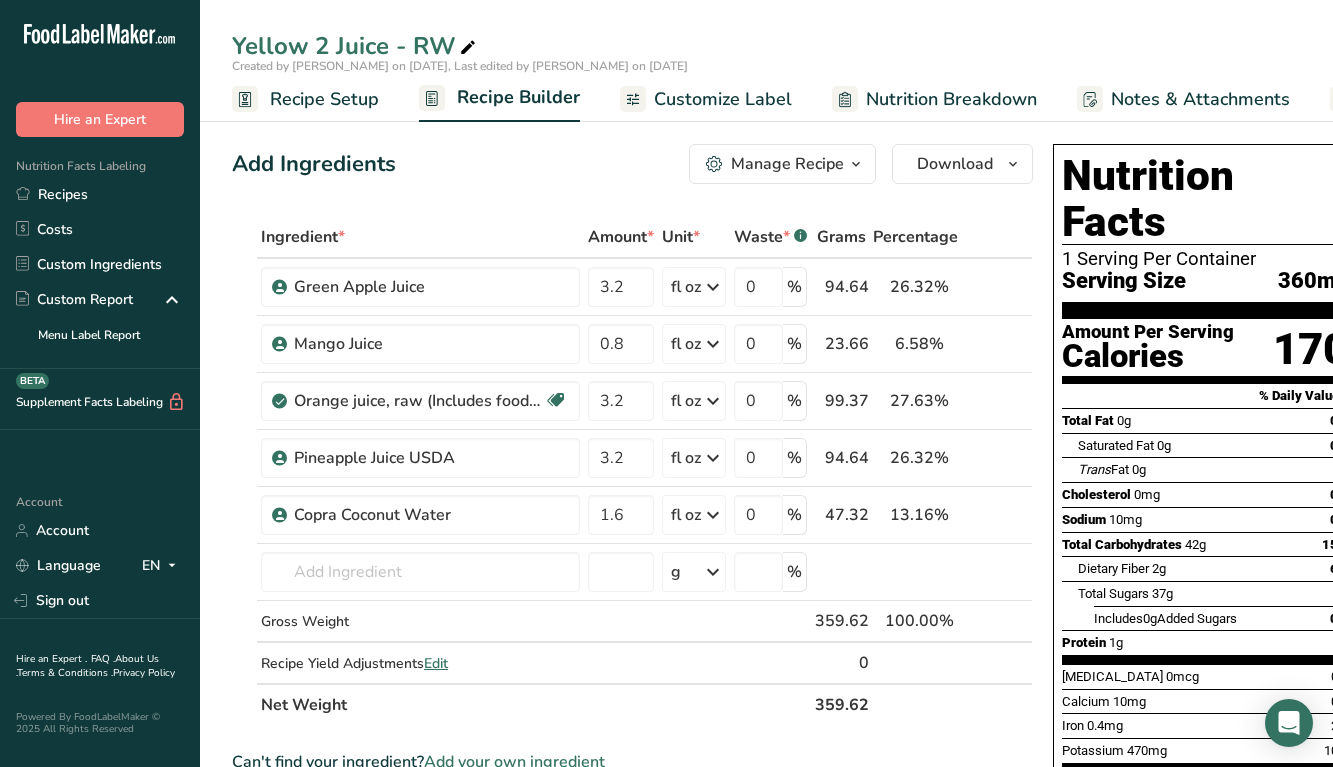 click on "Nutrition Breakdown" at bounding box center [951, 99] 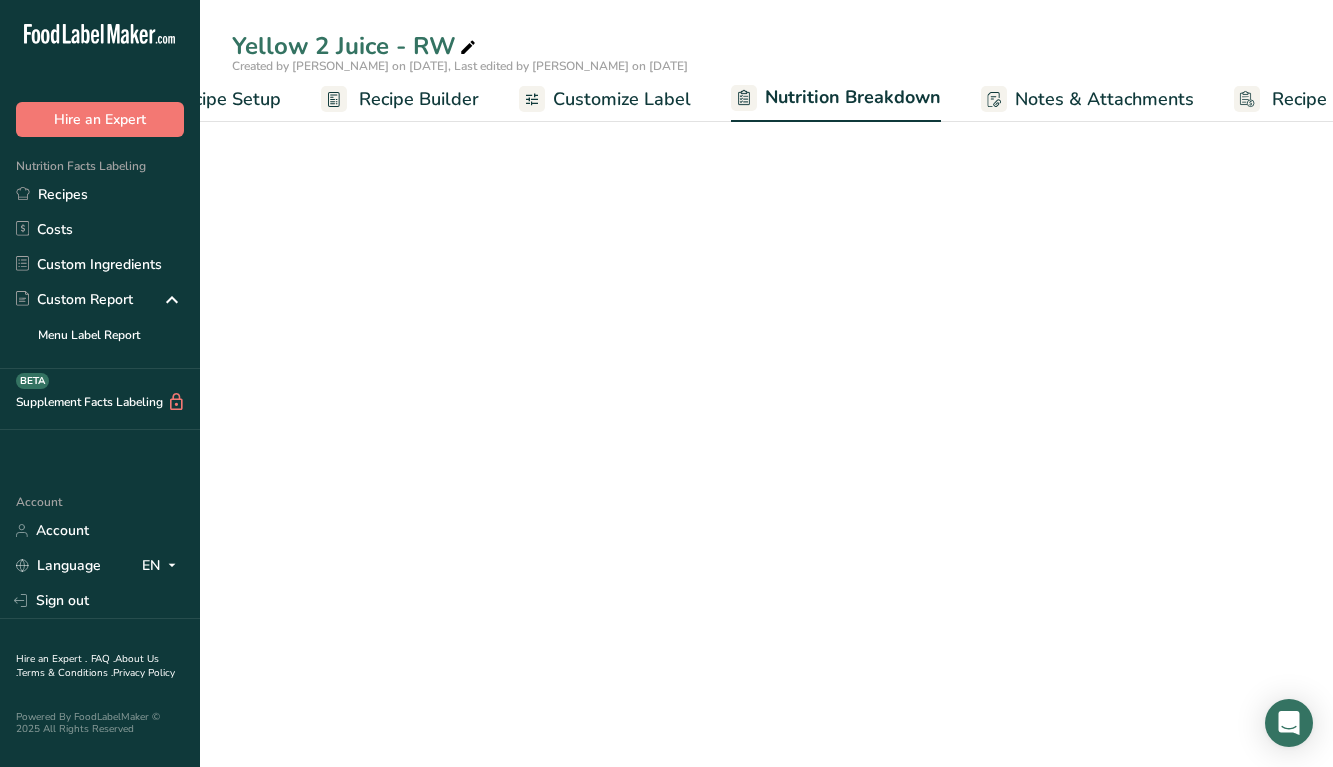 select on "Calories" 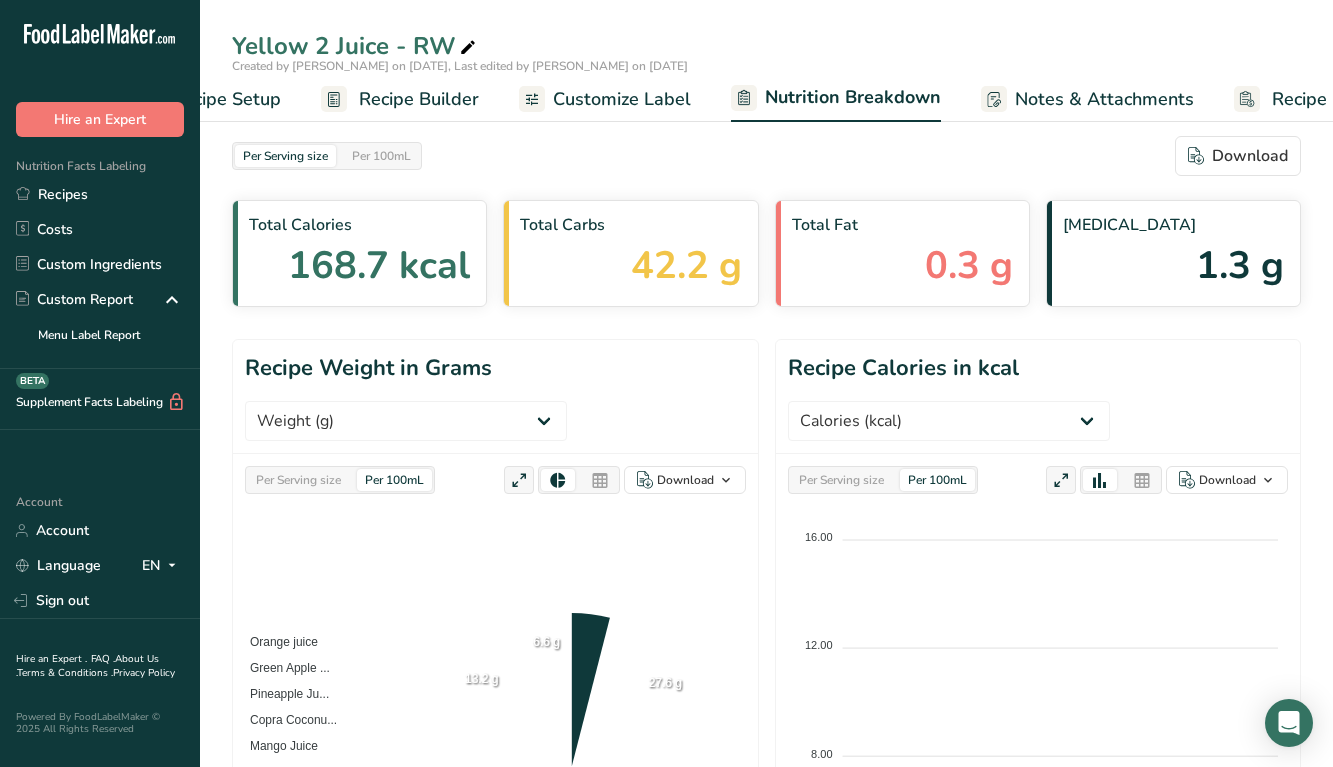 scroll, scrollTop: 0, scrollLeft: 190, axis: horizontal 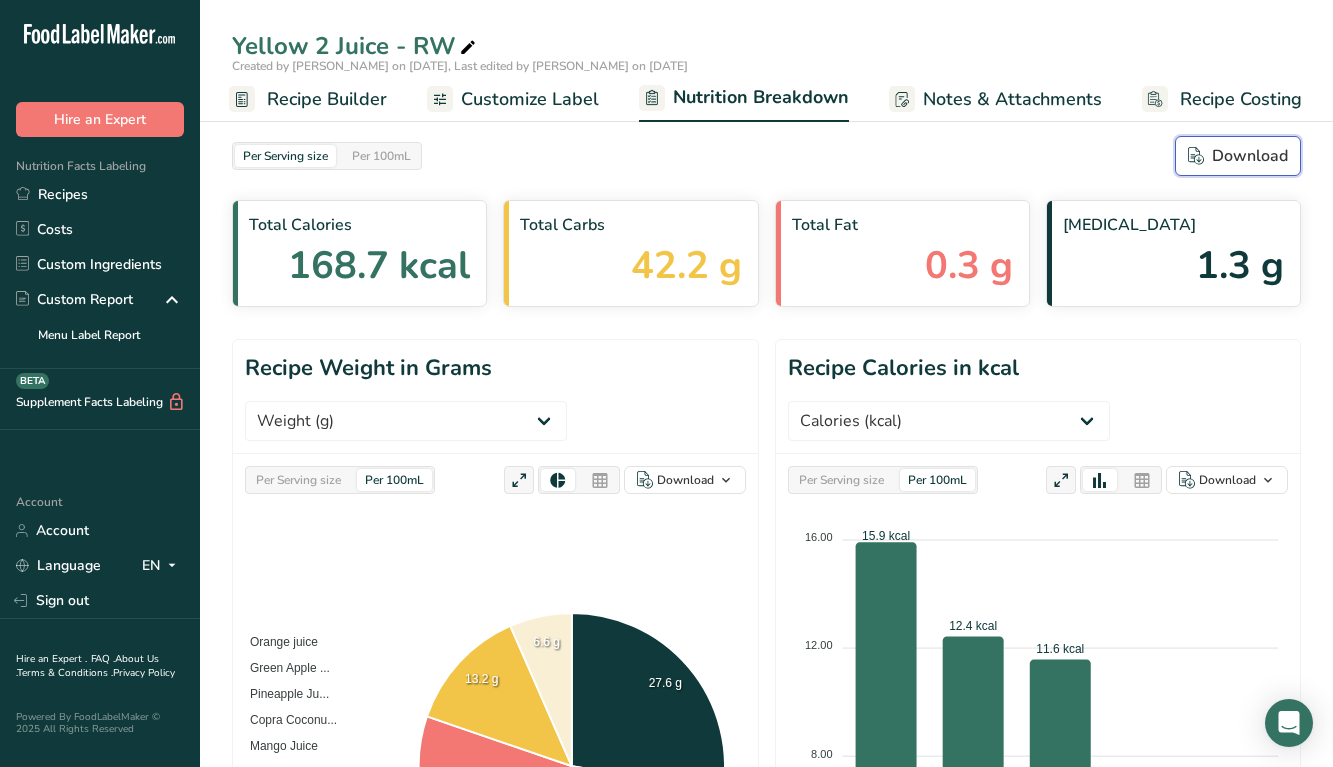 click on "Download" at bounding box center [1238, 156] 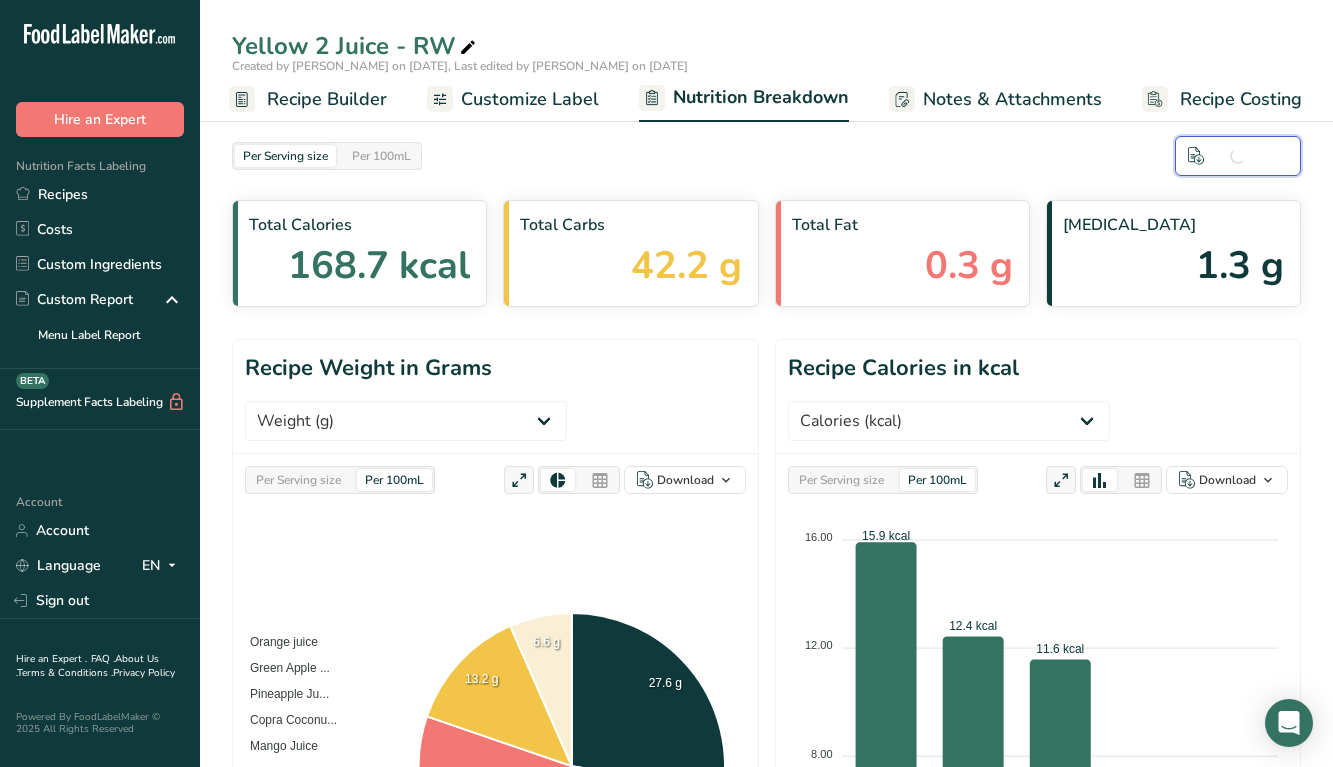 scroll, scrollTop: 0, scrollLeft: 0, axis: both 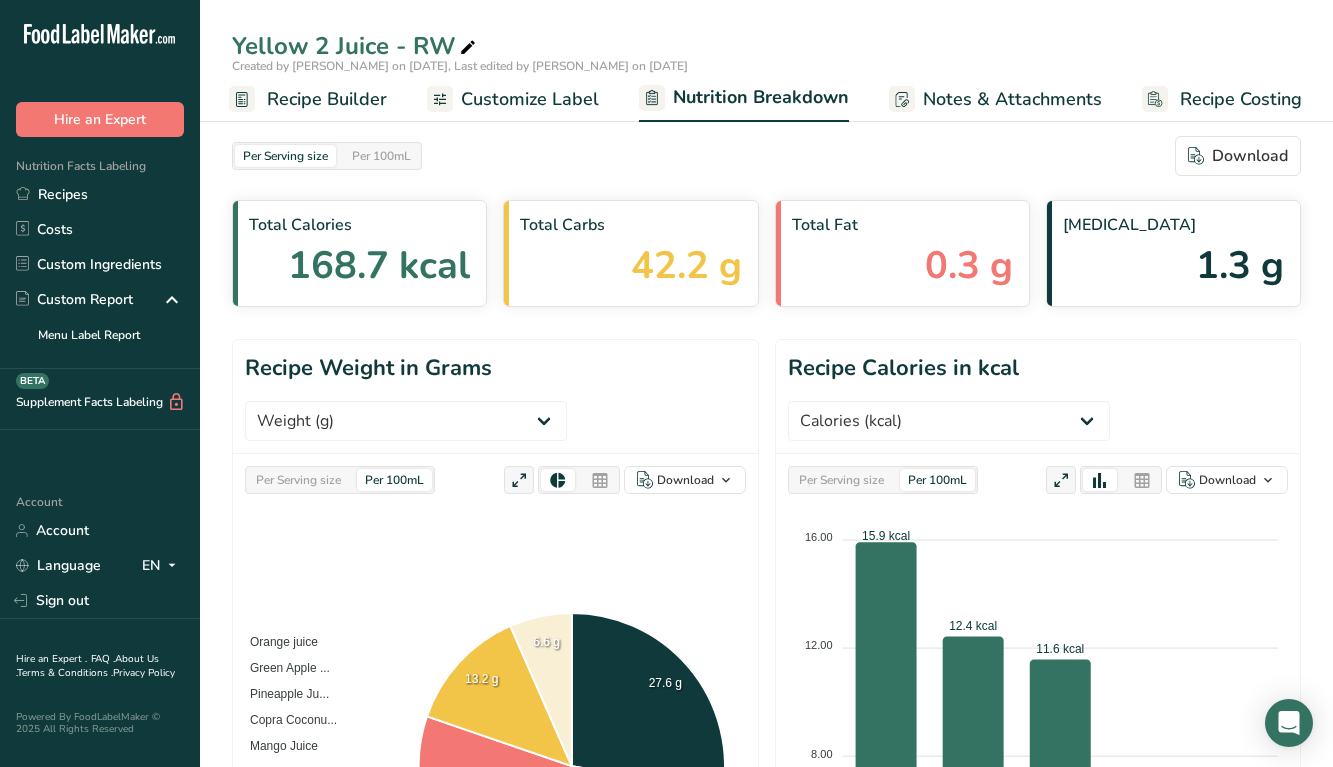 click on "Recipe Builder" at bounding box center [308, 99] 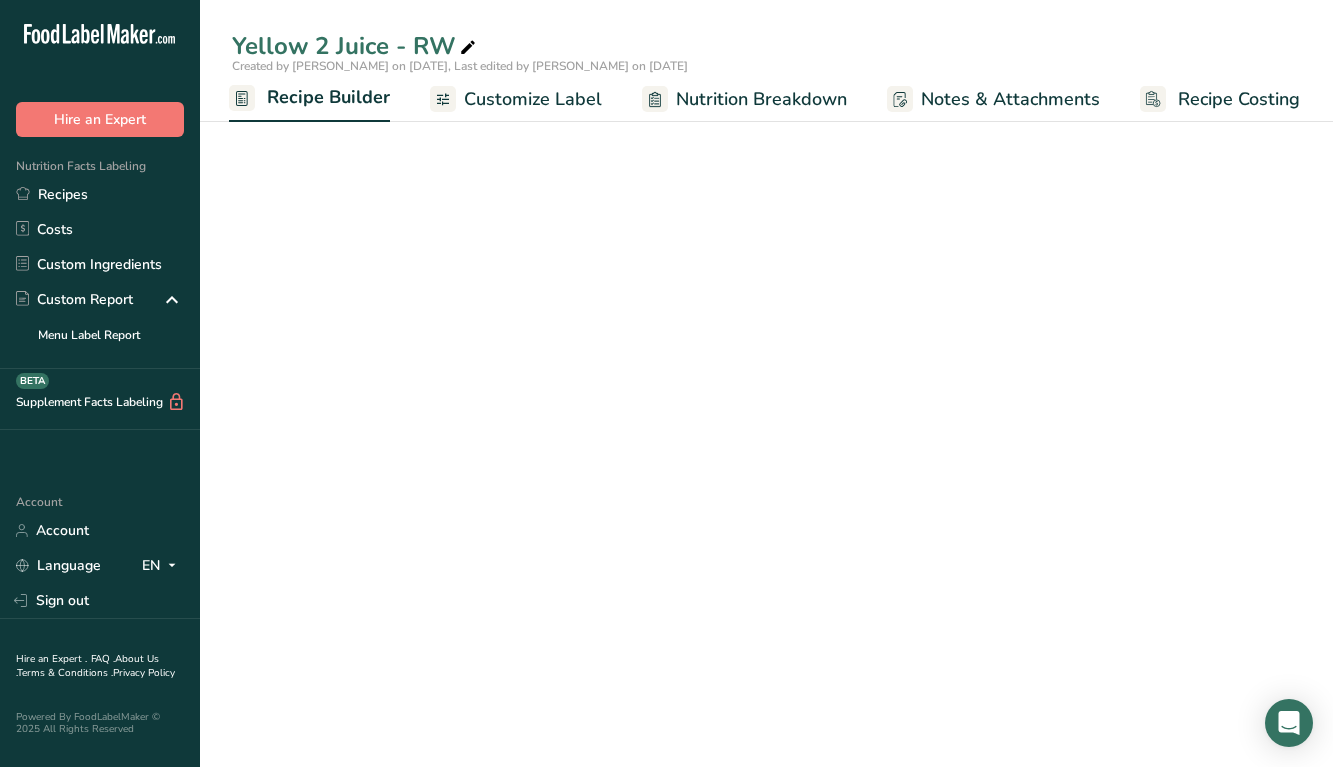 scroll, scrollTop: 0, scrollLeft: 188, axis: horizontal 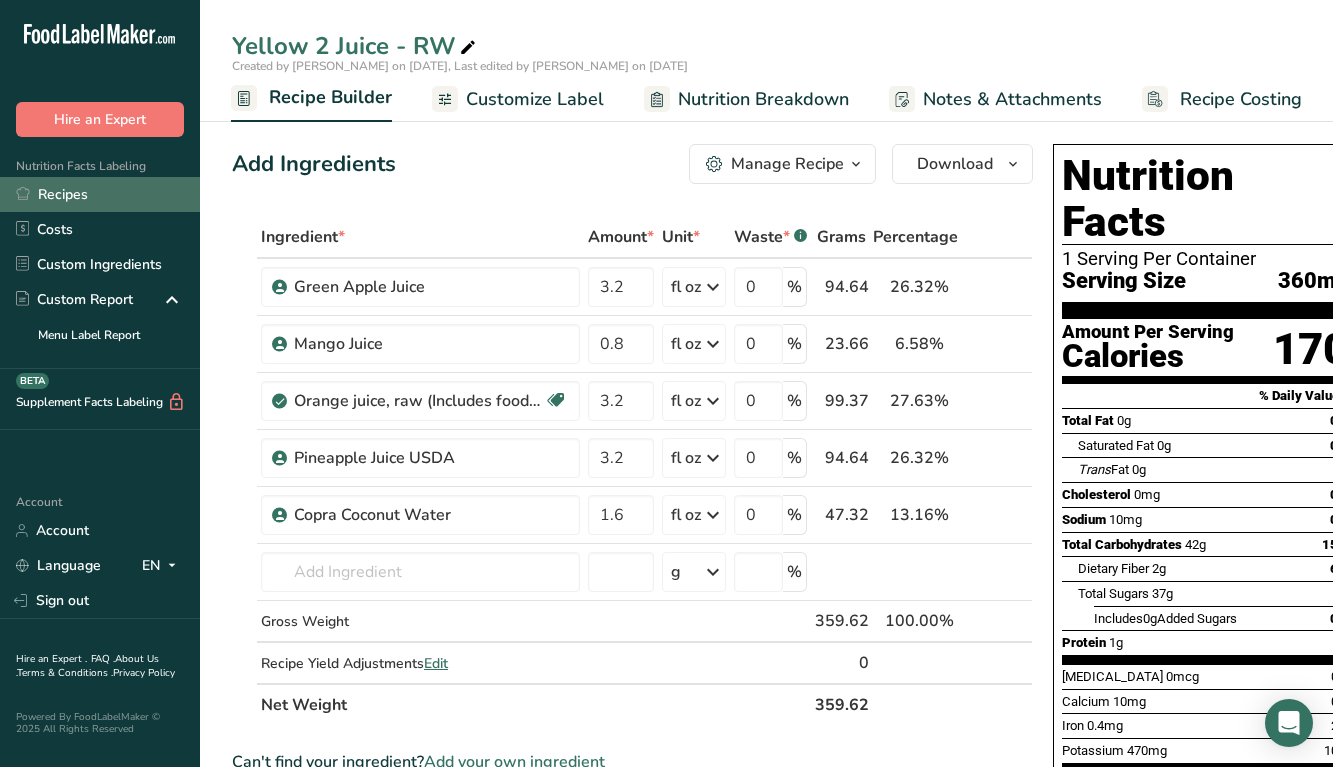 click on "Recipes" at bounding box center (100, 194) 